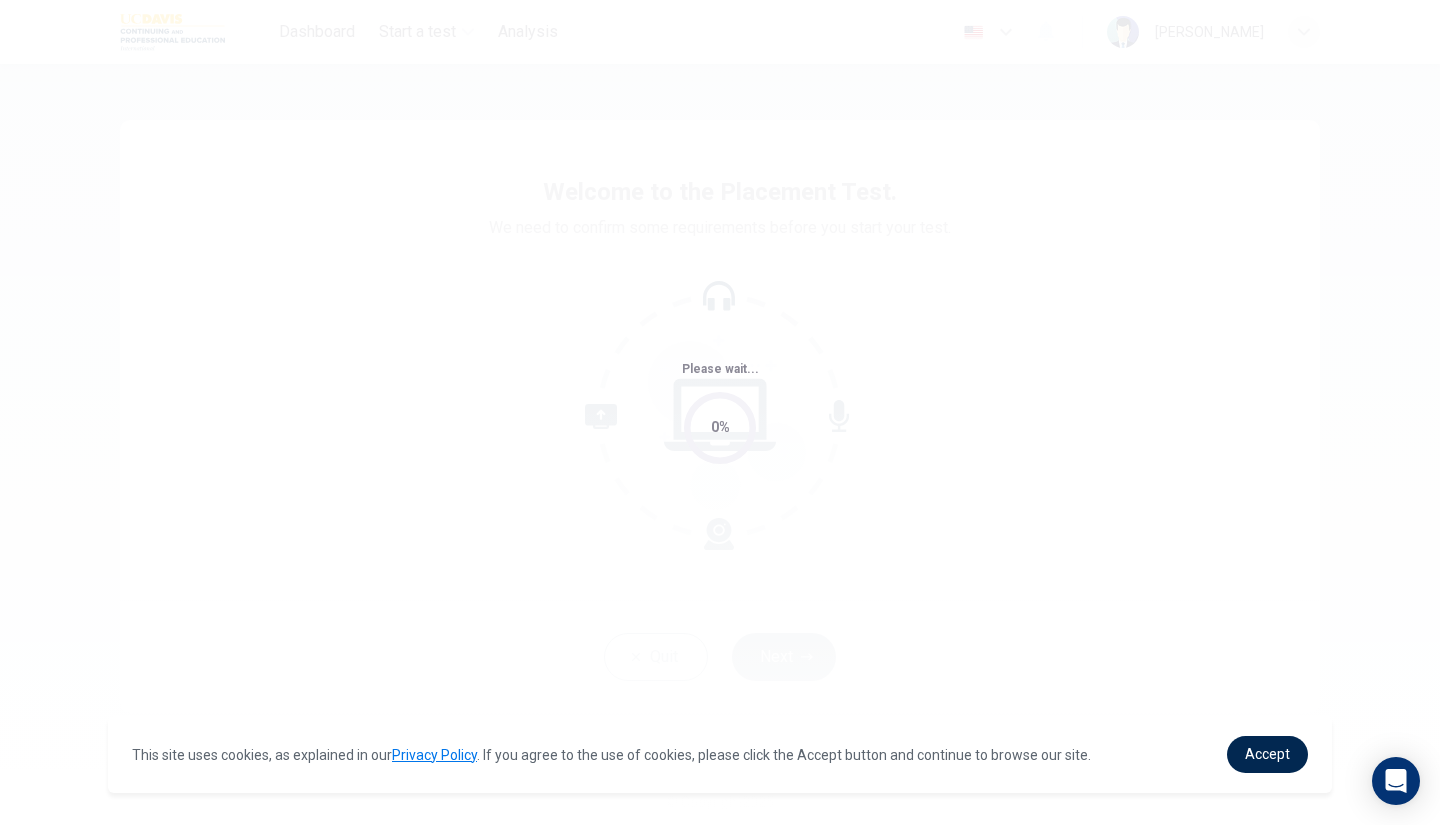 scroll, scrollTop: 0, scrollLeft: 0, axis: both 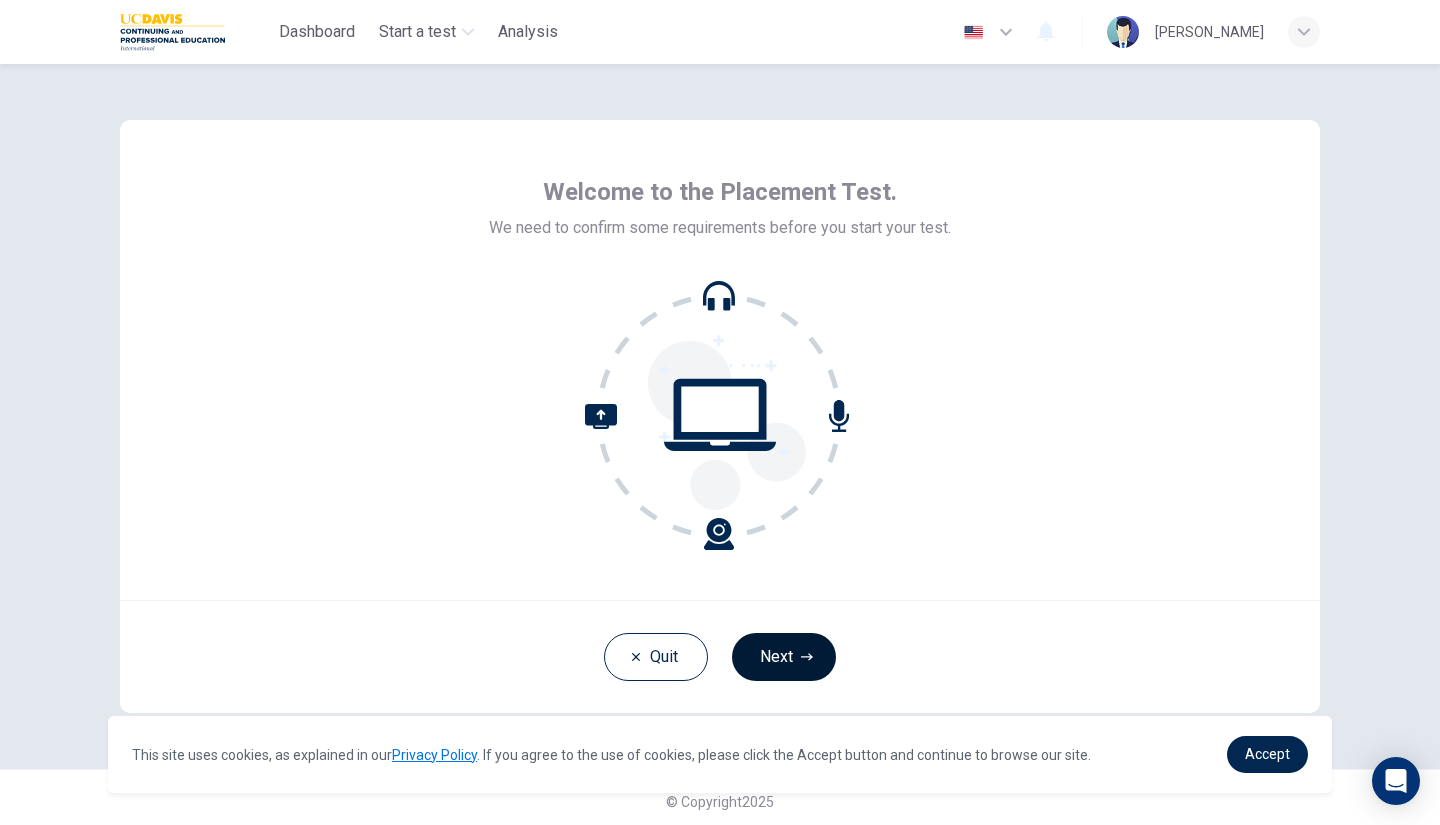 click on "Next" at bounding box center [784, 657] 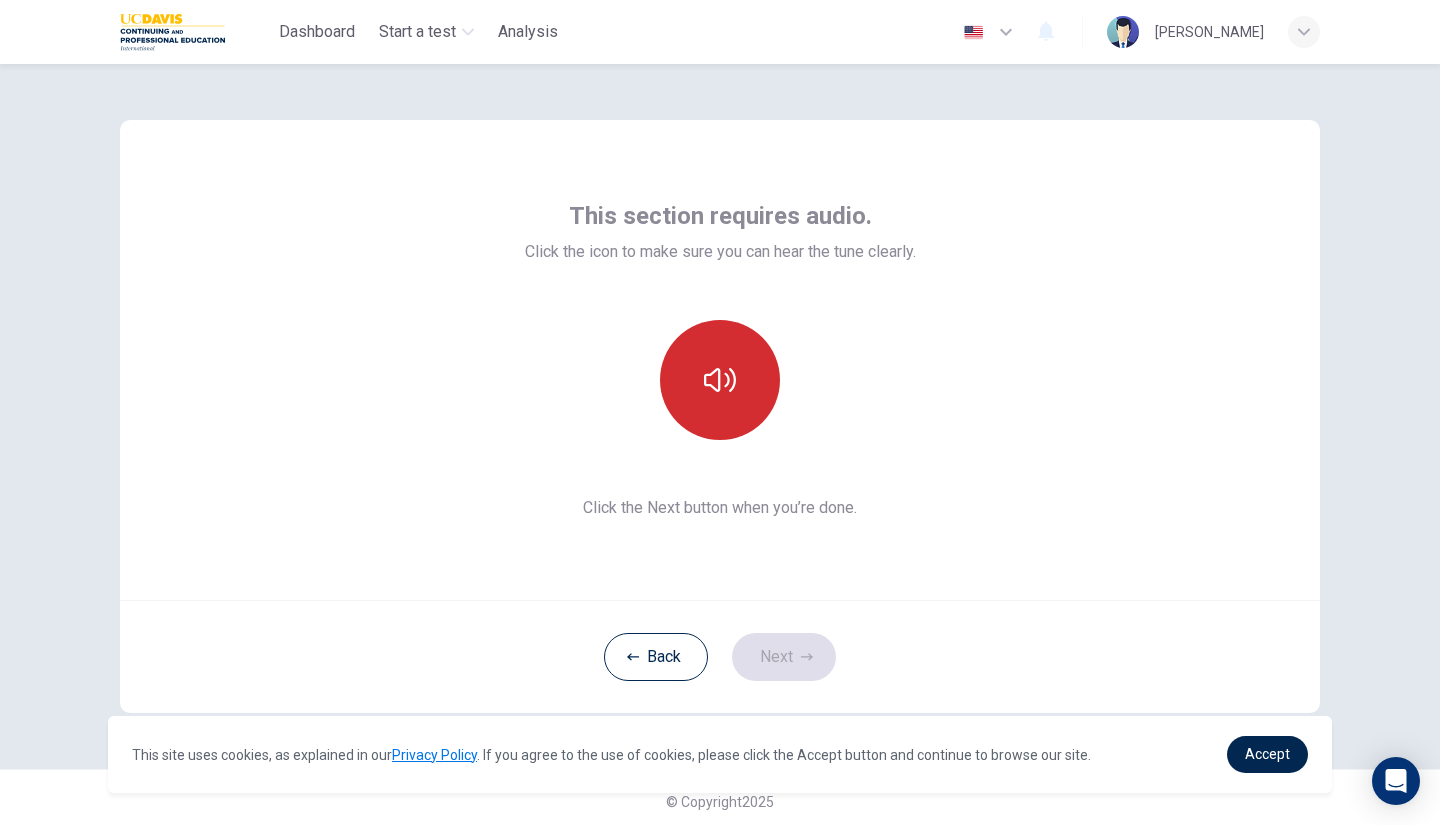 click at bounding box center (720, 380) 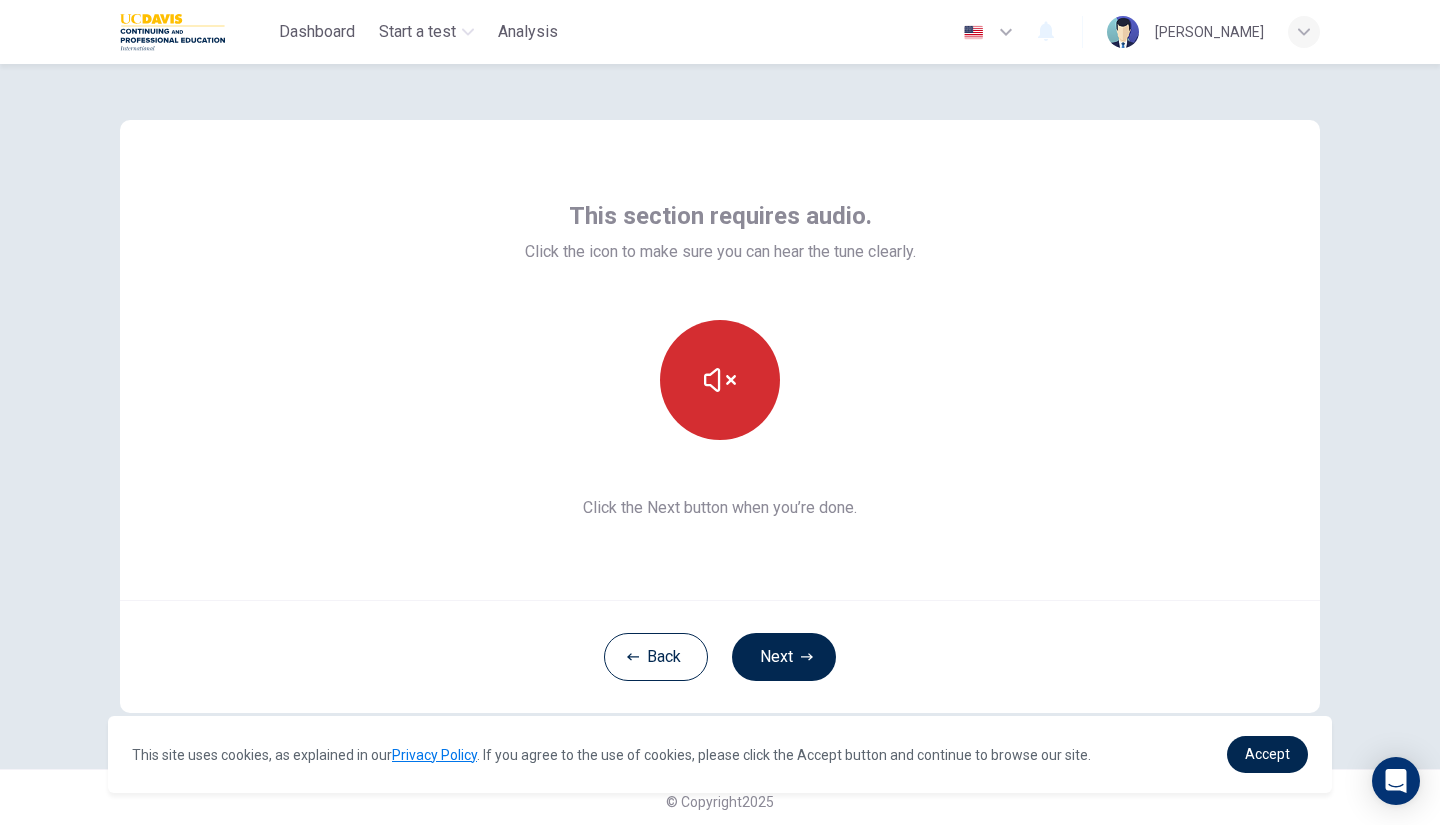 type 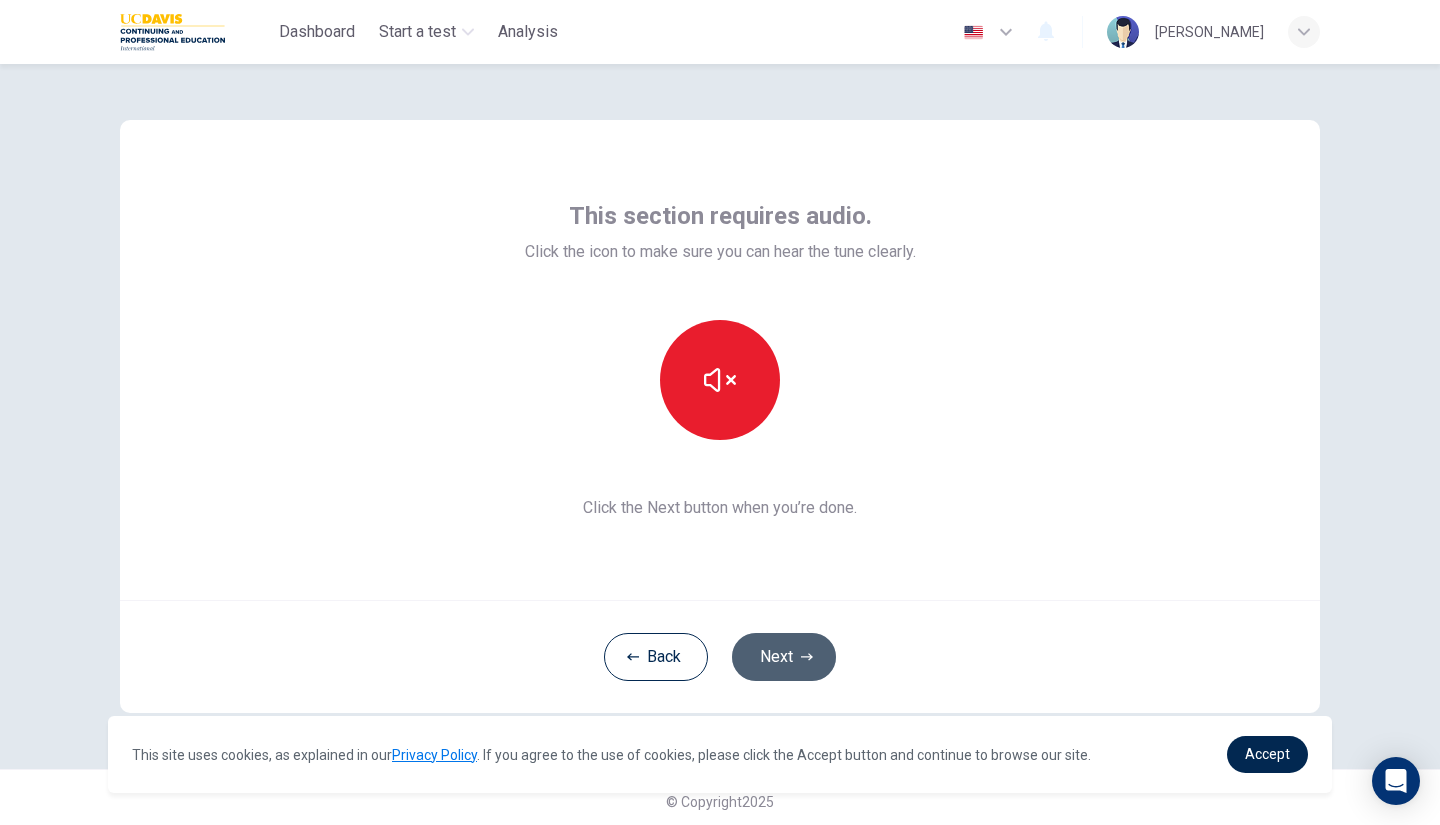 click on "Next" at bounding box center (784, 657) 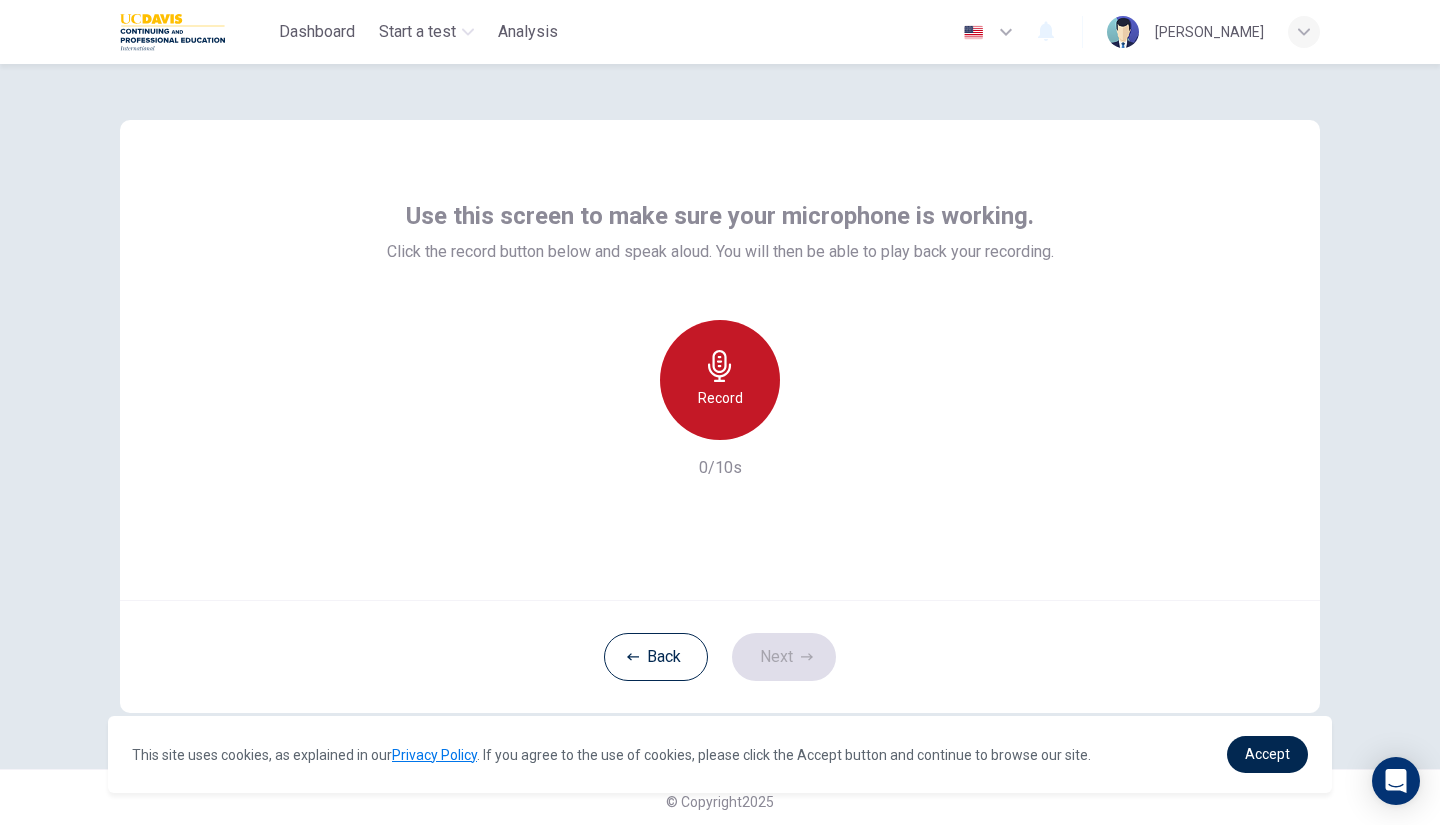 click 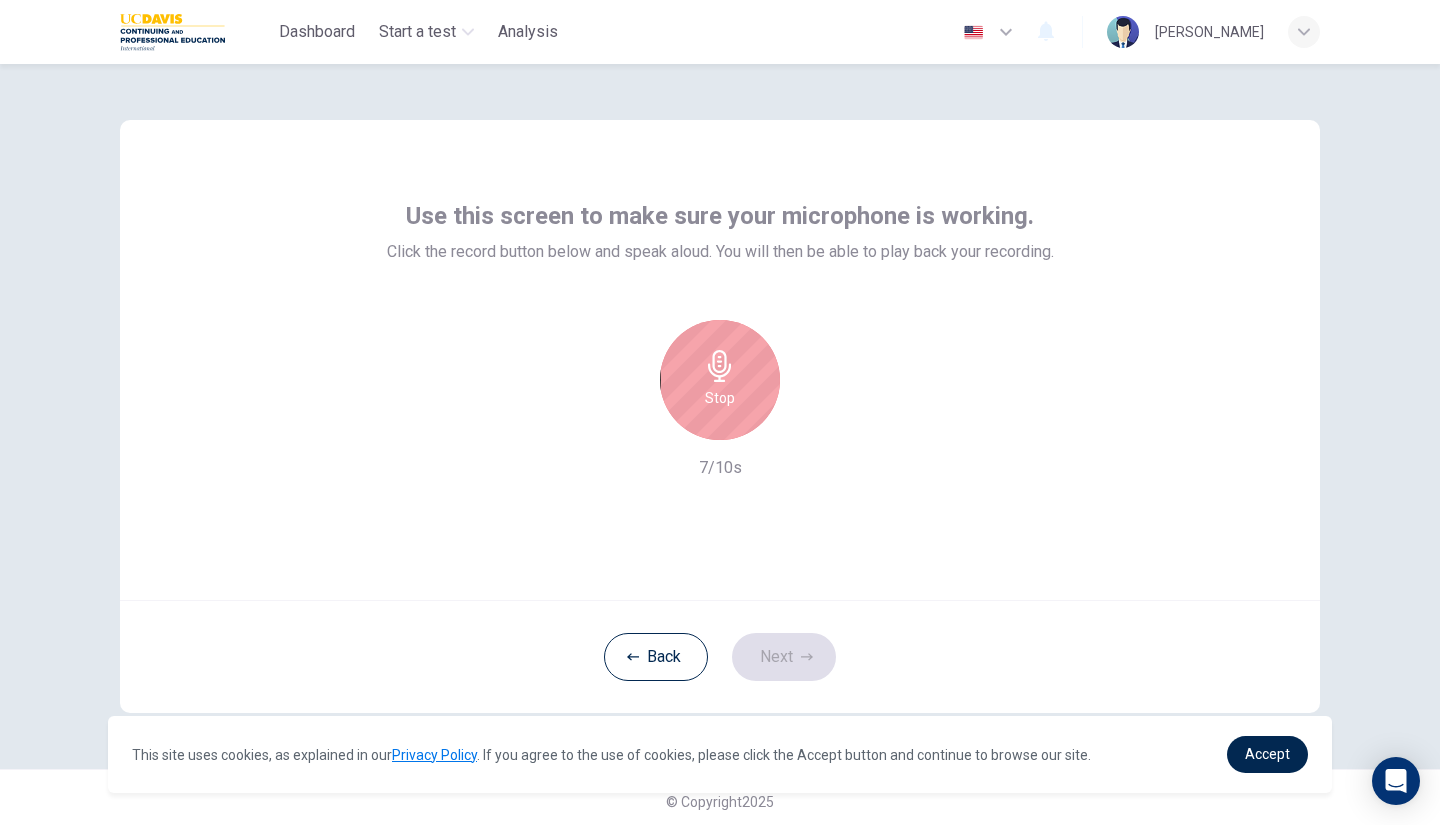 click on "Stop" at bounding box center [720, 380] 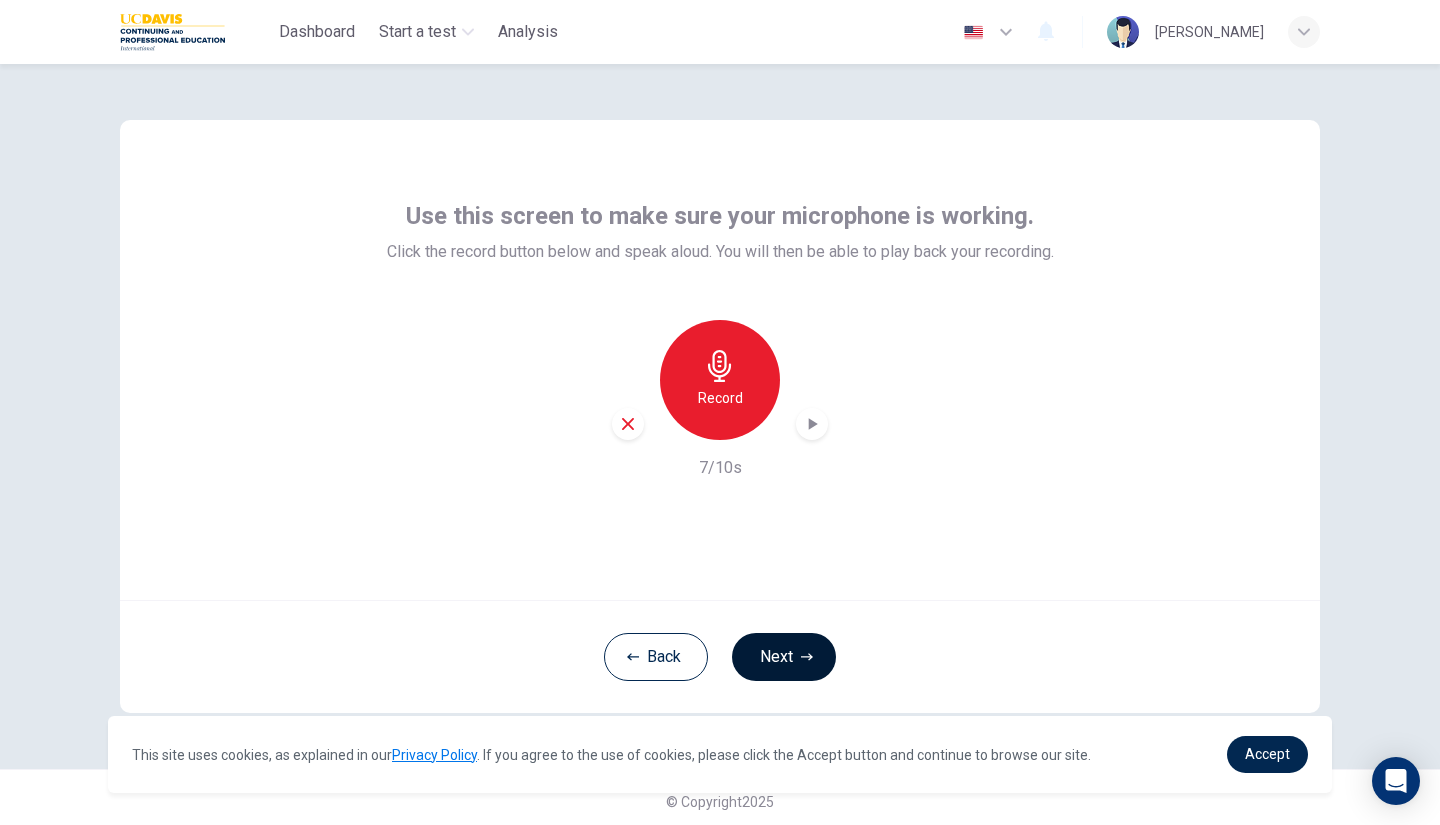 click on "Next" at bounding box center [784, 657] 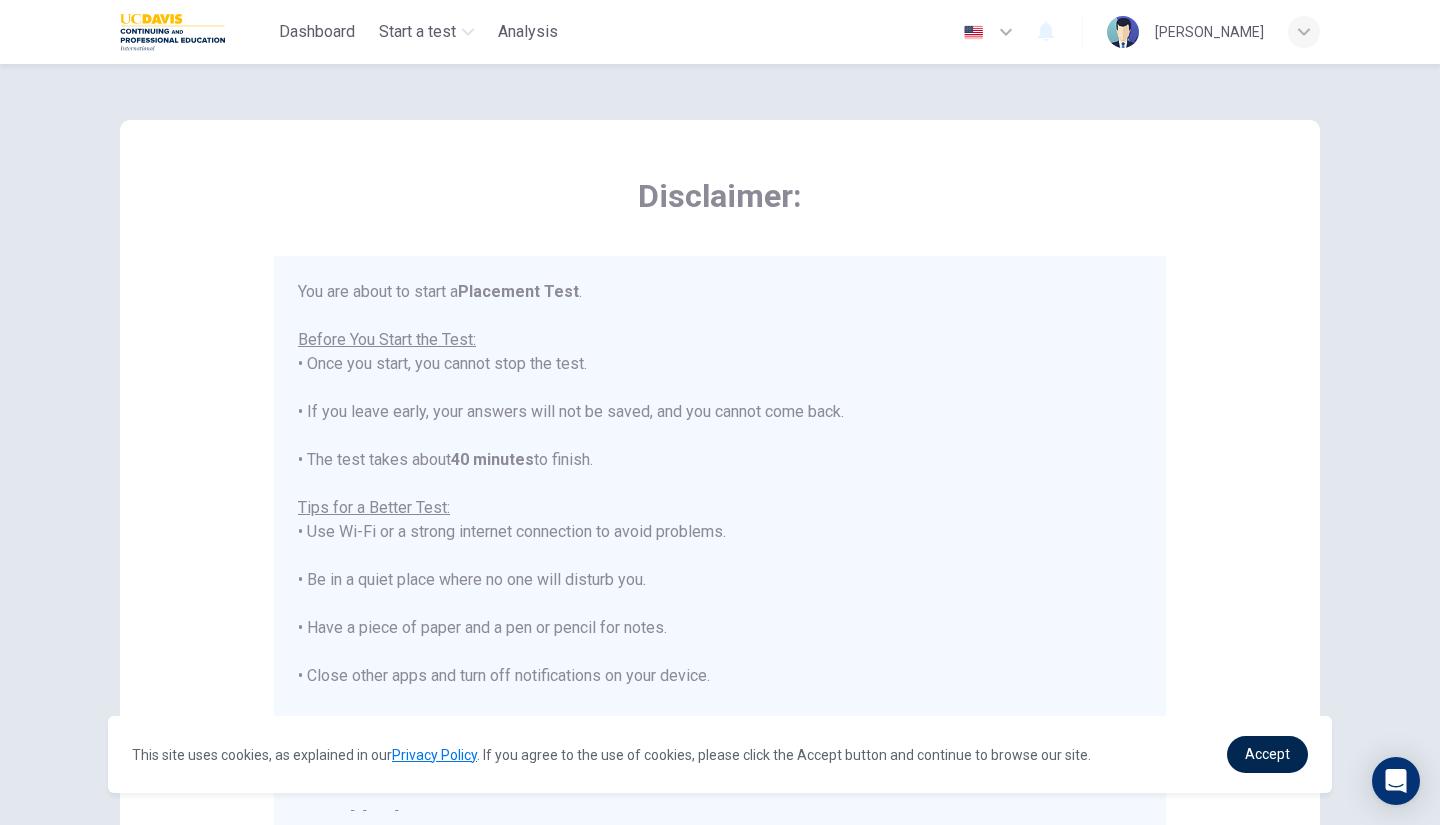 scroll, scrollTop: 23, scrollLeft: 0, axis: vertical 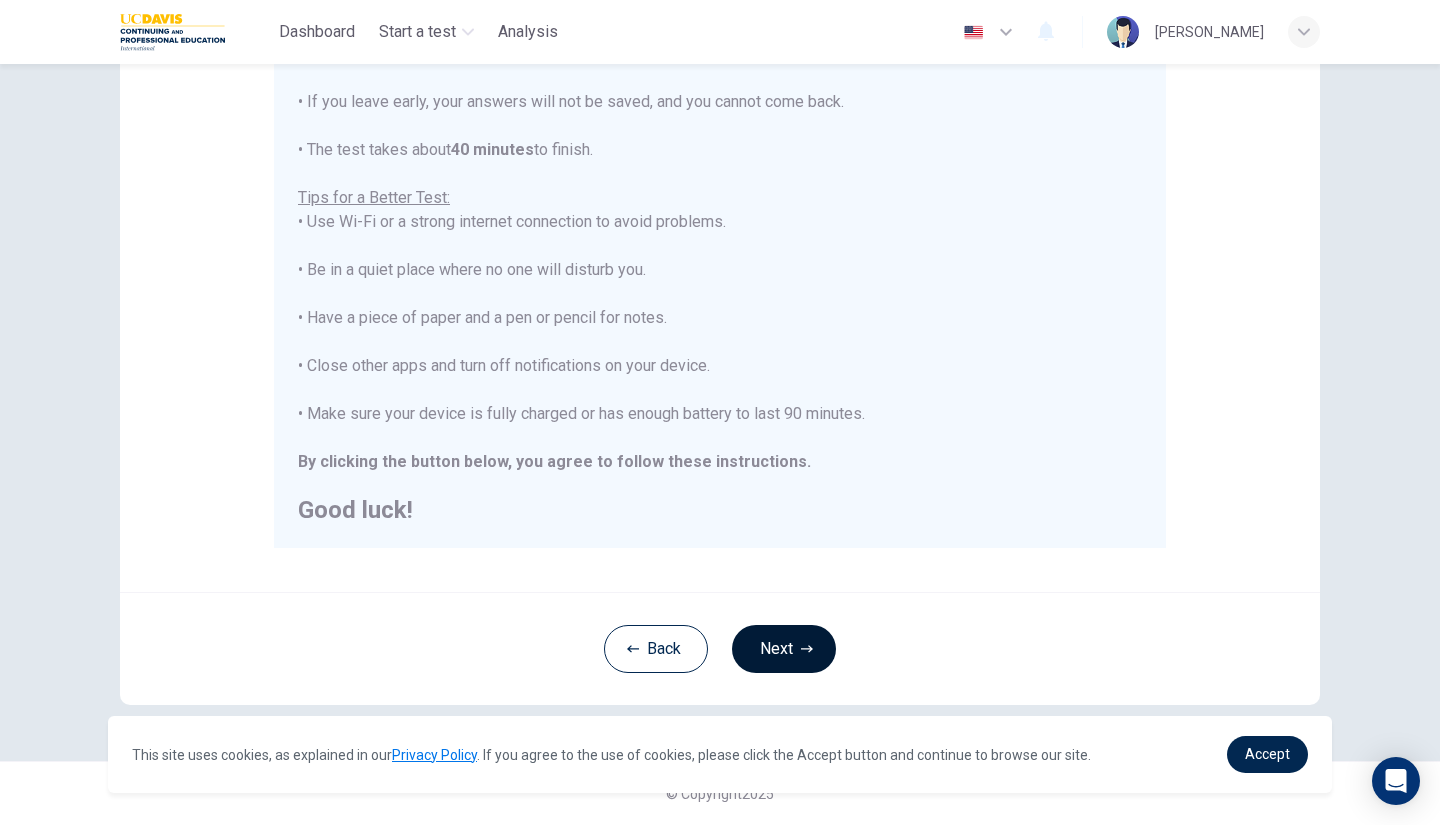 click on "Next" at bounding box center [784, 649] 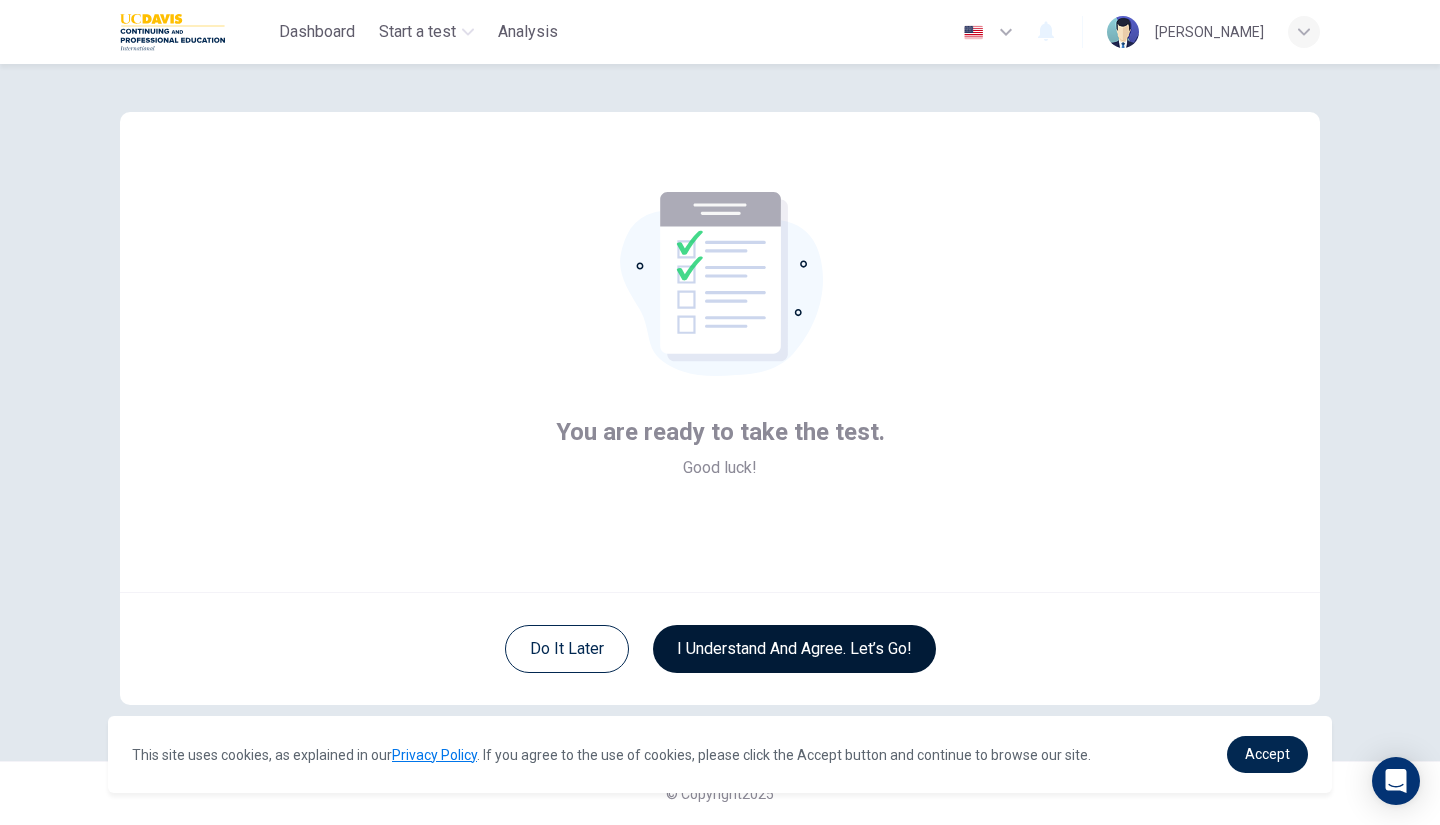 scroll, scrollTop: 8, scrollLeft: 0, axis: vertical 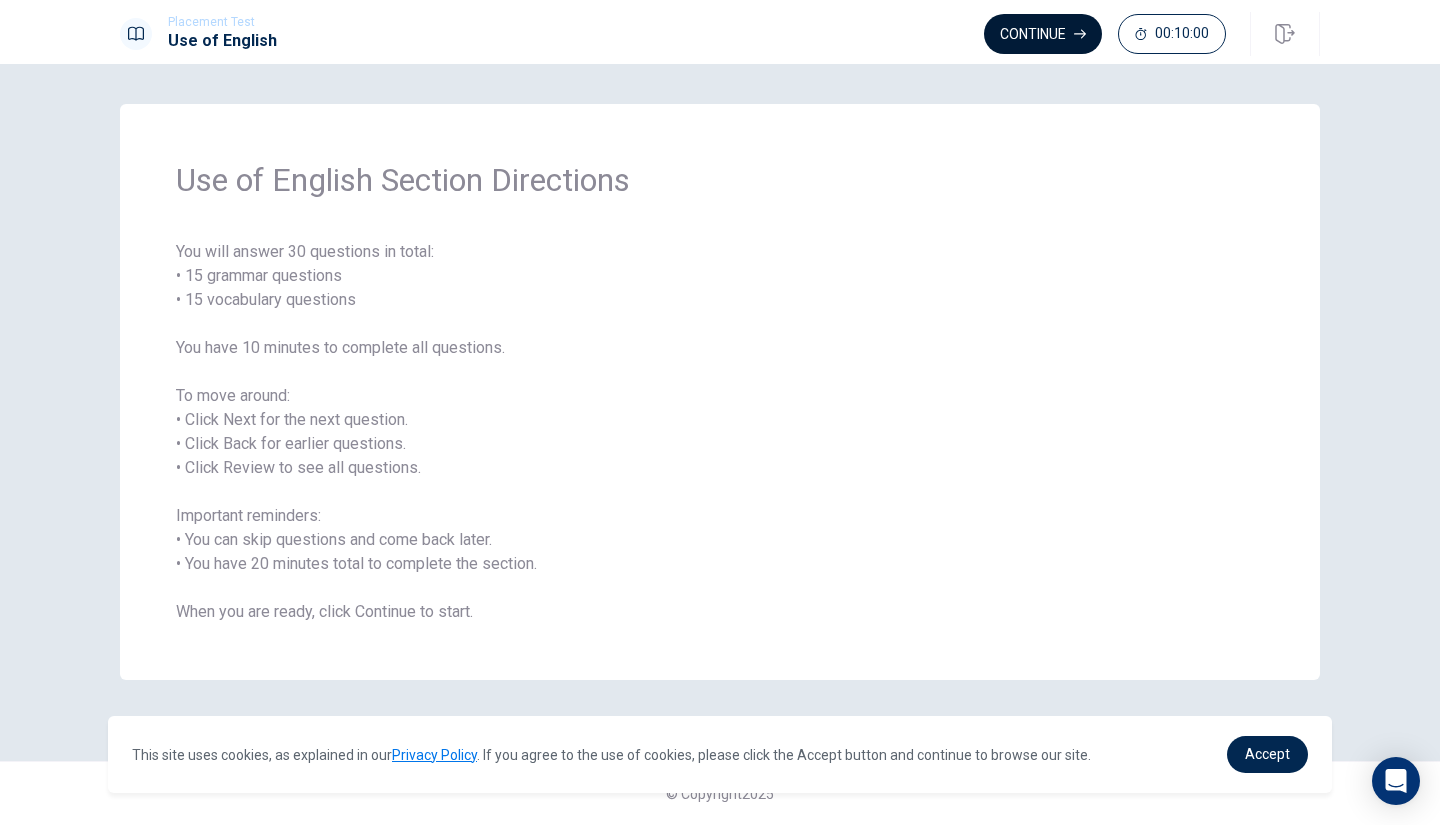 click on "Continue" at bounding box center (1043, 34) 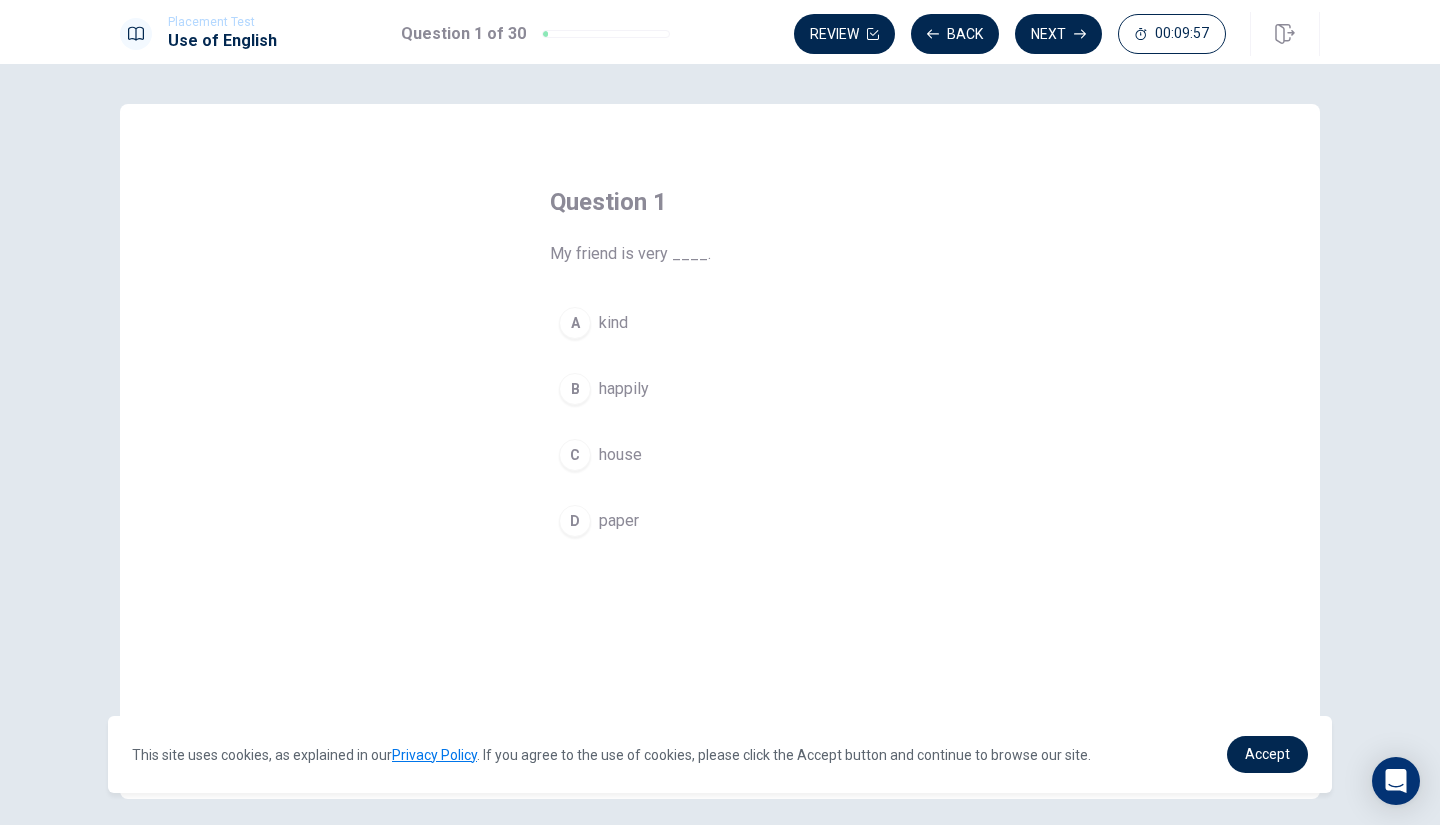 click on "A kind" at bounding box center [720, 323] 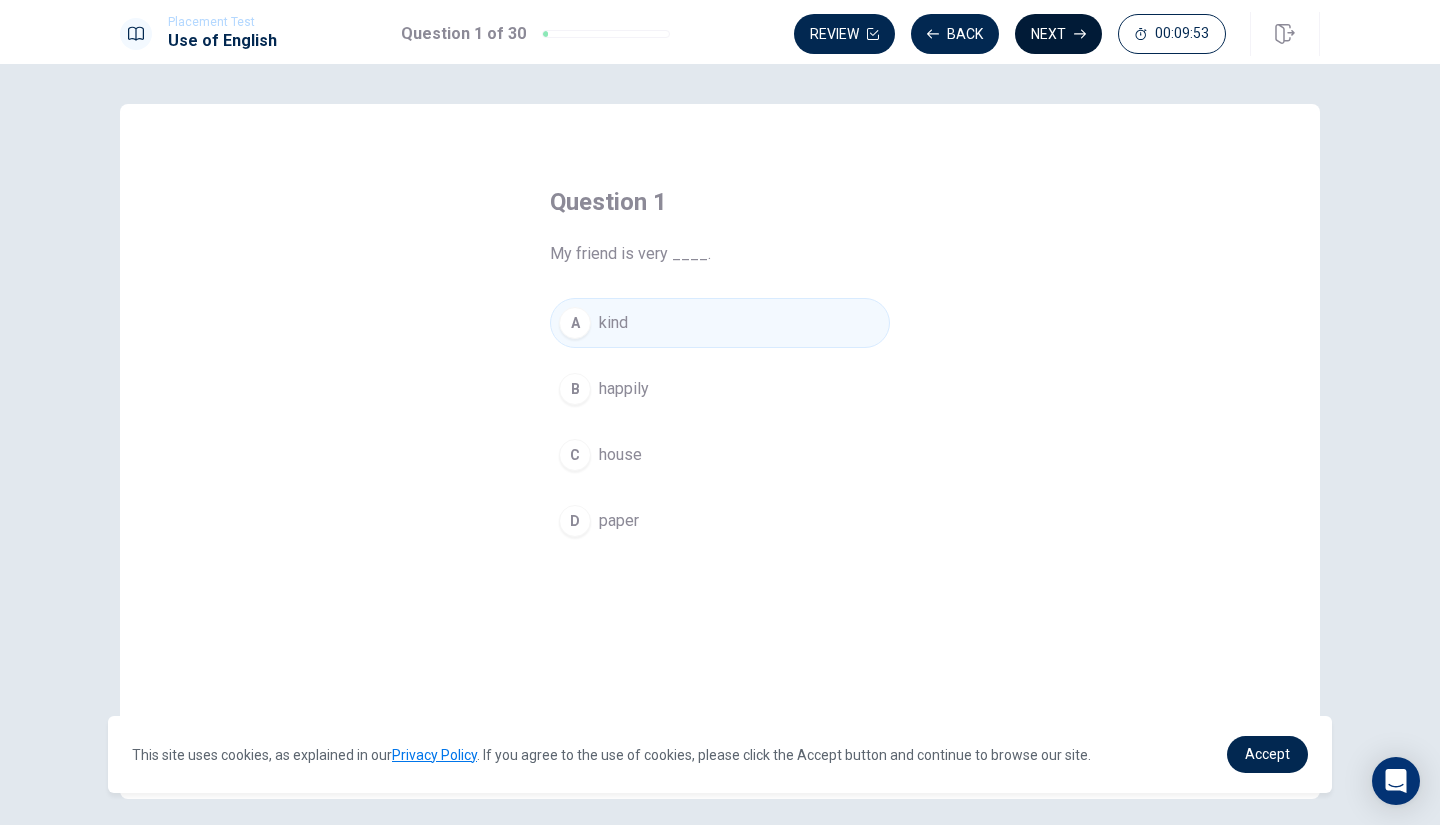 click on "Next" at bounding box center (1058, 34) 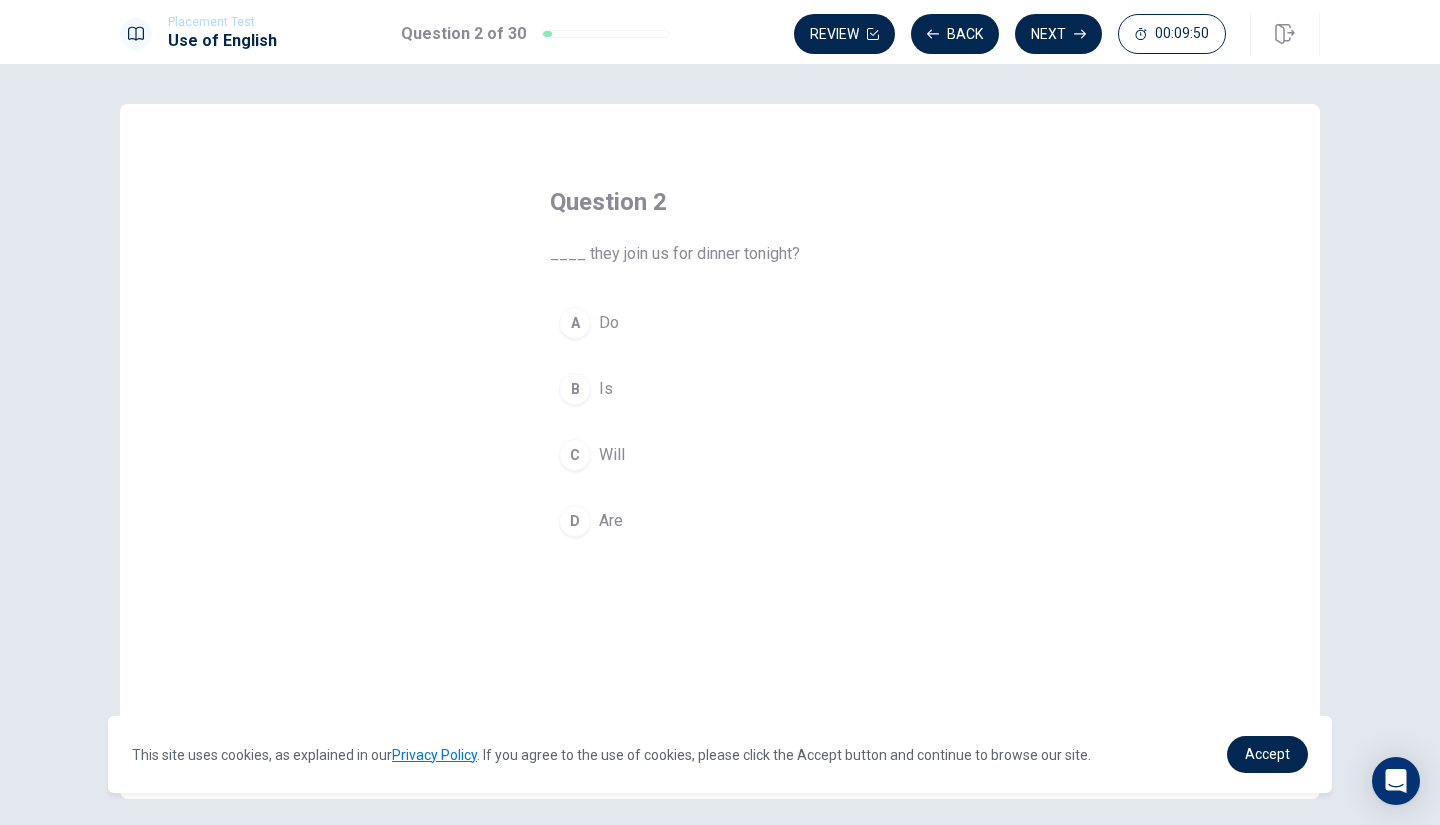 click on "C" at bounding box center [575, 455] 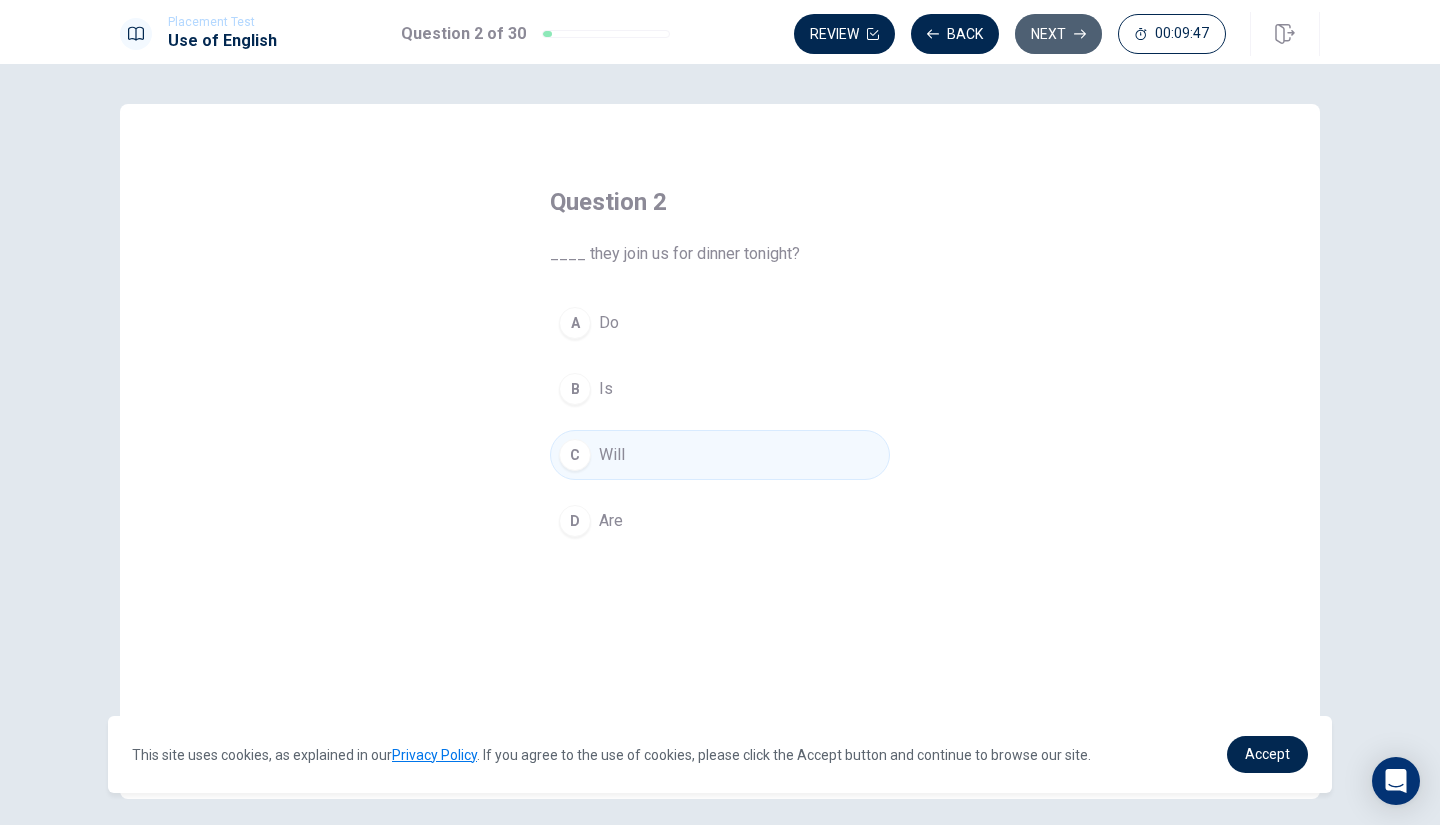 click on "Next" at bounding box center (1058, 34) 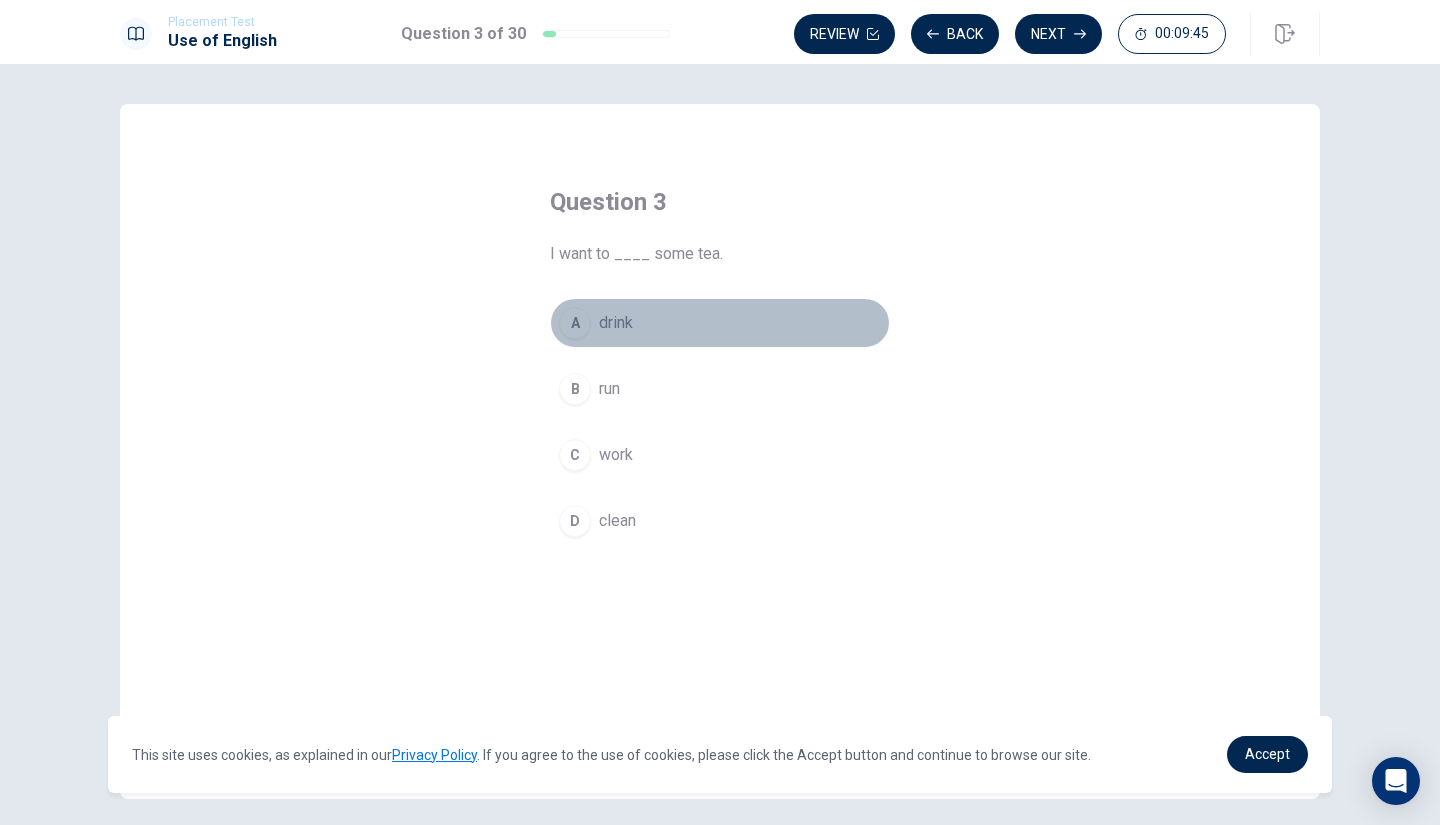 click on "A drink" at bounding box center (720, 323) 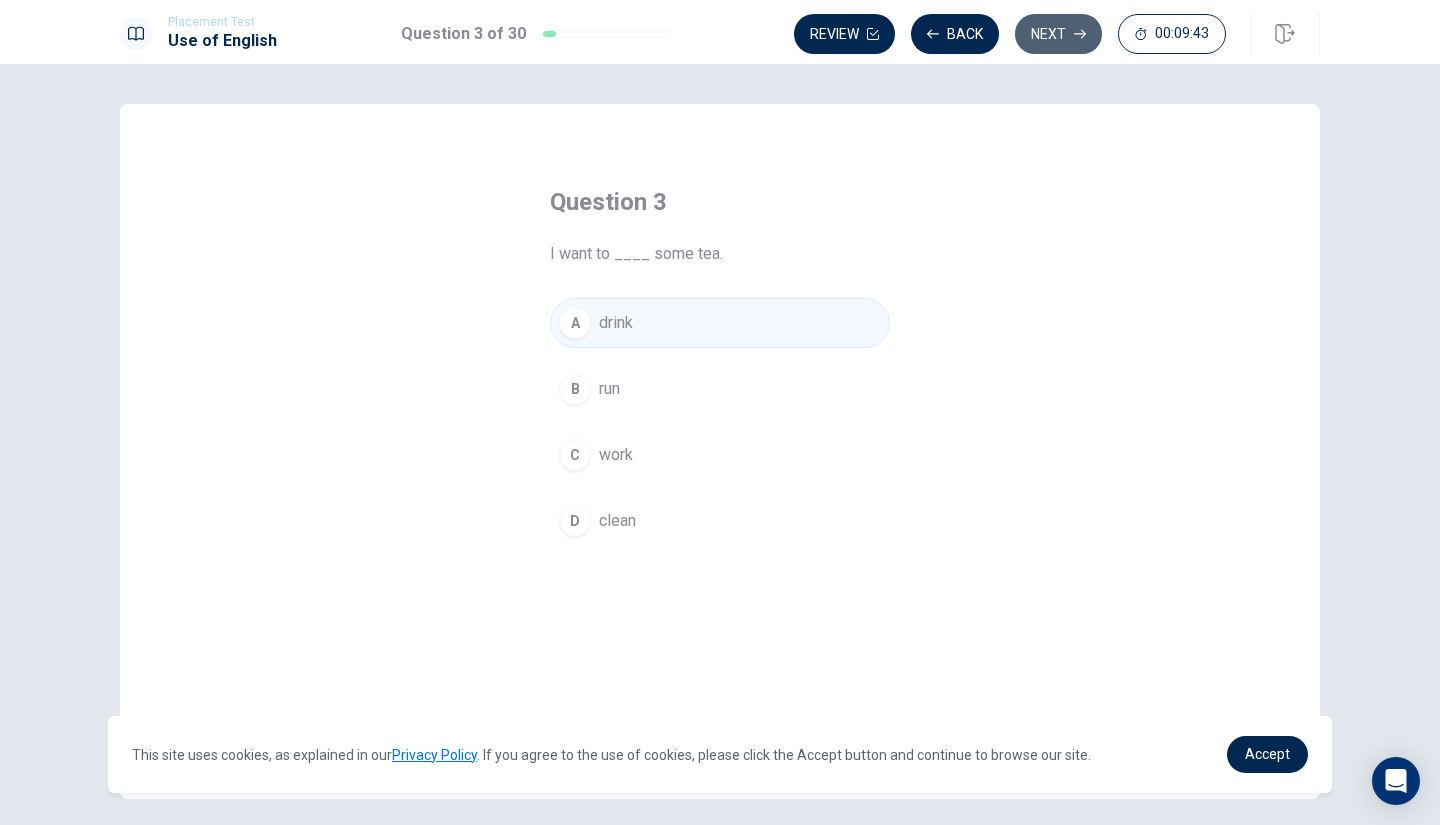 click on "Next" at bounding box center (1058, 34) 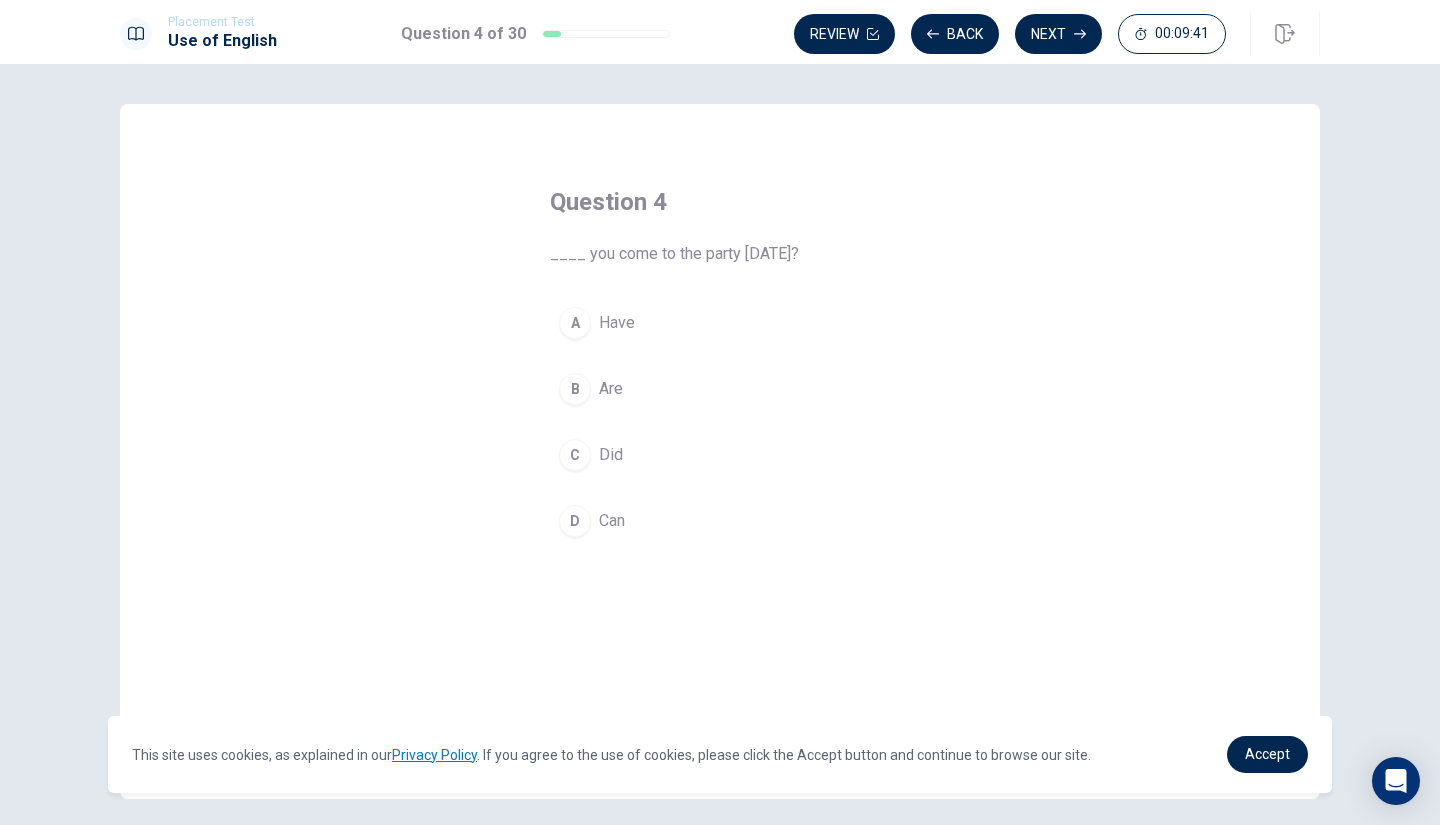 click on "B" at bounding box center [575, 389] 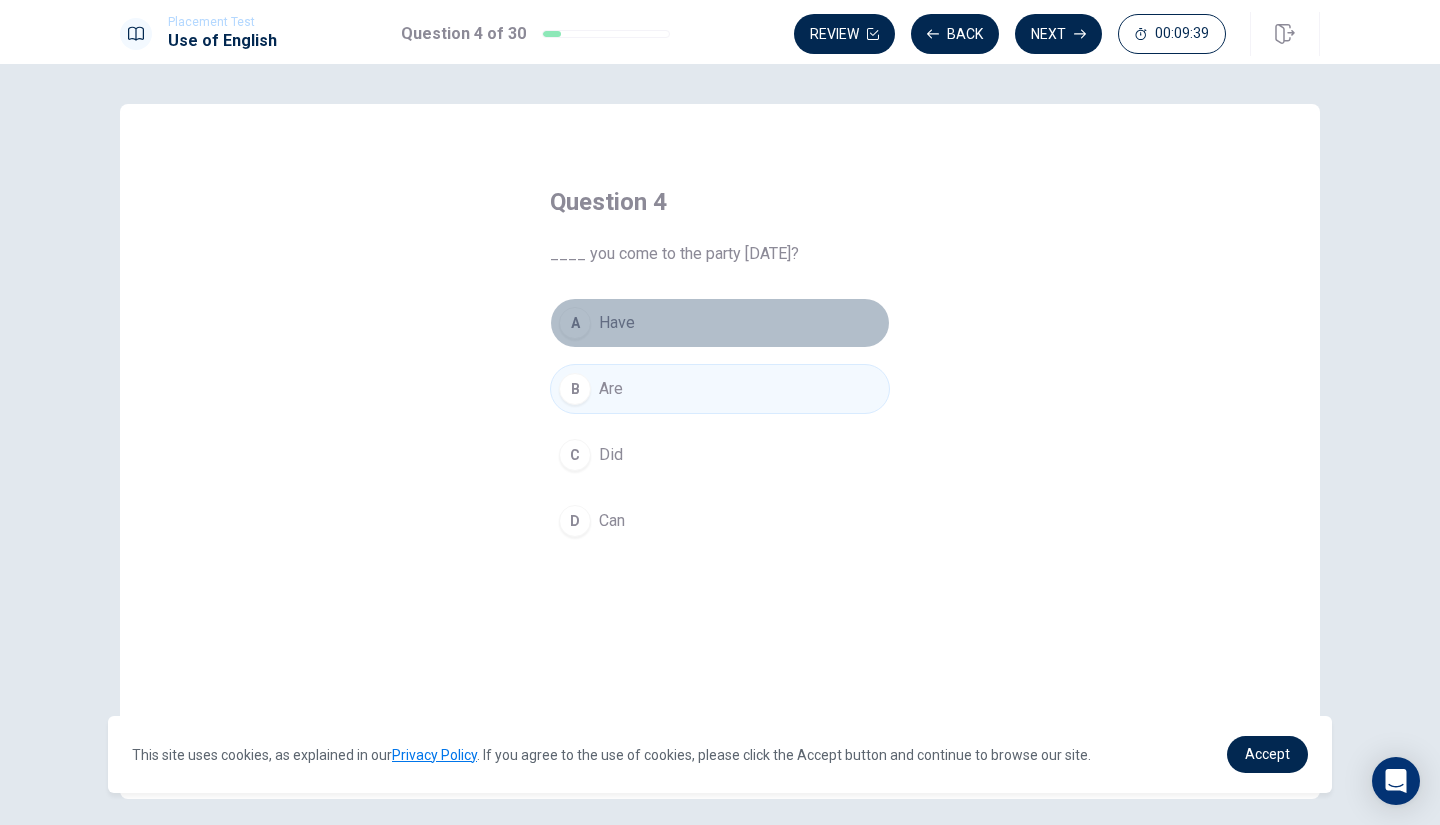 click on "A" at bounding box center [575, 323] 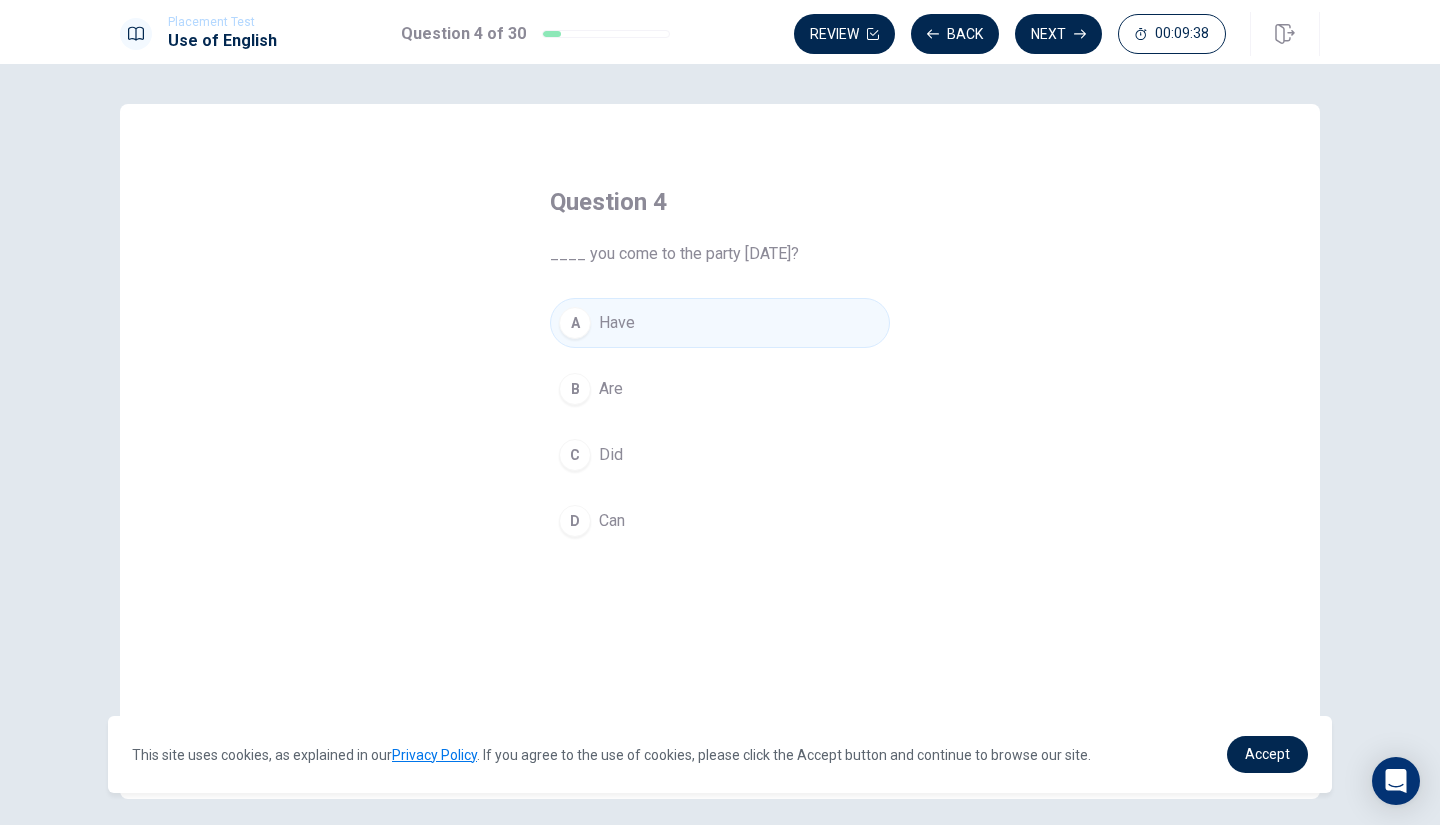 click on "C" at bounding box center (575, 455) 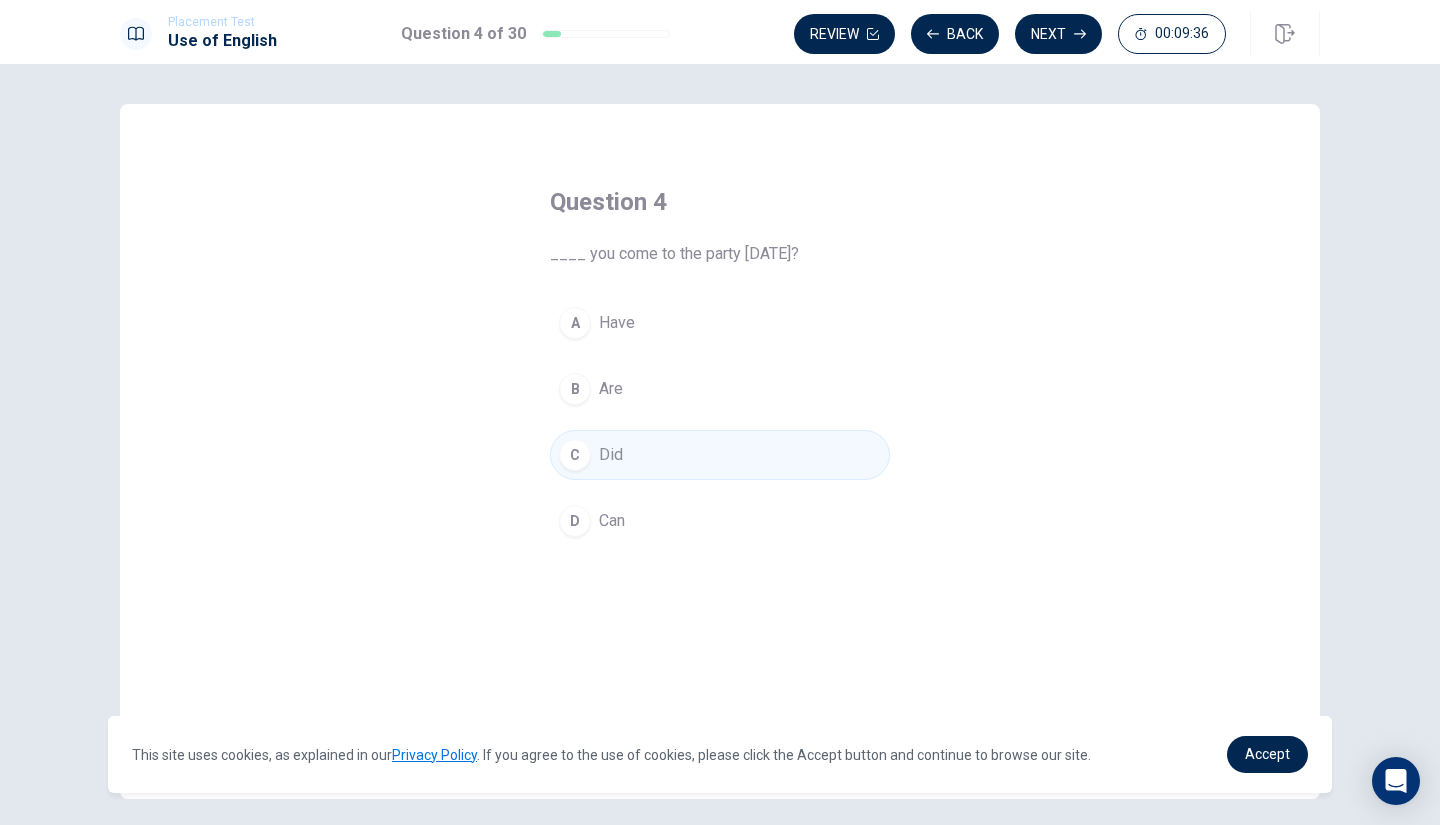 click on "D" at bounding box center (575, 521) 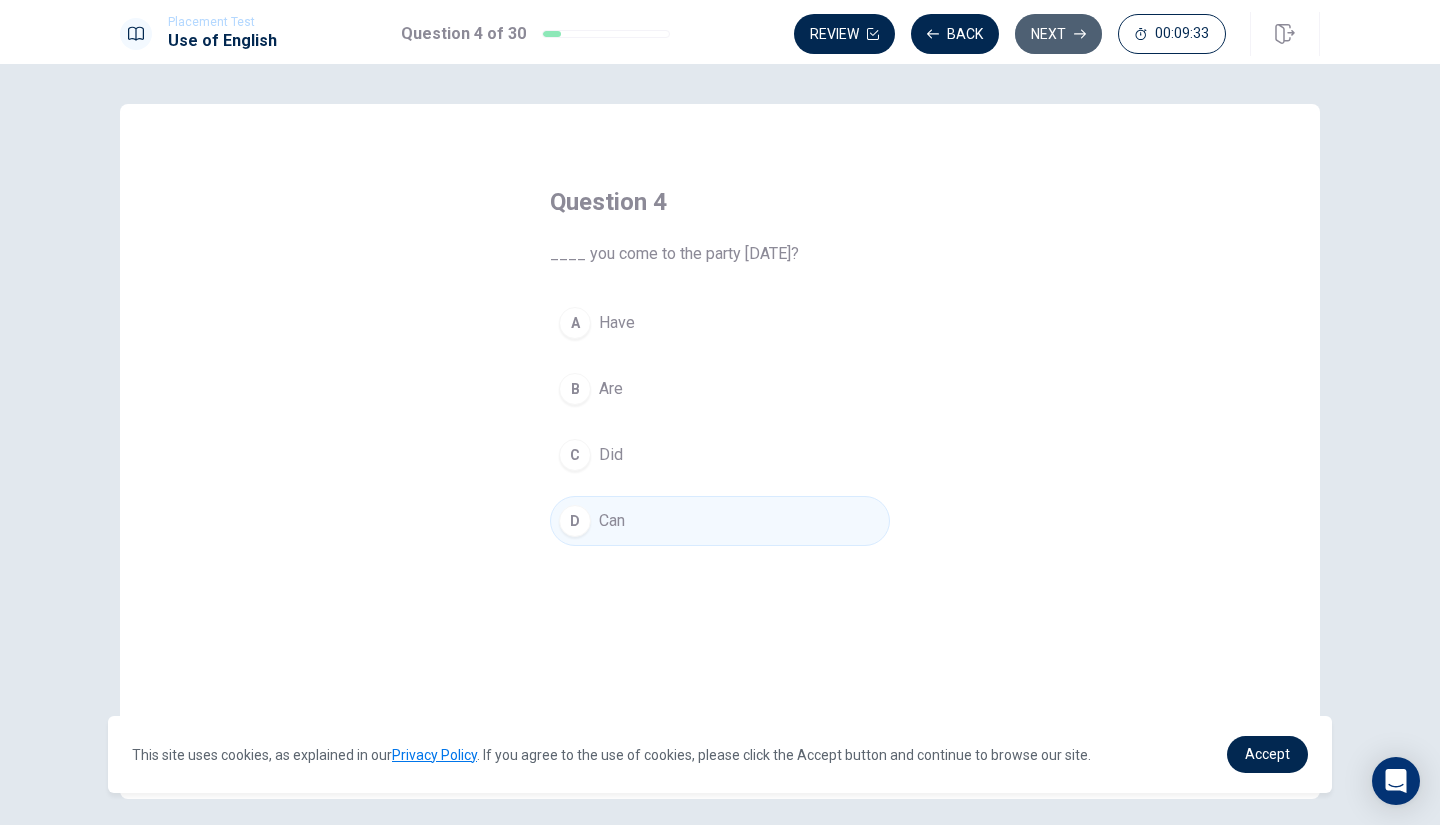 click on "Next" at bounding box center [1058, 34] 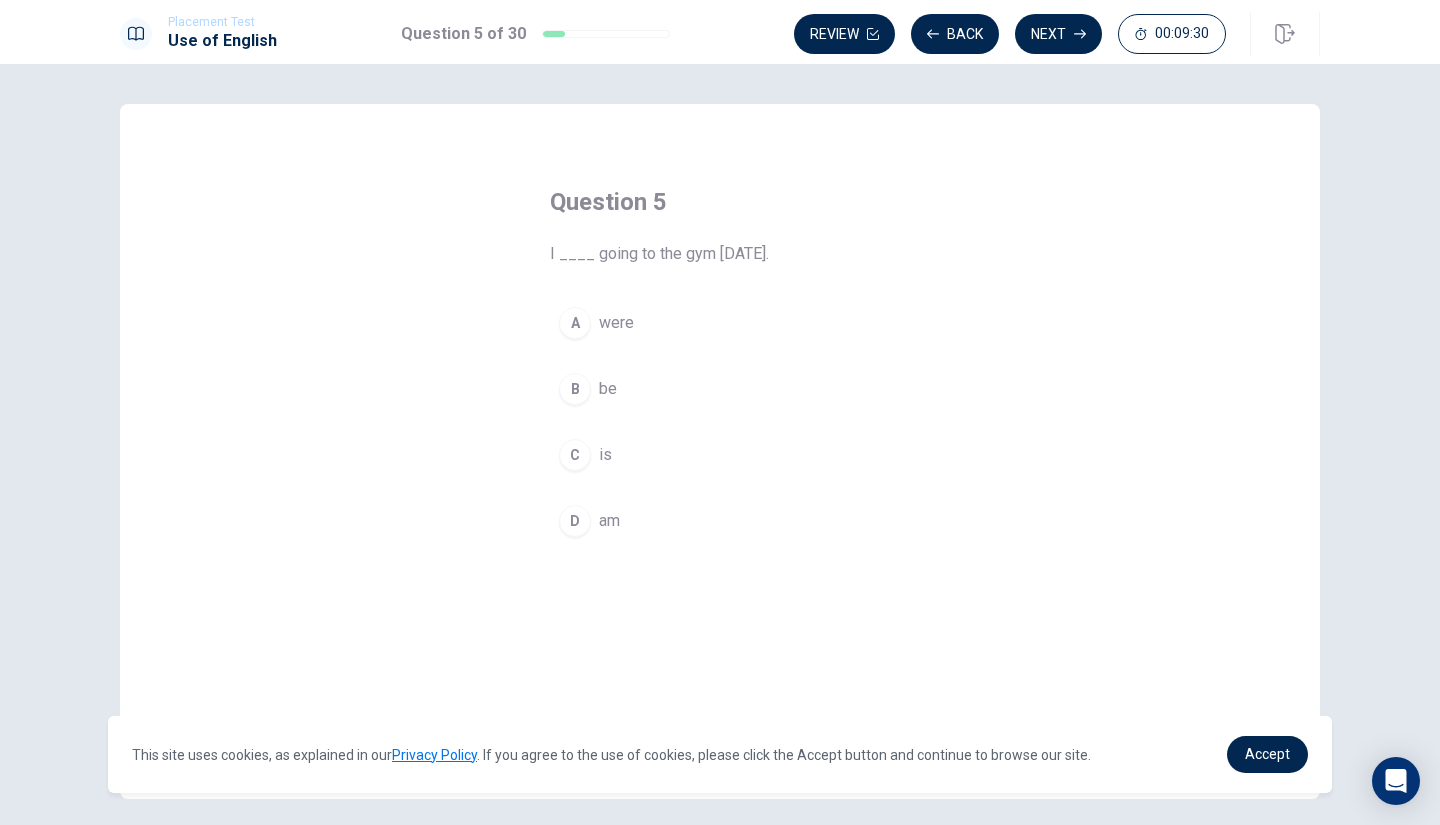 click on "D" at bounding box center (575, 521) 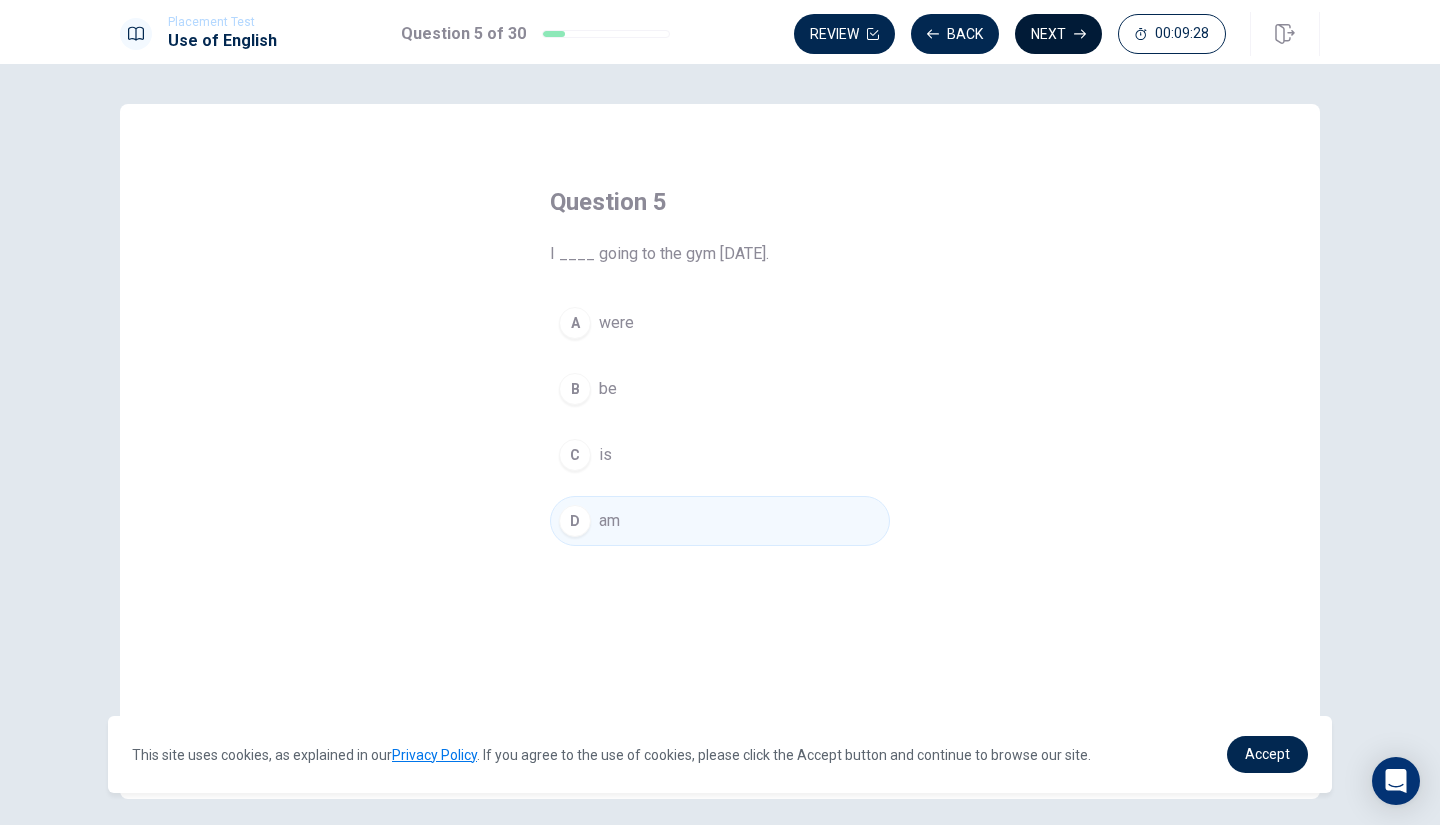 click on "Next" at bounding box center (1058, 34) 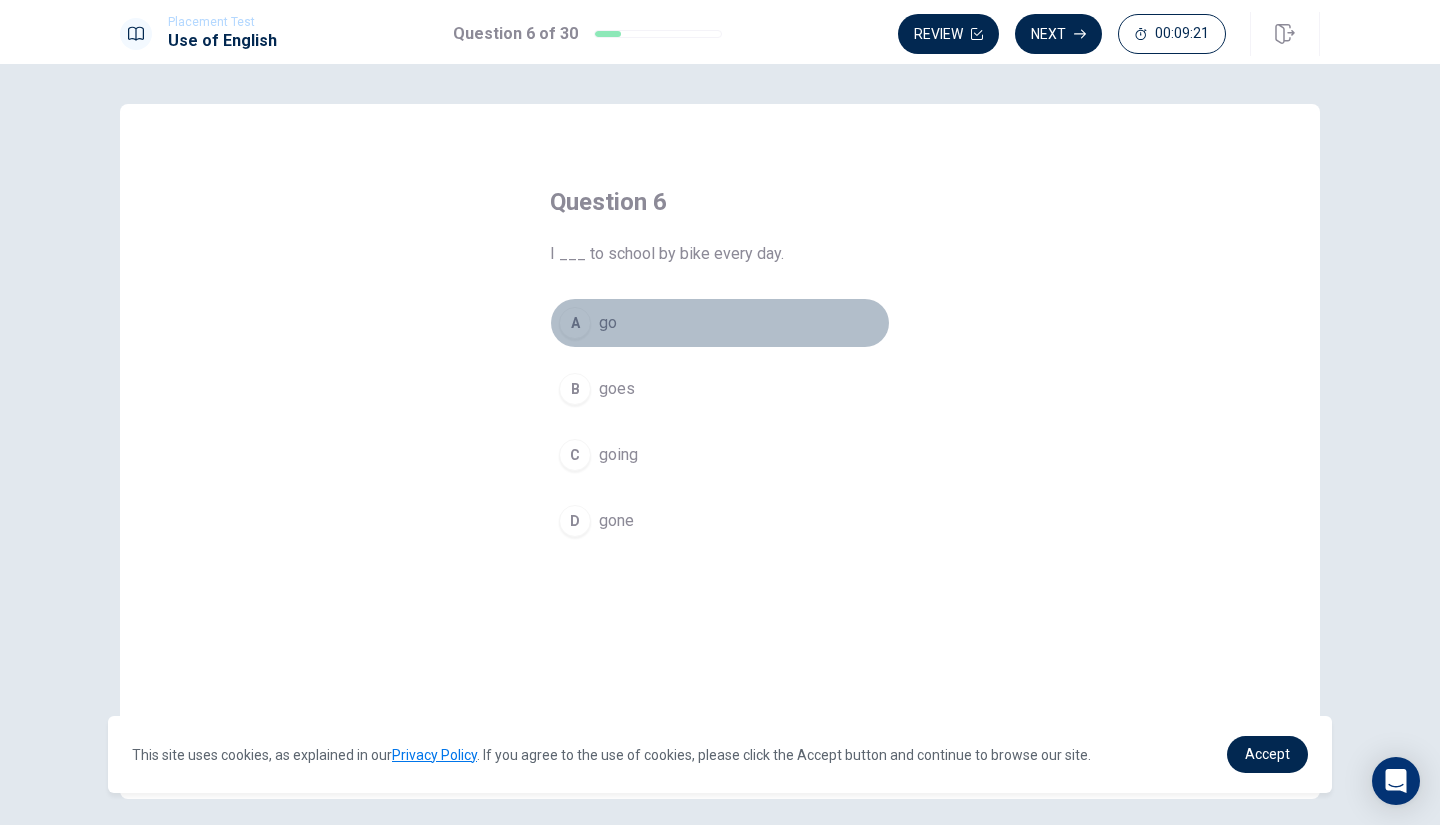 click on "A" at bounding box center [575, 323] 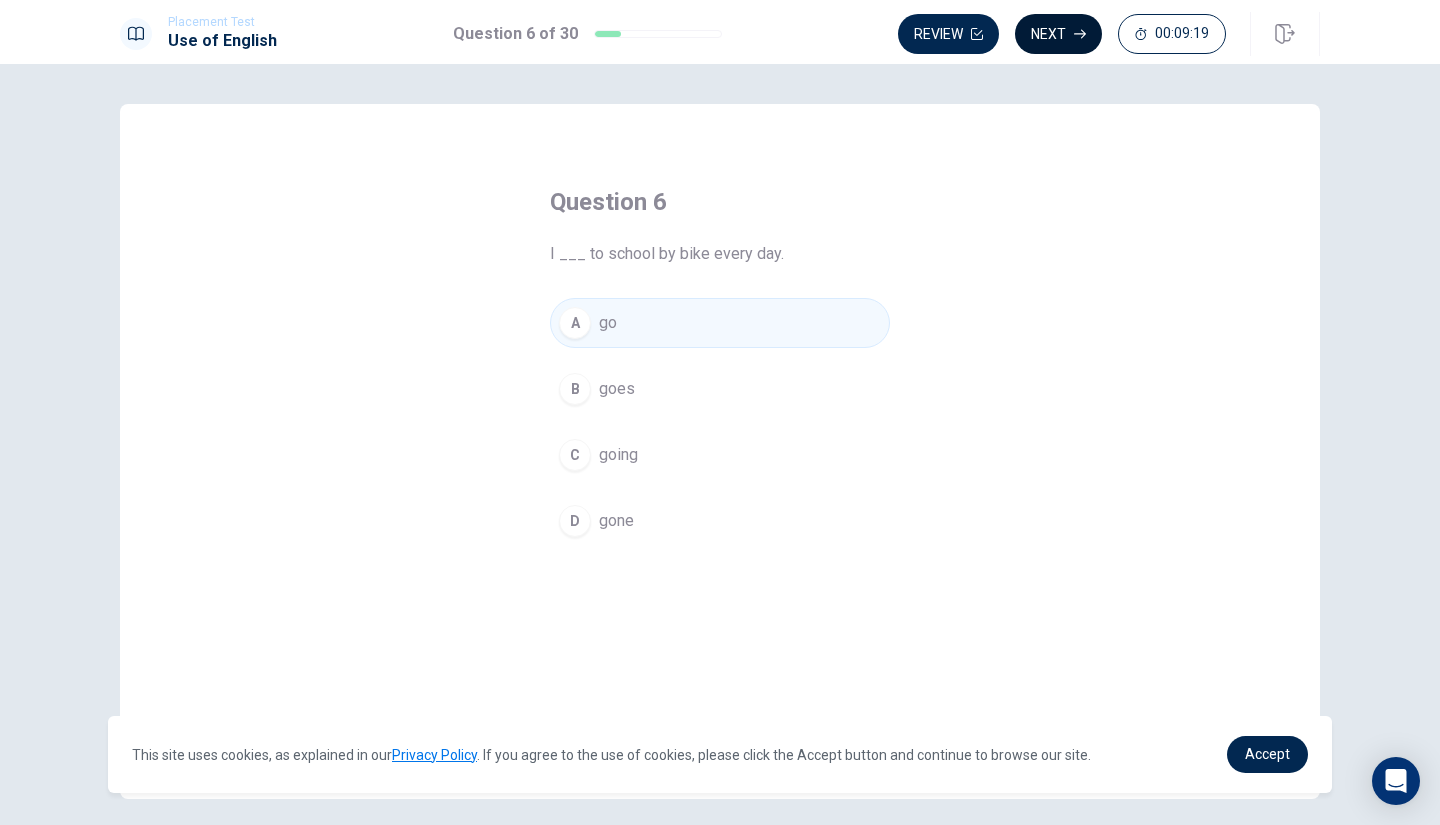 click on "Next" at bounding box center (1058, 34) 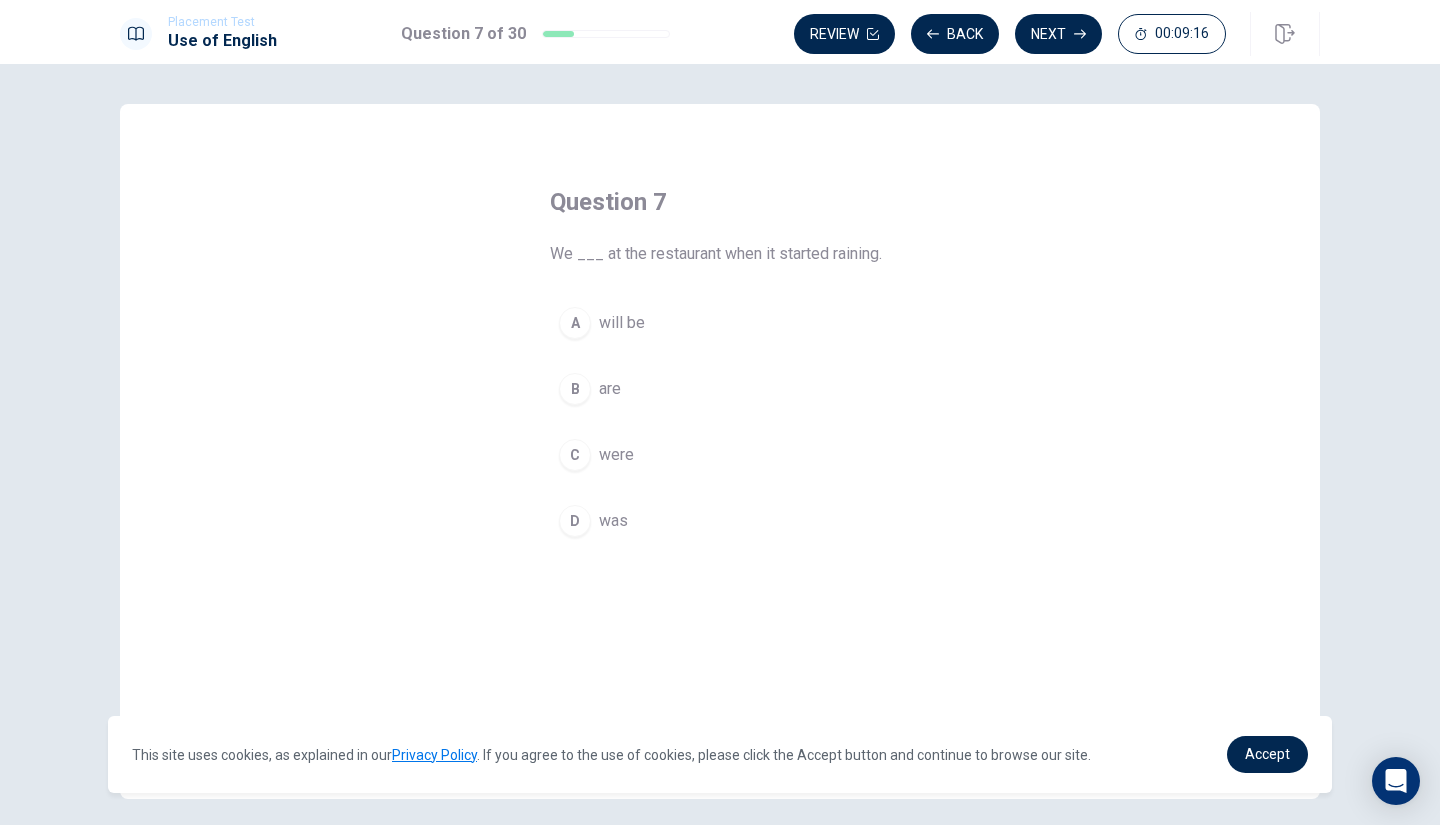 click on "C" at bounding box center (575, 455) 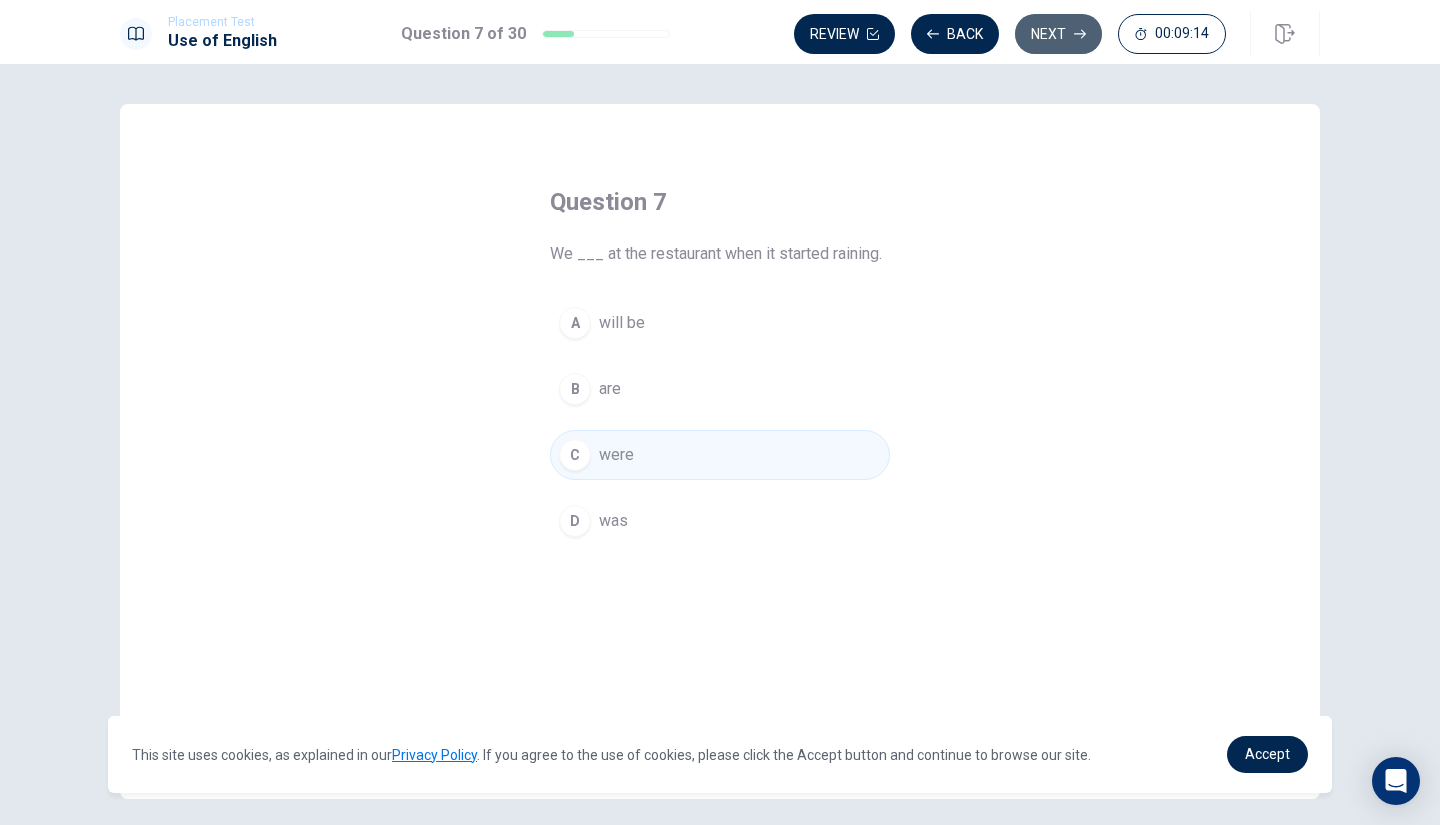 click on "Next" at bounding box center (1058, 34) 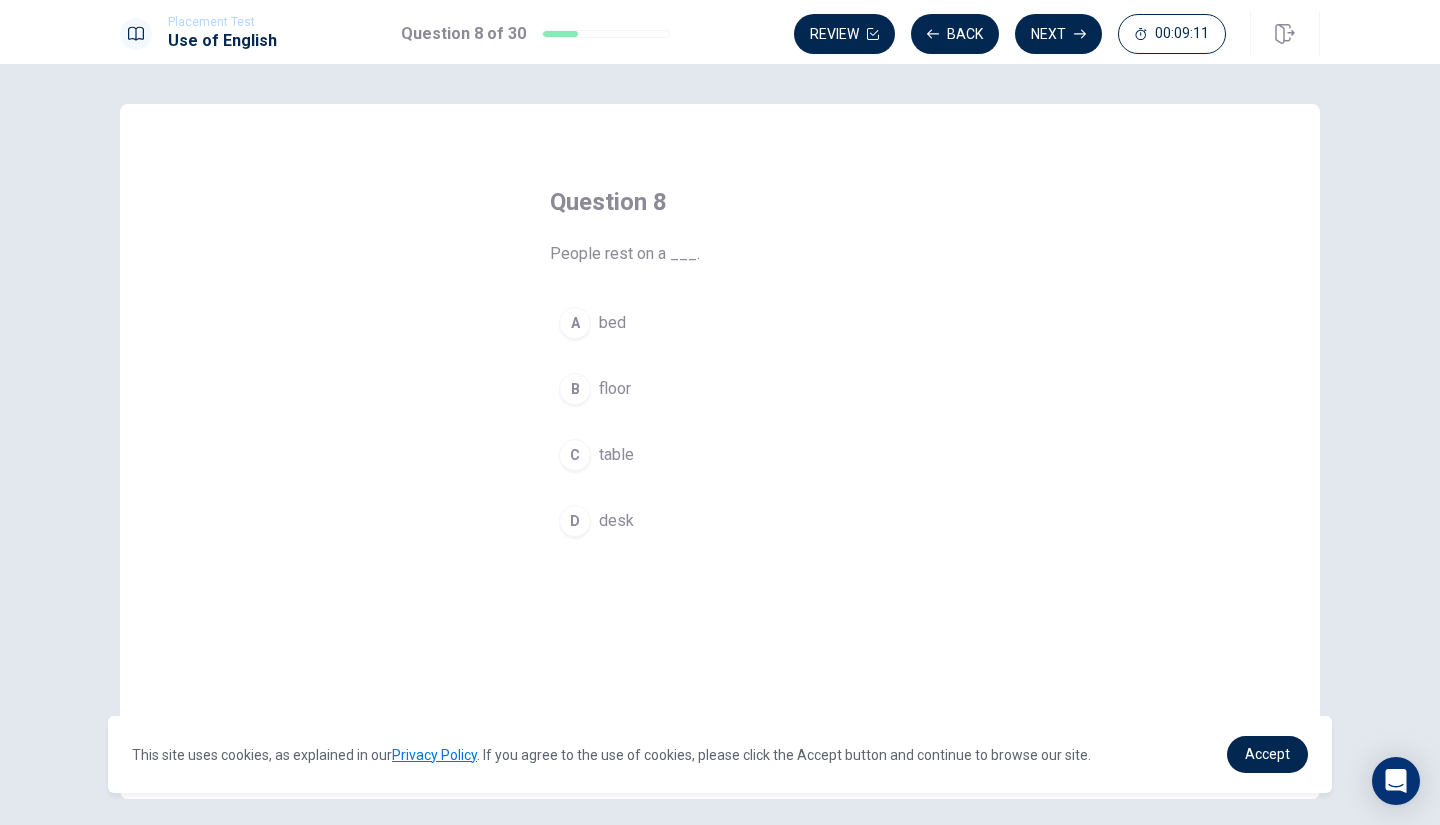 click on "A" at bounding box center [575, 323] 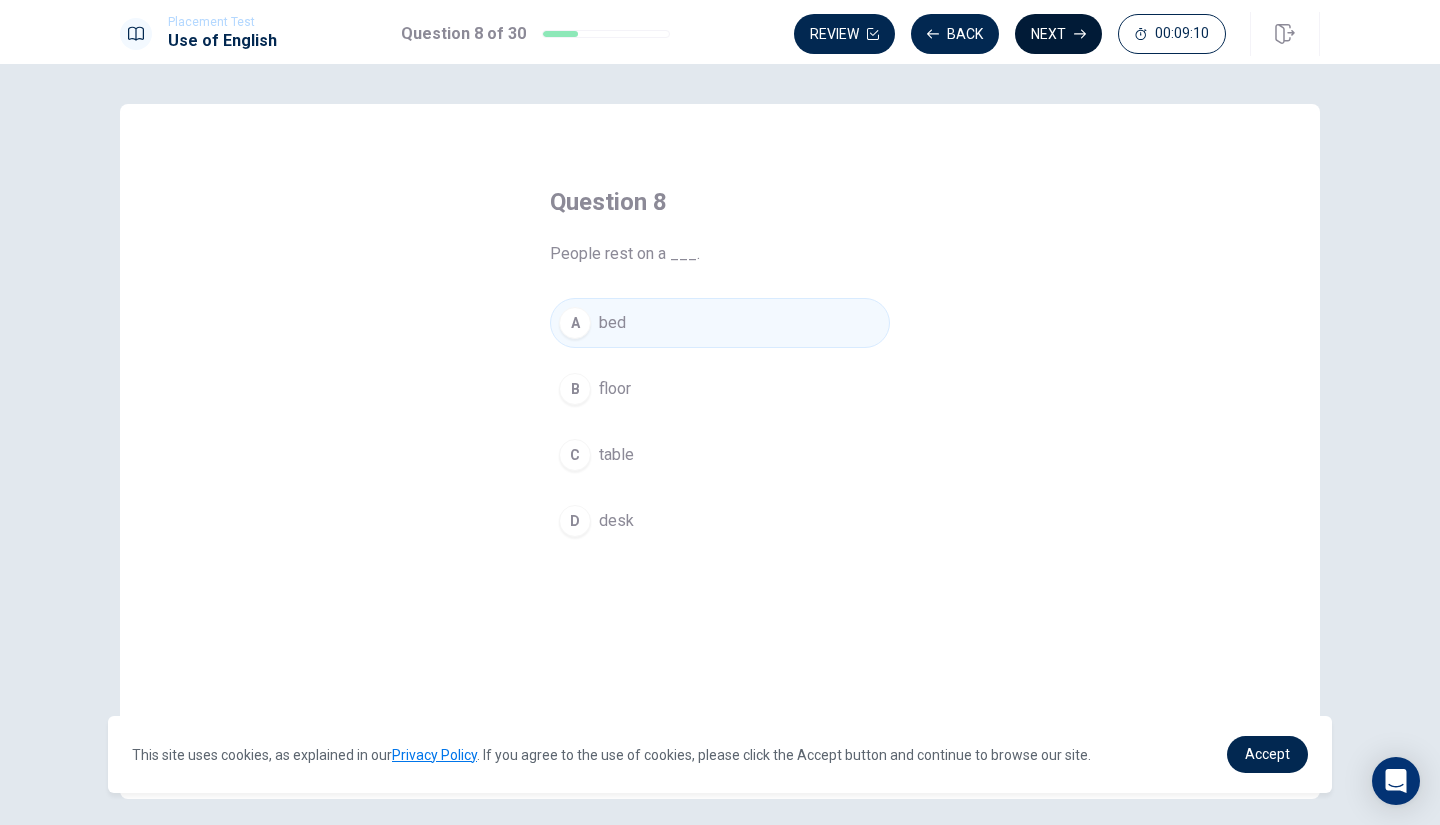 click on "Next" at bounding box center [1058, 34] 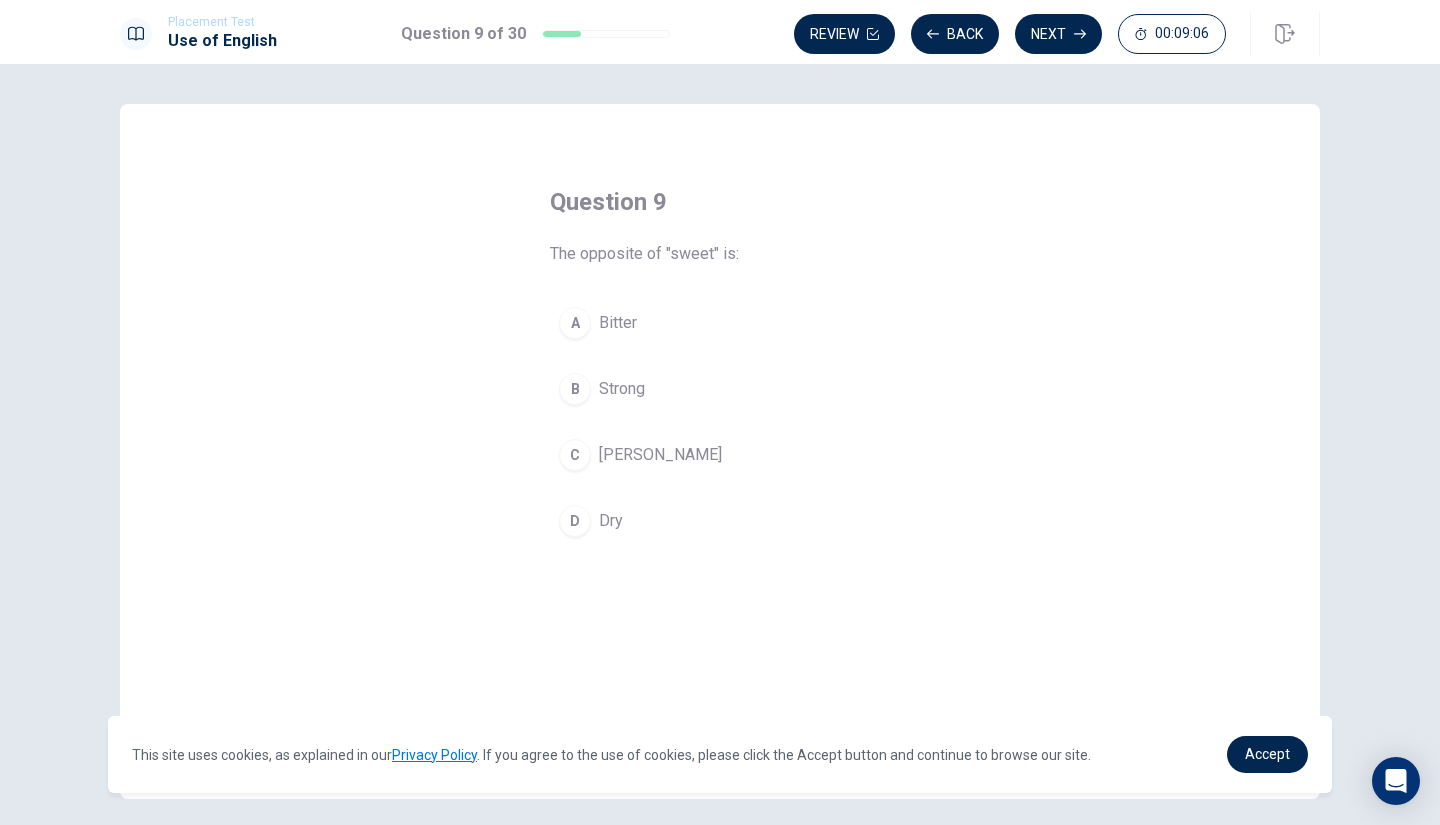 click on "A" at bounding box center [575, 323] 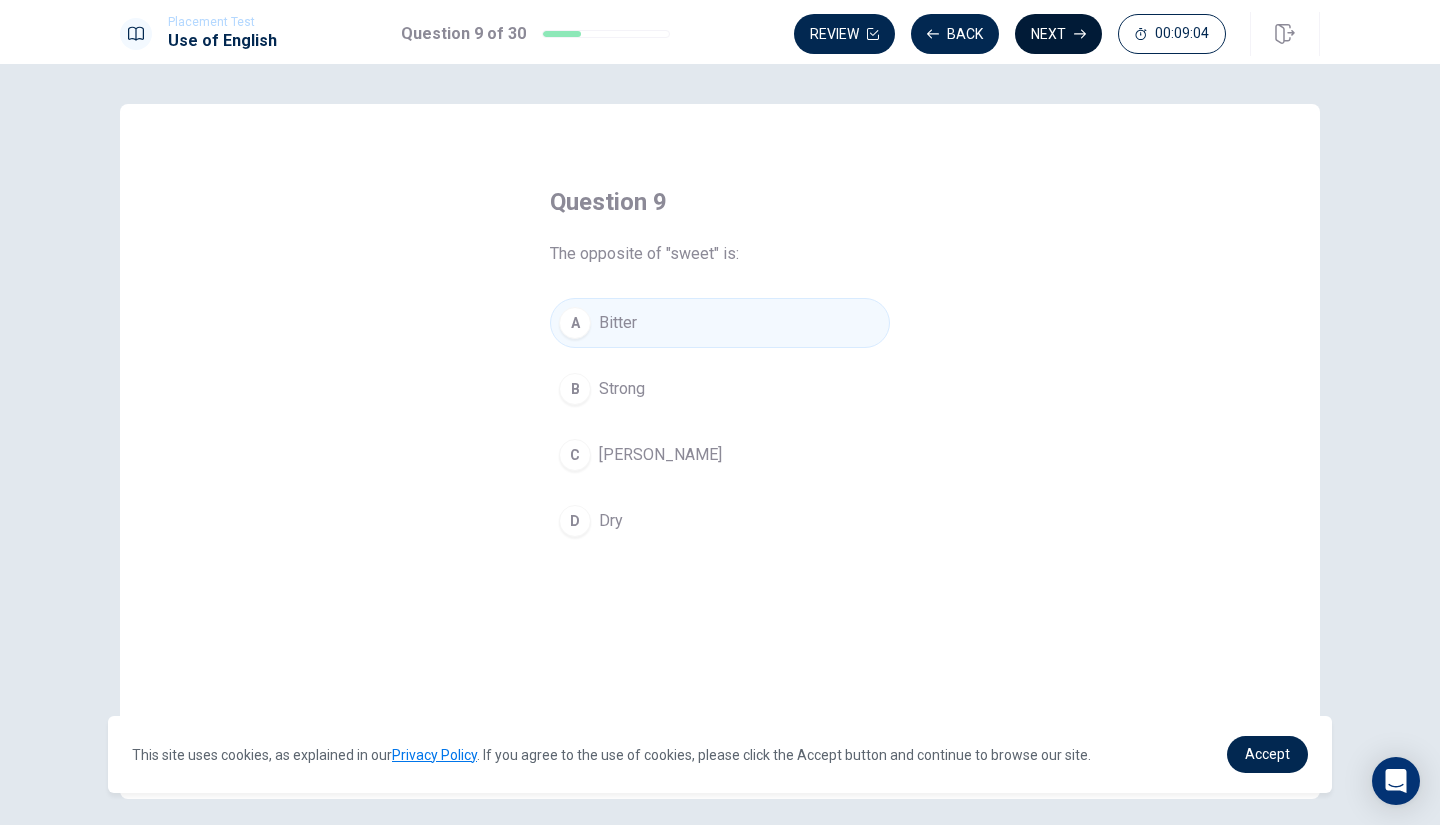 click 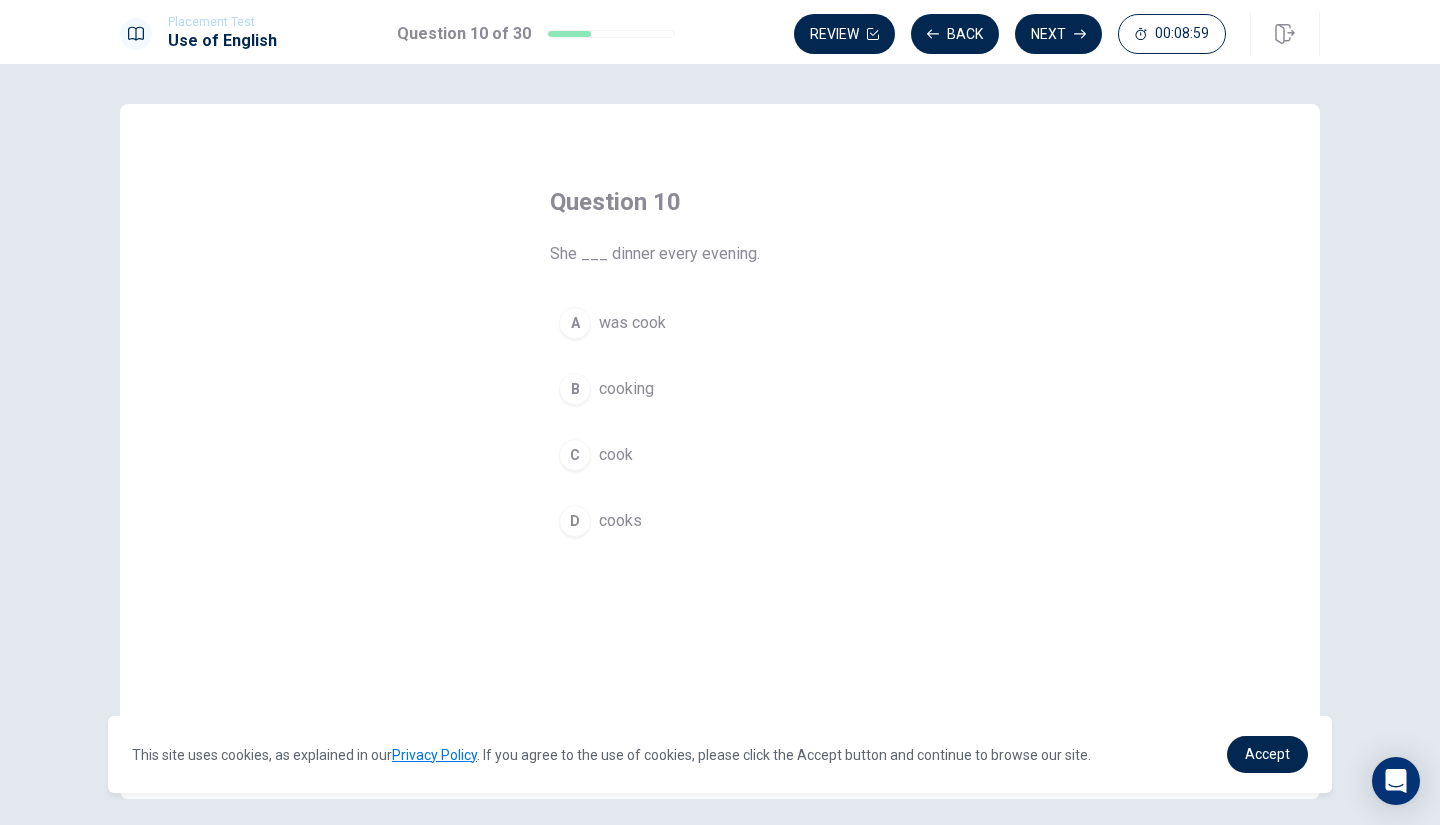 click on "D" at bounding box center (575, 521) 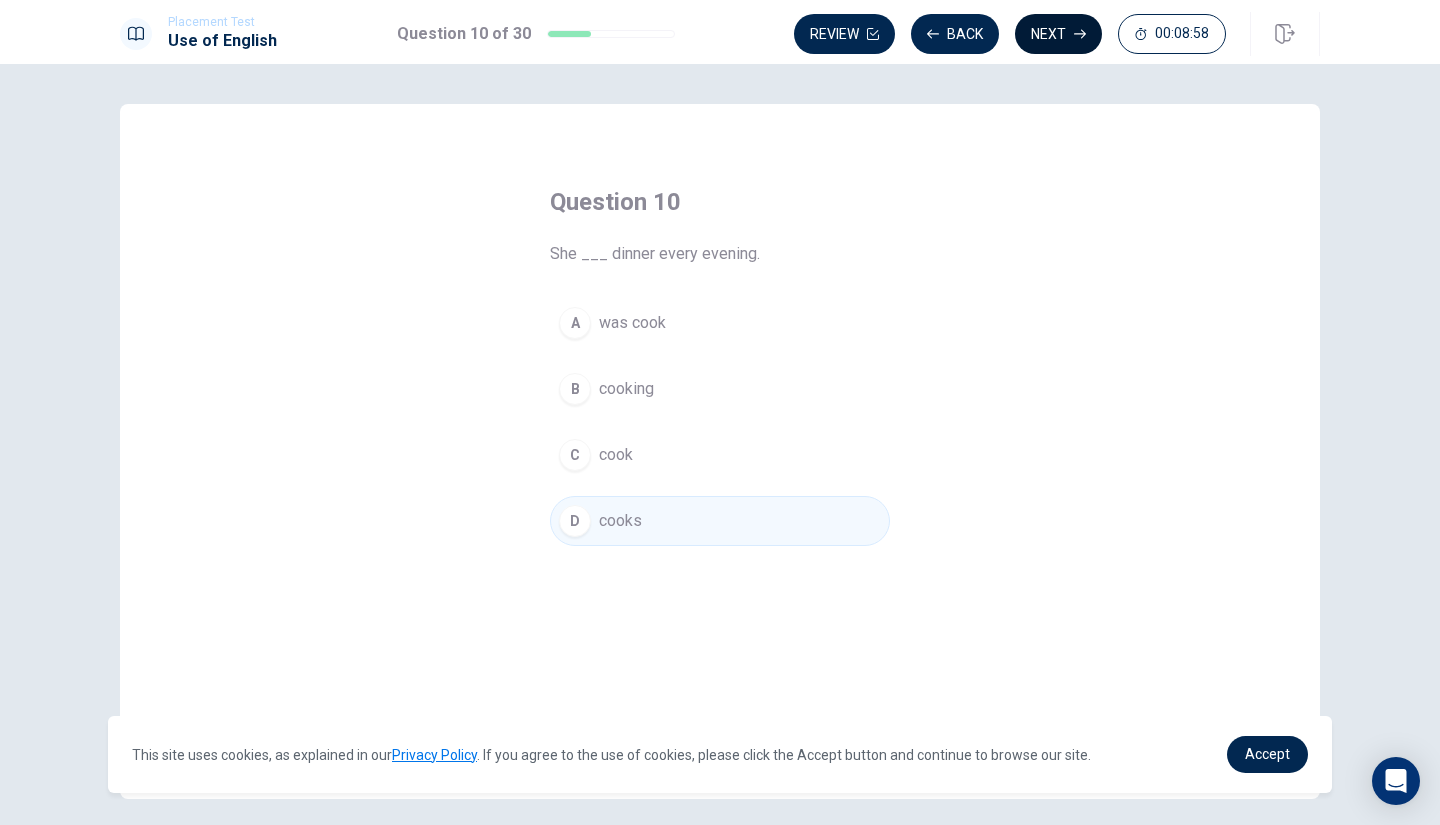 click on "Next" at bounding box center (1058, 34) 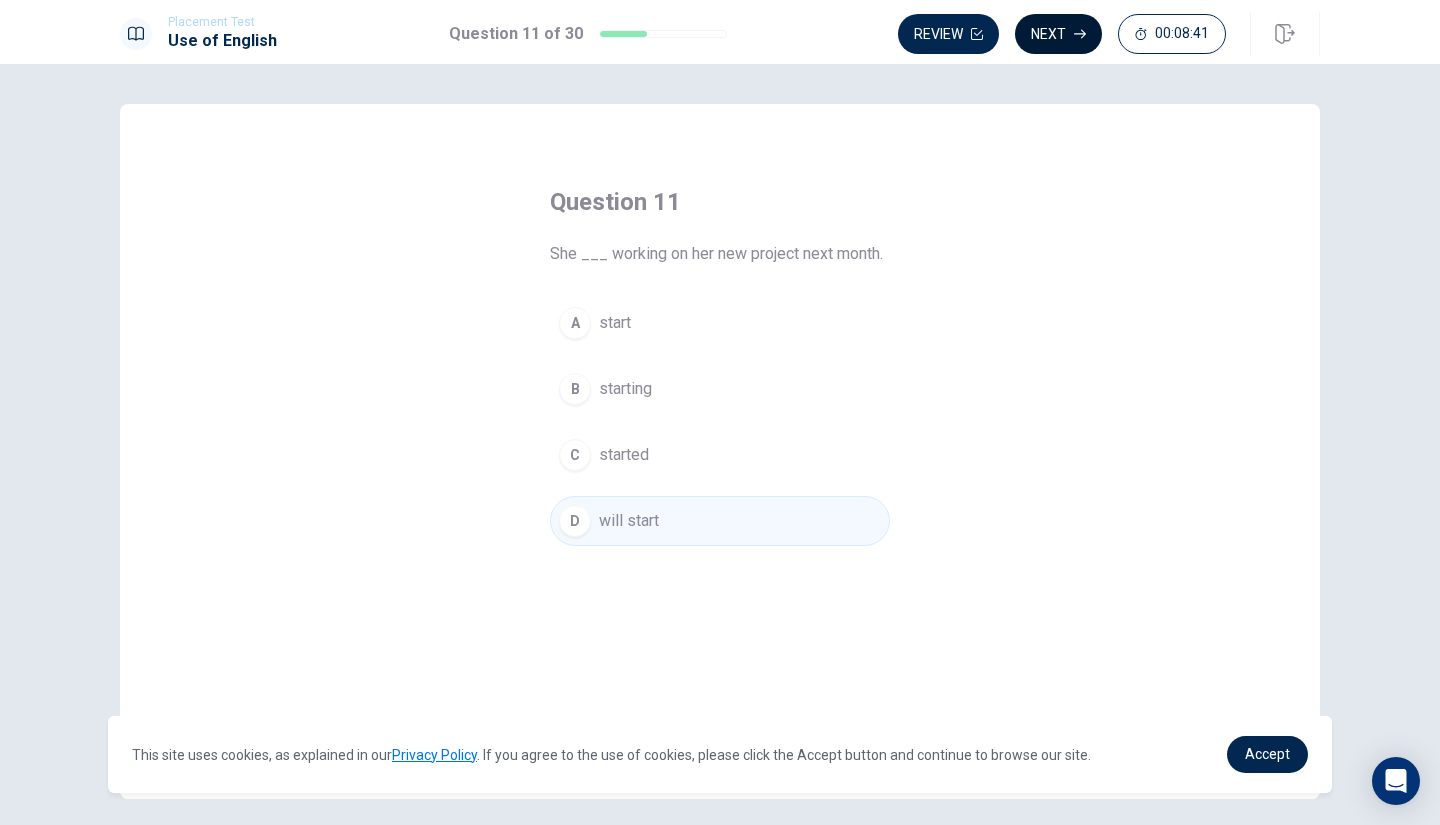 click on "Next" at bounding box center (1058, 34) 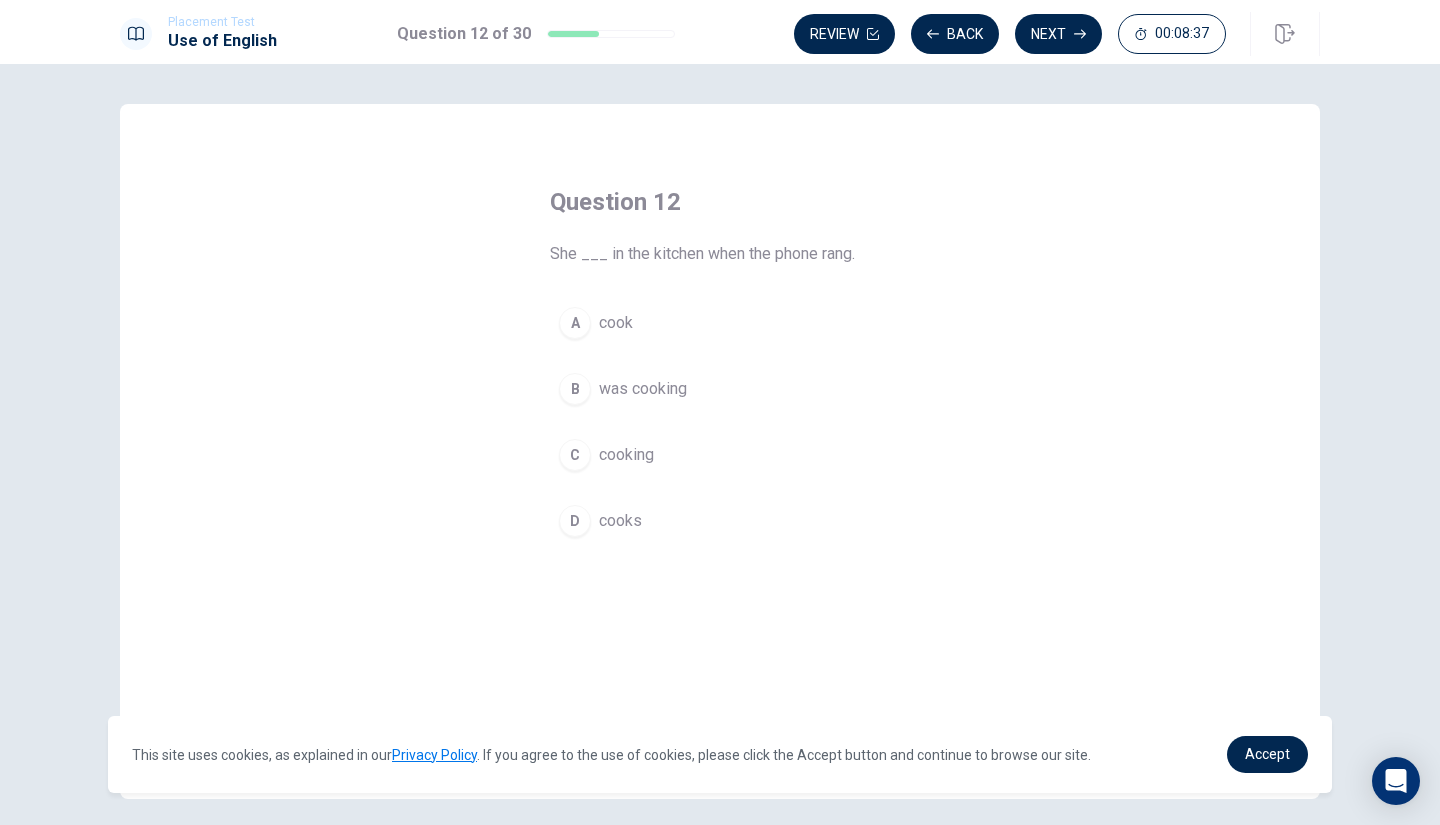 click on "B" at bounding box center (575, 389) 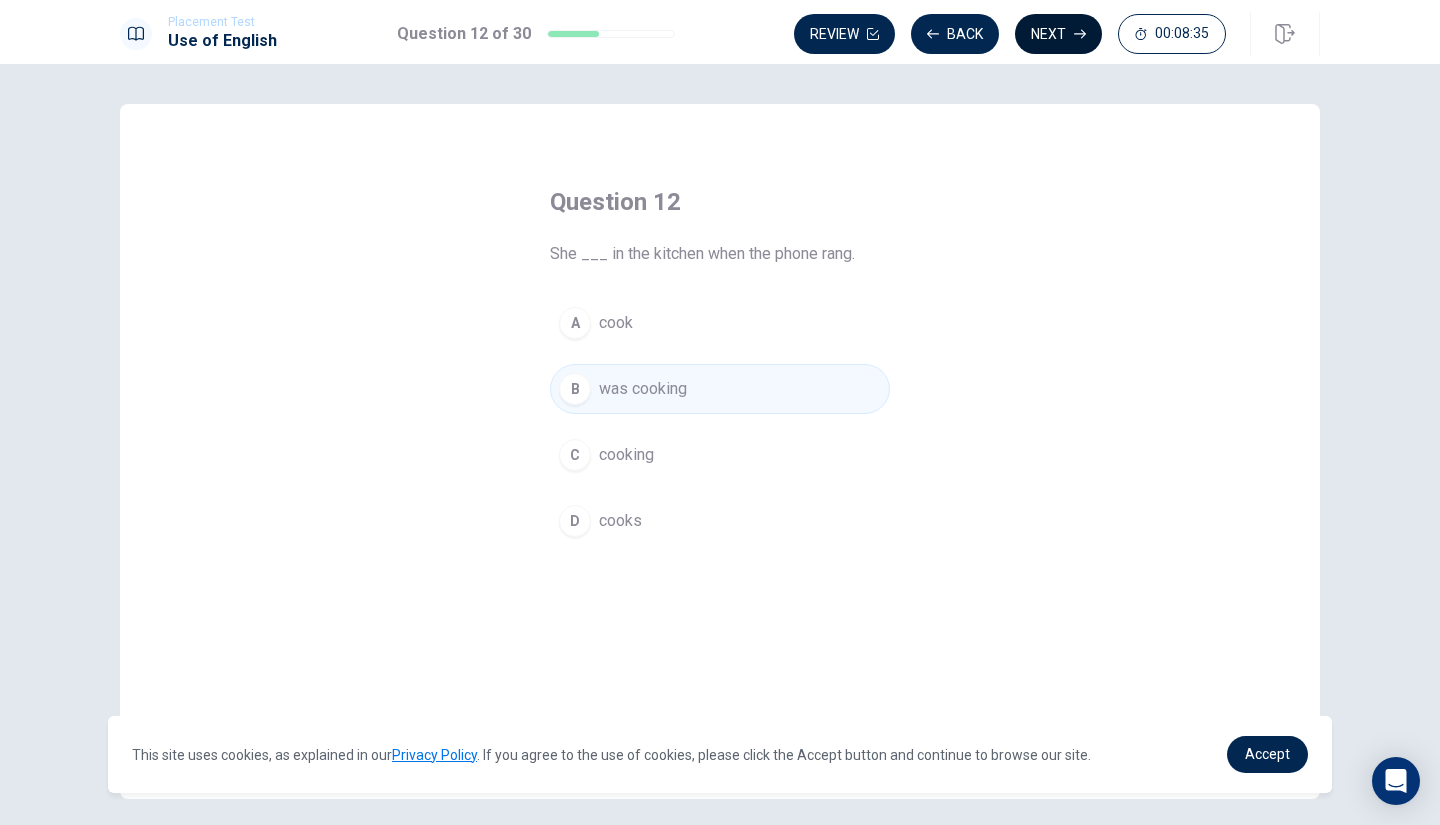 click on "Next" at bounding box center [1058, 34] 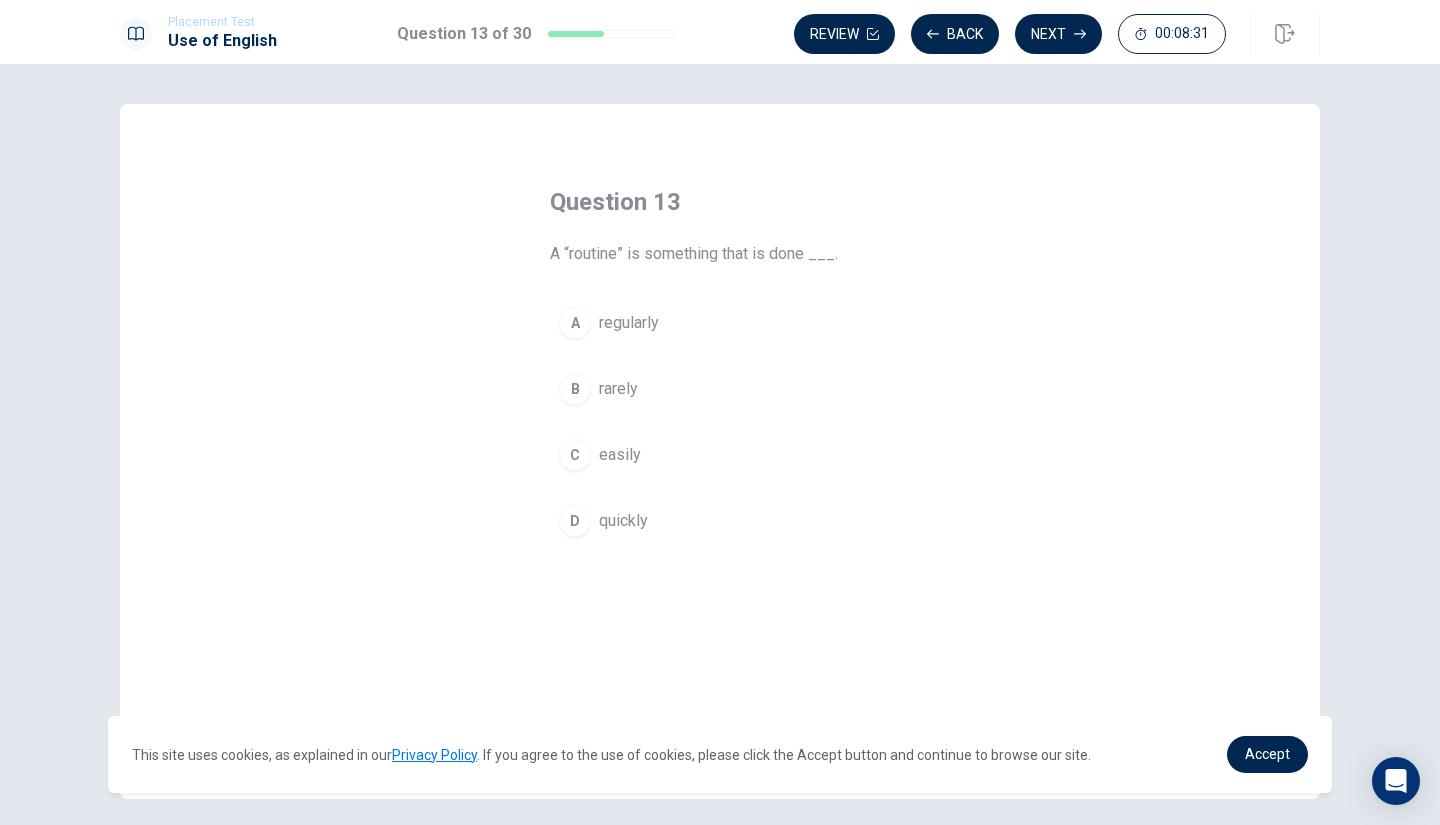 click on "A" at bounding box center (575, 323) 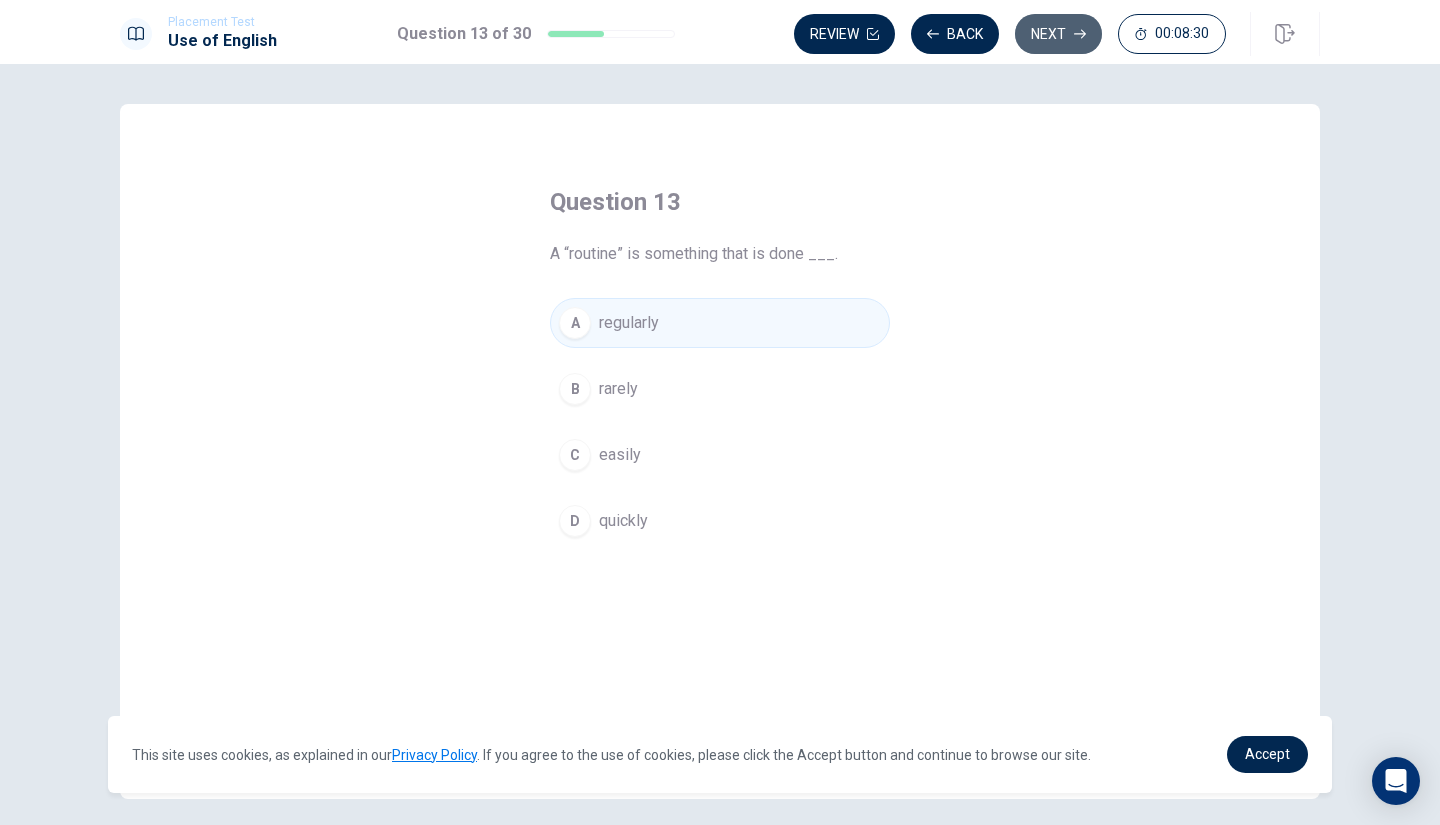 click on "Next" at bounding box center [1058, 34] 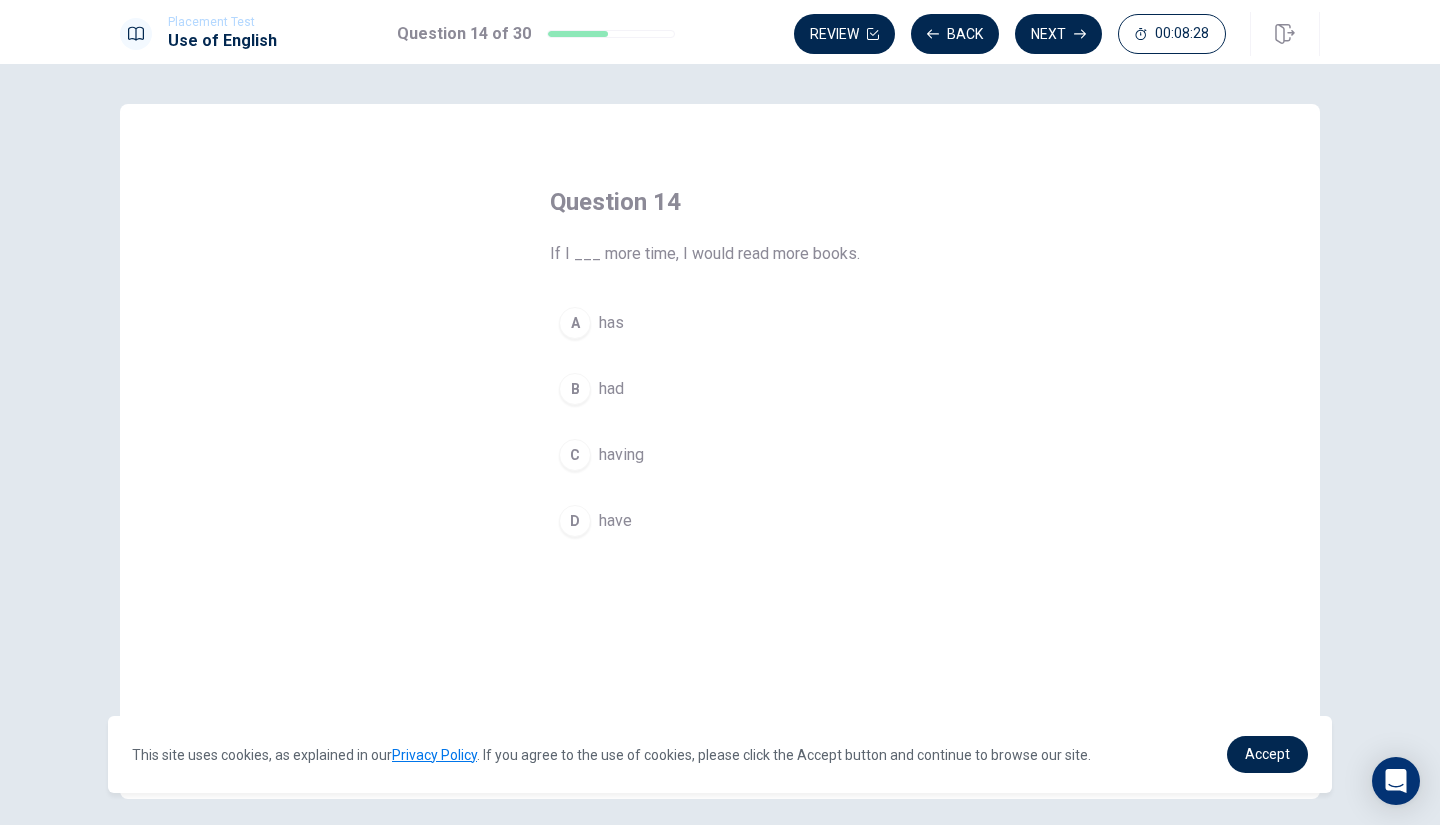 click on "B" at bounding box center [575, 389] 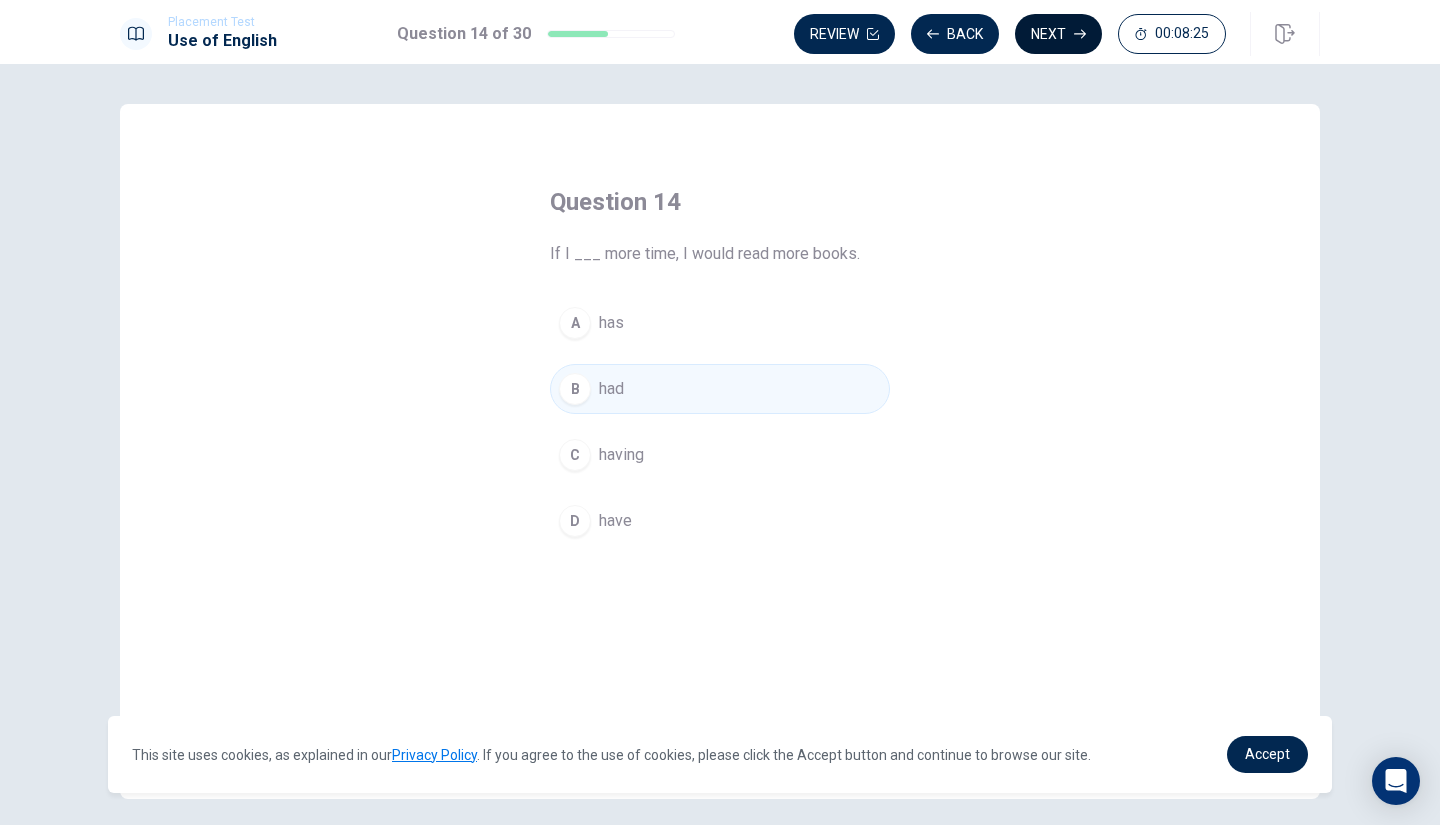 click on "Next" at bounding box center [1058, 34] 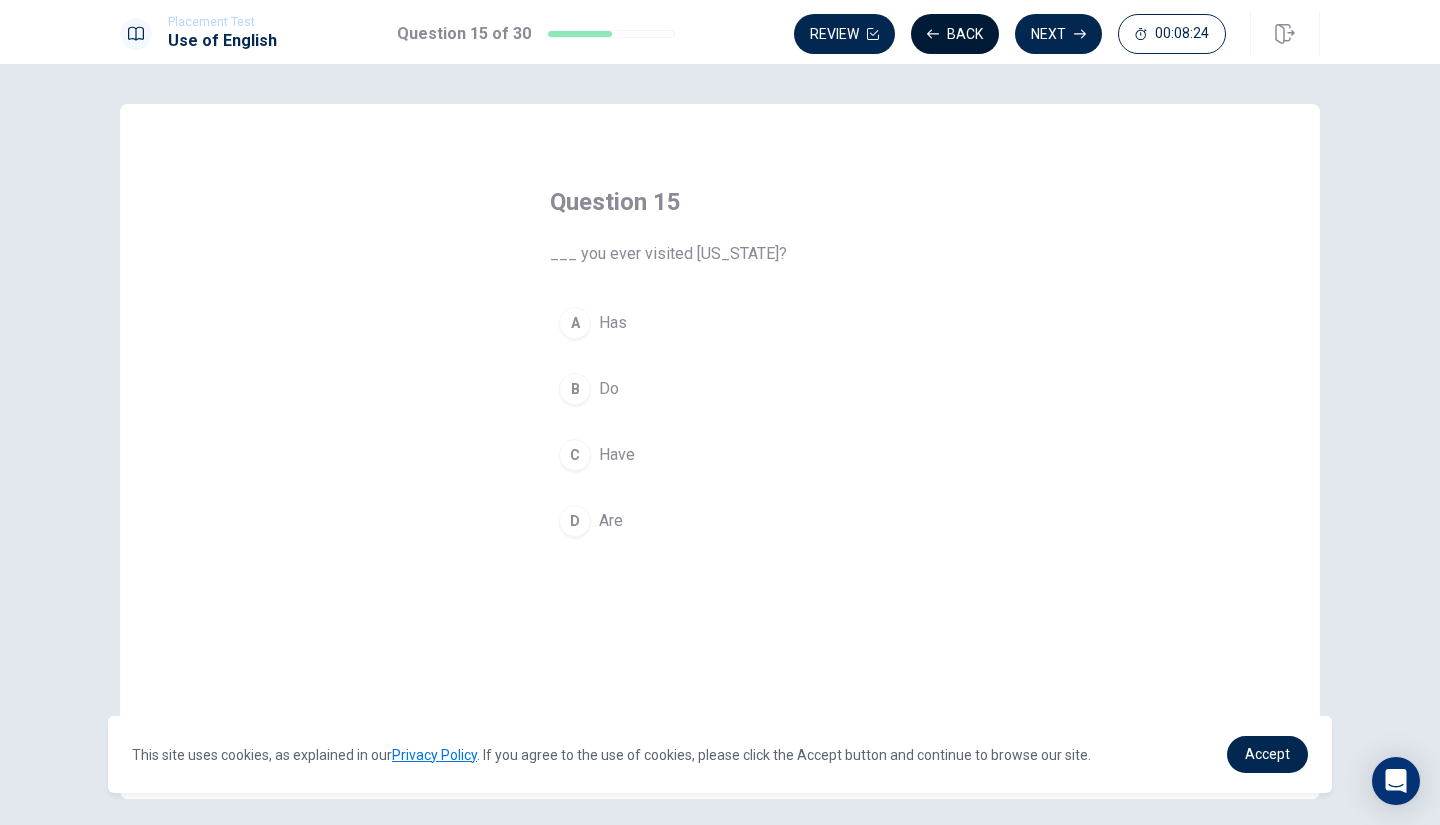 click on "Back" at bounding box center (955, 34) 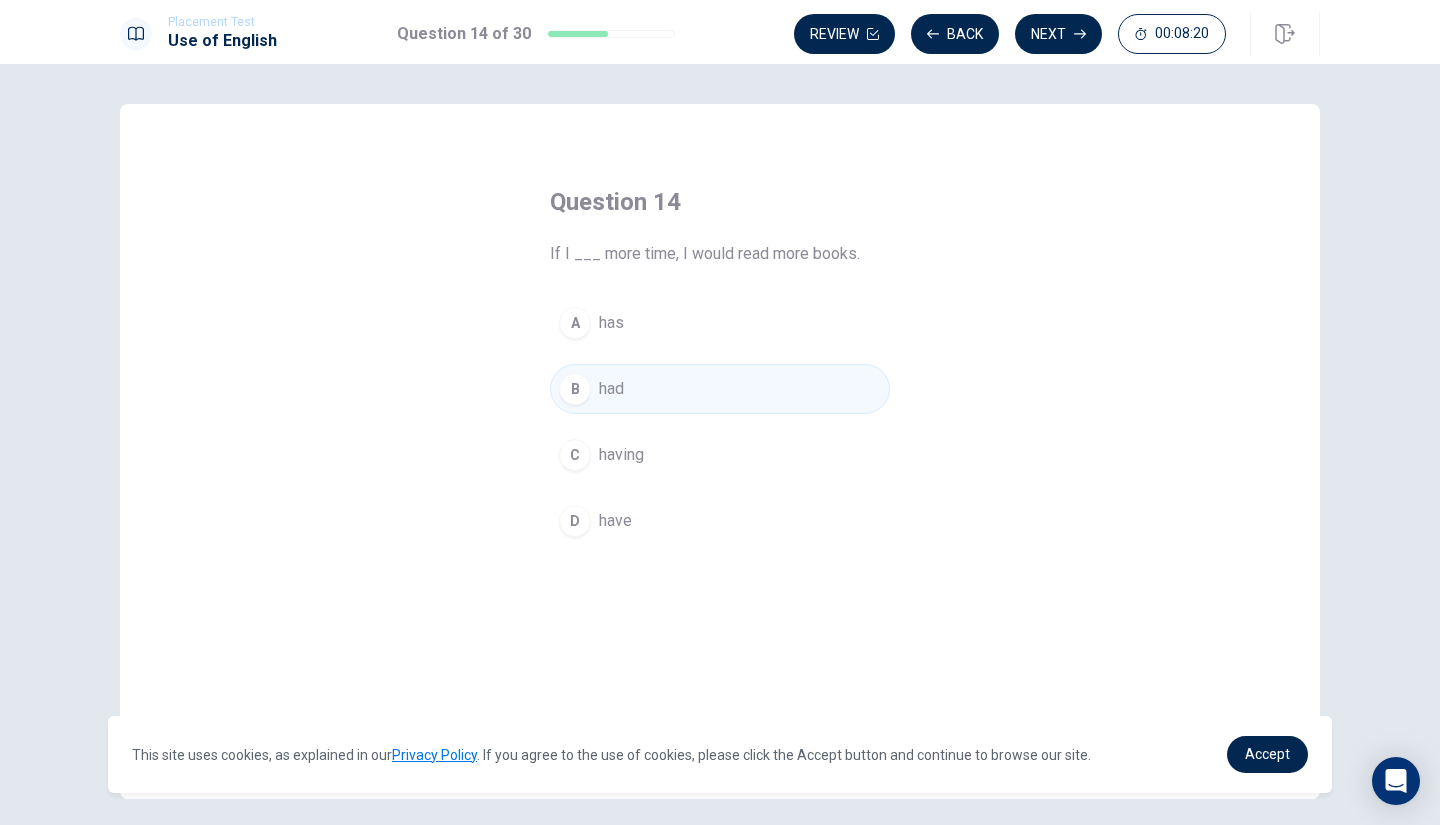 click on "D have" at bounding box center (720, 521) 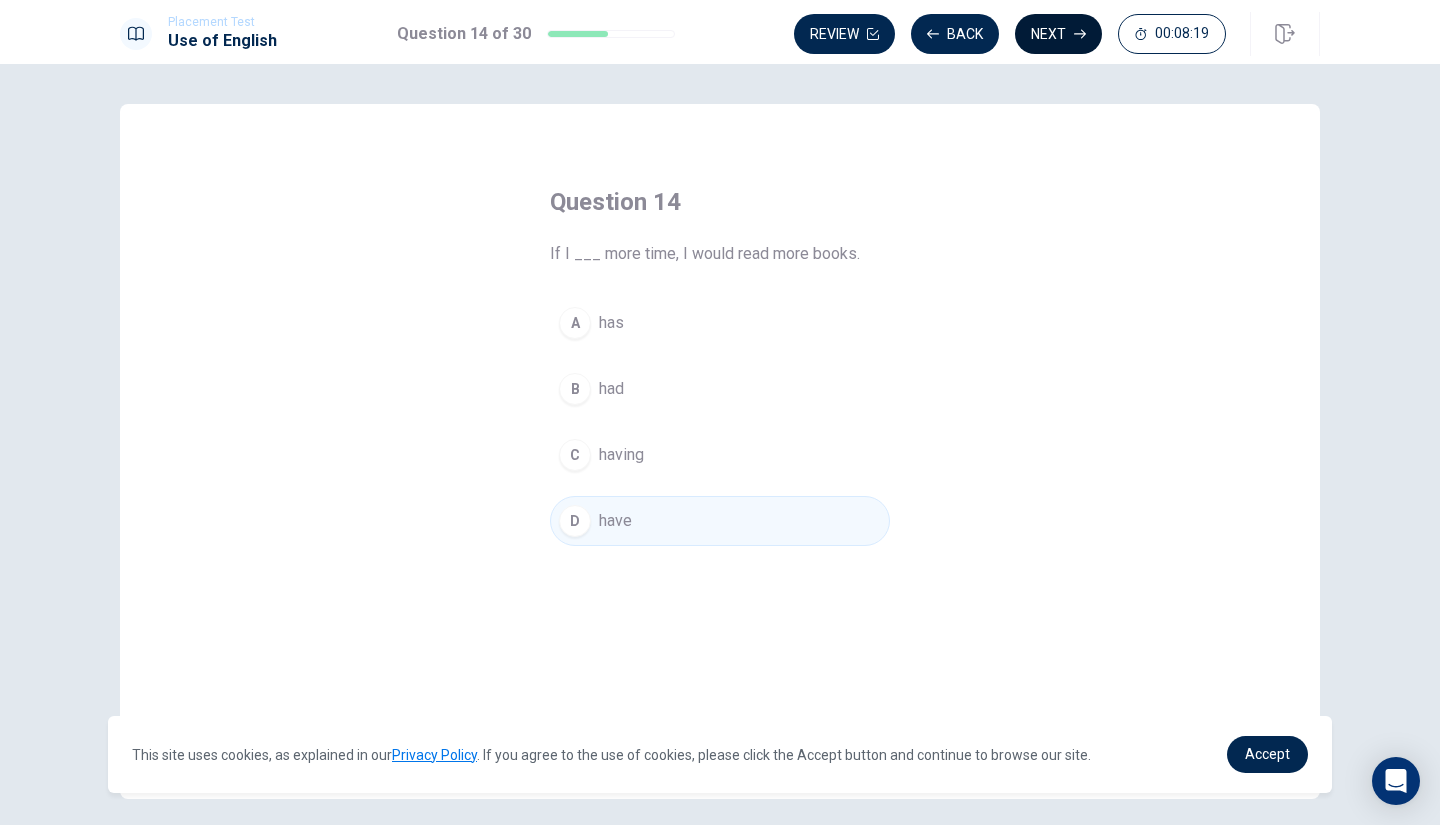 click on "Next" at bounding box center (1058, 34) 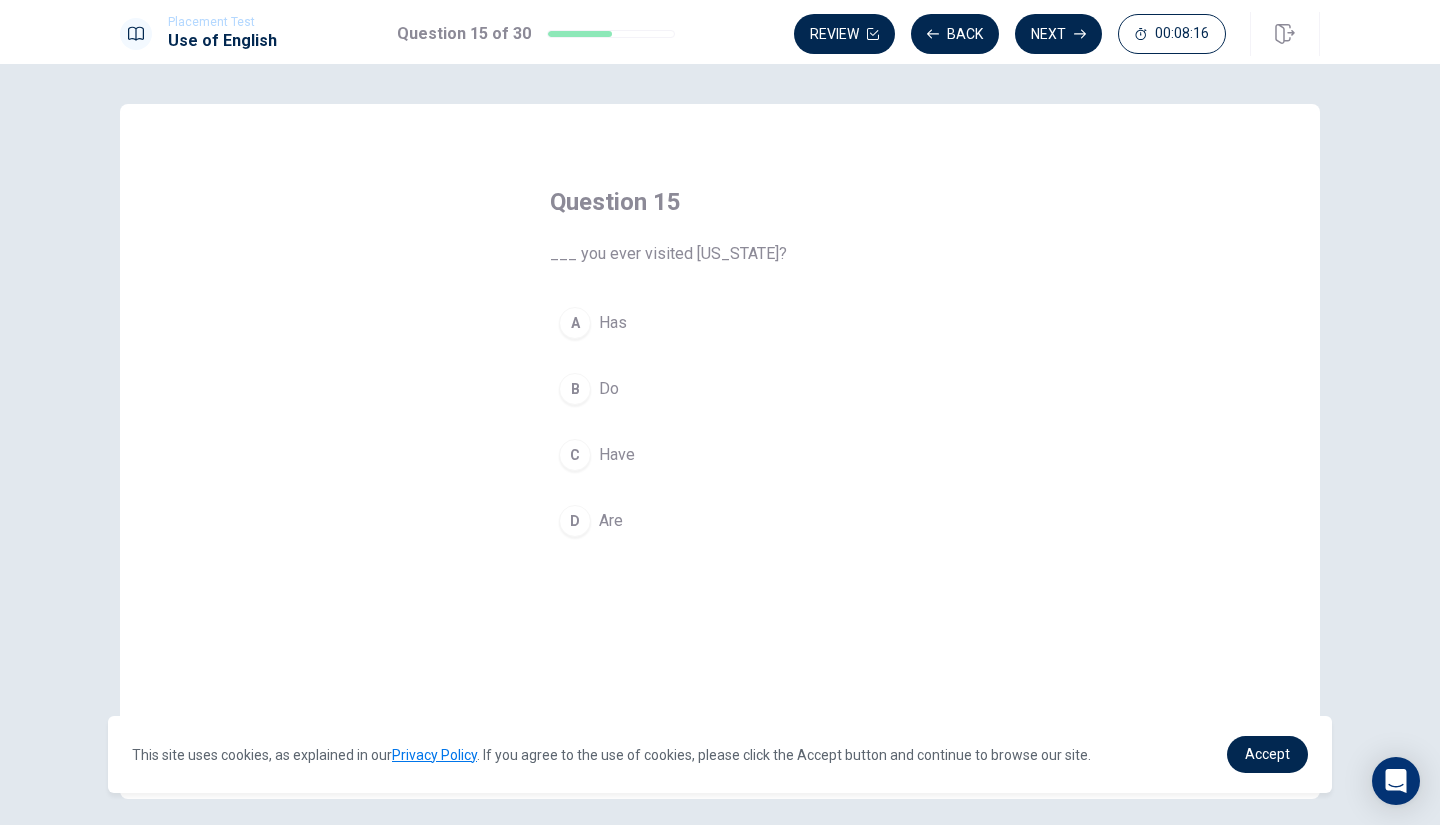 click on "C" at bounding box center [575, 455] 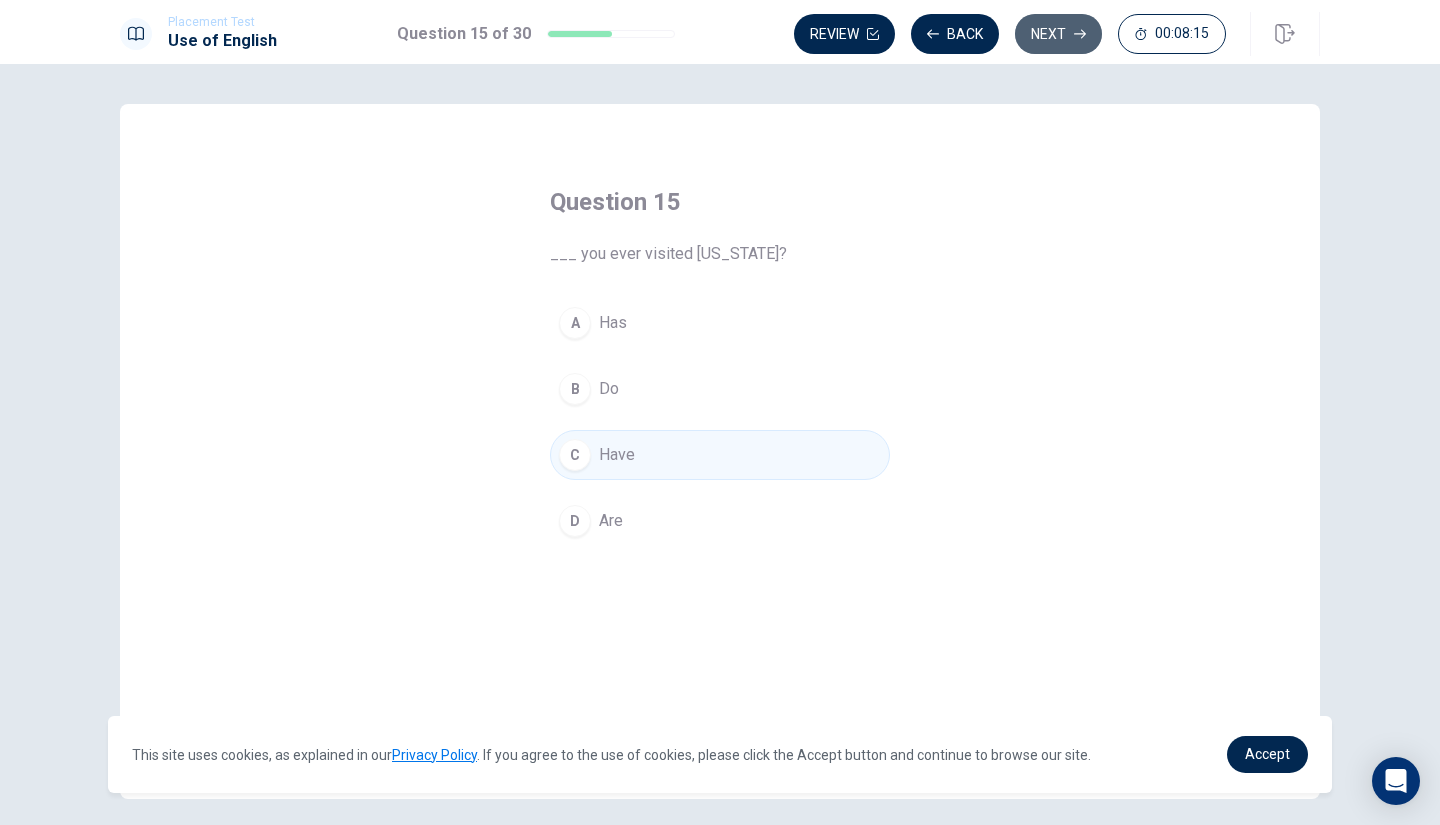 click on "Next" at bounding box center (1058, 34) 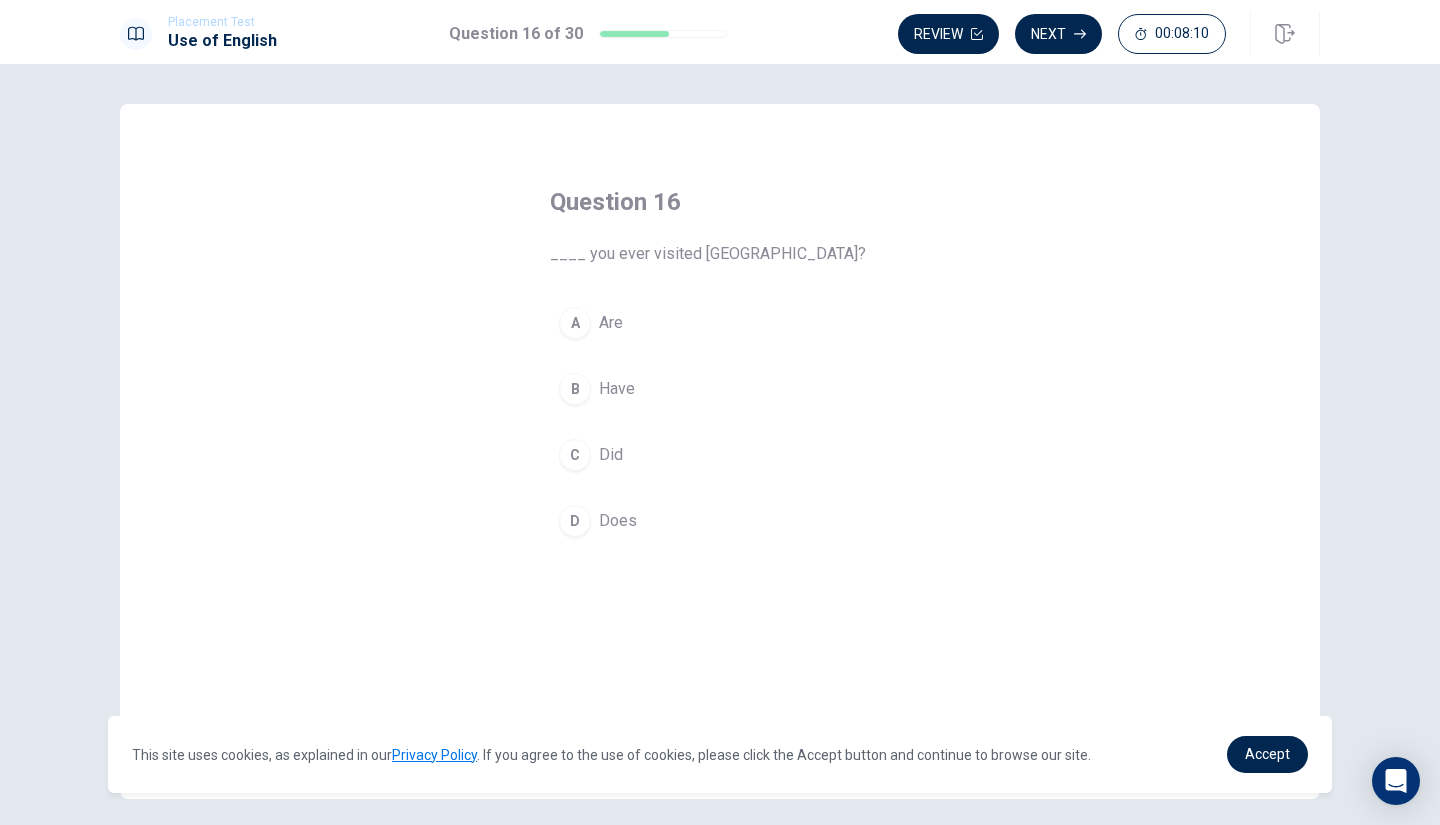 click on "B" at bounding box center (575, 389) 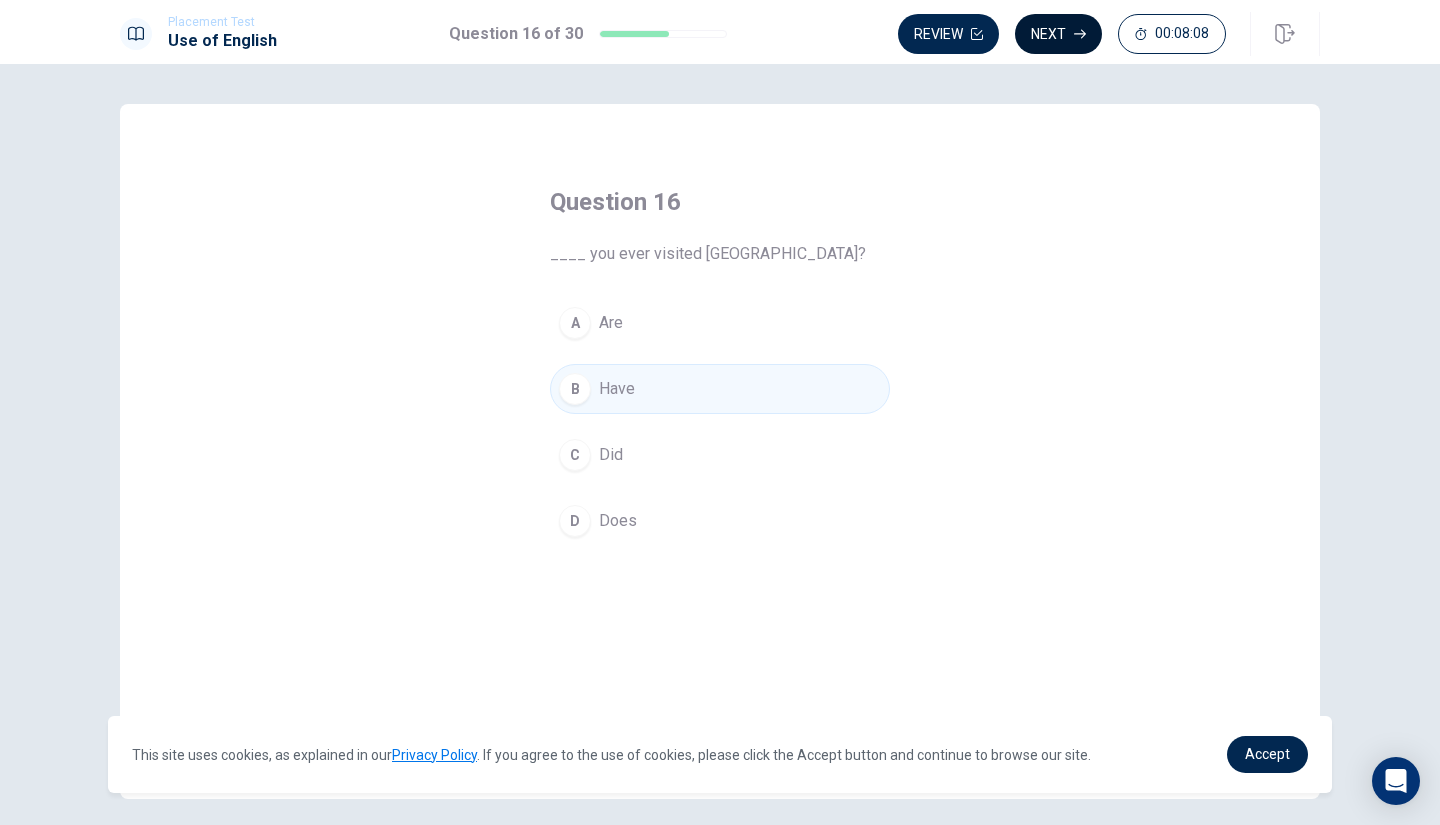 click on "Next" at bounding box center (1058, 34) 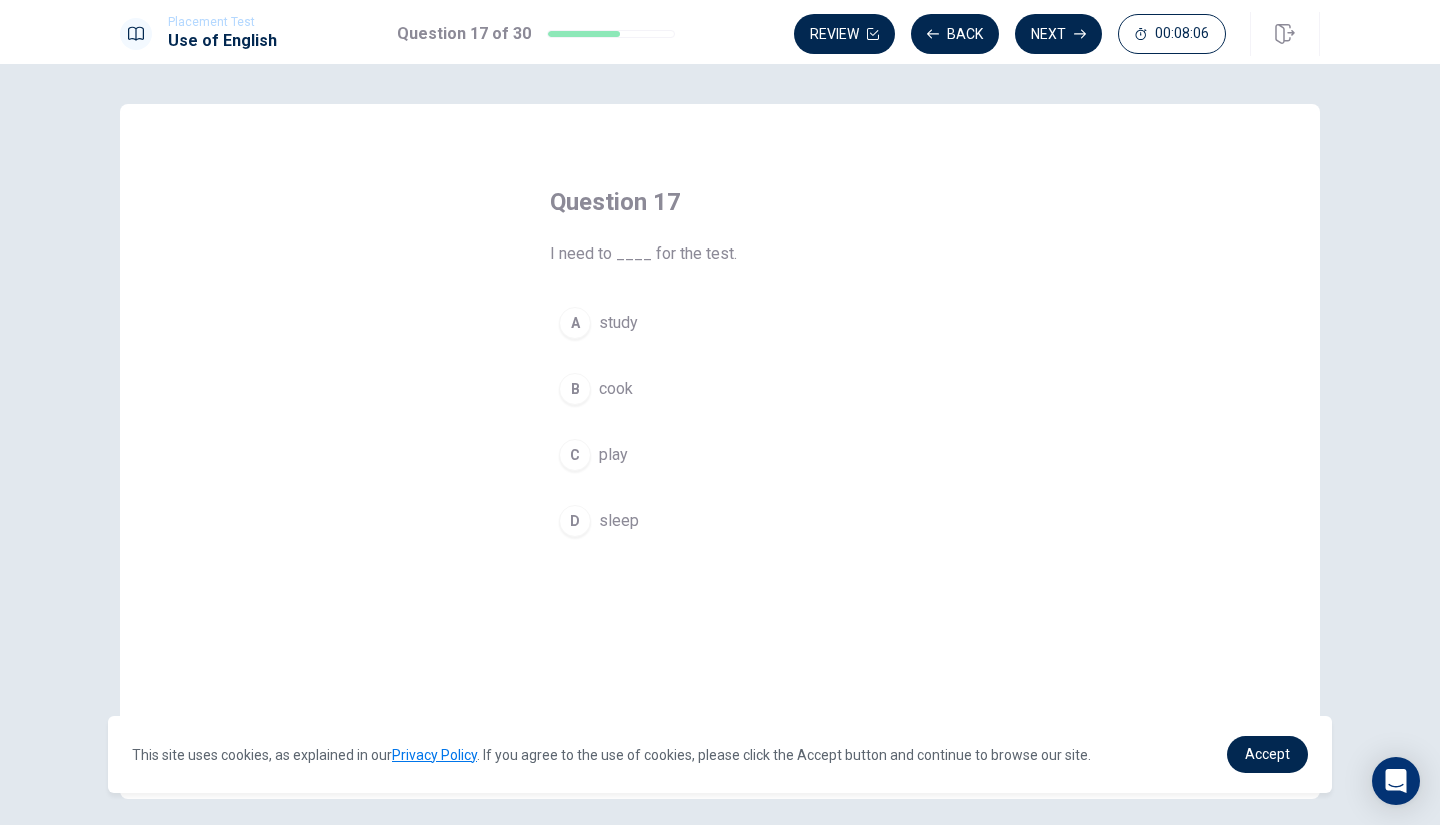 click on "D" at bounding box center [575, 521] 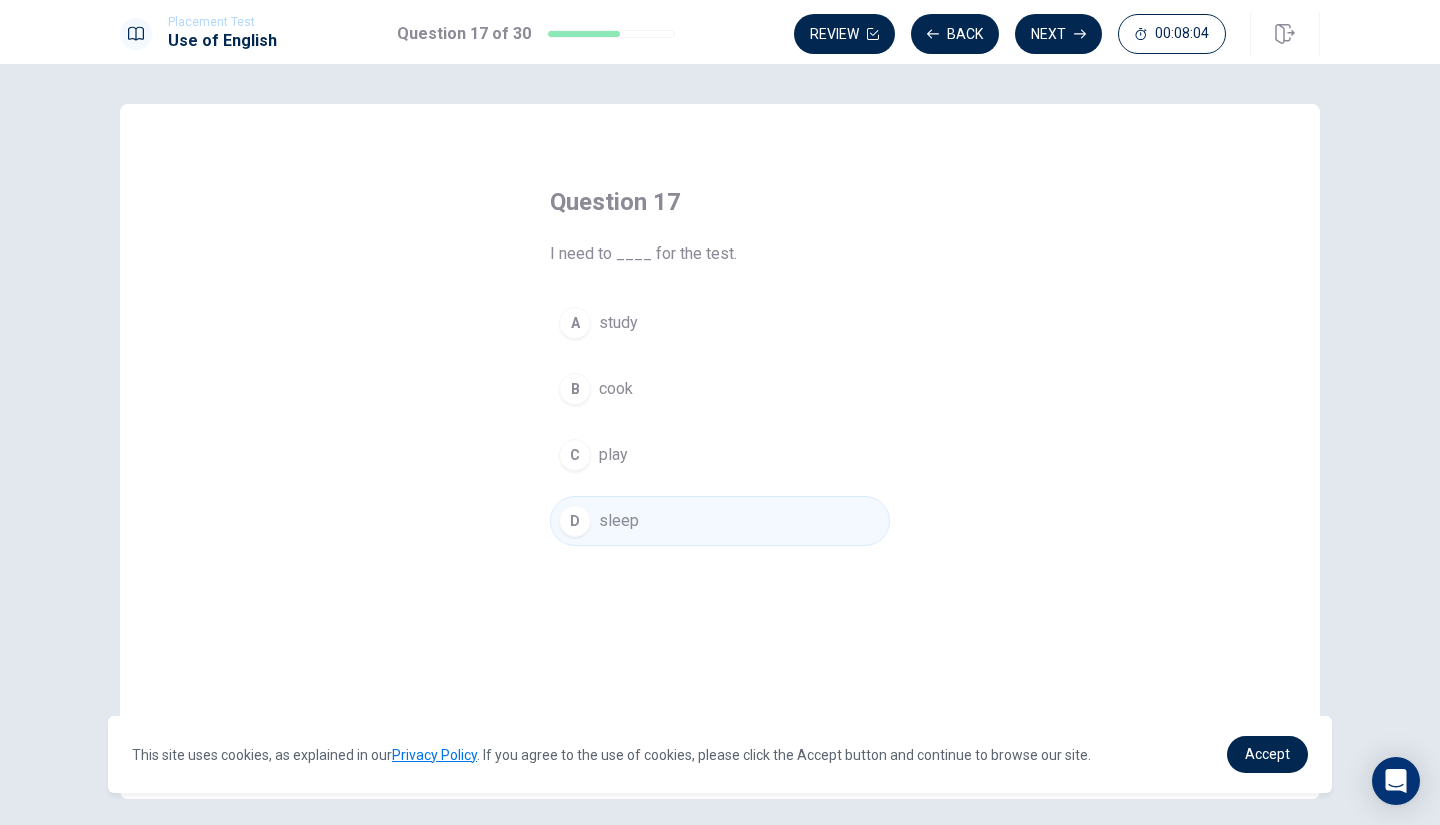click on "A" at bounding box center (575, 323) 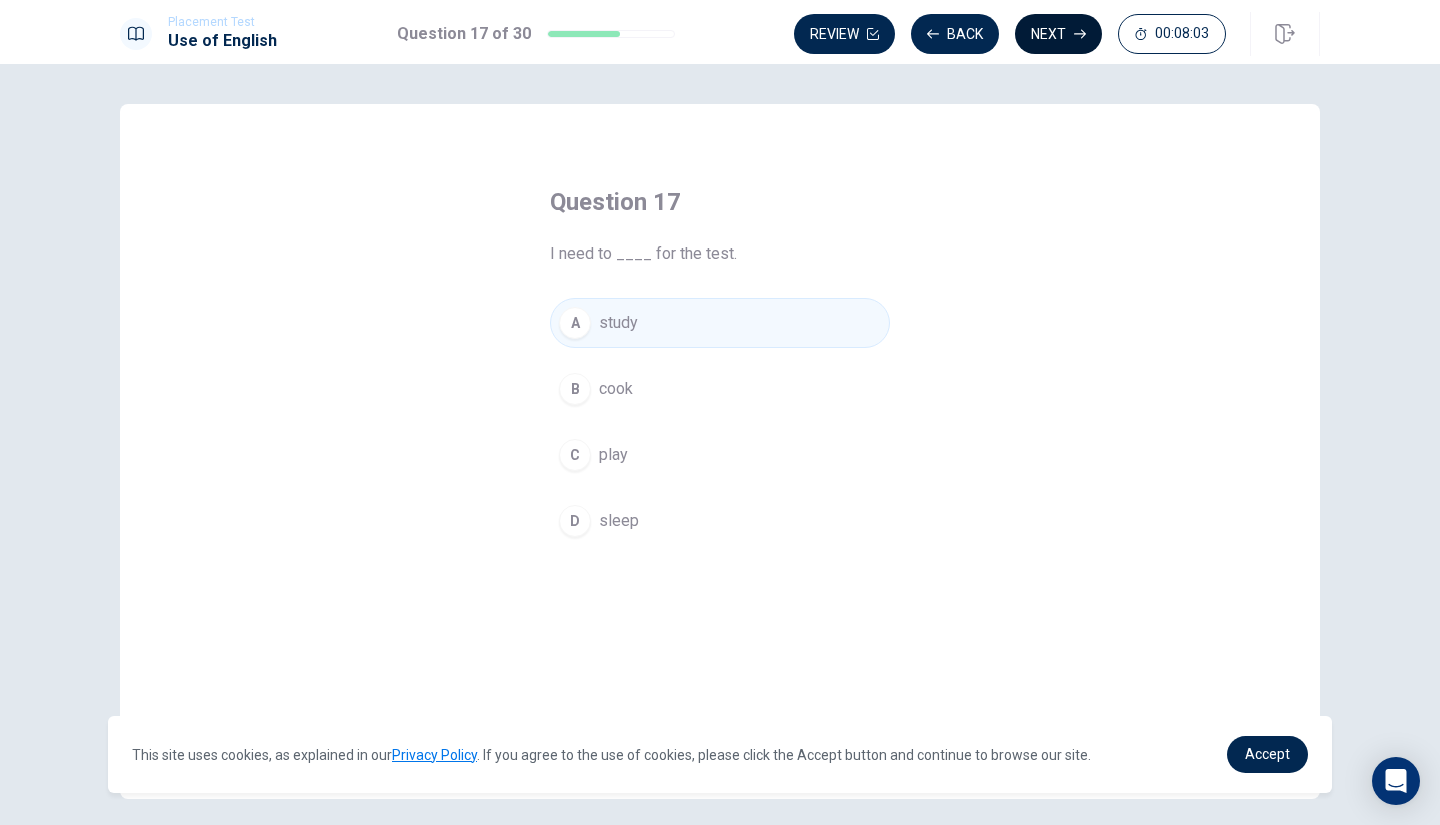 click on "Next" at bounding box center (1058, 34) 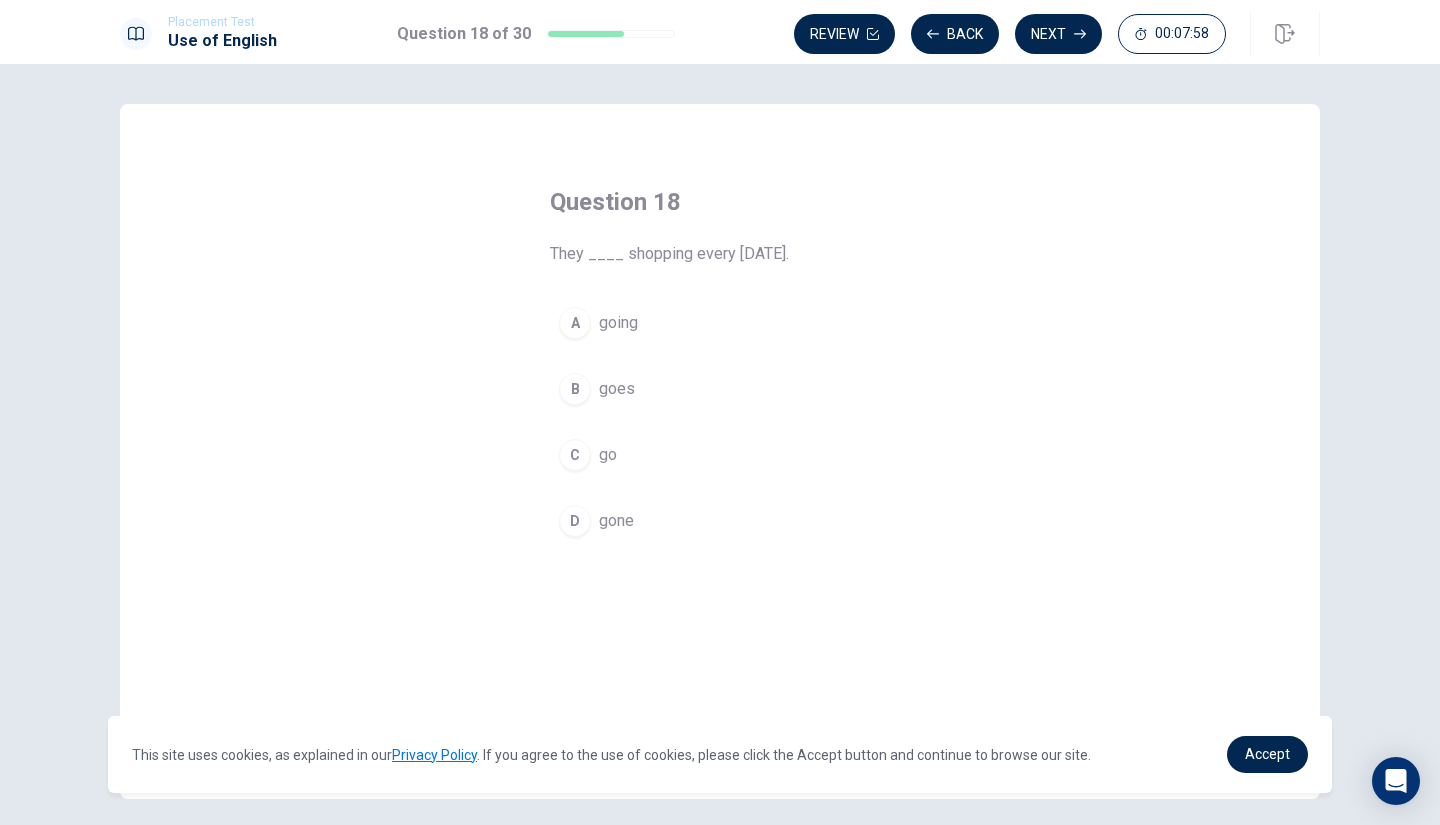 click on "C" at bounding box center (575, 455) 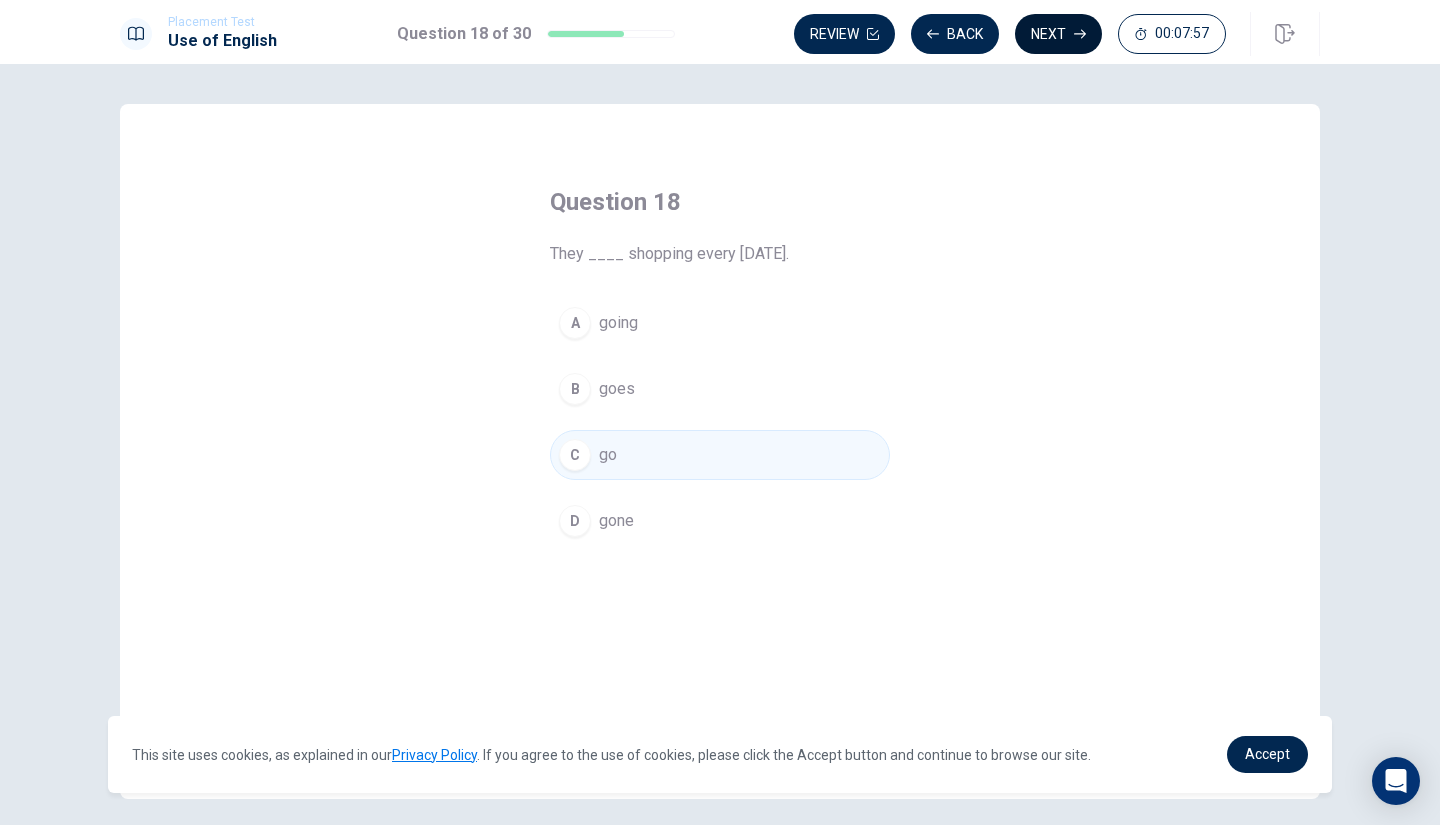 click on "Next" at bounding box center [1058, 34] 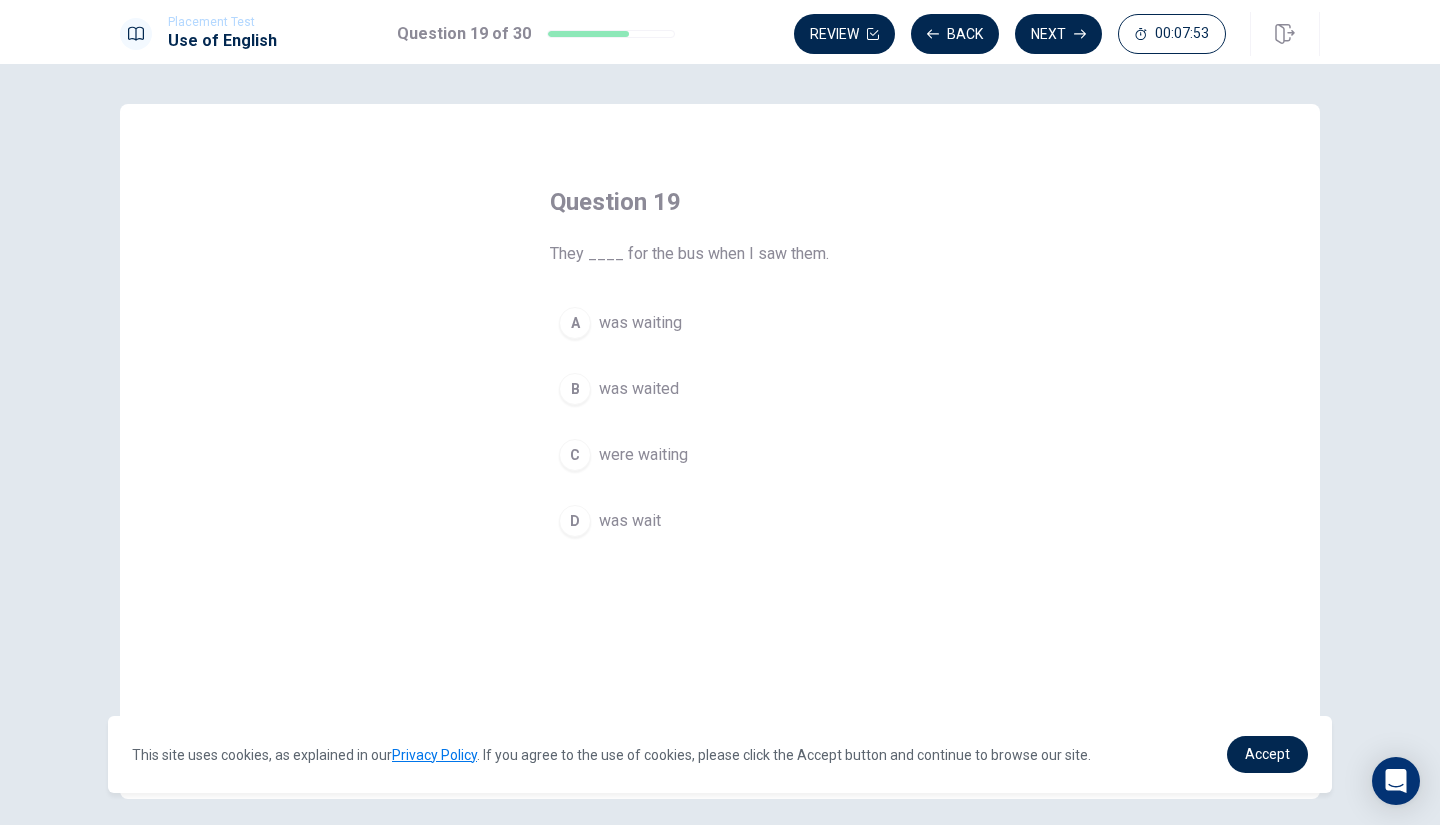 click on "C" at bounding box center [575, 455] 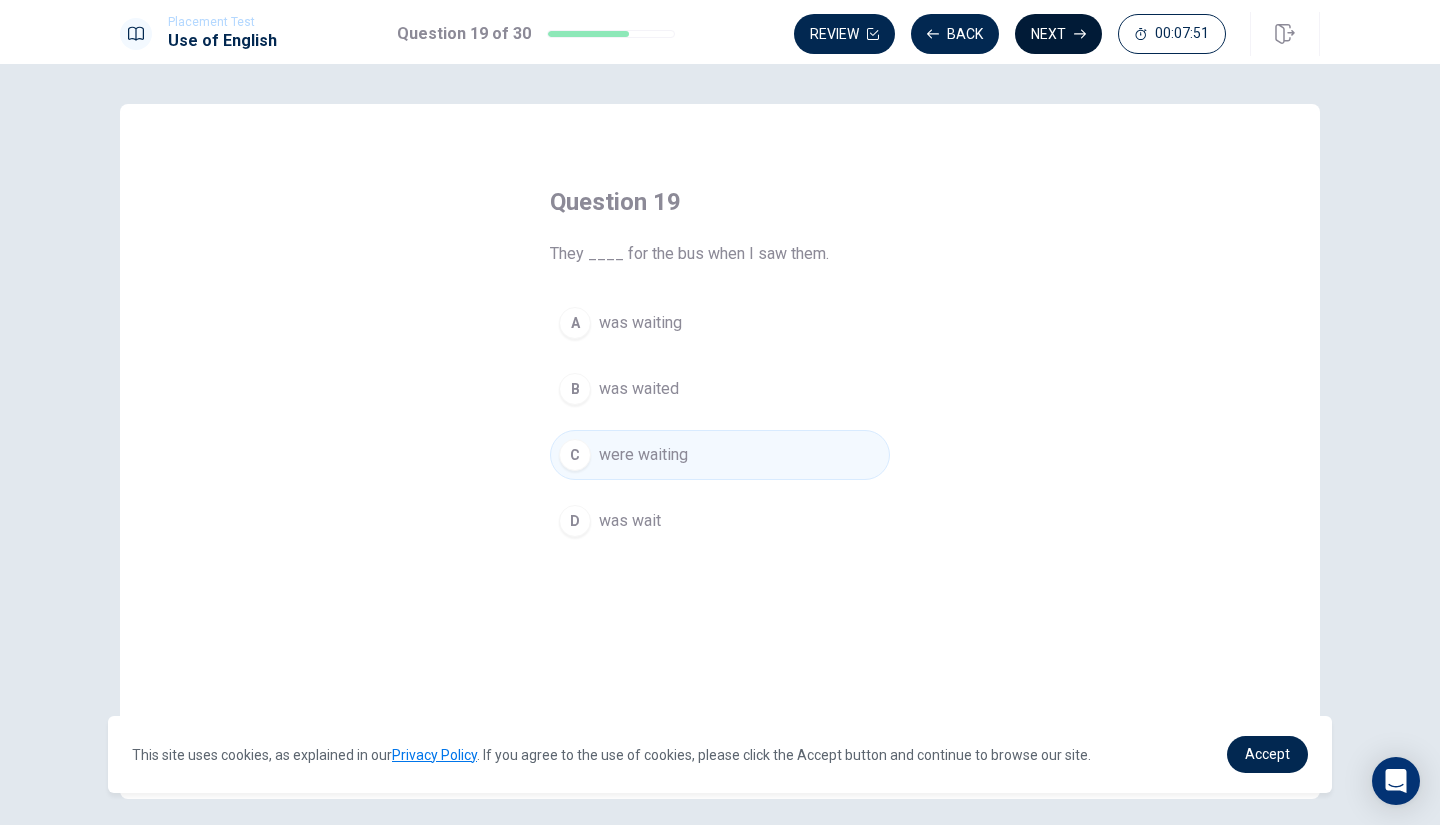 click on "Next" at bounding box center [1058, 34] 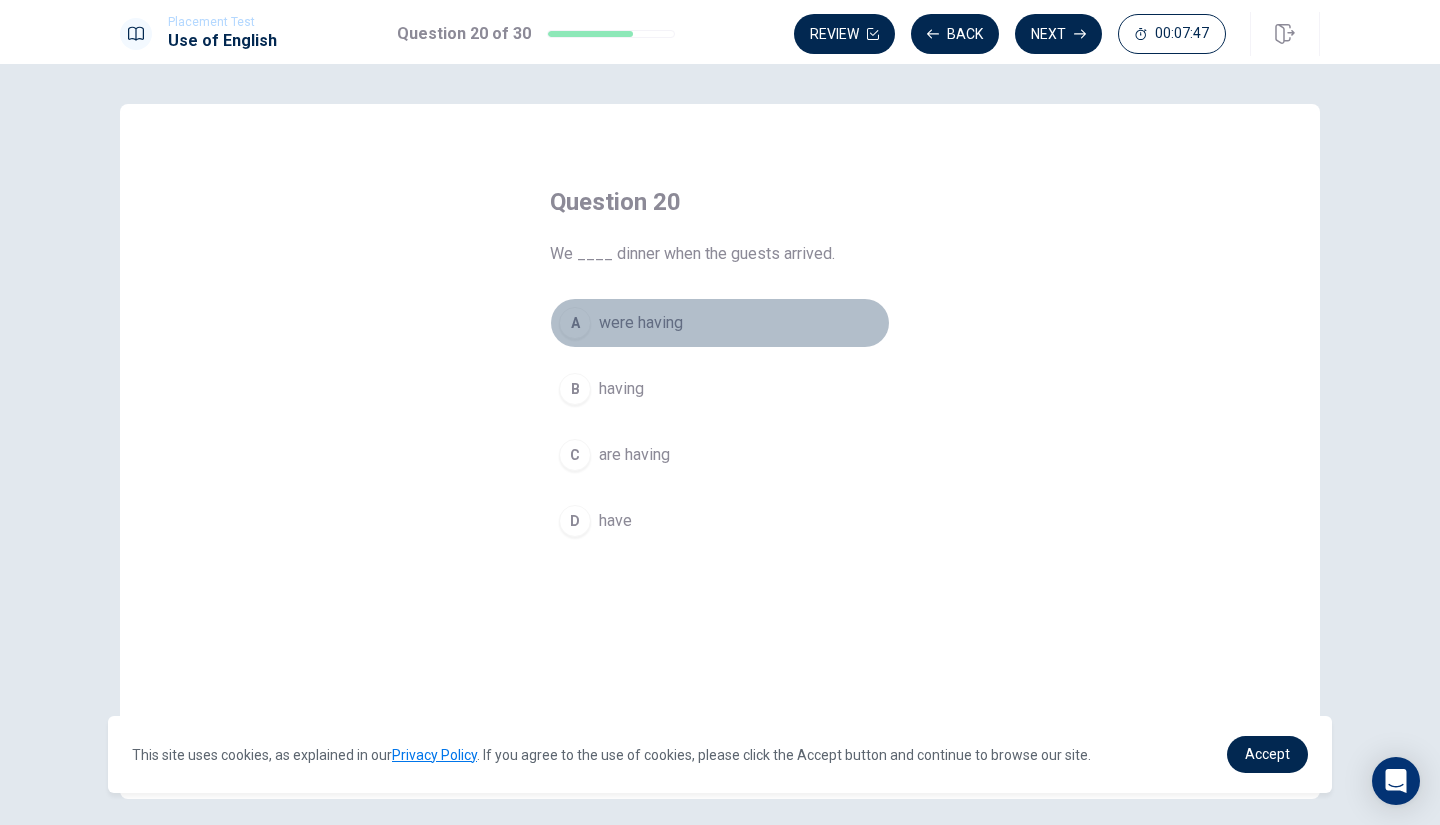 click on "A" at bounding box center (575, 323) 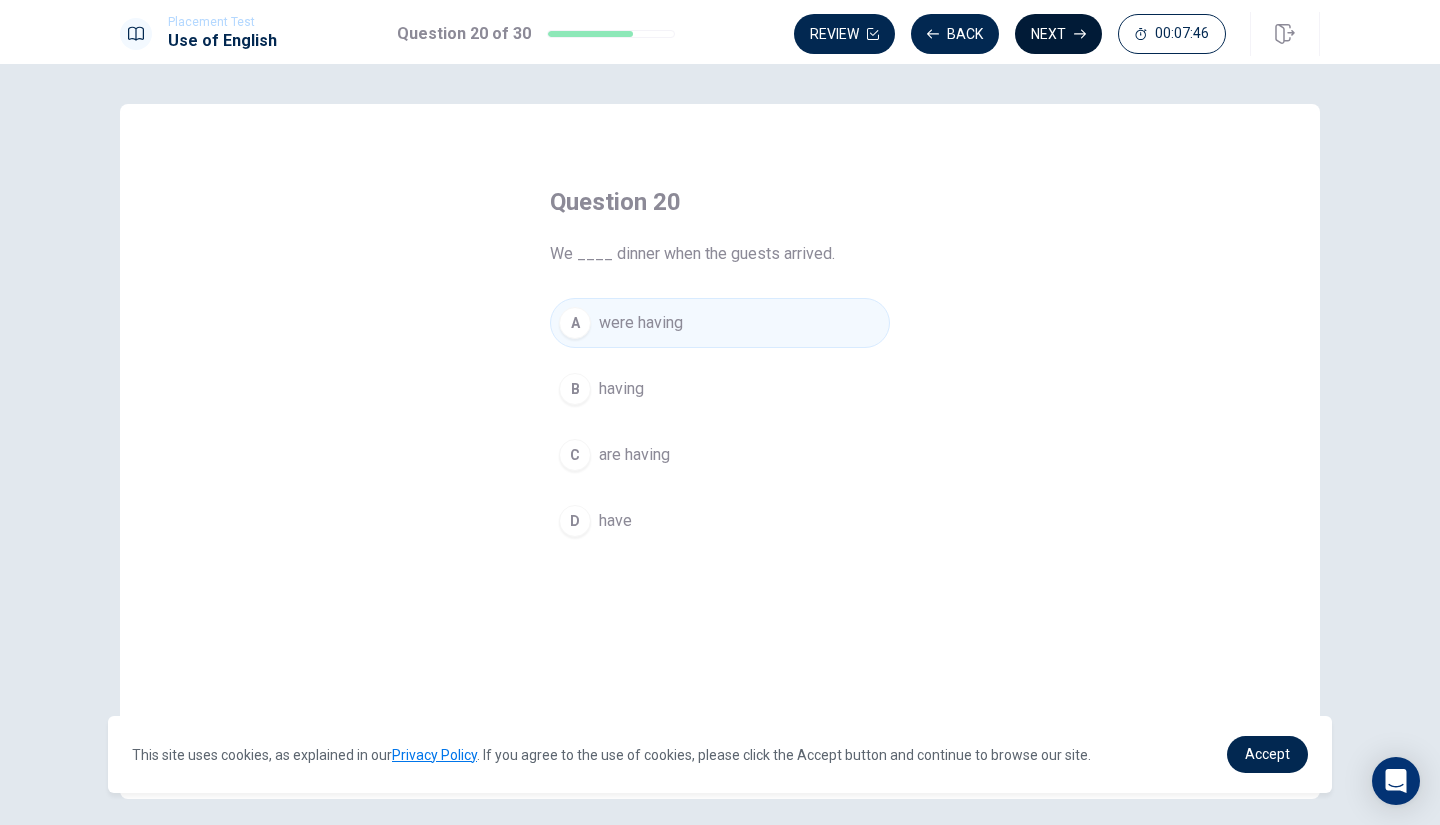 click on "Next" at bounding box center [1058, 34] 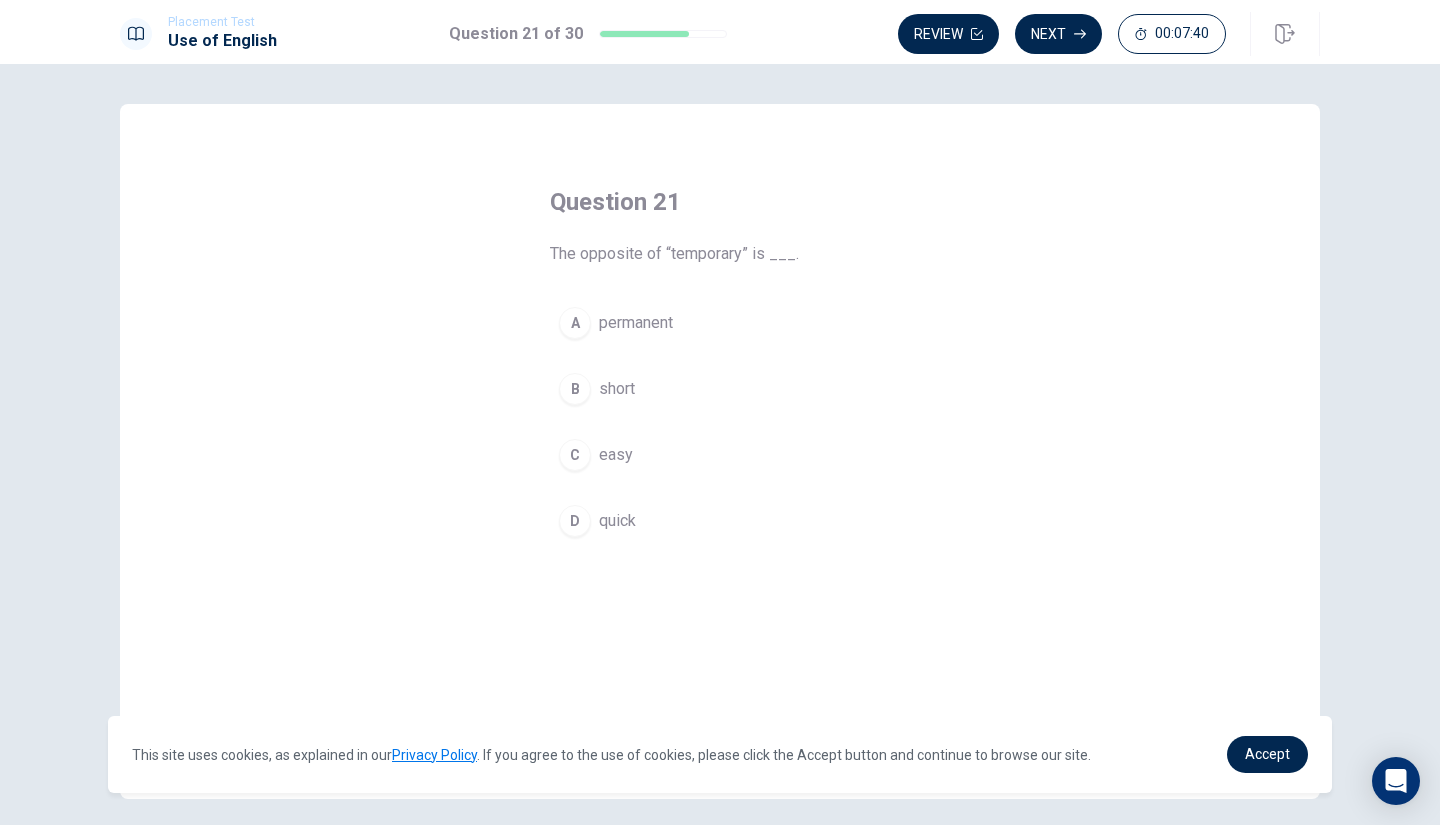 click on "A" at bounding box center [575, 323] 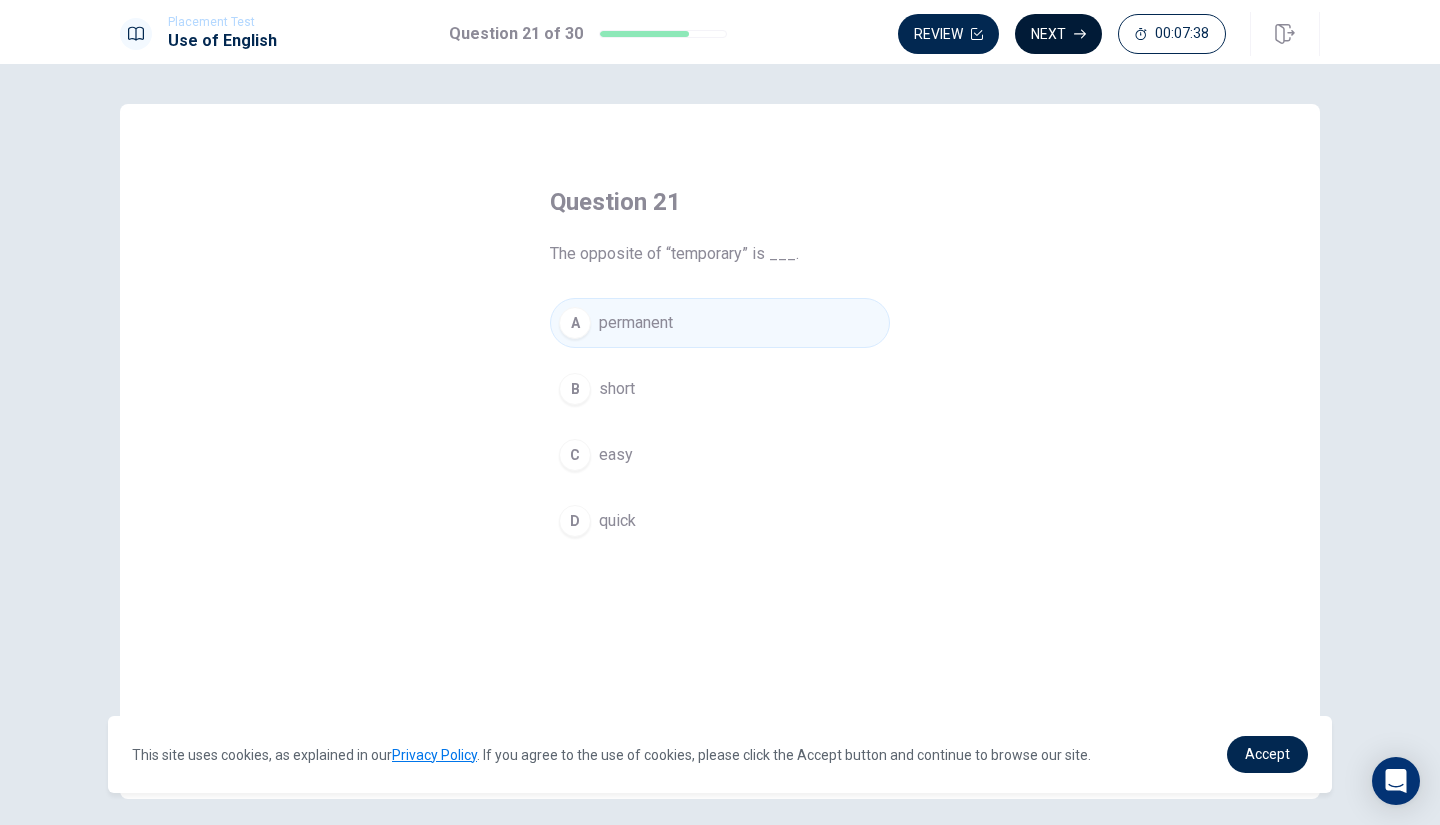 click on "Next" at bounding box center [1058, 34] 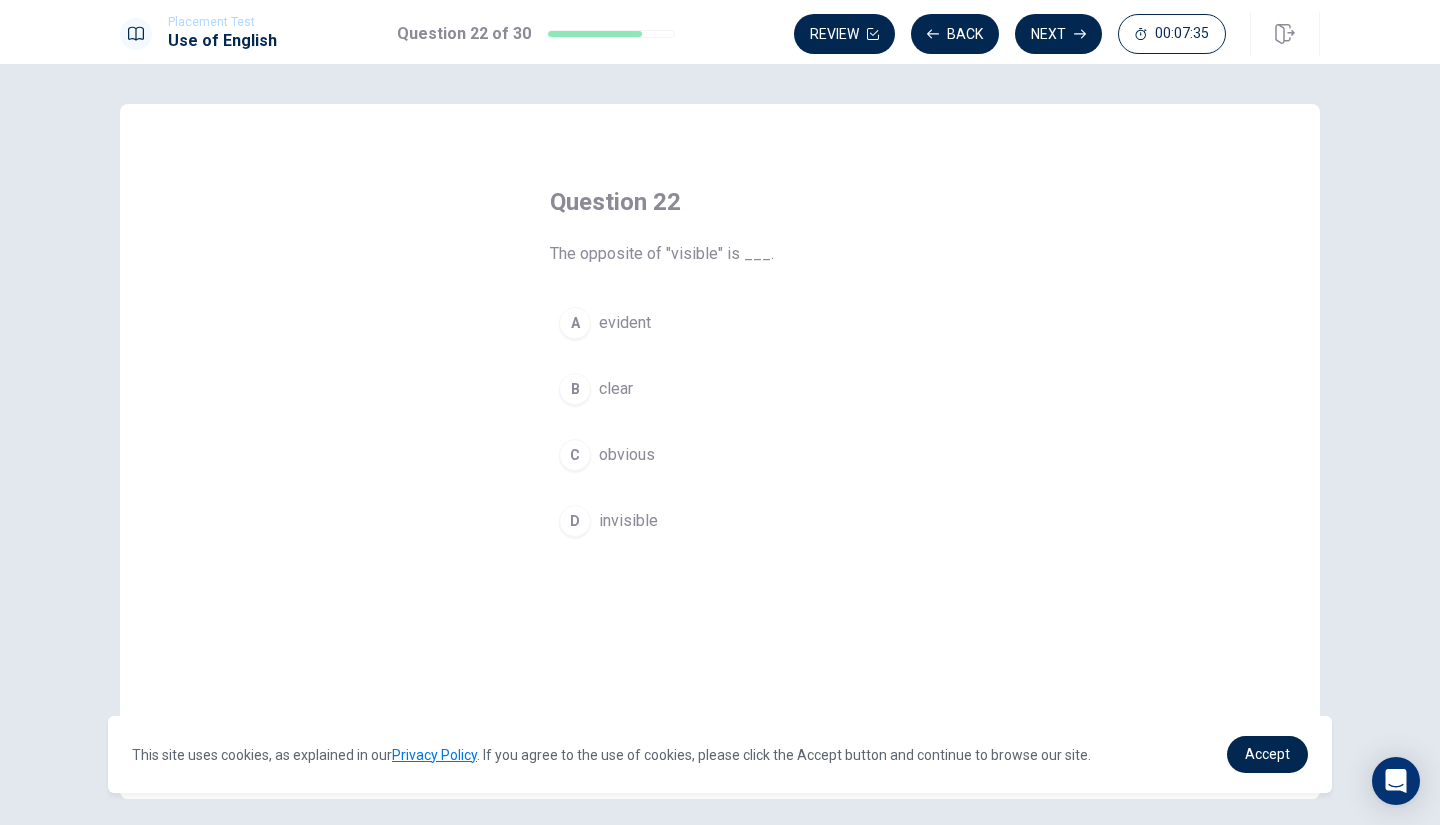 click on "B" at bounding box center [575, 389] 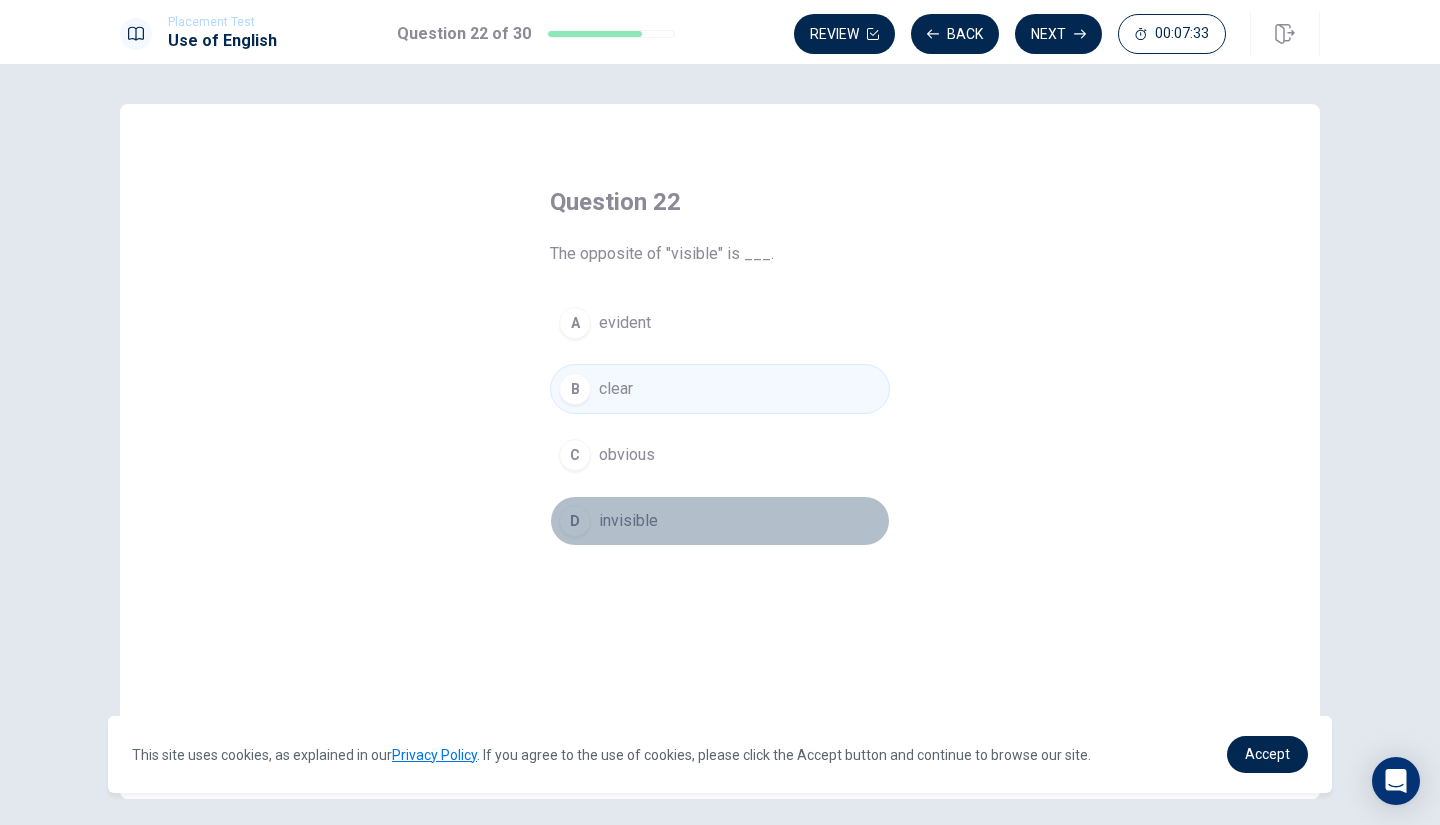 click on "D" at bounding box center (575, 521) 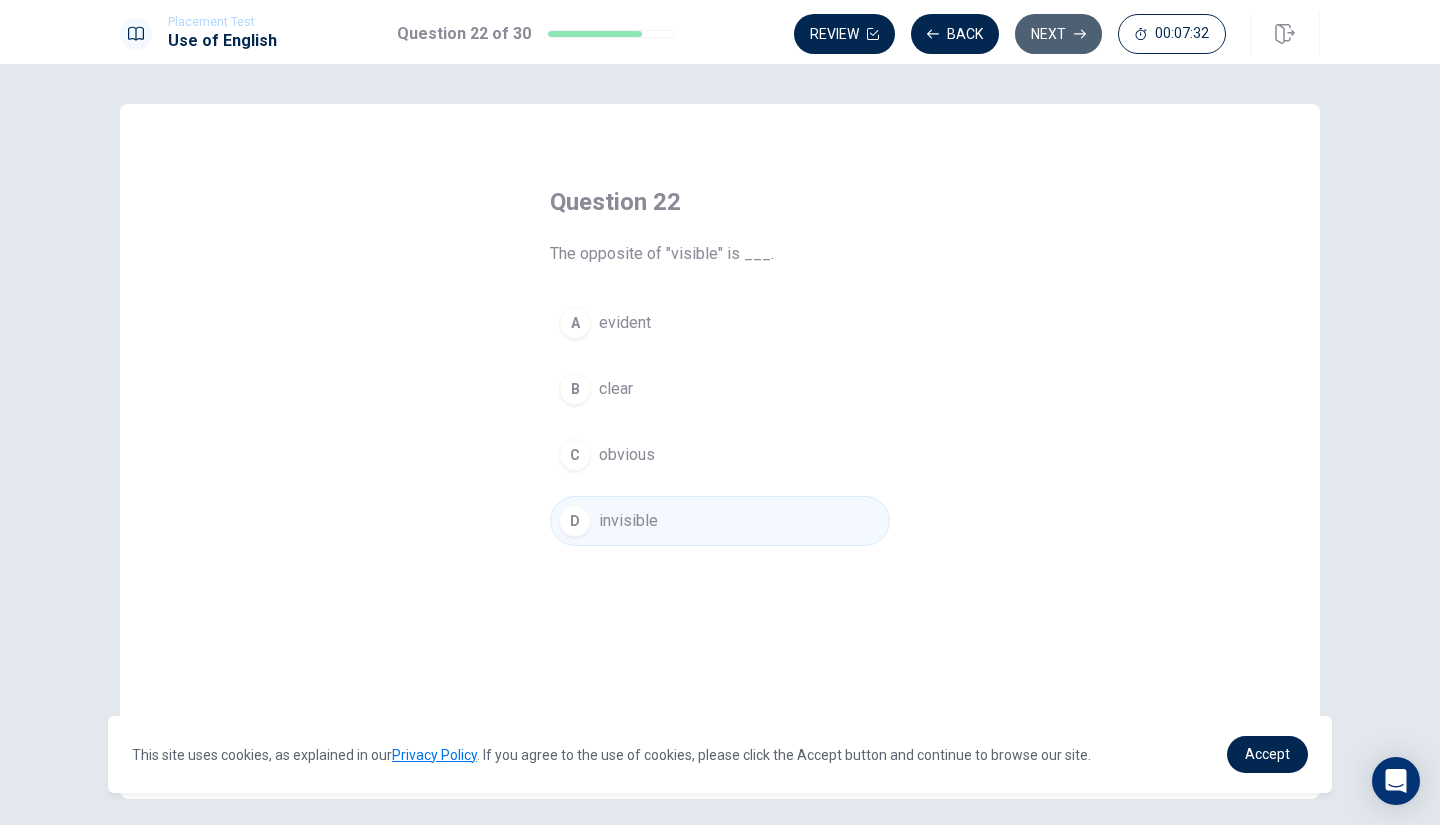 click on "Next" at bounding box center [1058, 34] 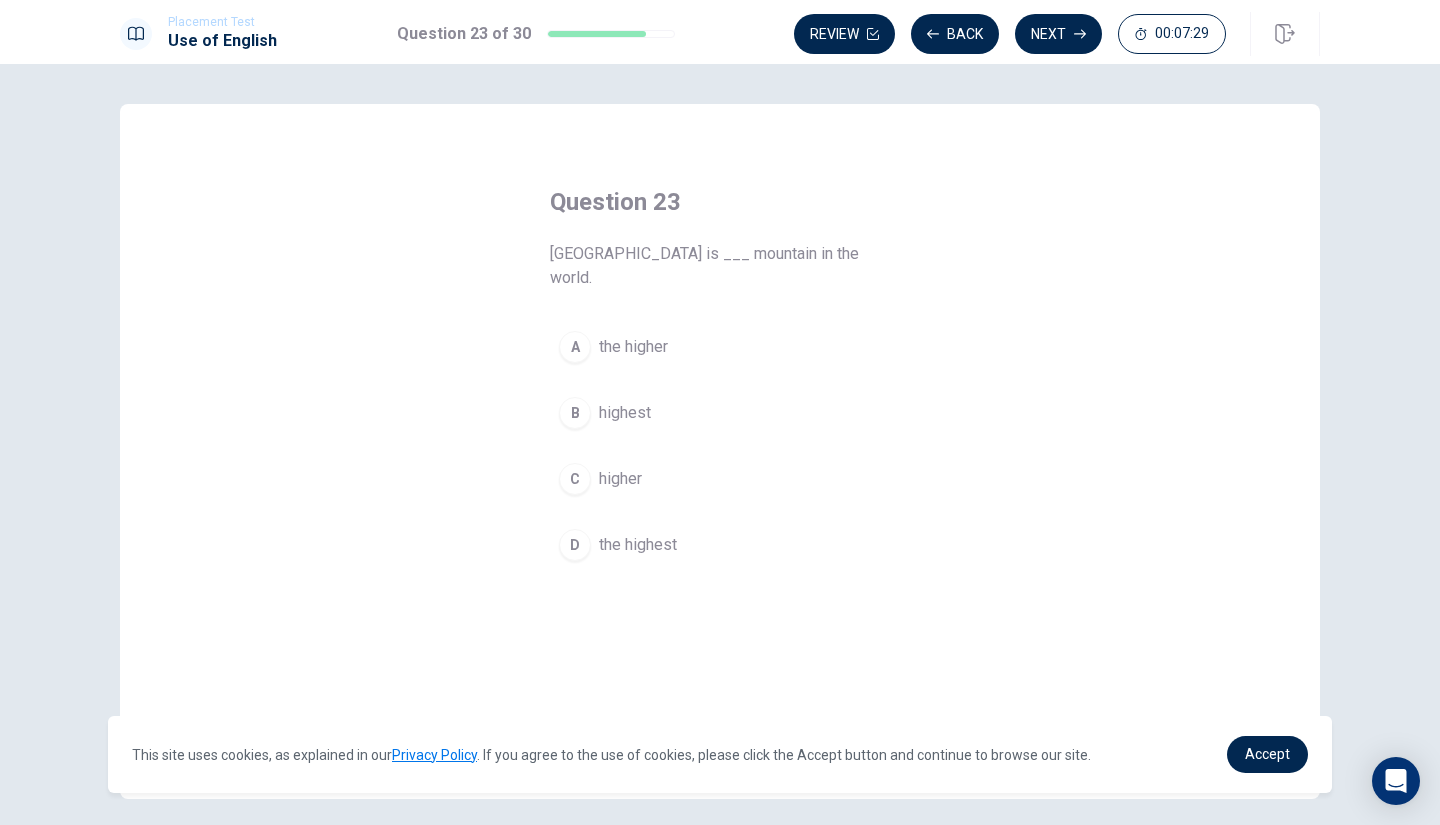 click on "B" at bounding box center [575, 413] 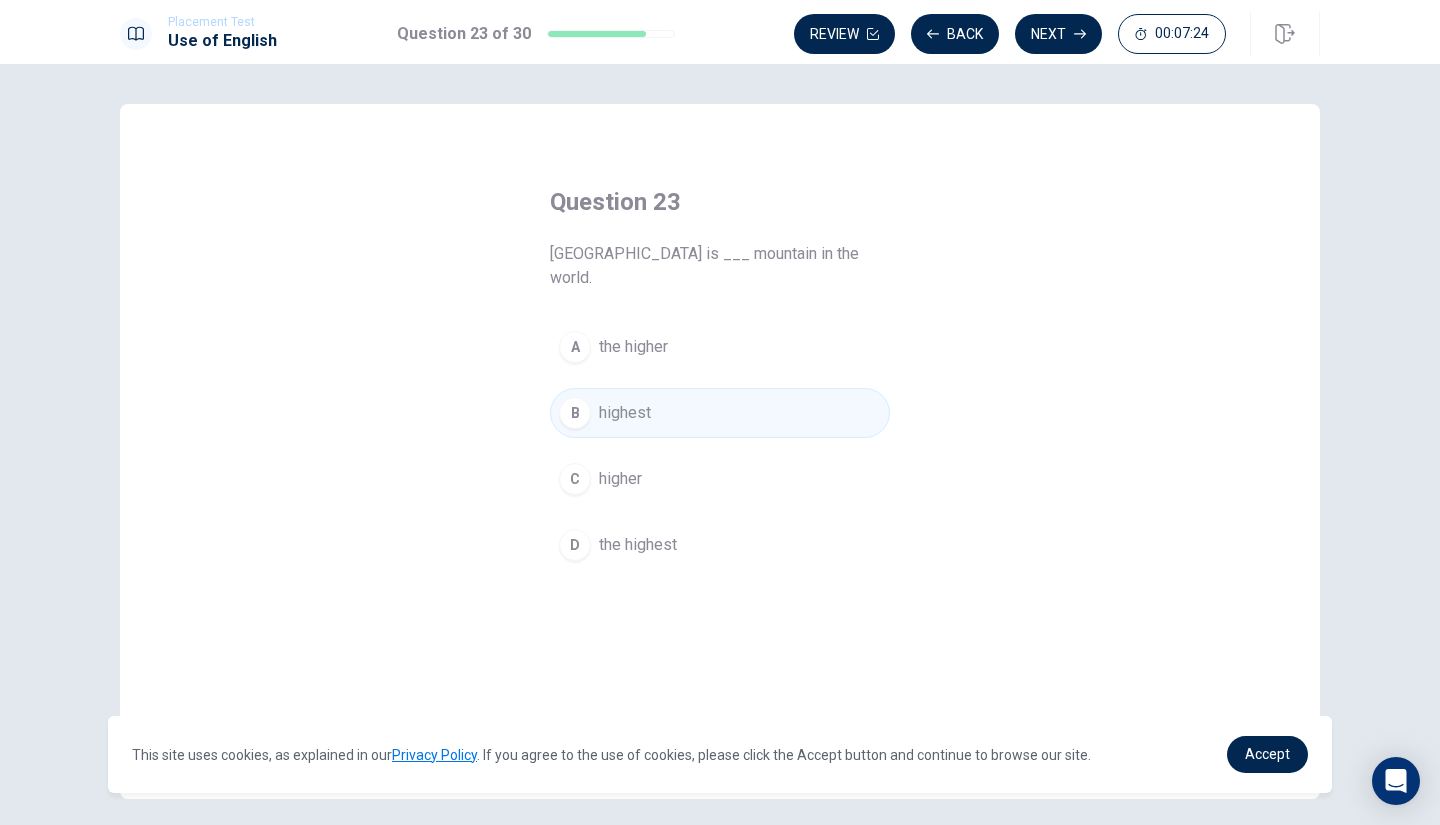click on "D" at bounding box center [575, 545] 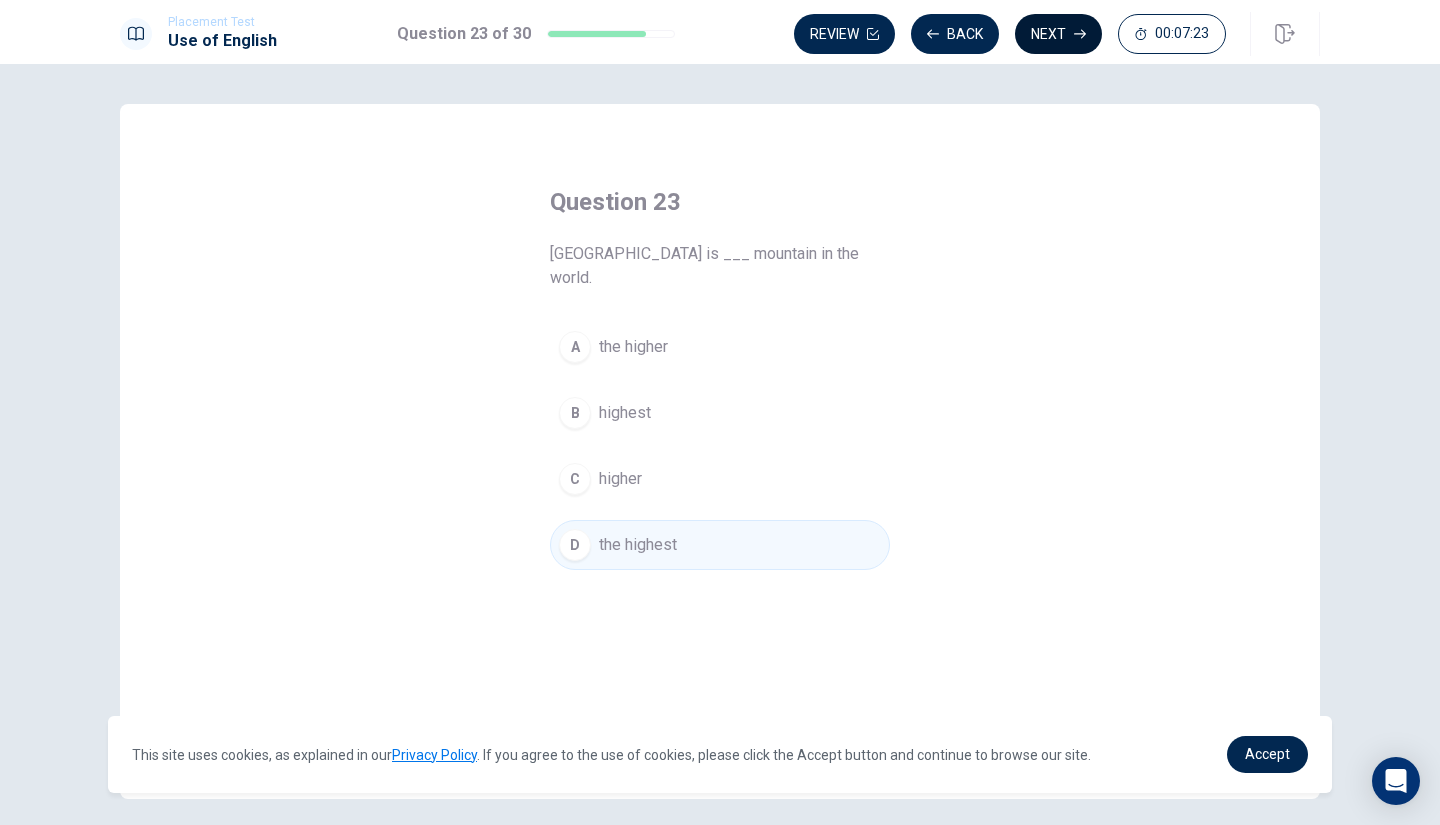 click on "Next" at bounding box center (1058, 34) 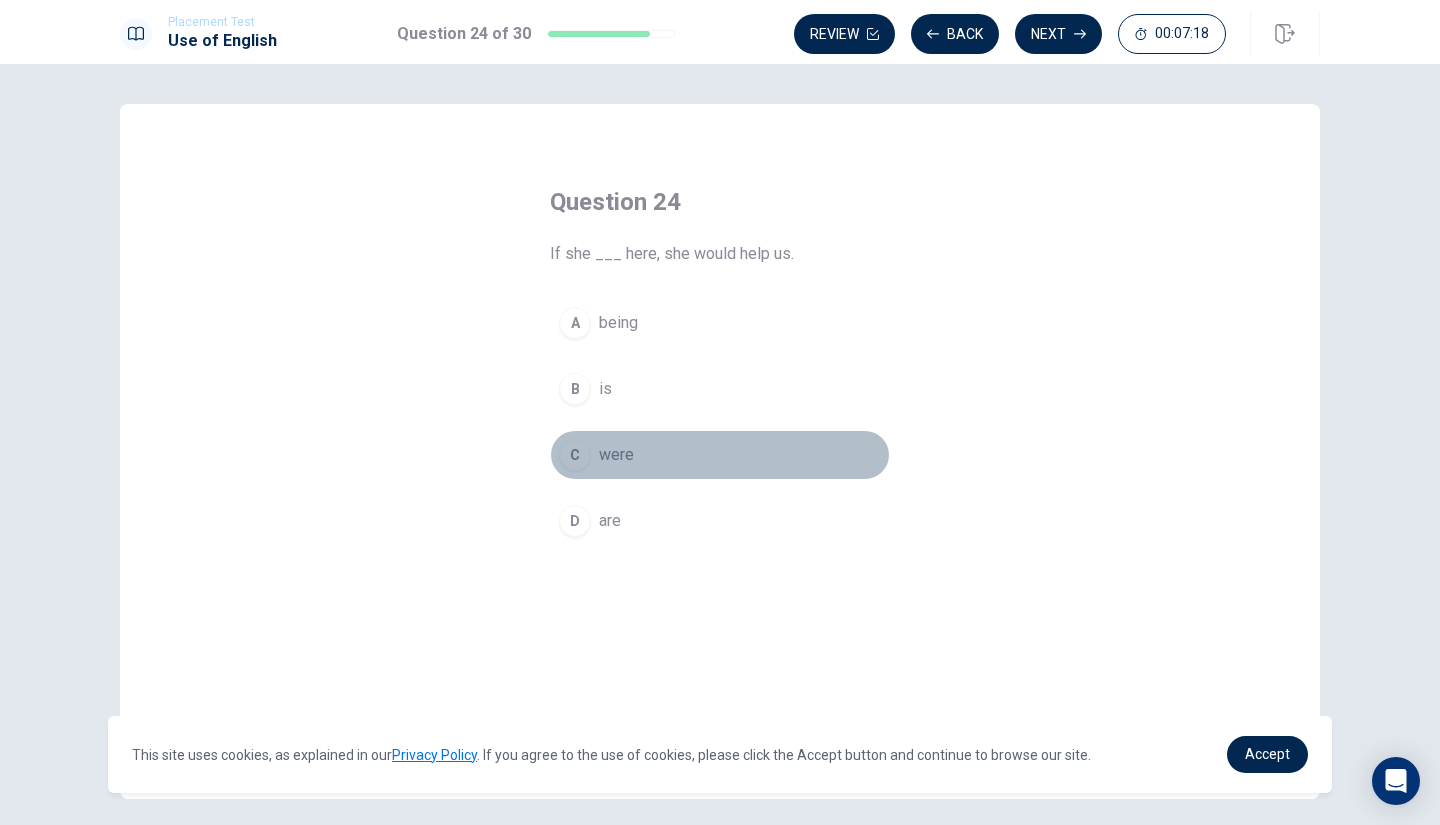 click on "C" at bounding box center [575, 455] 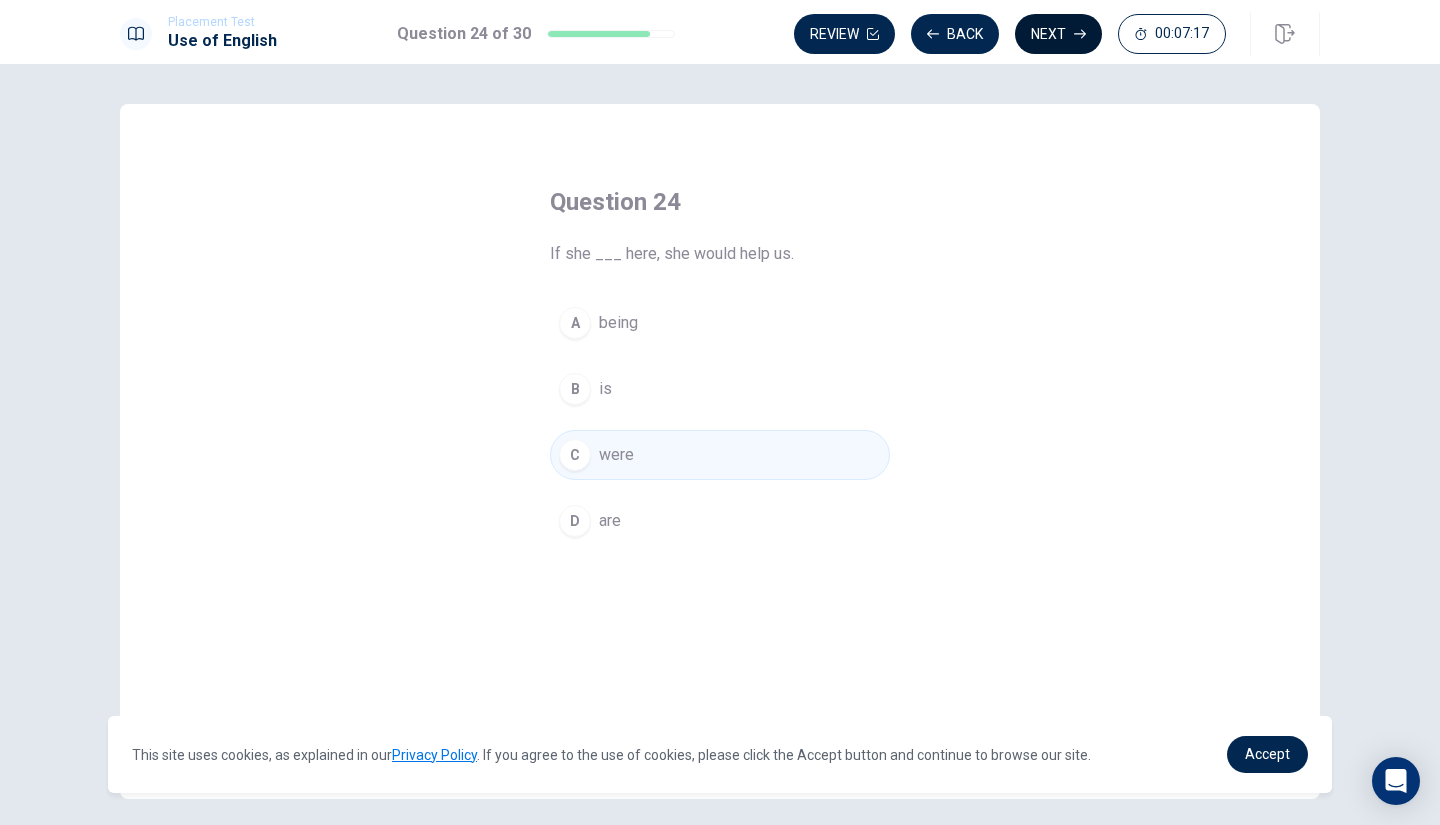 click on "Next" at bounding box center [1058, 34] 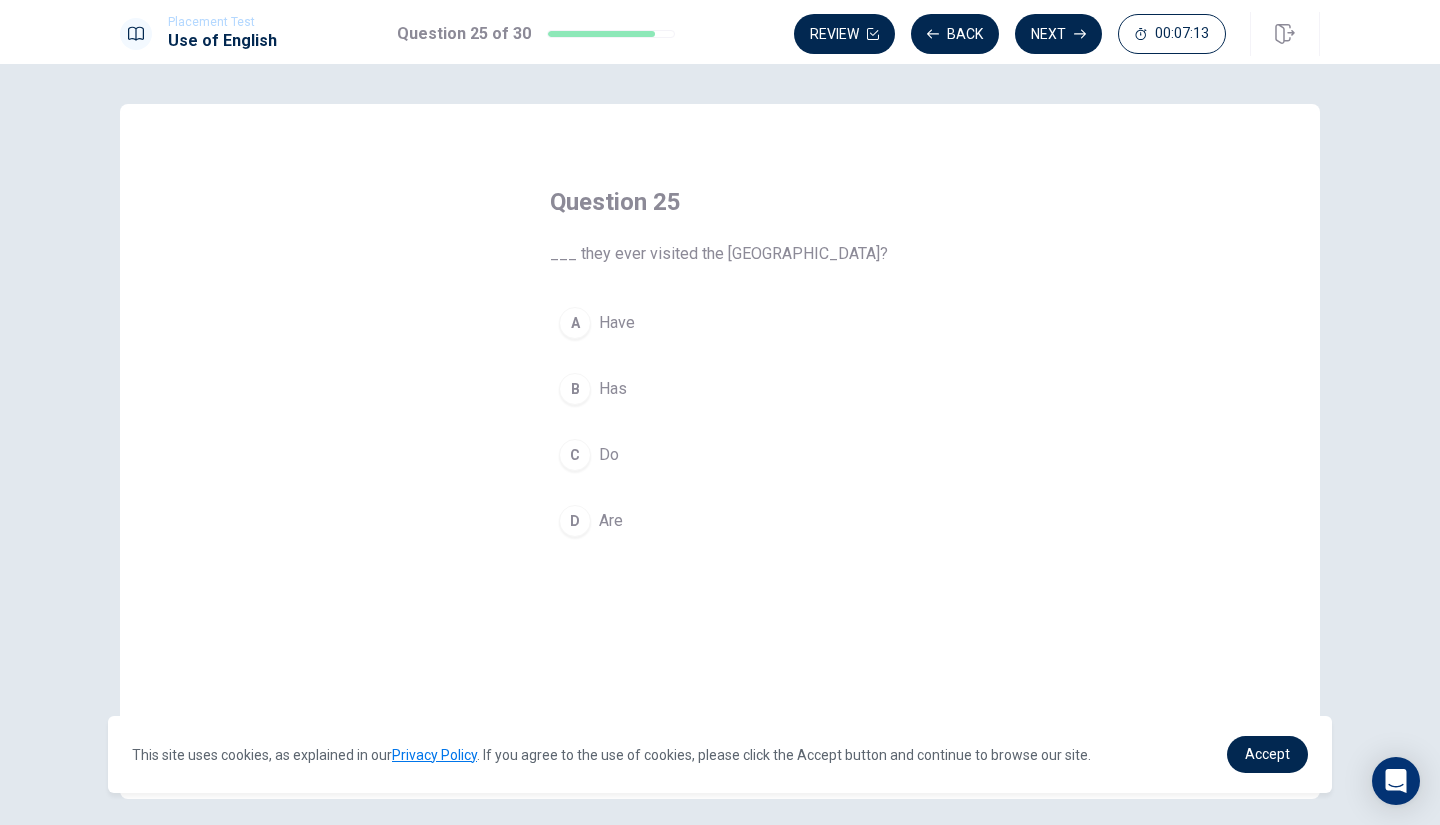 click on "A" at bounding box center [575, 323] 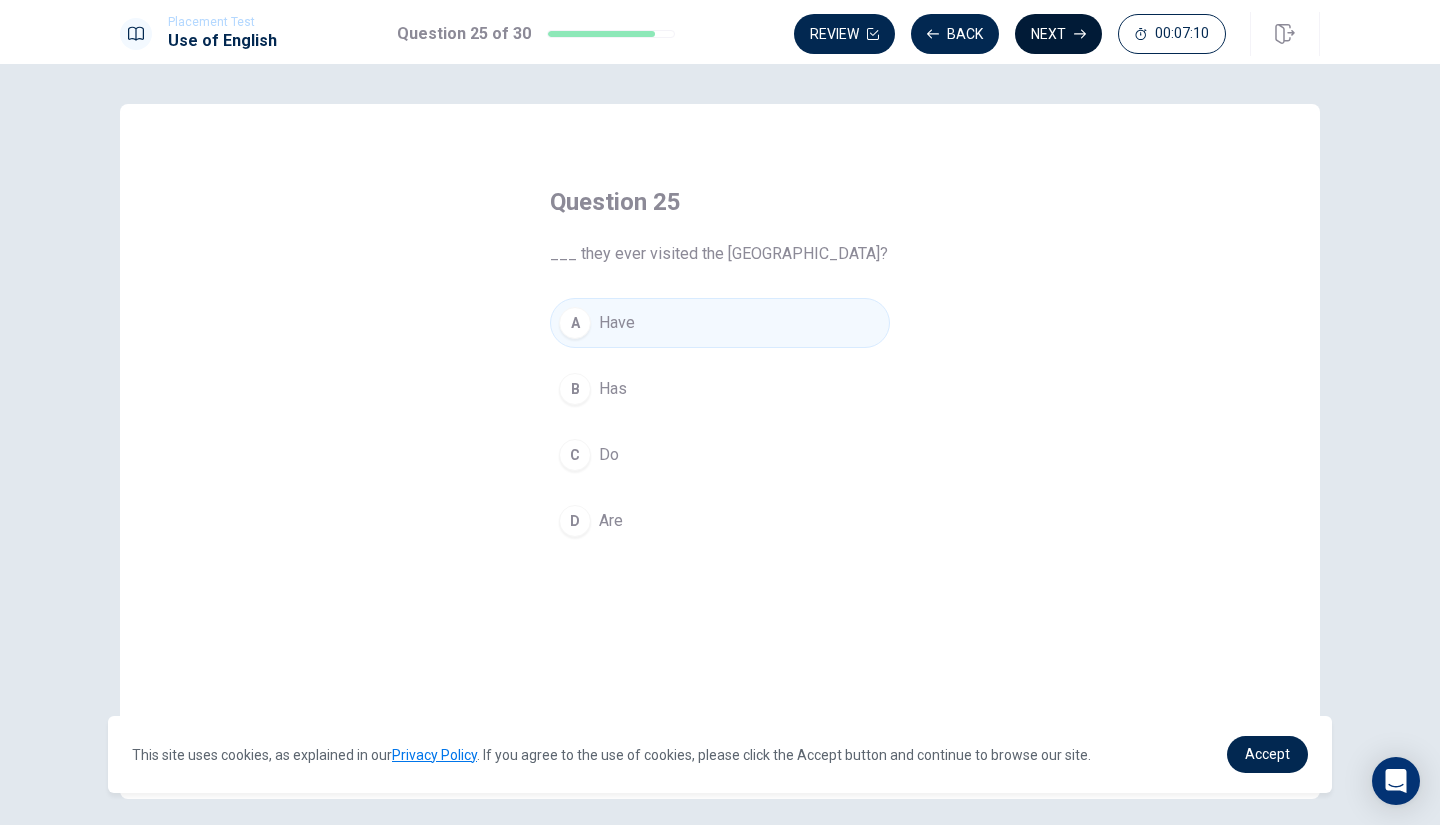 click on "Next" at bounding box center (1058, 34) 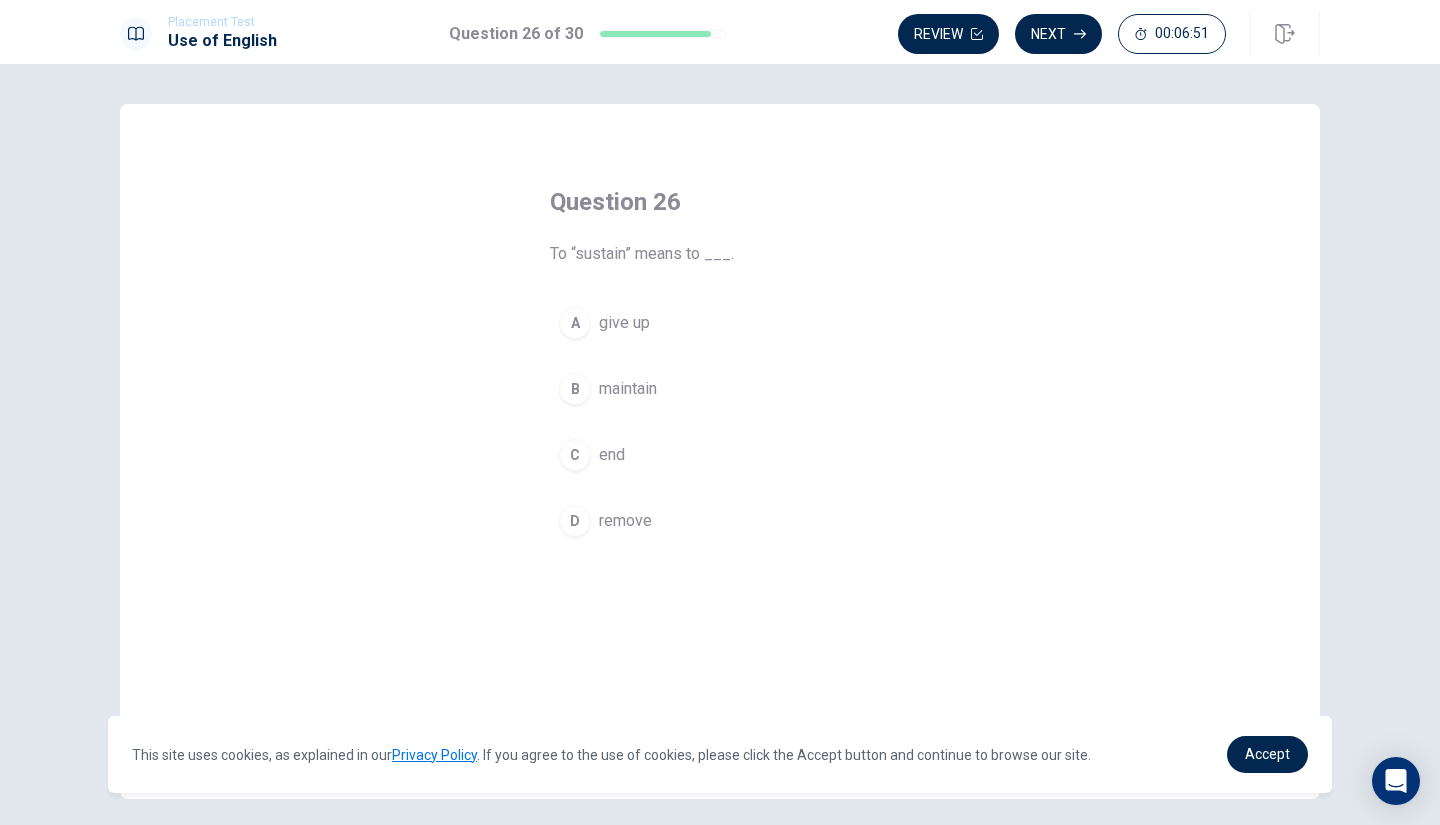 click on "D" at bounding box center (575, 521) 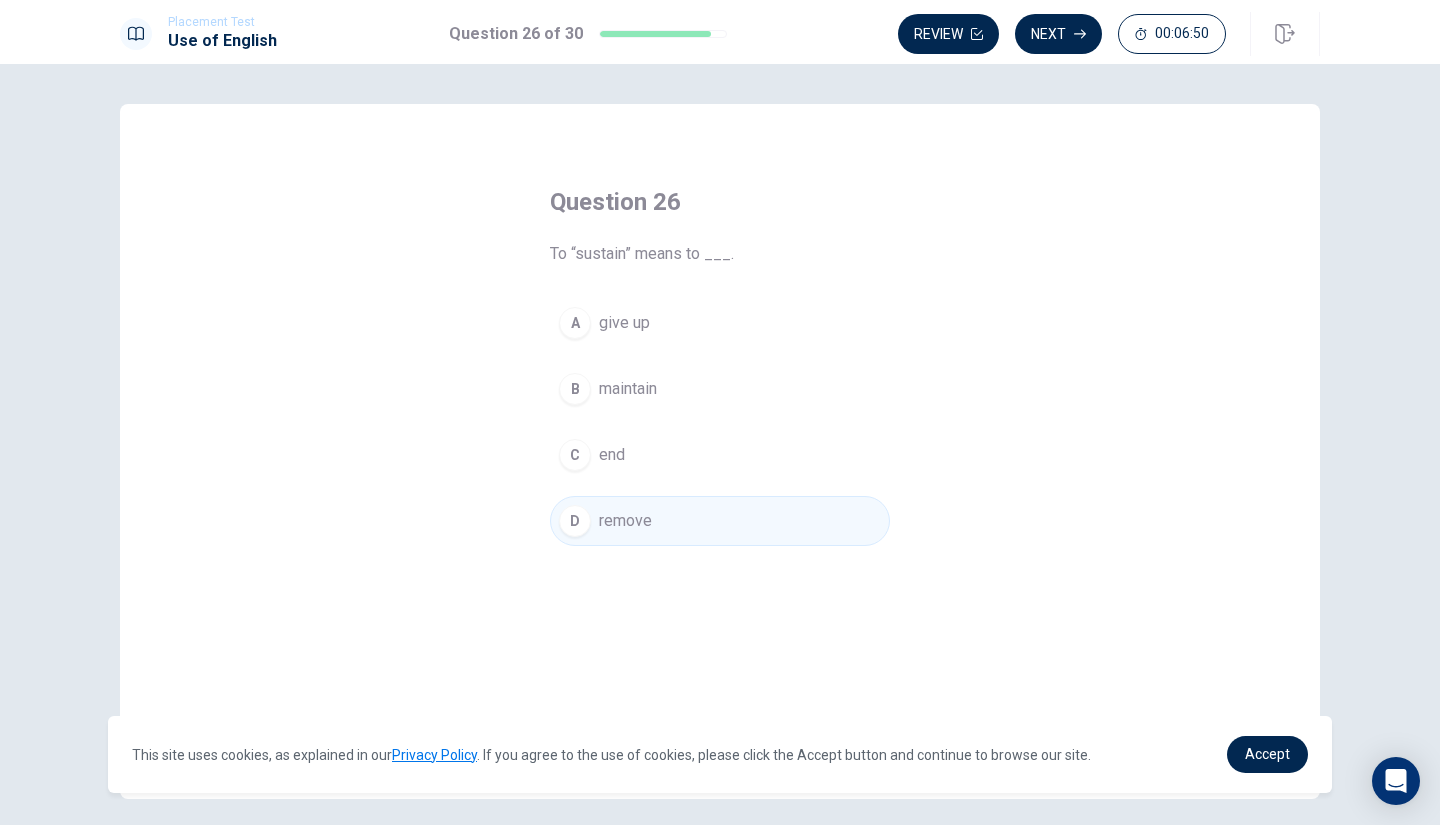 click on "C" at bounding box center (575, 455) 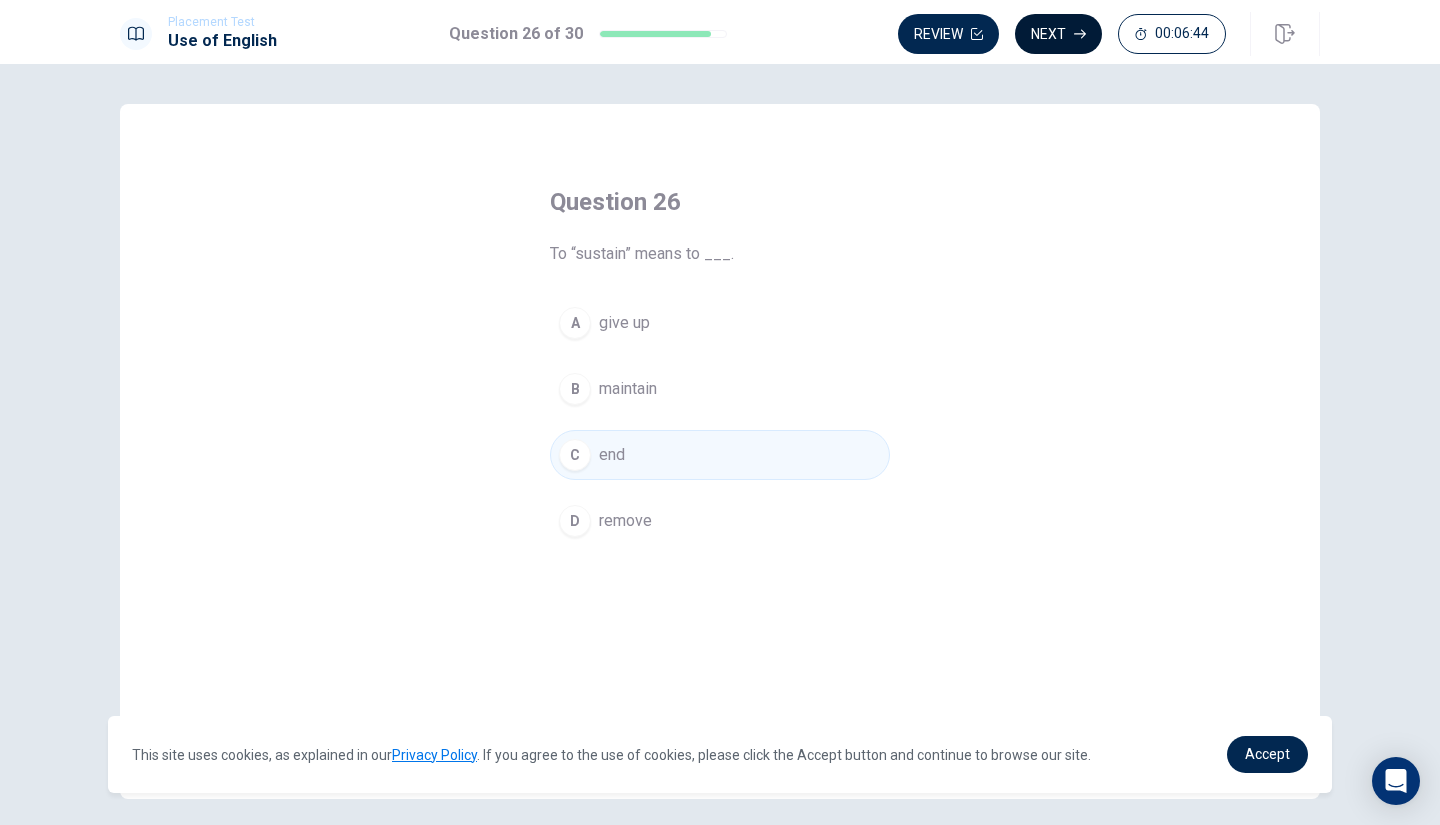 click on "Next" at bounding box center [1058, 34] 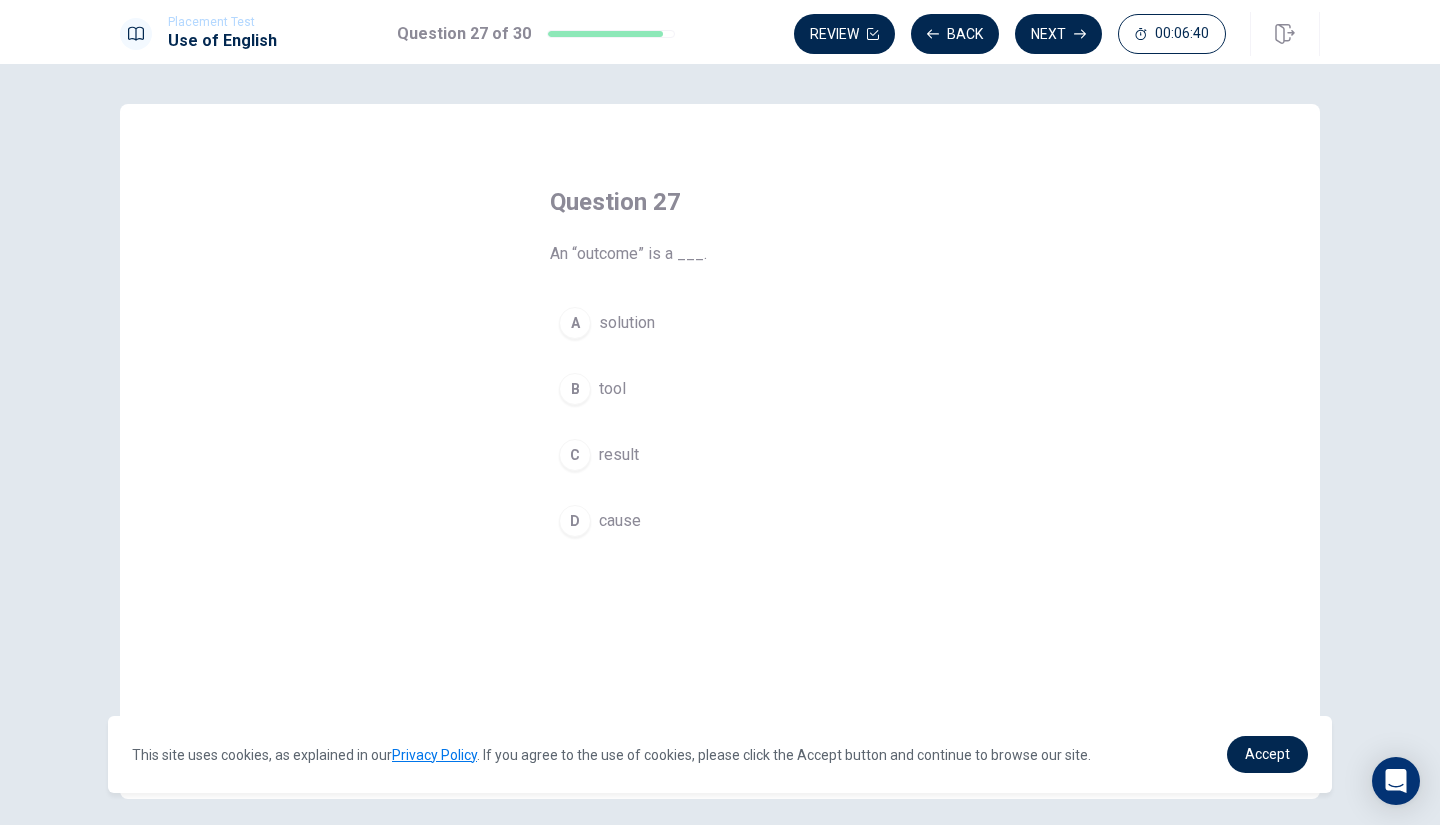 click on "C" at bounding box center [575, 455] 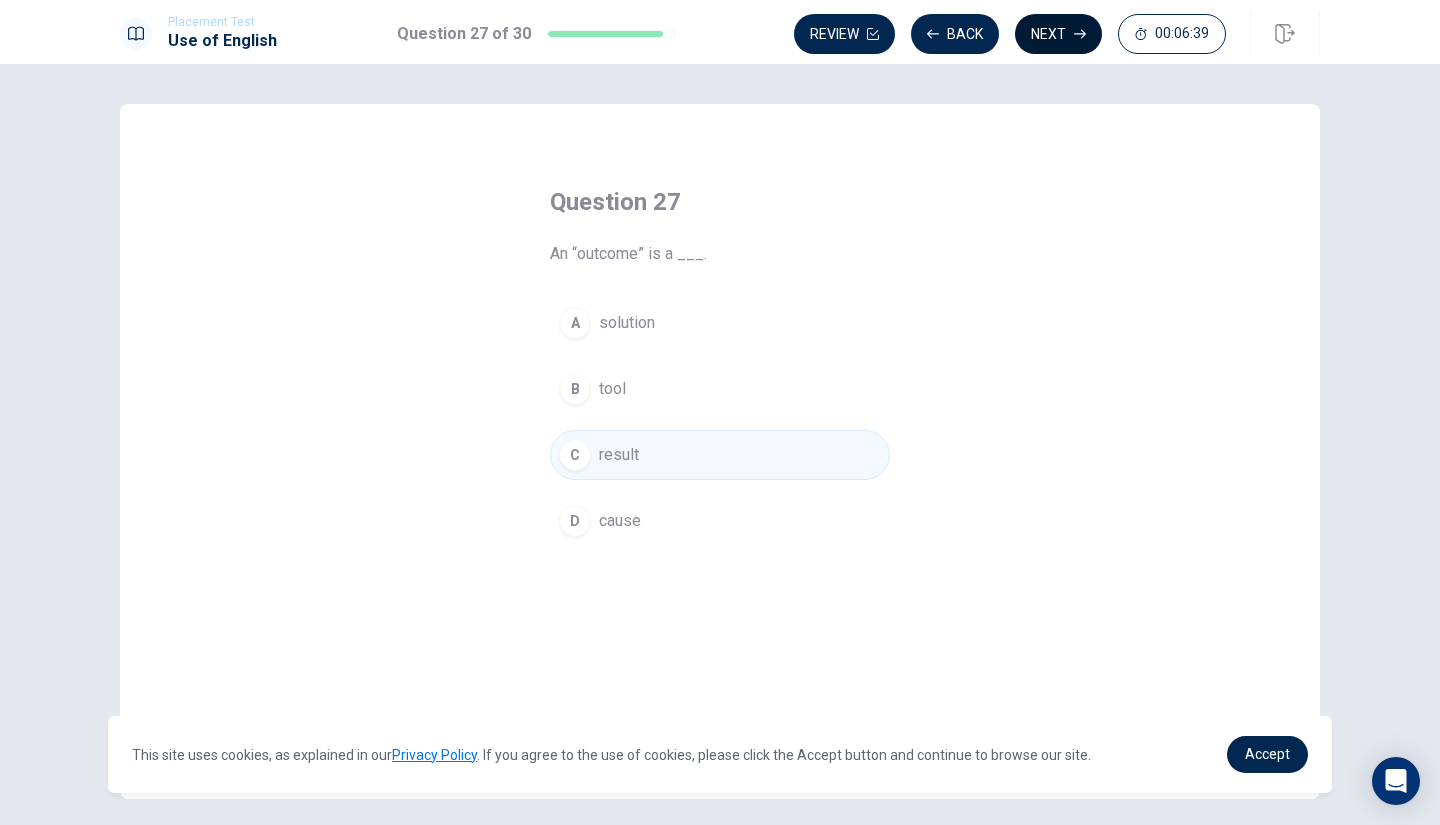 click on "Next" at bounding box center [1058, 34] 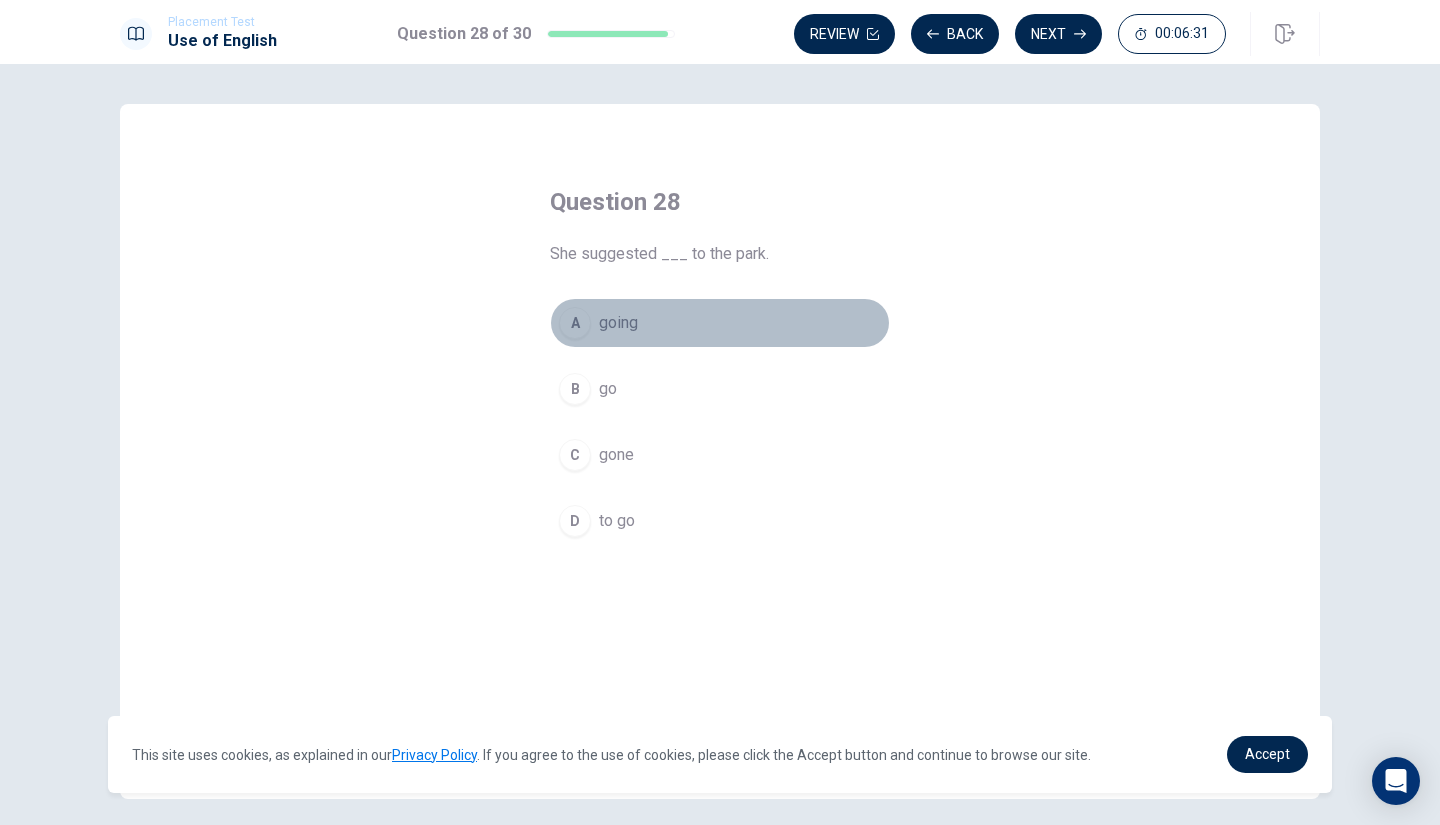click on "A" at bounding box center [575, 323] 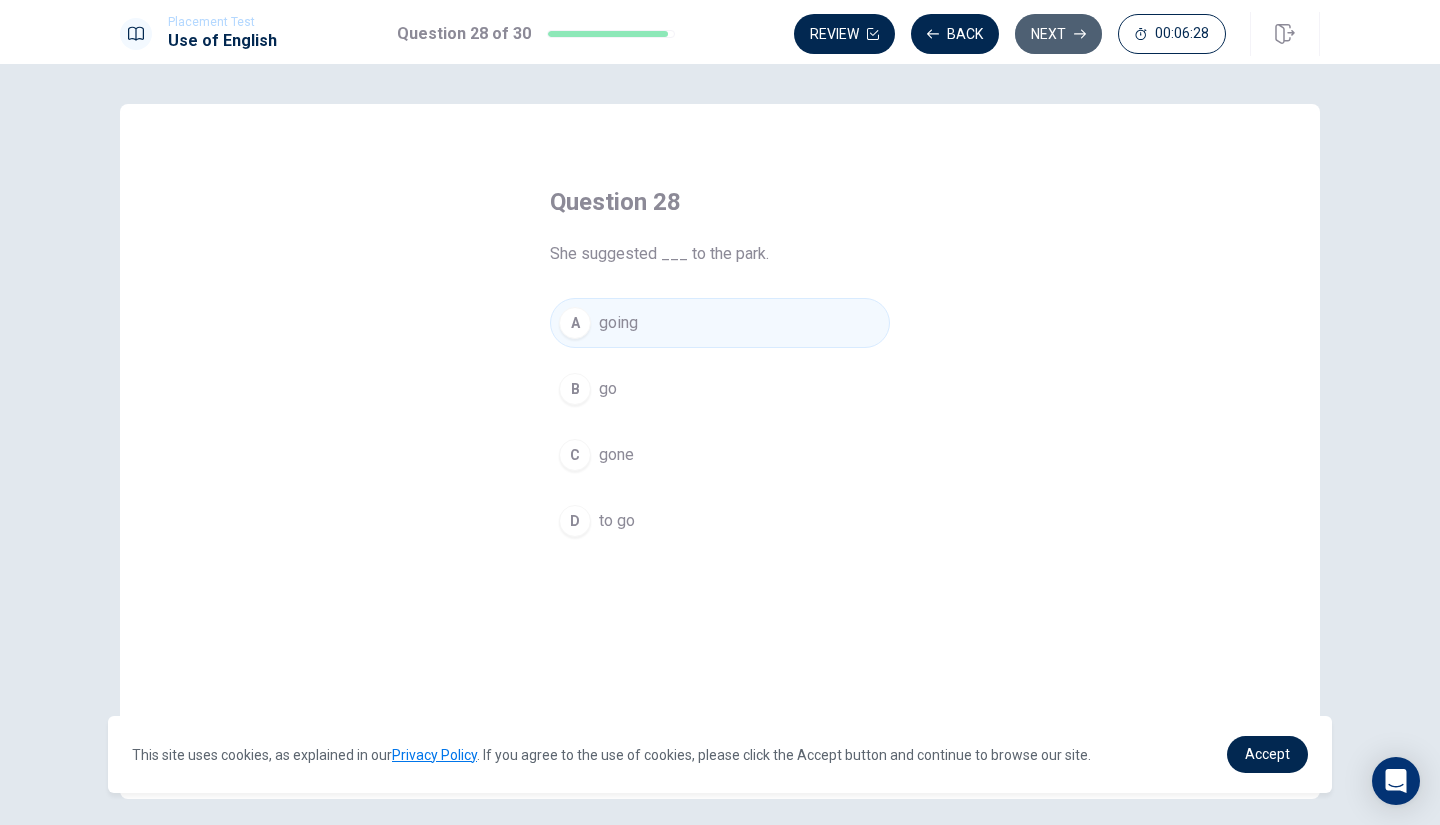 click on "Next" at bounding box center (1058, 34) 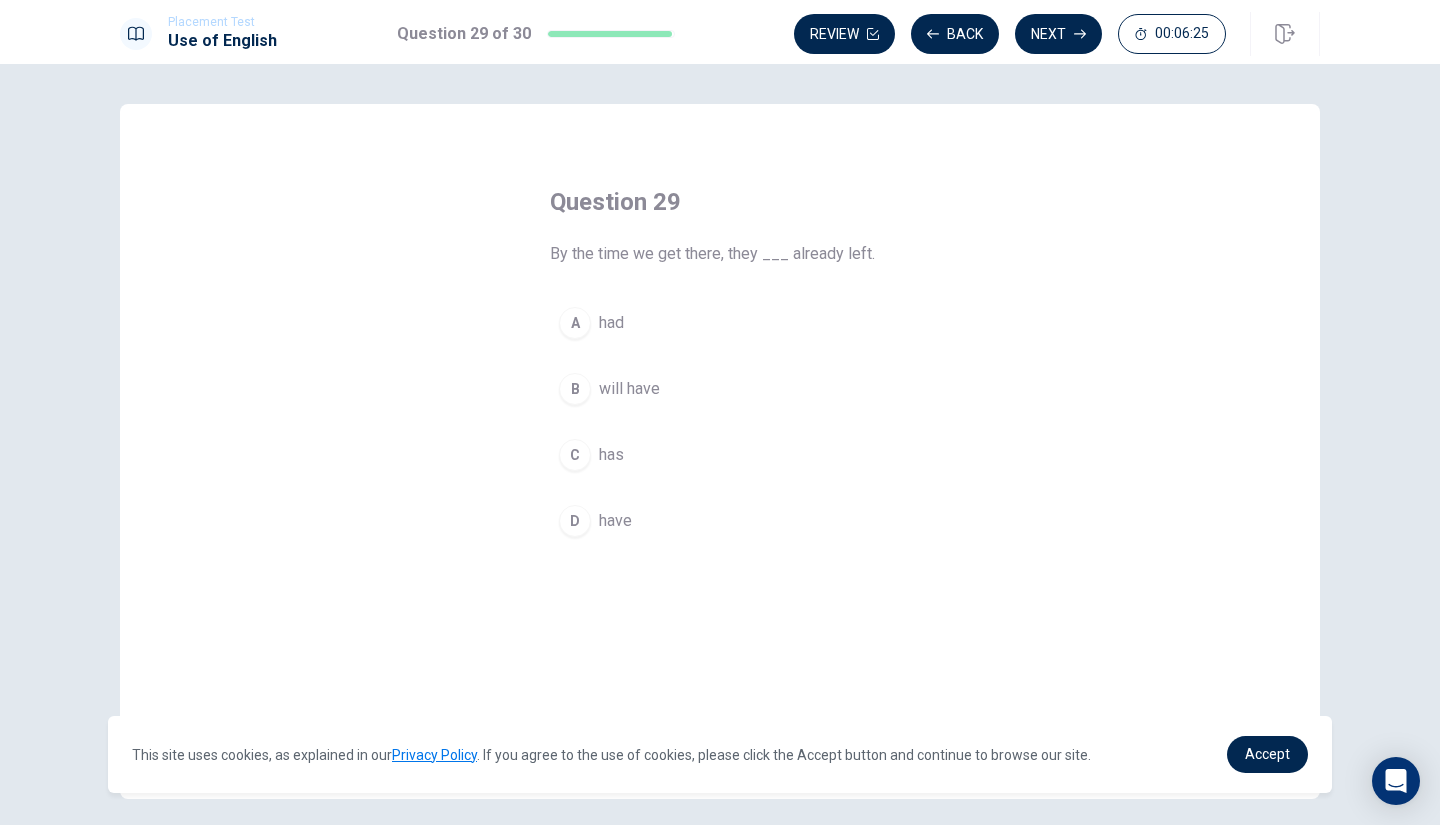 click on "A" at bounding box center (575, 323) 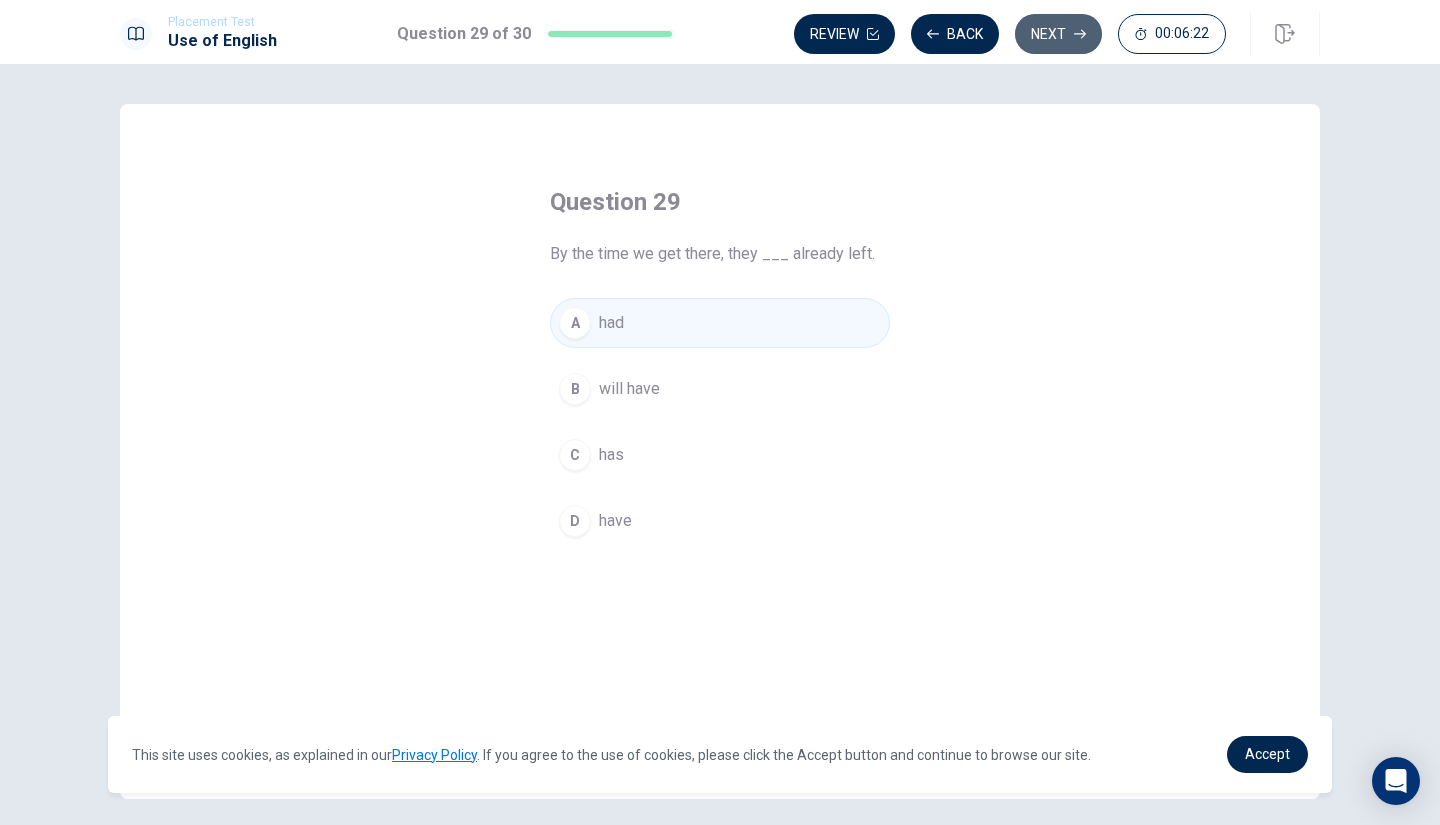 click on "Next" at bounding box center [1058, 34] 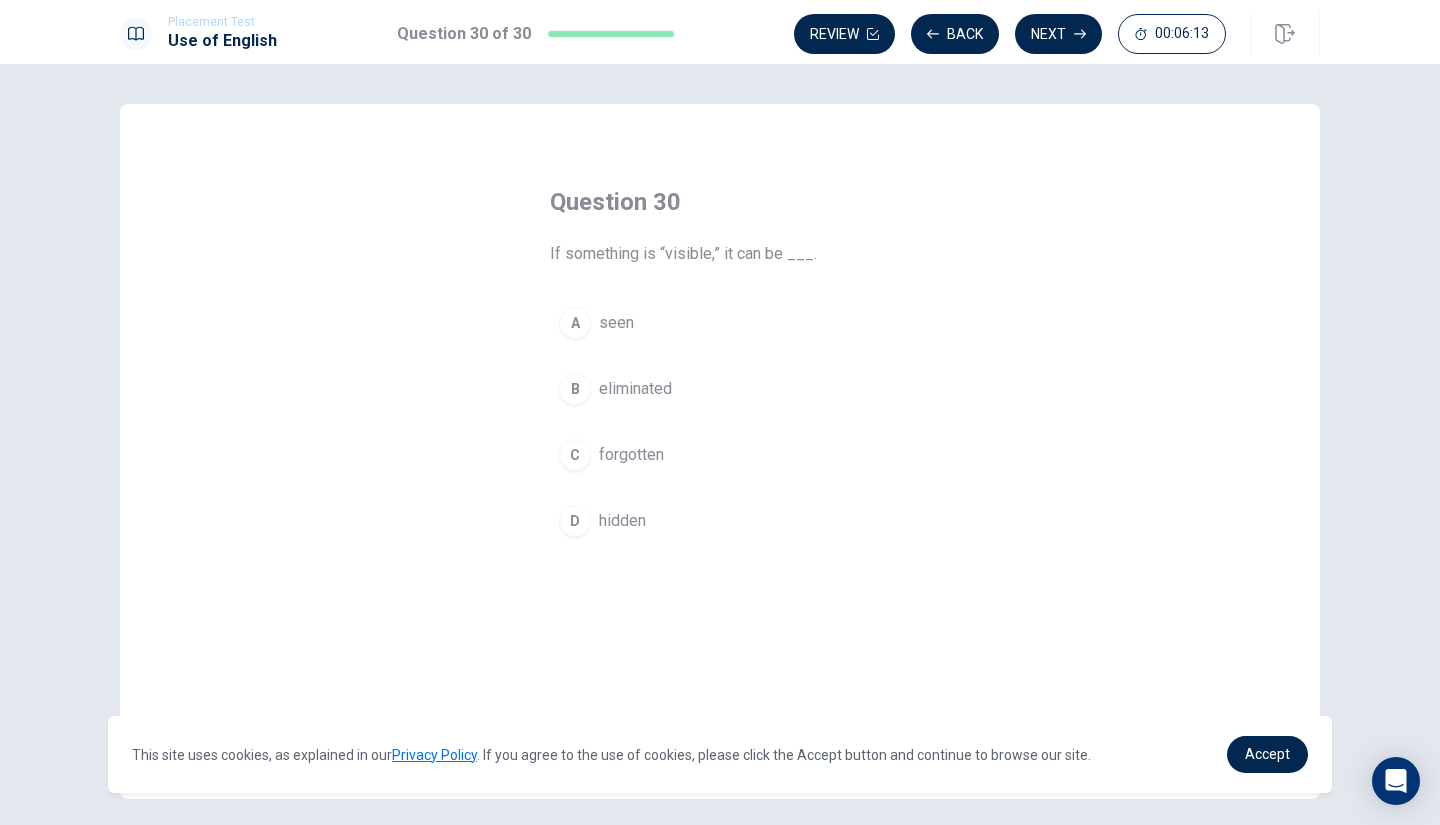 click on "A seen" at bounding box center [720, 323] 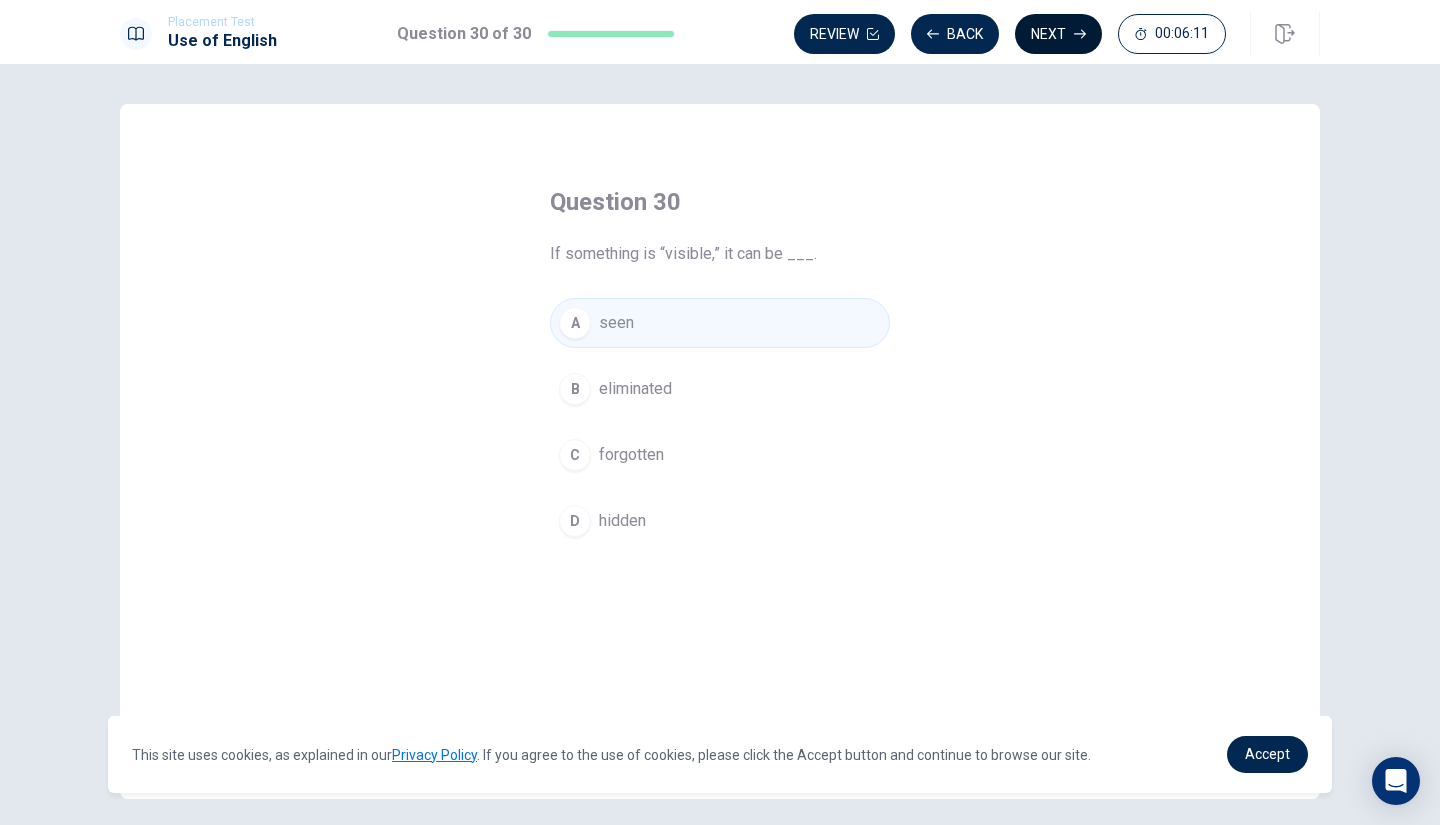 click on "Next" at bounding box center [1058, 34] 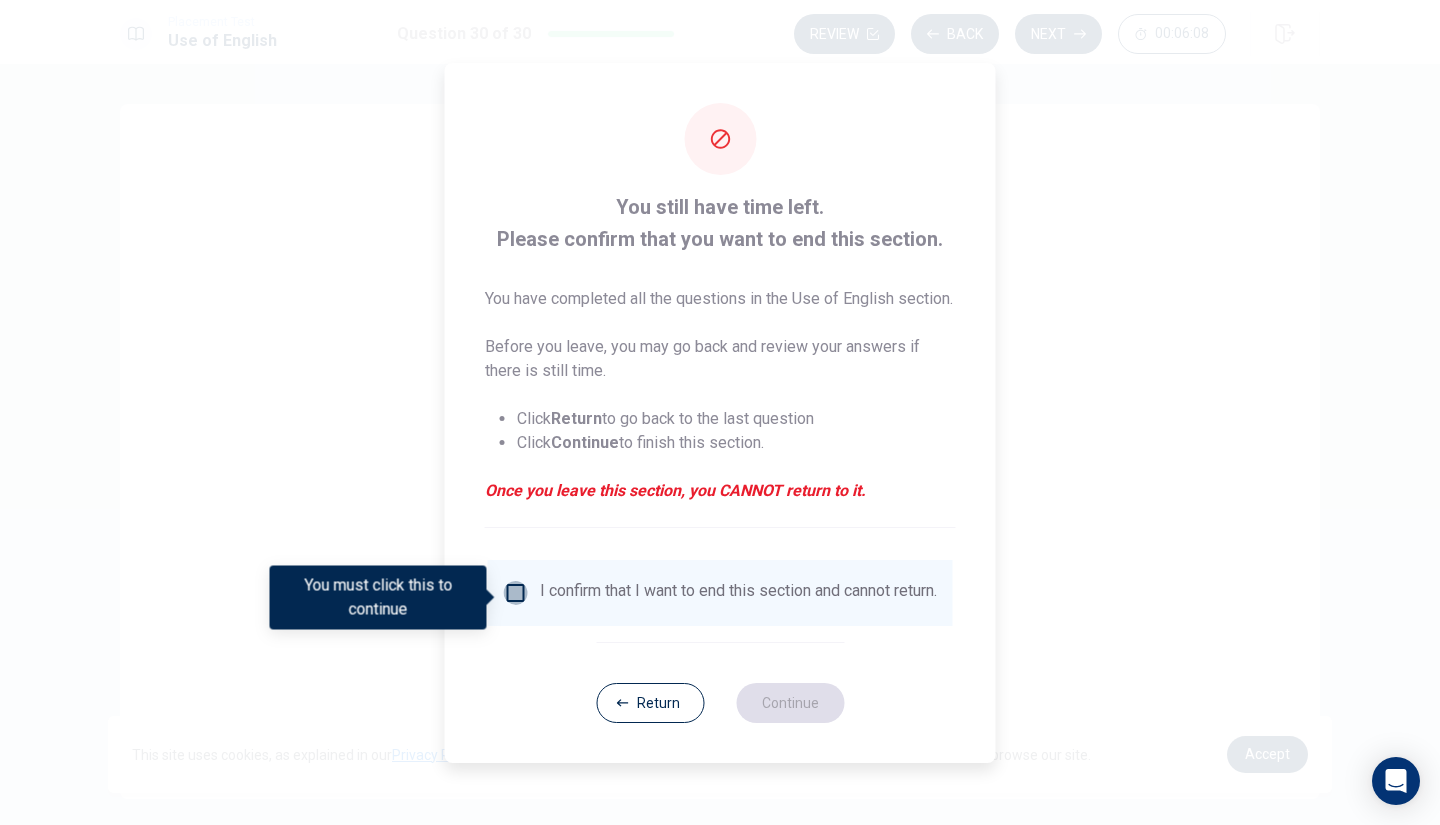 click at bounding box center [516, 593] 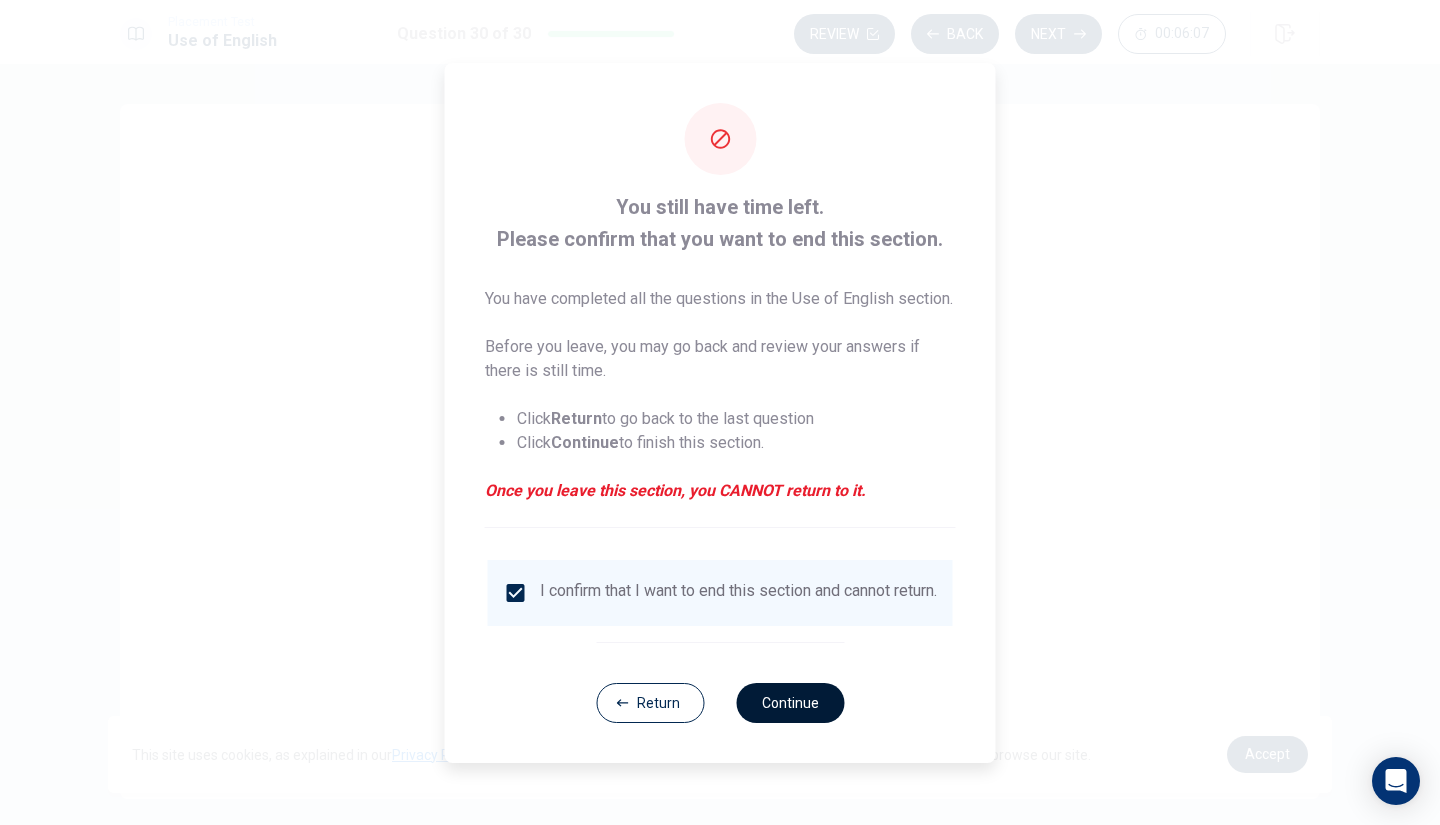 click on "Continue" at bounding box center [790, 703] 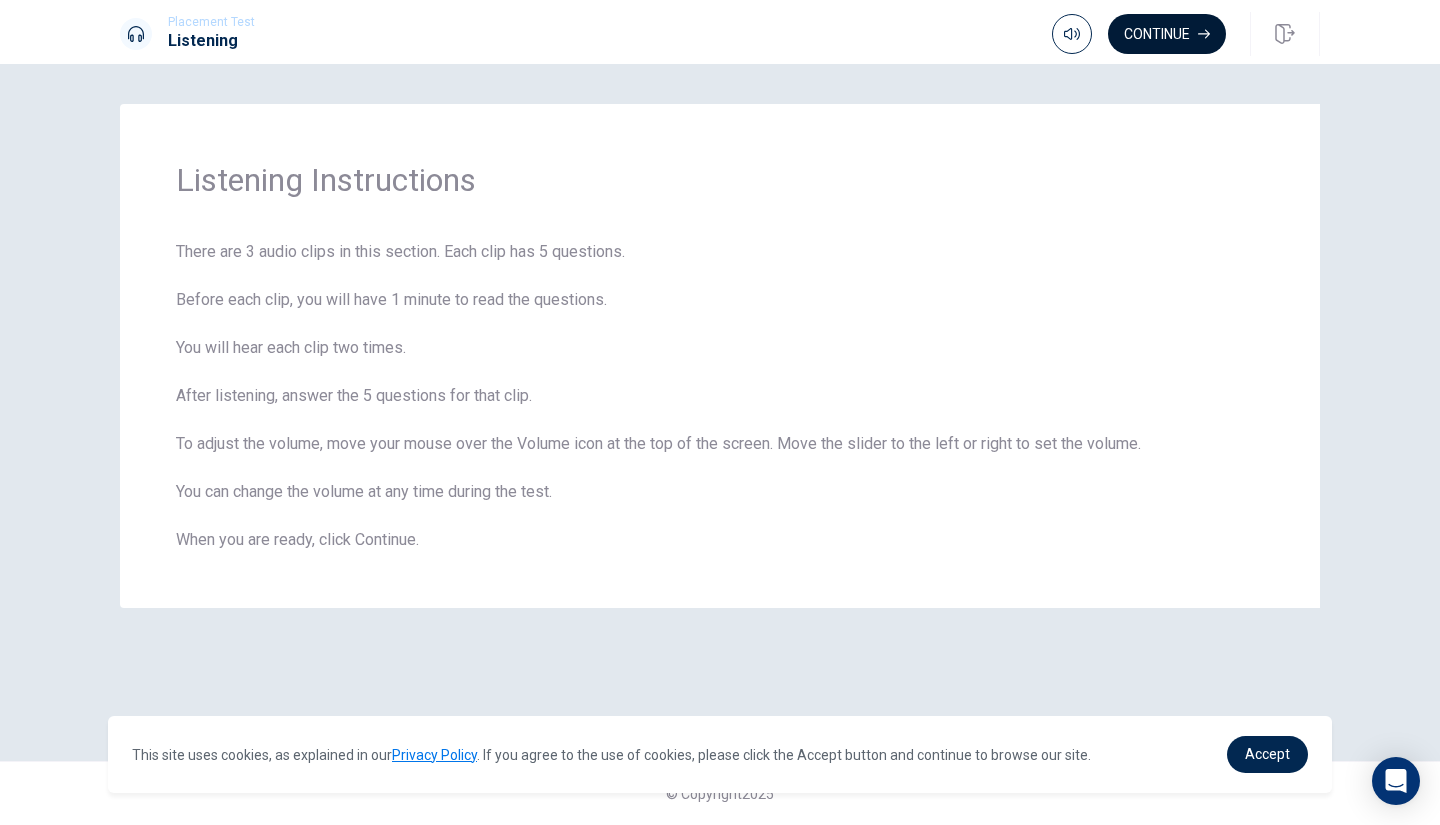 click on "Continue" at bounding box center [1167, 34] 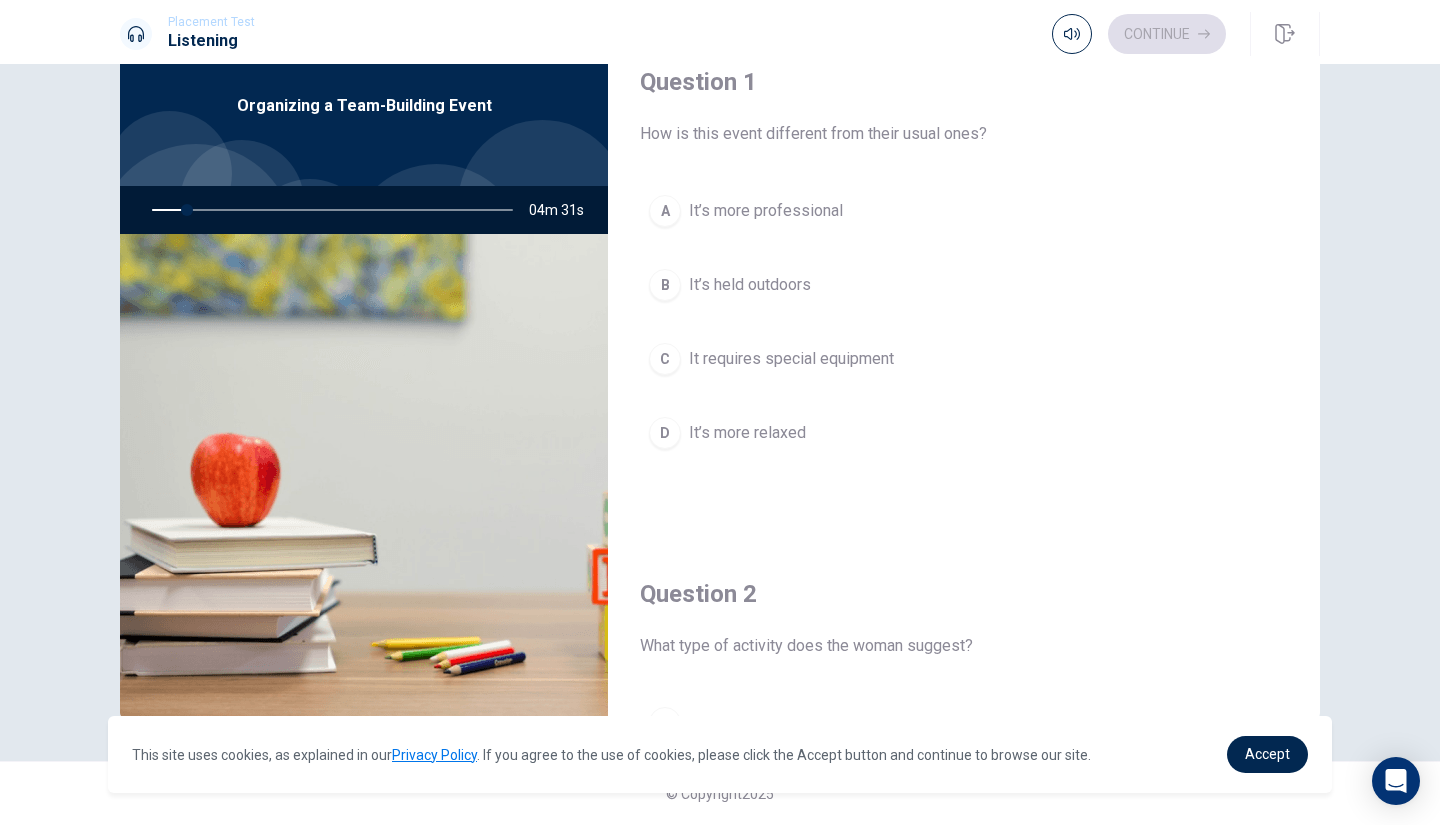 scroll, scrollTop: 0, scrollLeft: 0, axis: both 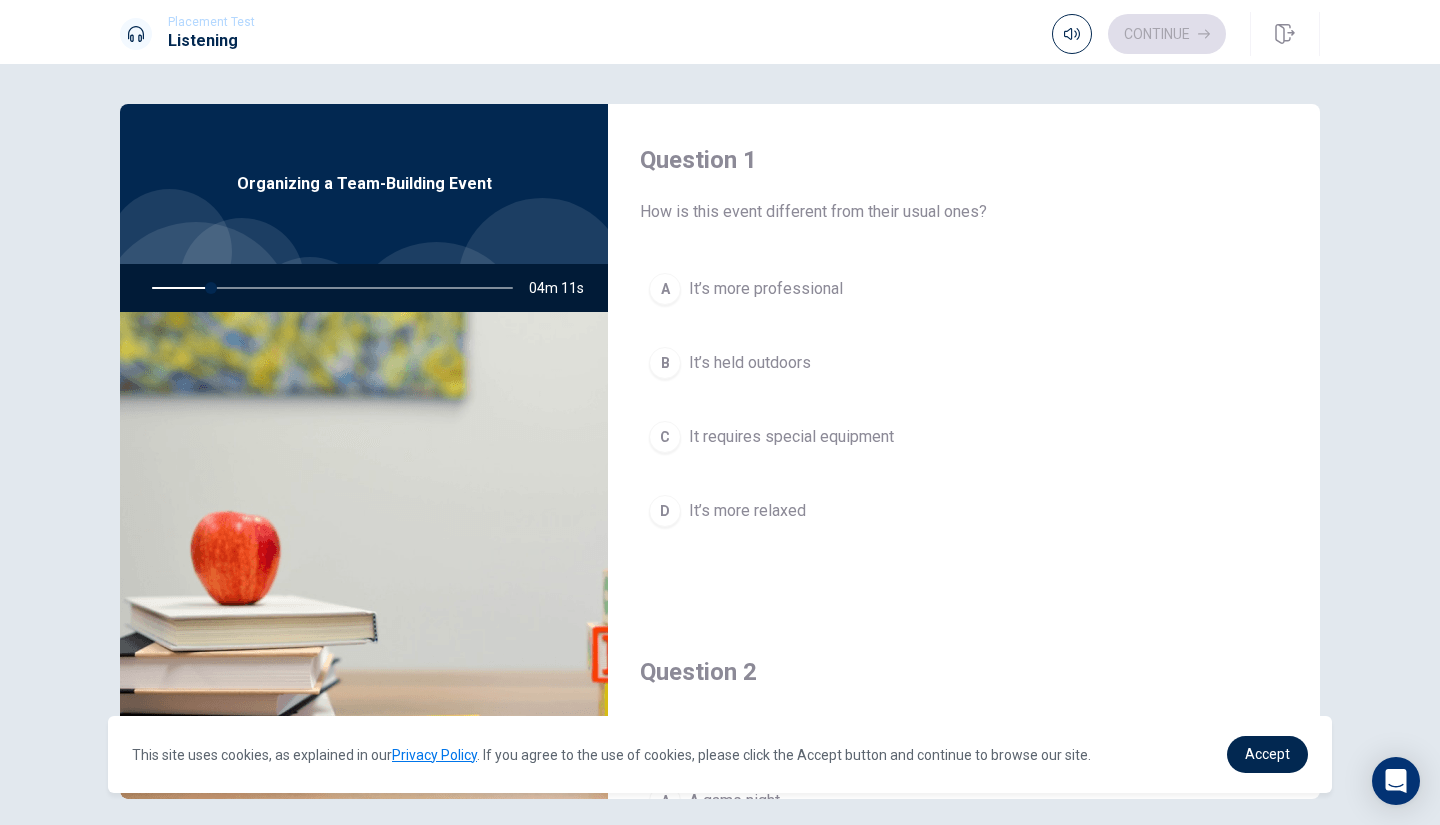 click at bounding box center (542, 282) 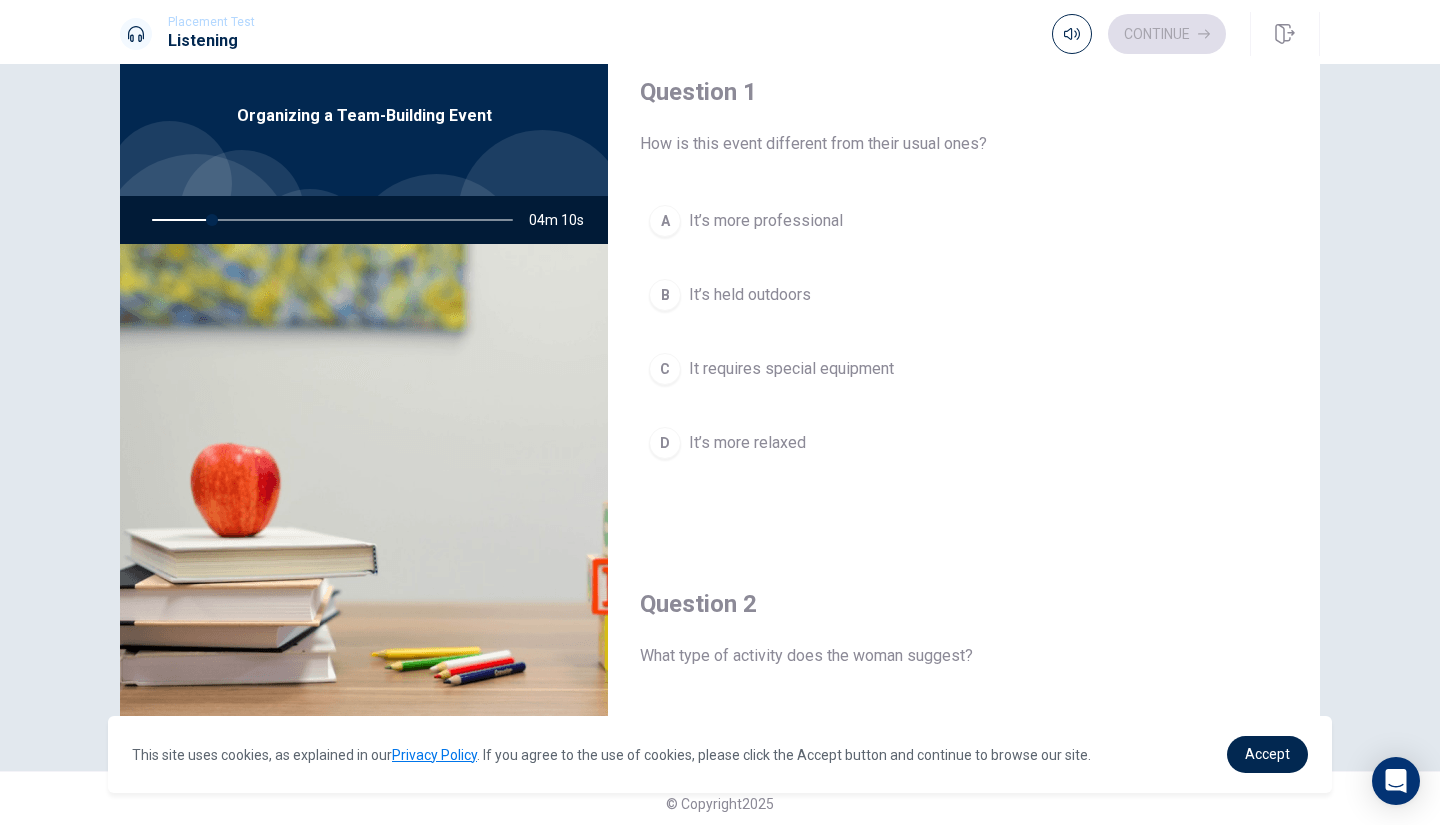 scroll, scrollTop: 78, scrollLeft: 0, axis: vertical 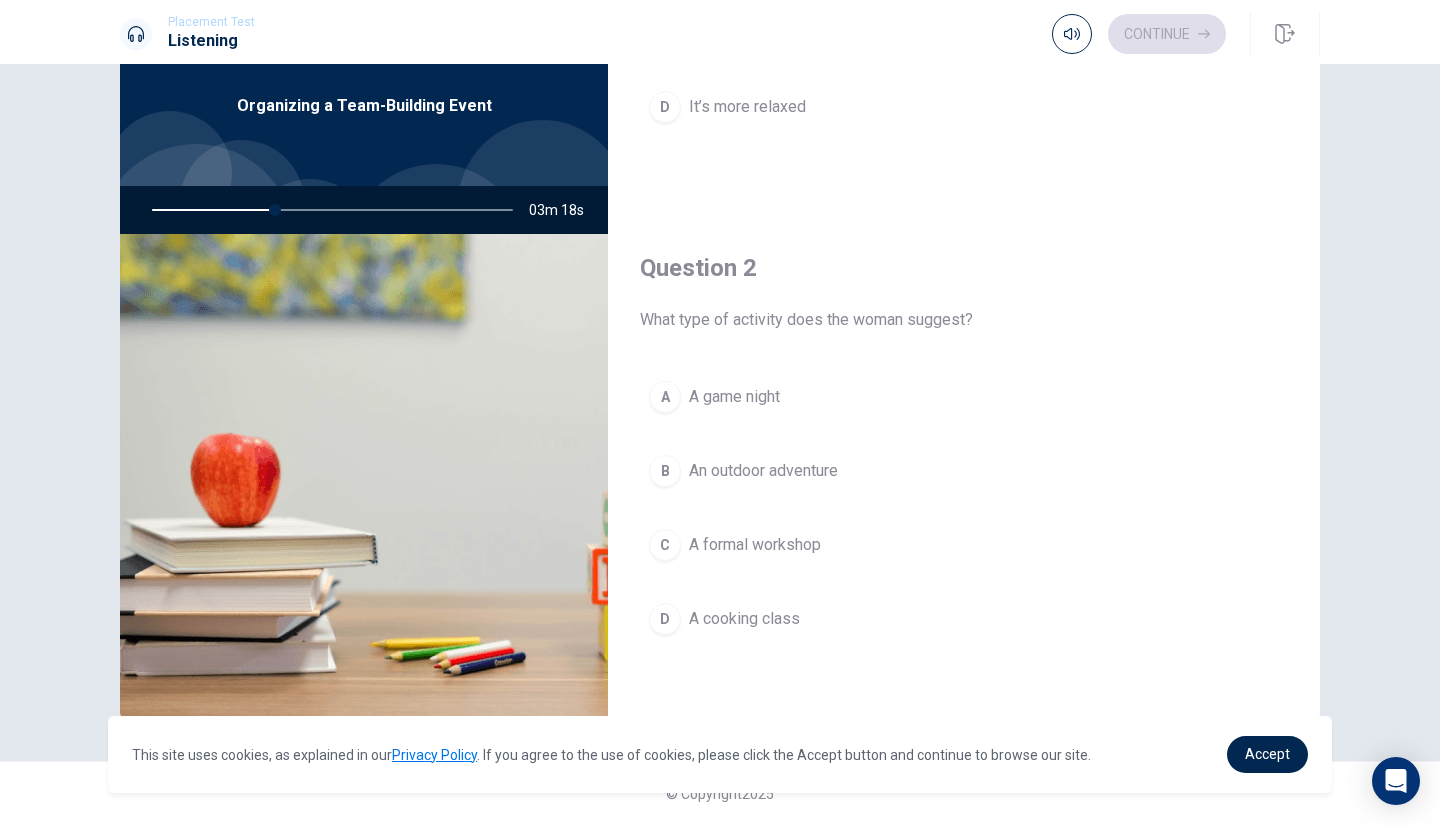 click on "B" at bounding box center [665, 471] 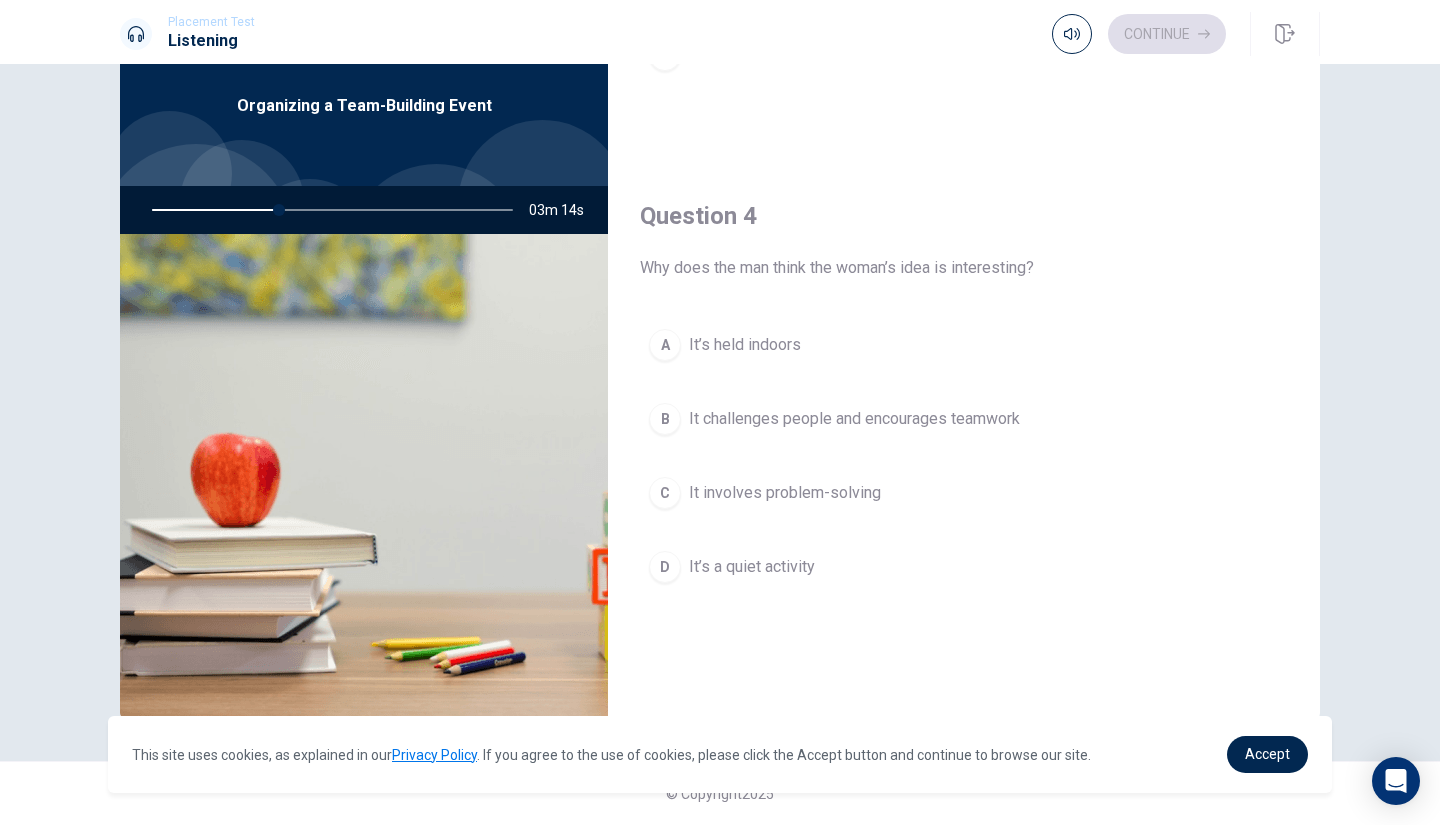 scroll, scrollTop: 1403, scrollLeft: 0, axis: vertical 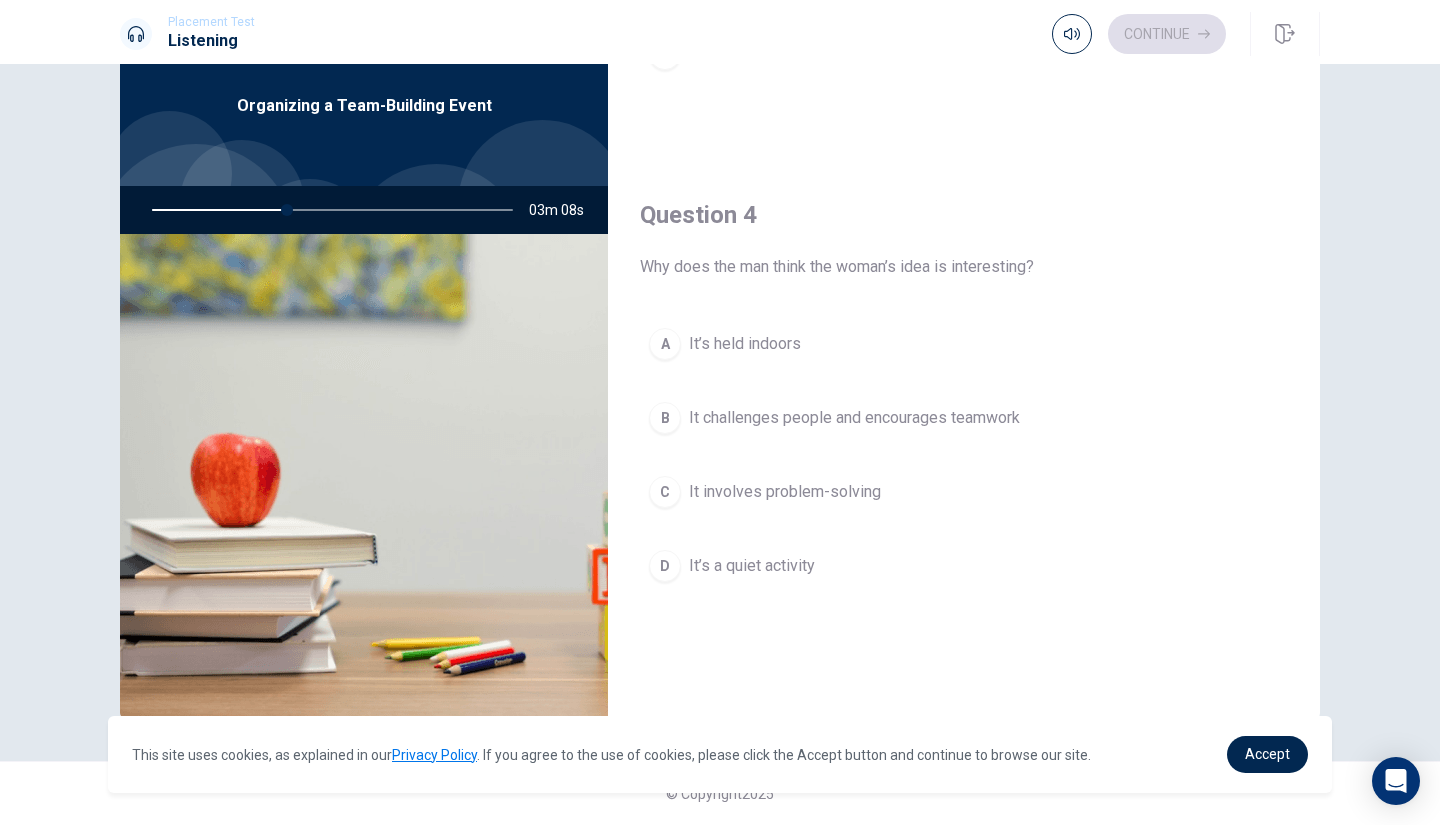 click on "B" at bounding box center (665, 418) 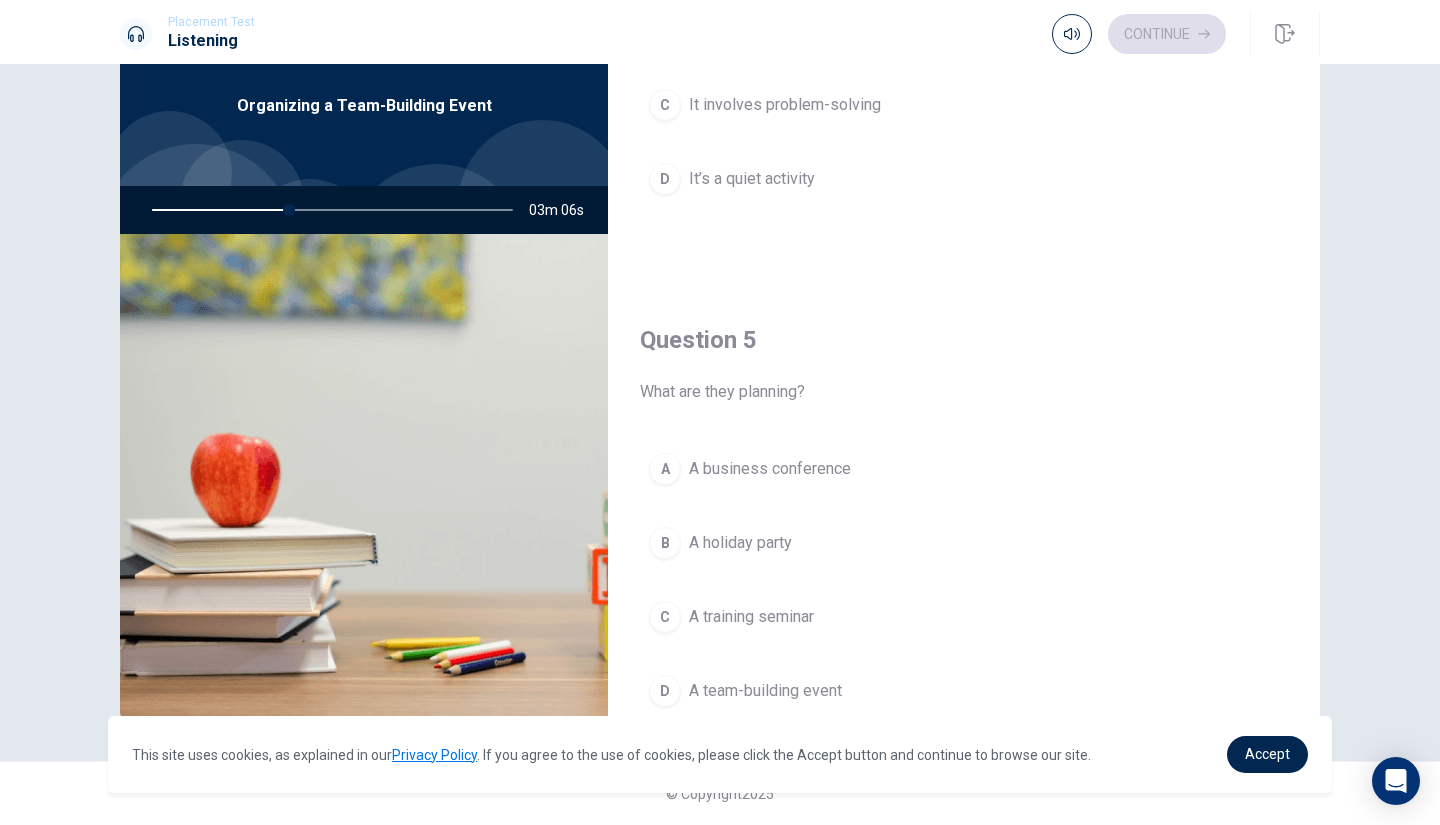 scroll, scrollTop: 1865, scrollLeft: 0, axis: vertical 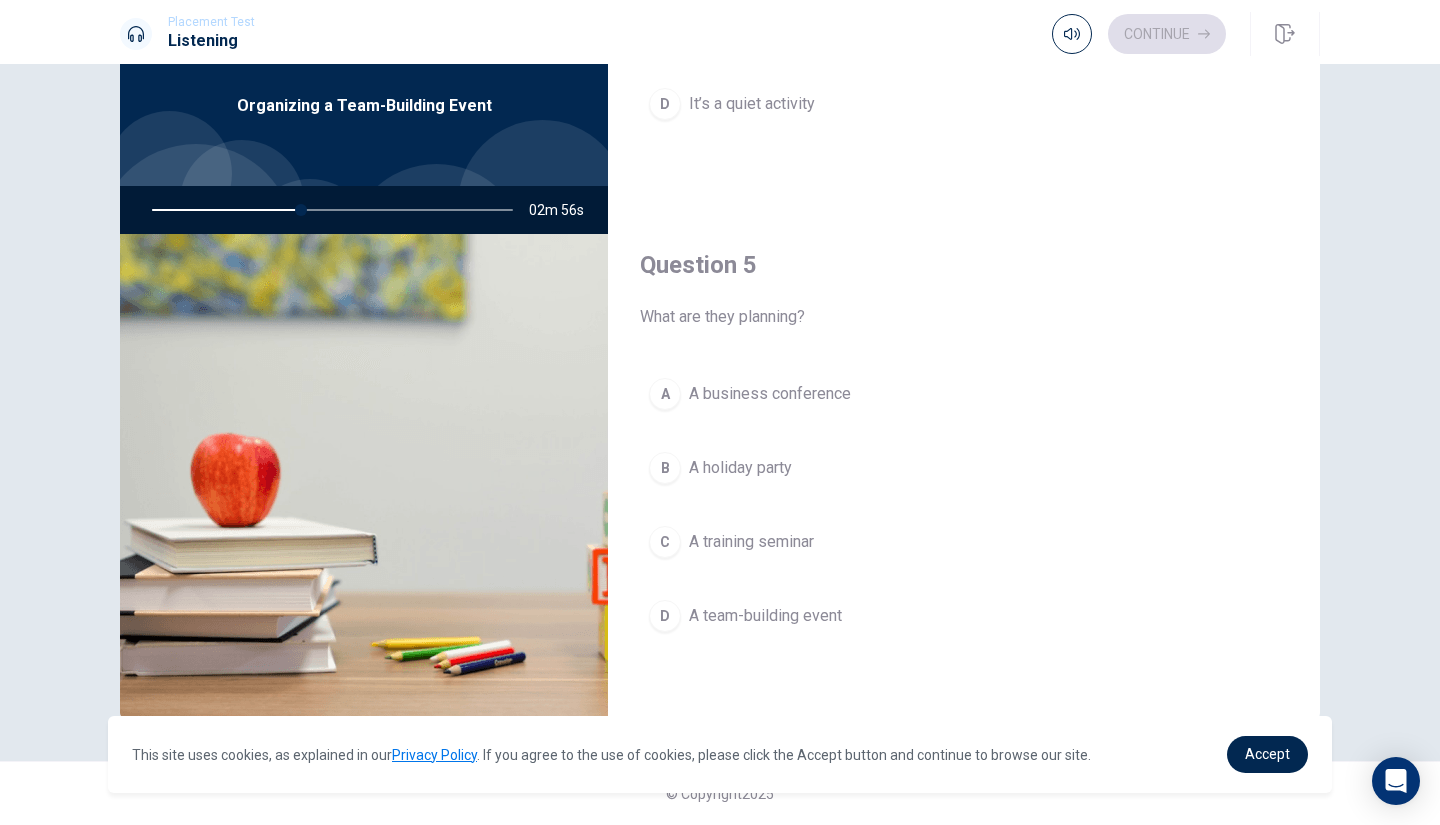 click on "D" at bounding box center [665, 616] 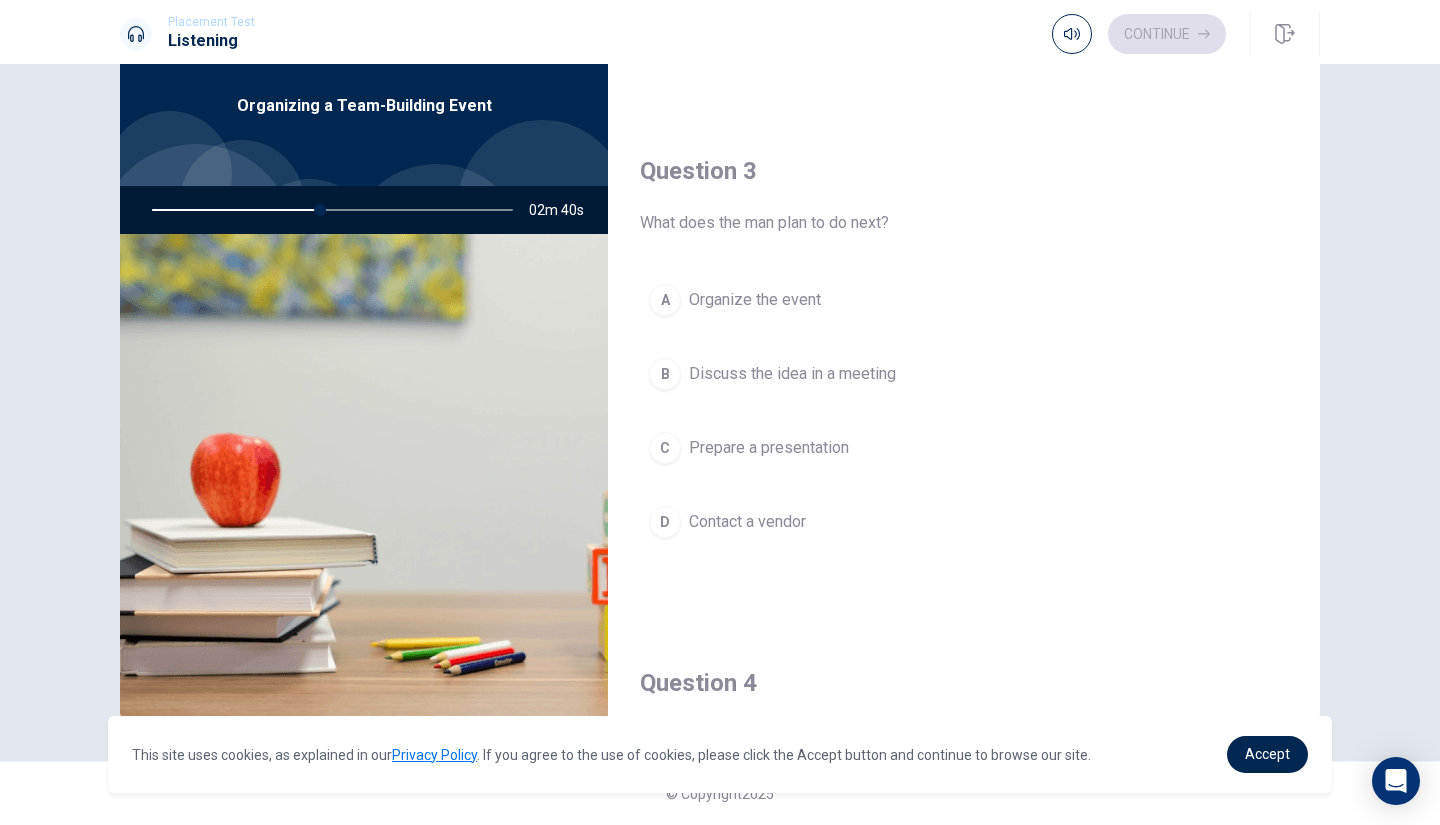 scroll, scrollTop: 936, scrollLeft: 0, axis: vertical 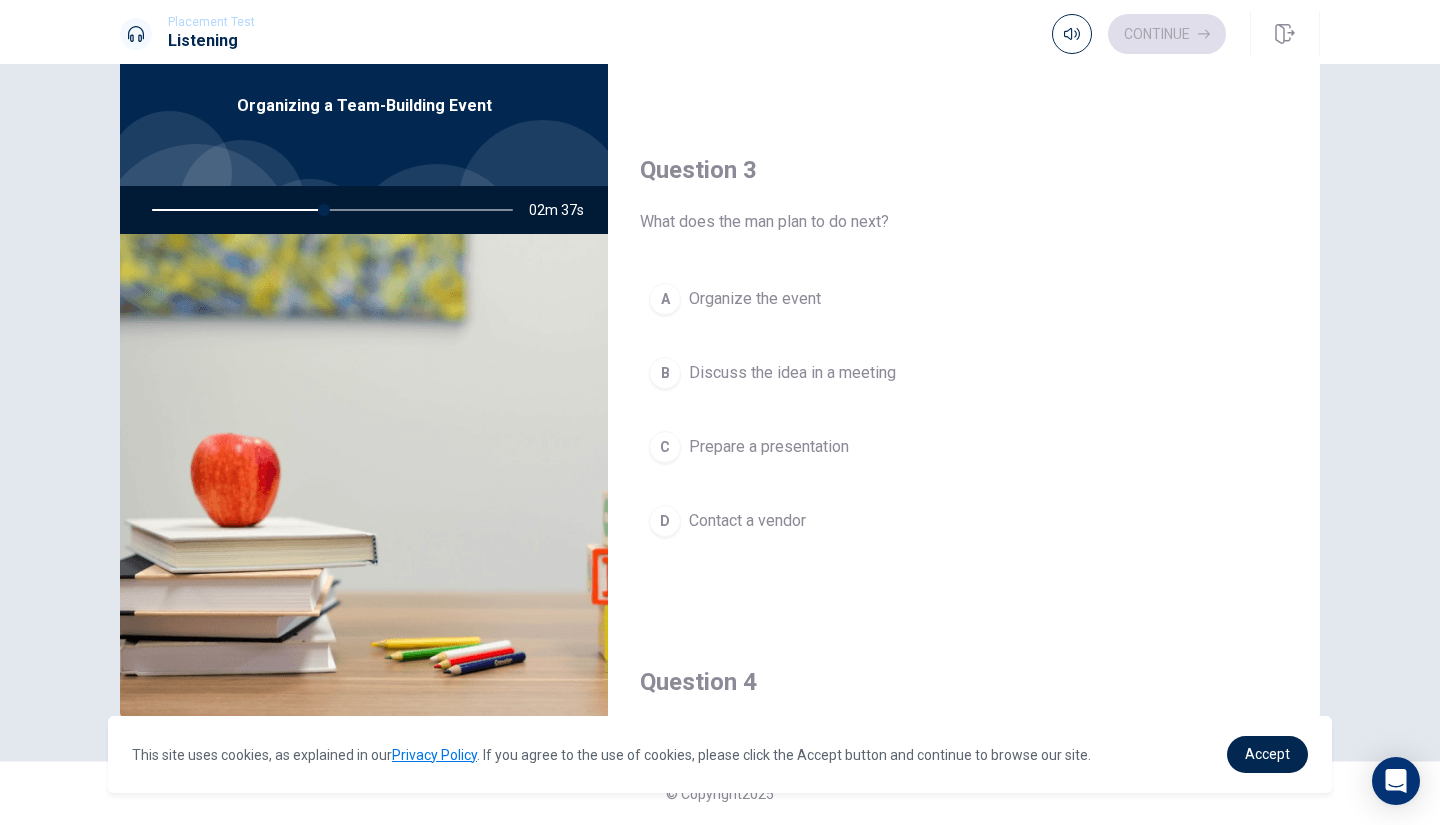 click on "C" at bounding box center (665, 447) 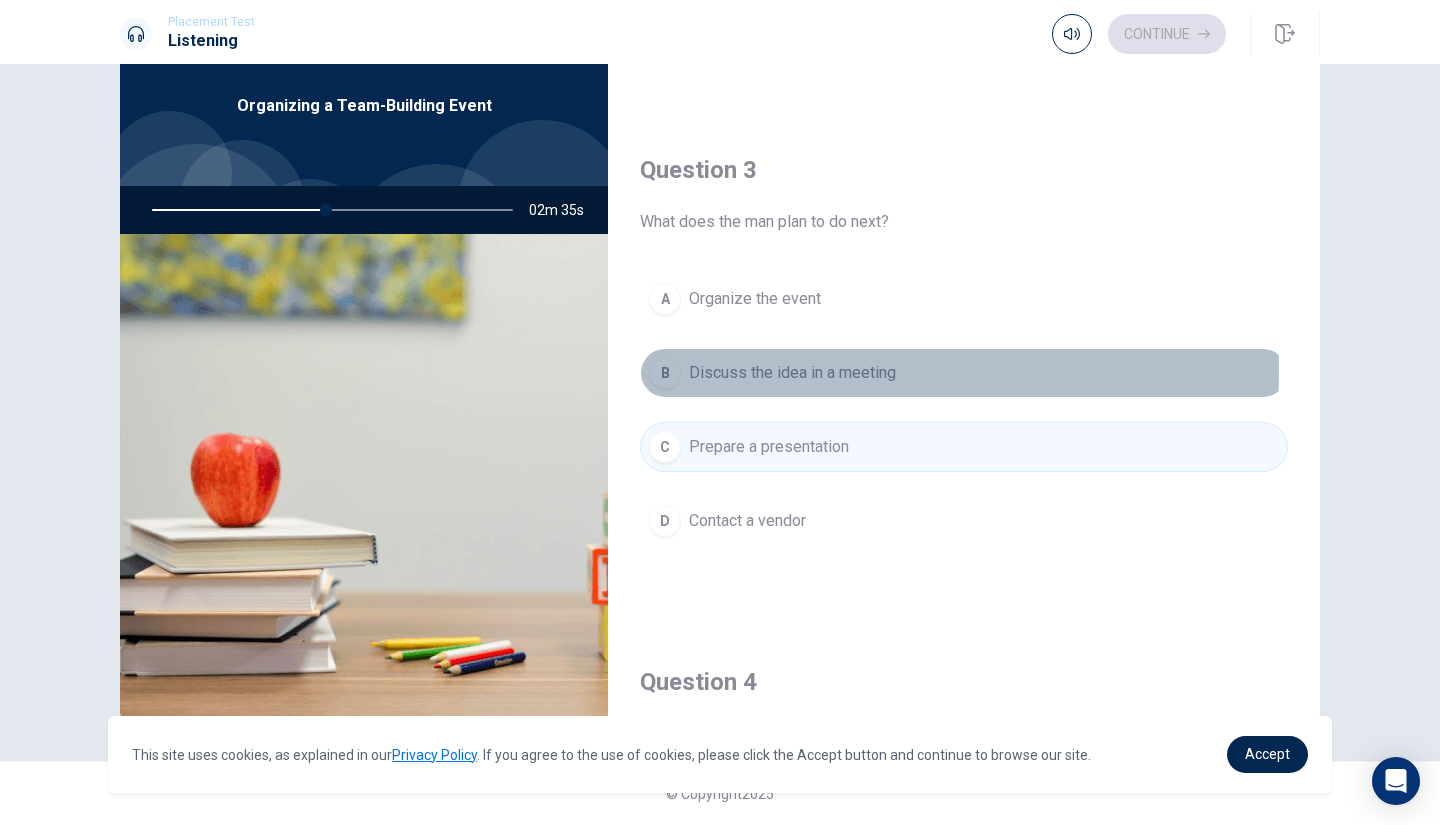 click on "B" at bounding box center [665, 373] 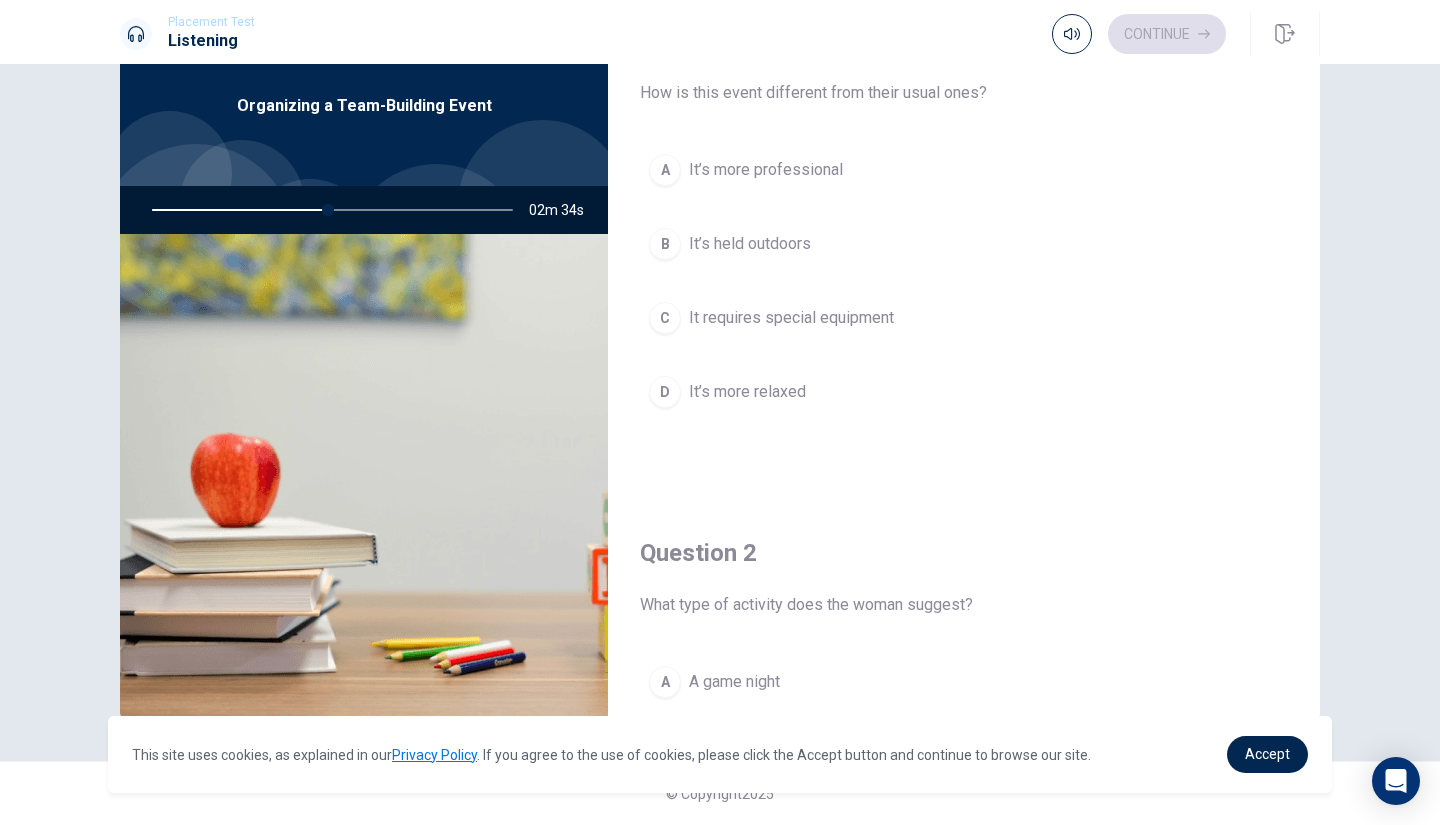 scroll, scrollTop: 0, scrollLeft: 0, axis: both 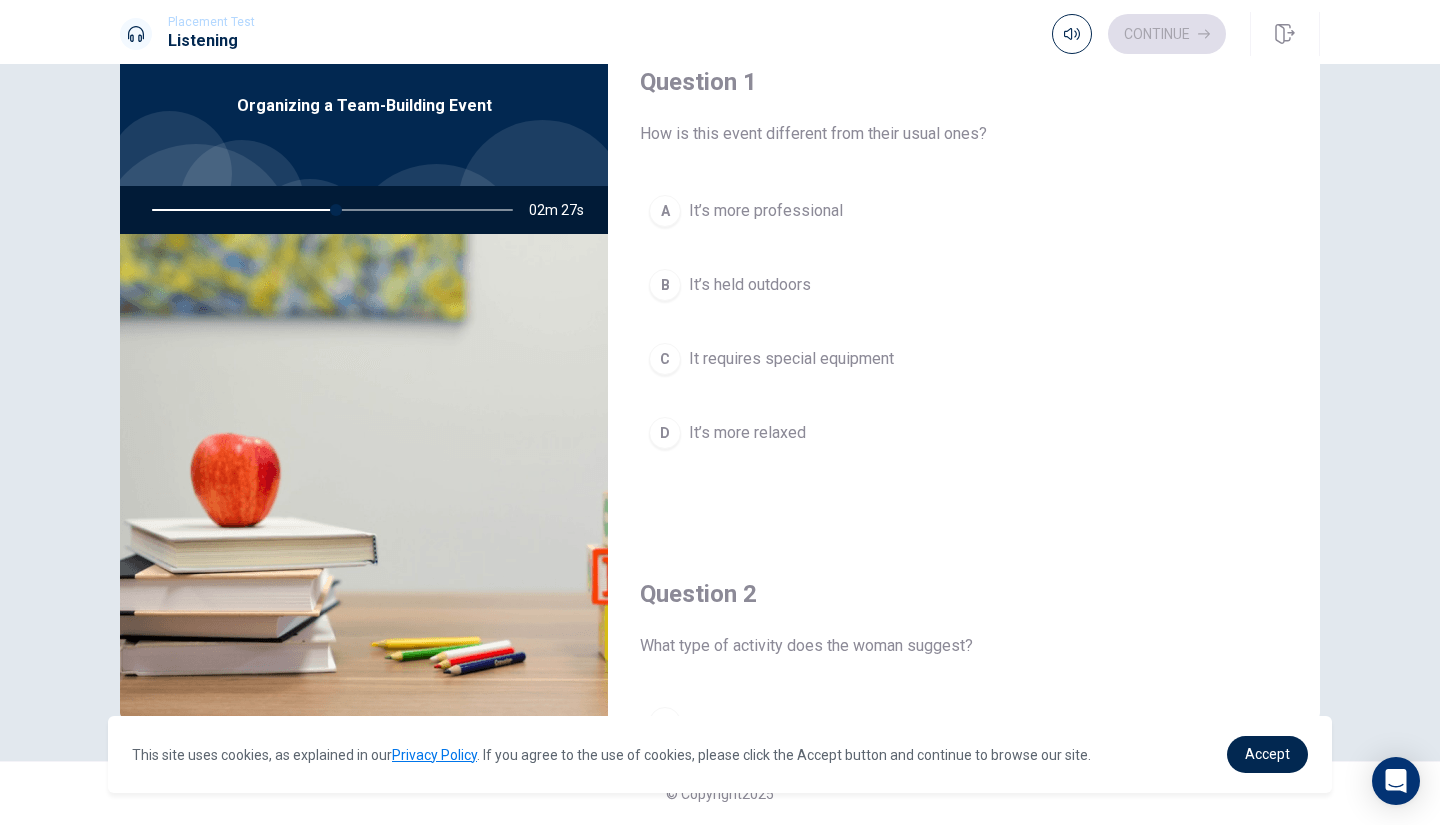 click on "B" at bounding box center [665, 285] 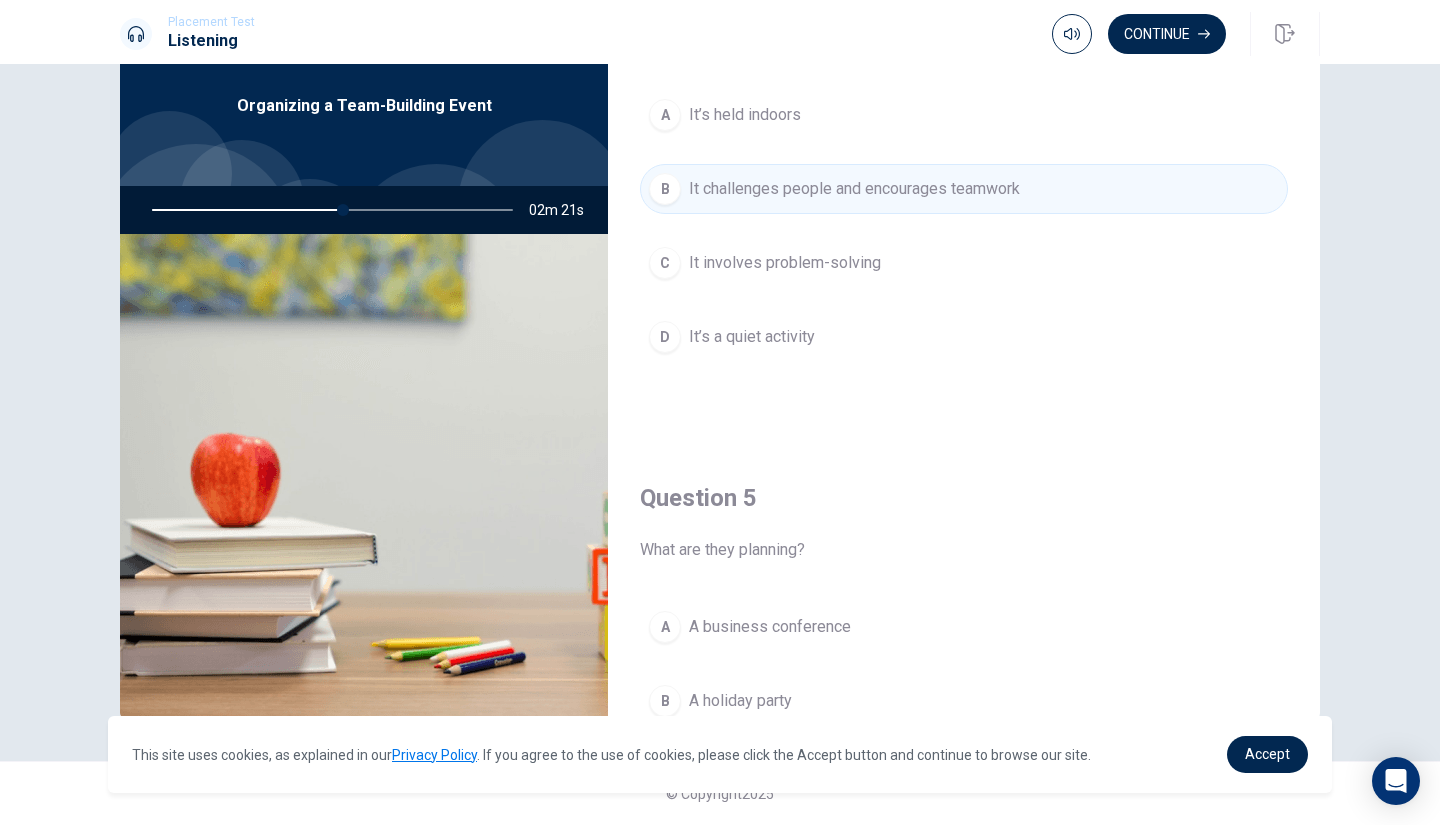 scroll, scrollTop: 1865, scrollLeft: 0, axis: vertical 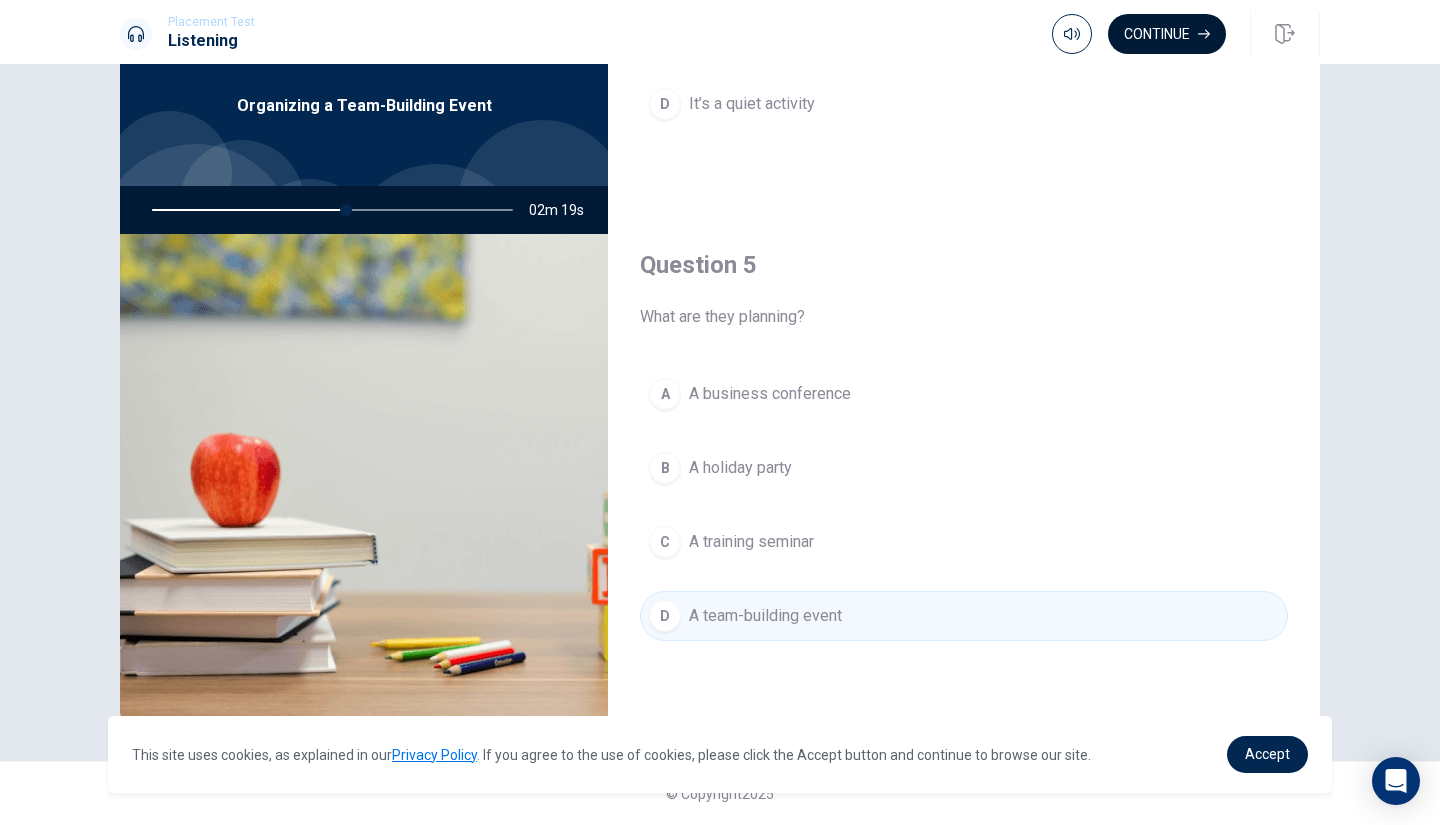 click on "Continue" at bounding box center [1167, 34] 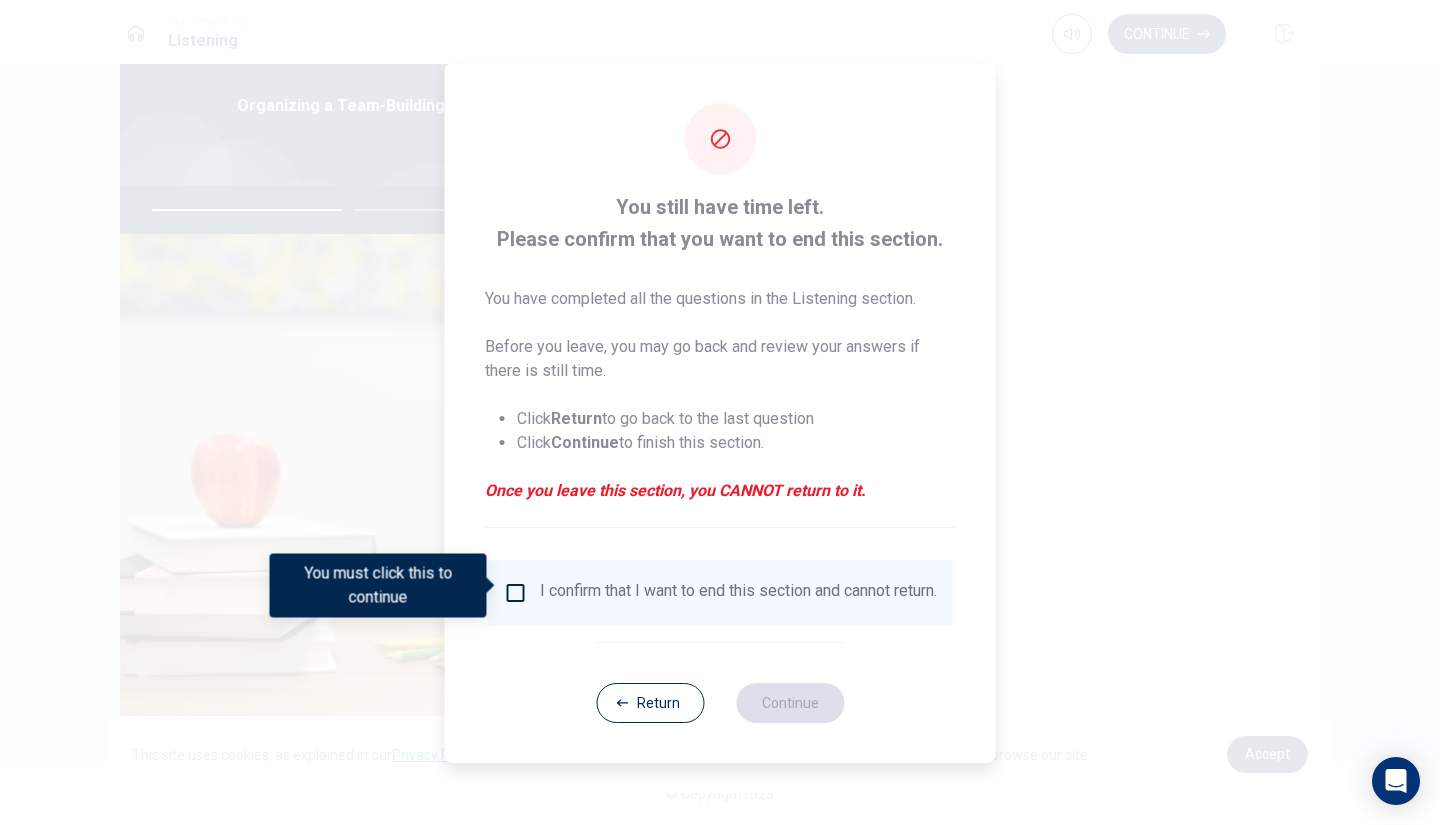 click at bounding box center [516, 593] 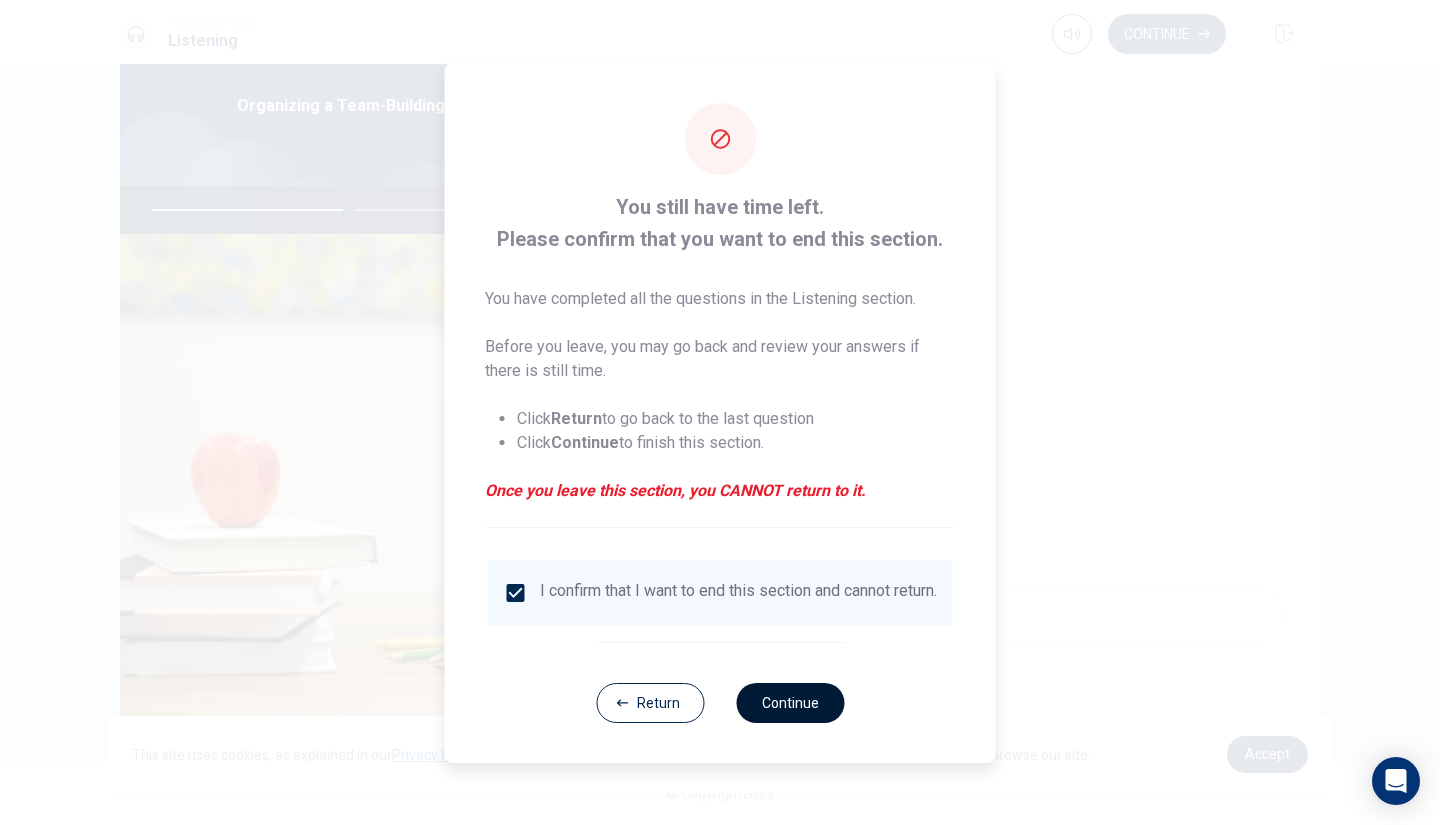 click on "Continue" at bounding box center (790, 703) 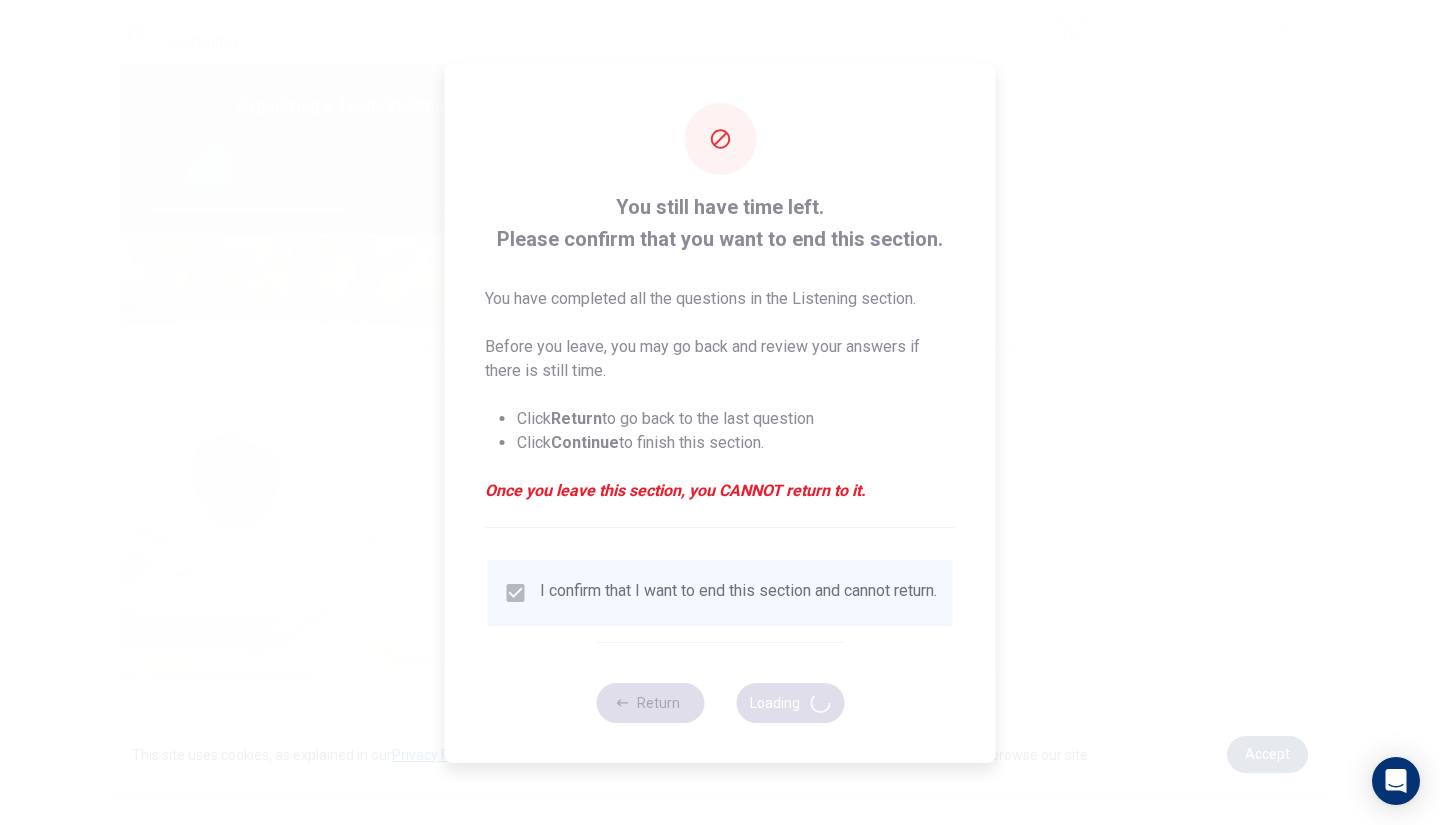 type on "55" 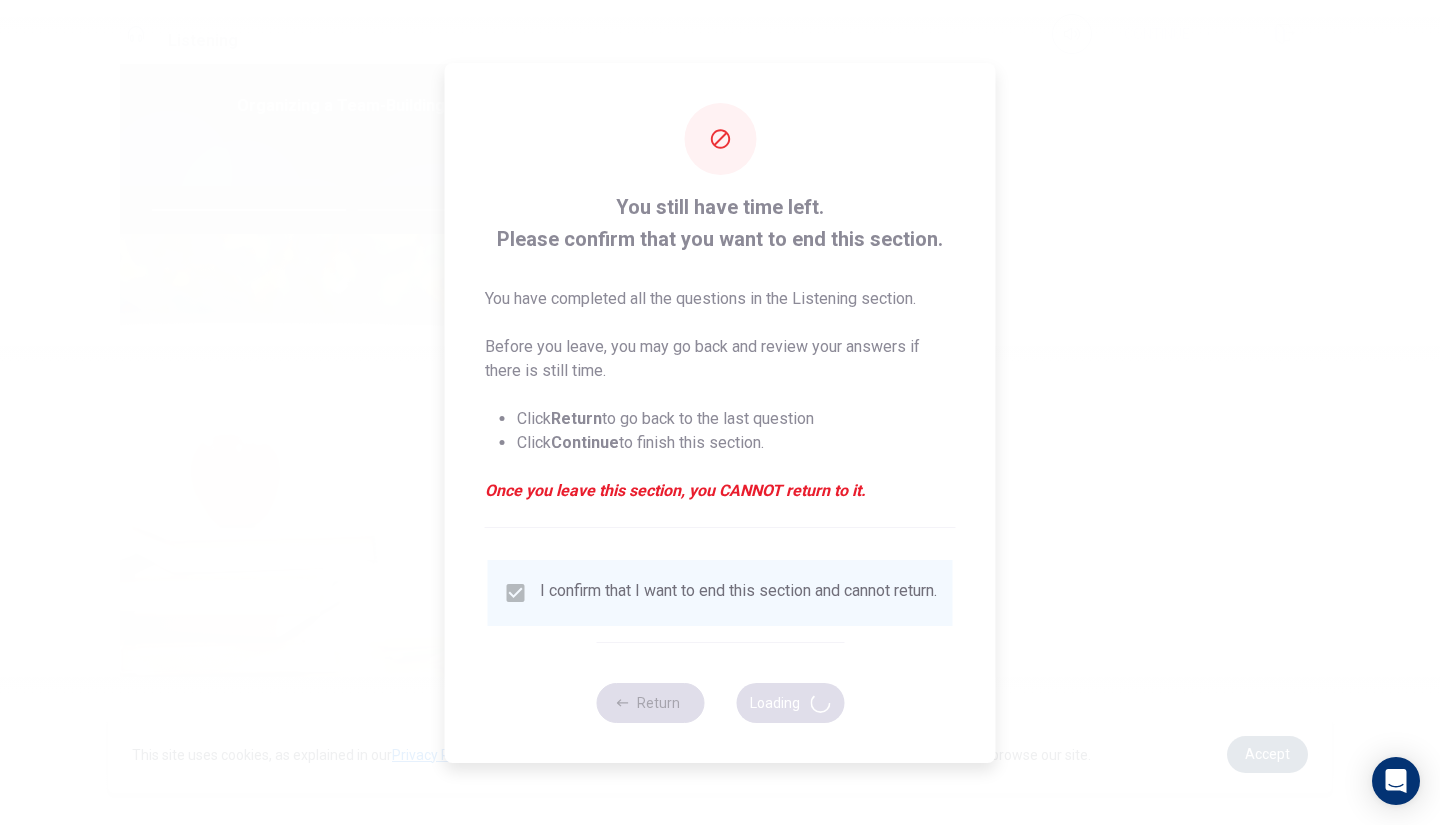 scroll, scrollTop: 0, scrollLeft: 0, axis: both 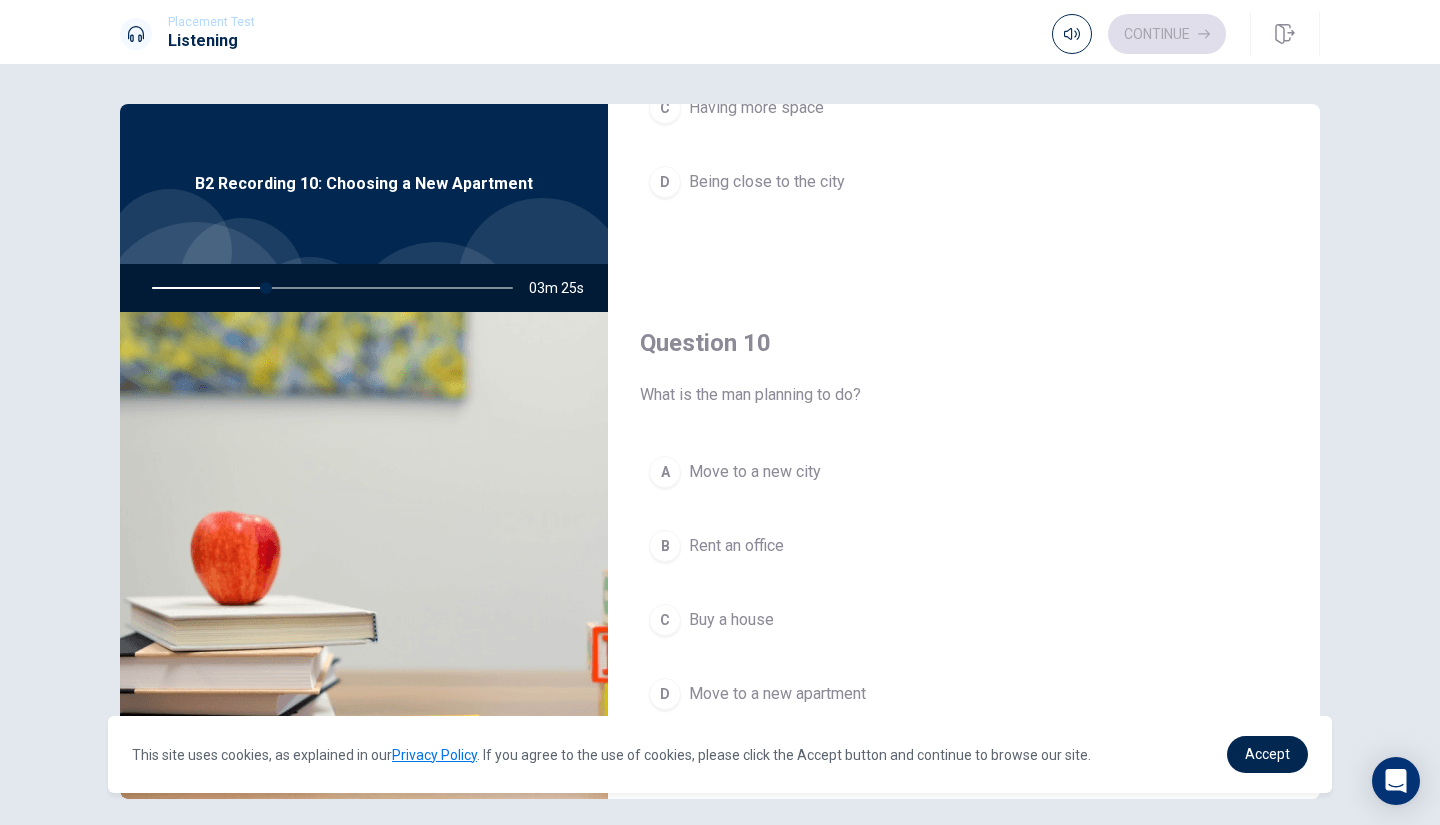 click on "D" at bounding box center (665, 694) 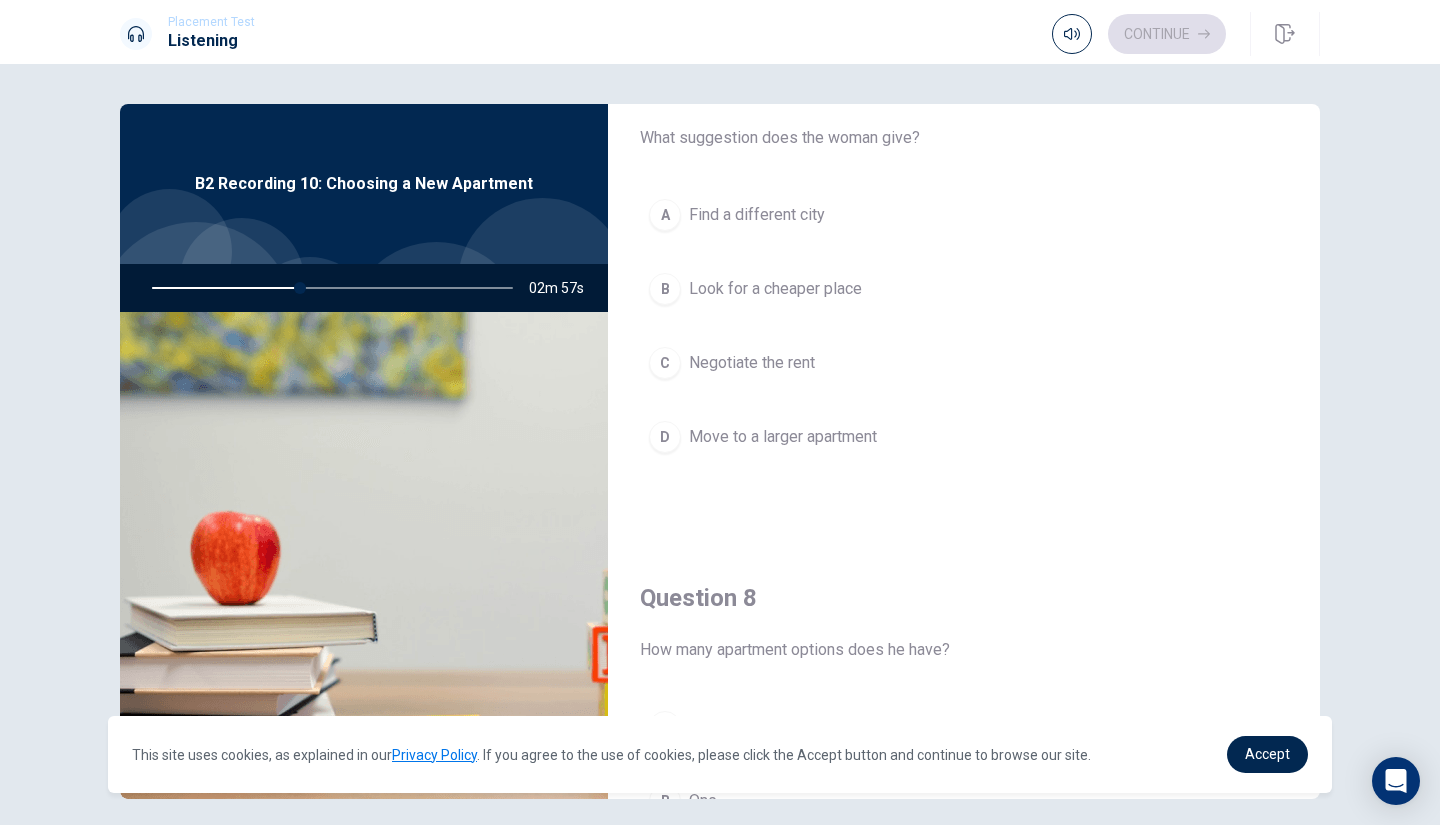 scroll, scrollTop: 587, scrollLeft: 0, axis: vertical 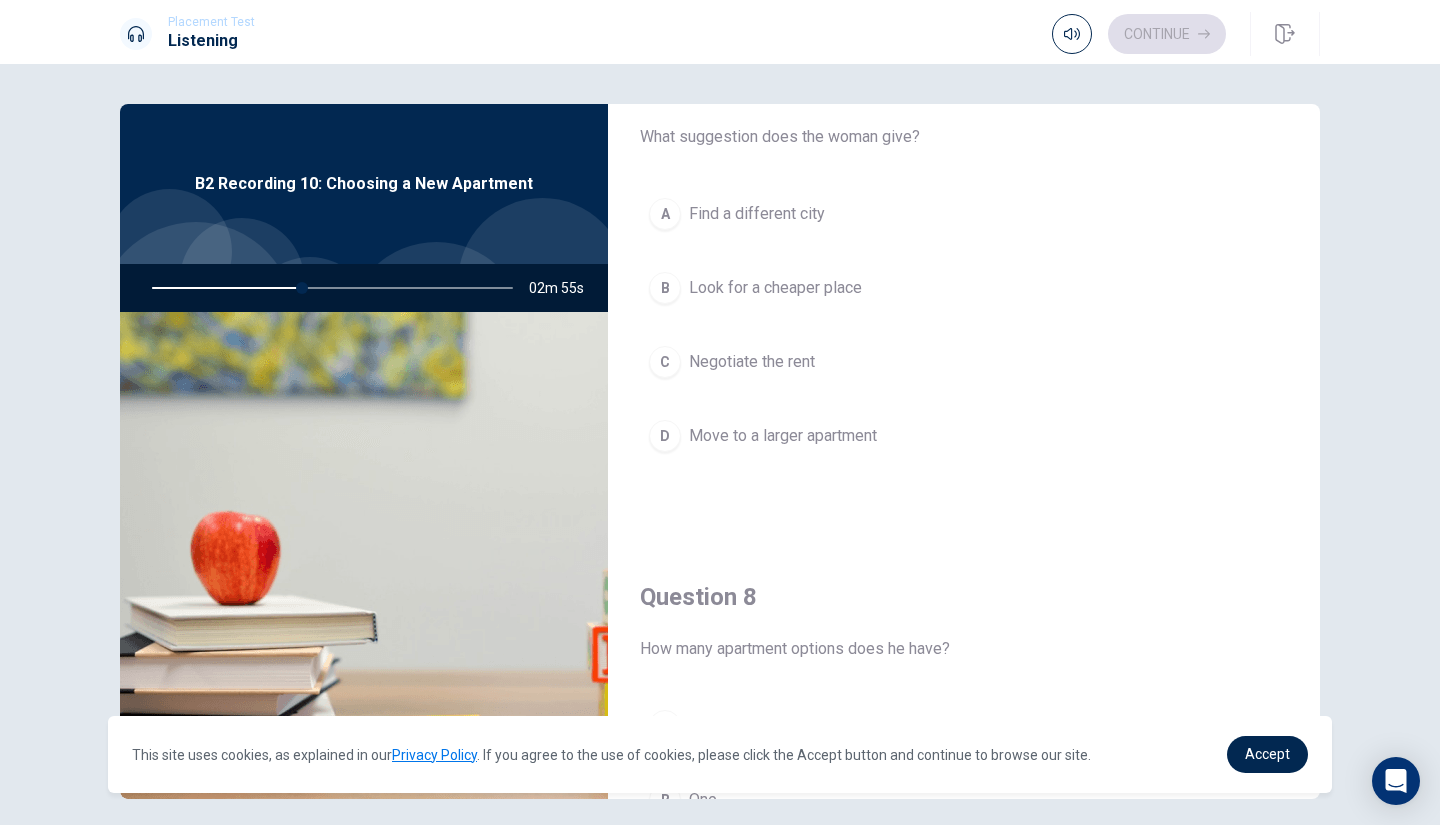 click on "C" at bounding box center (665, 362) 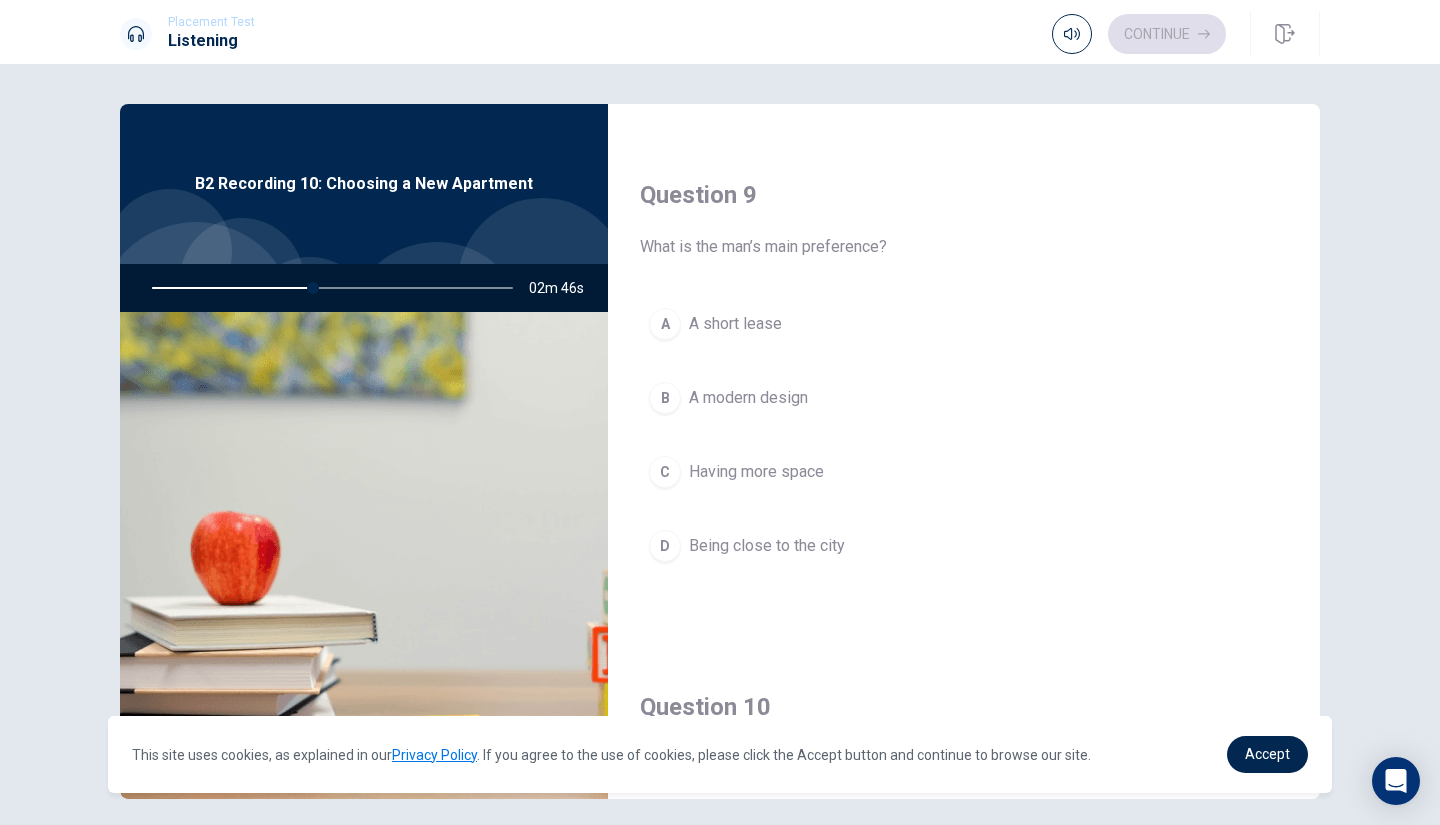 scroll, scrollTop: 1503, scrollLeft: 0, axis: vertical 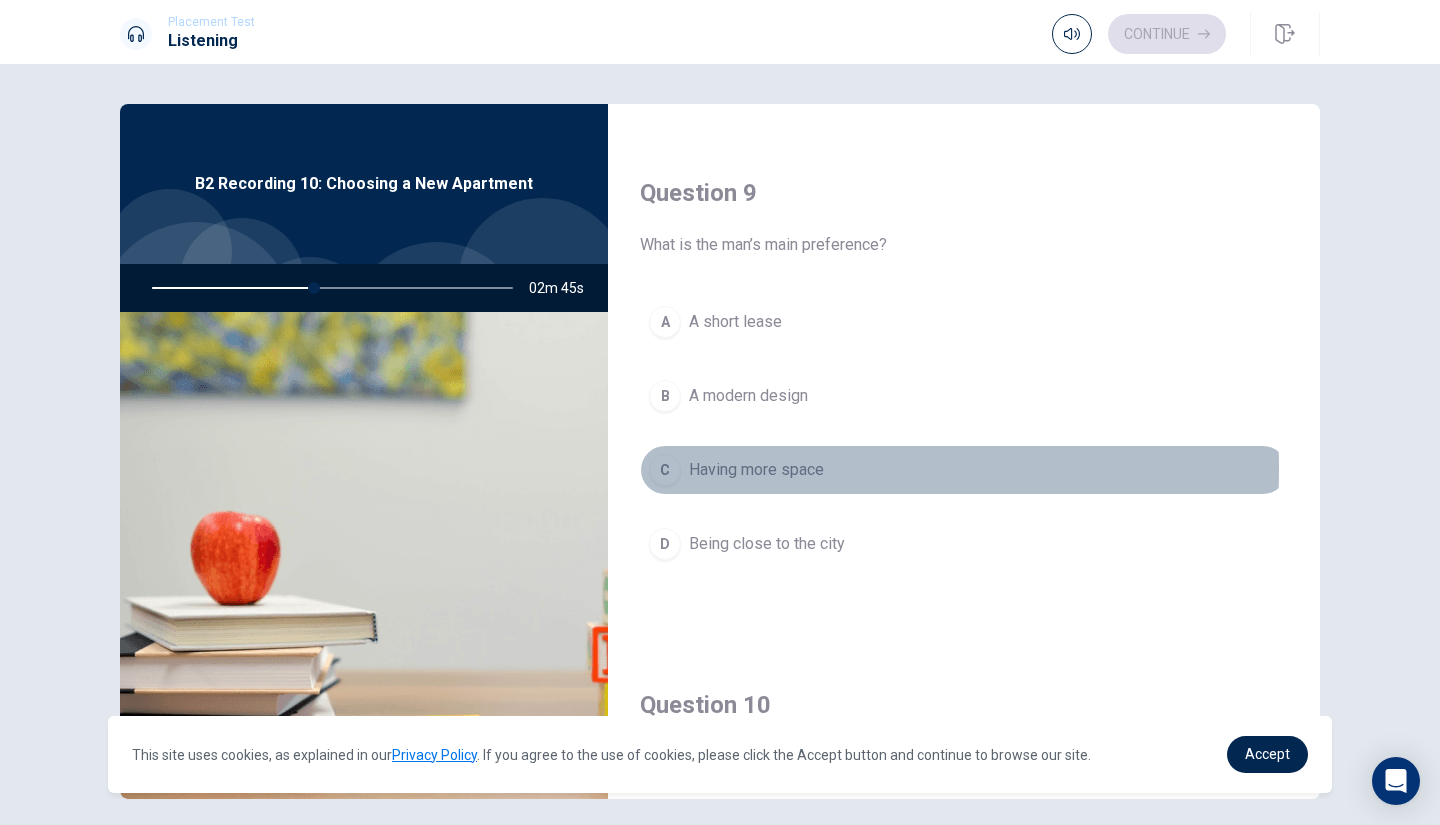 click on "C" at bounding box center [665, 470] 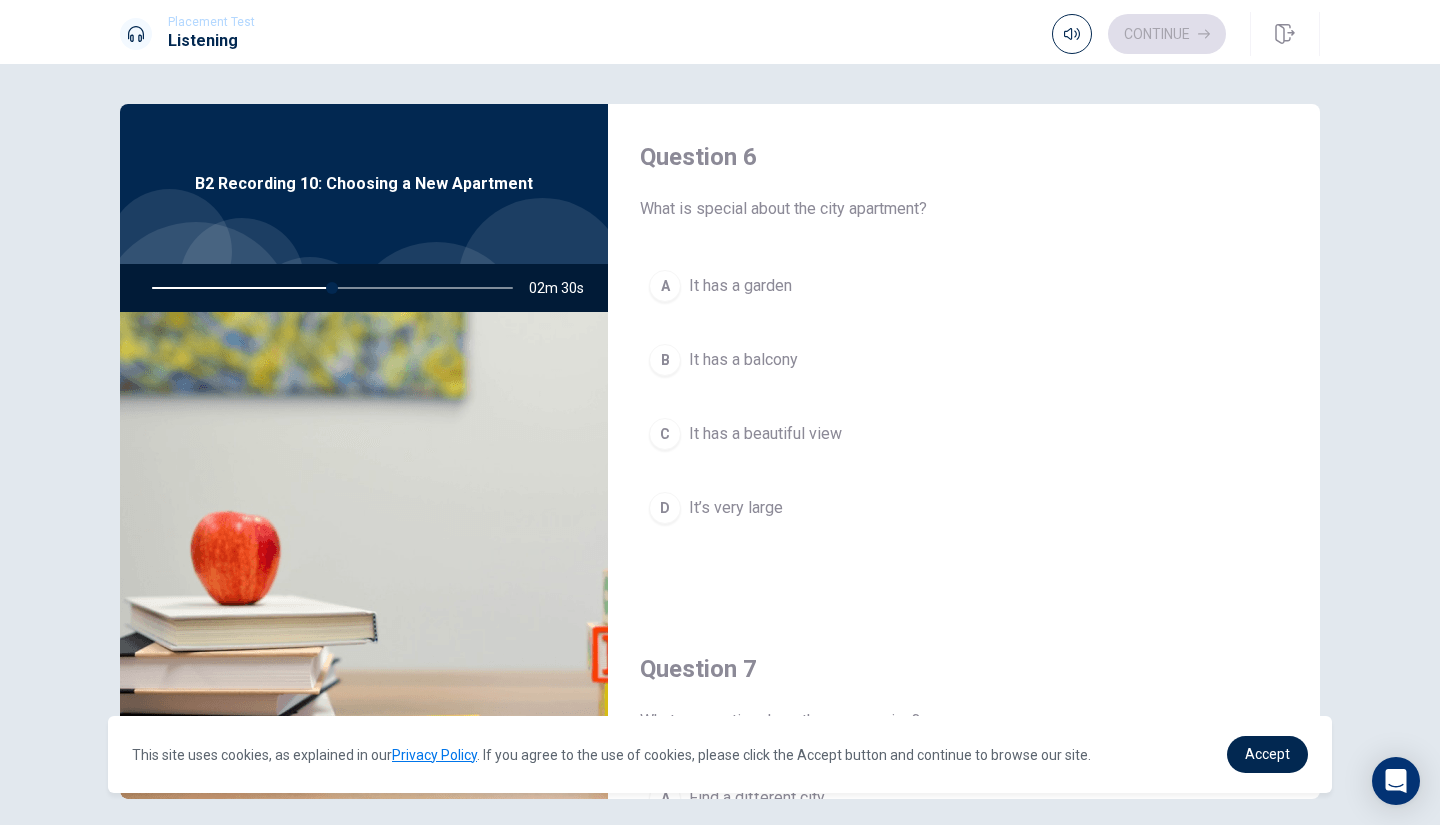 scroll, scrollTop: 0, scrollLeft: 0, axis: both 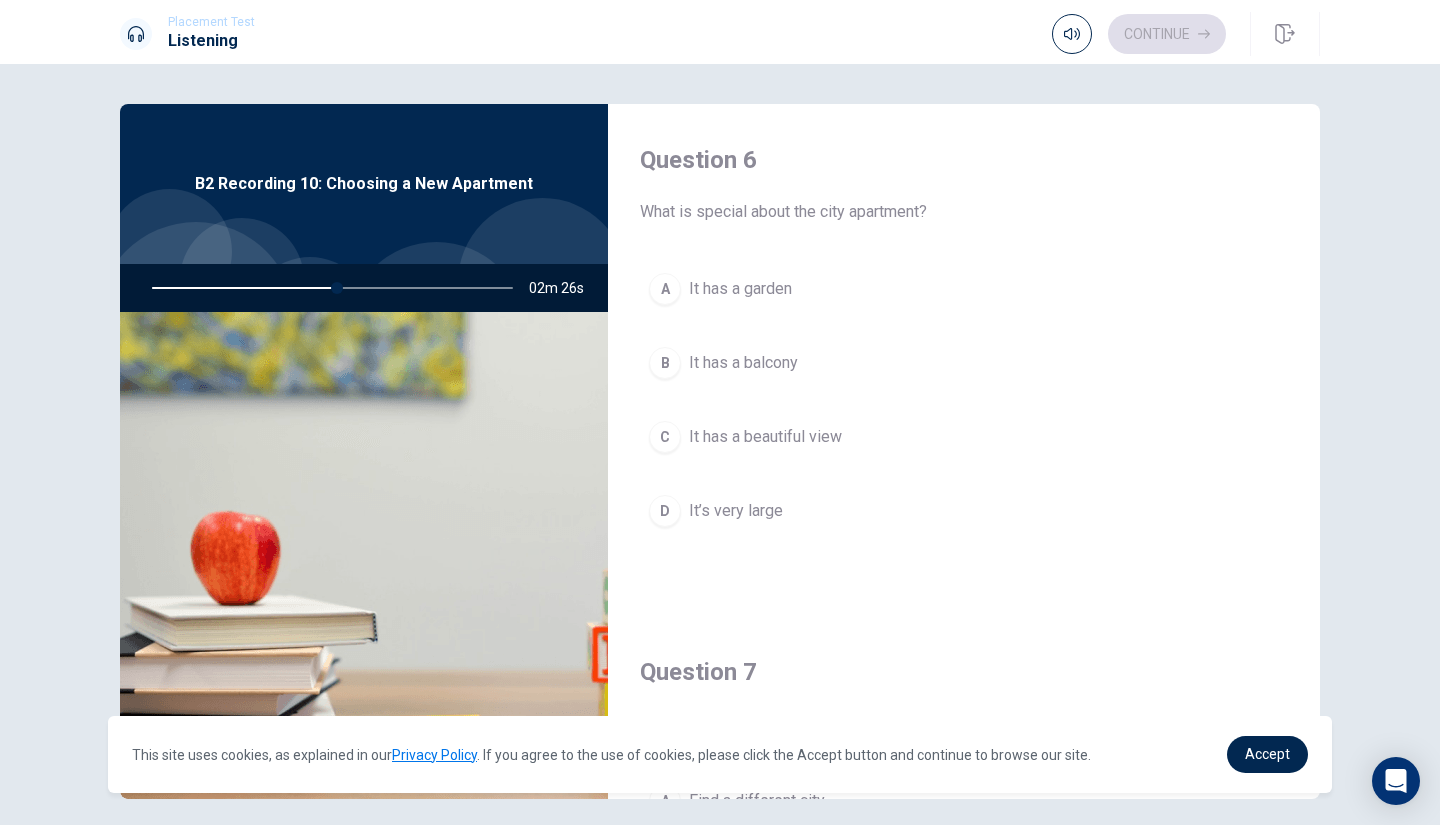 click on "C" at bounding box center [665, 437] 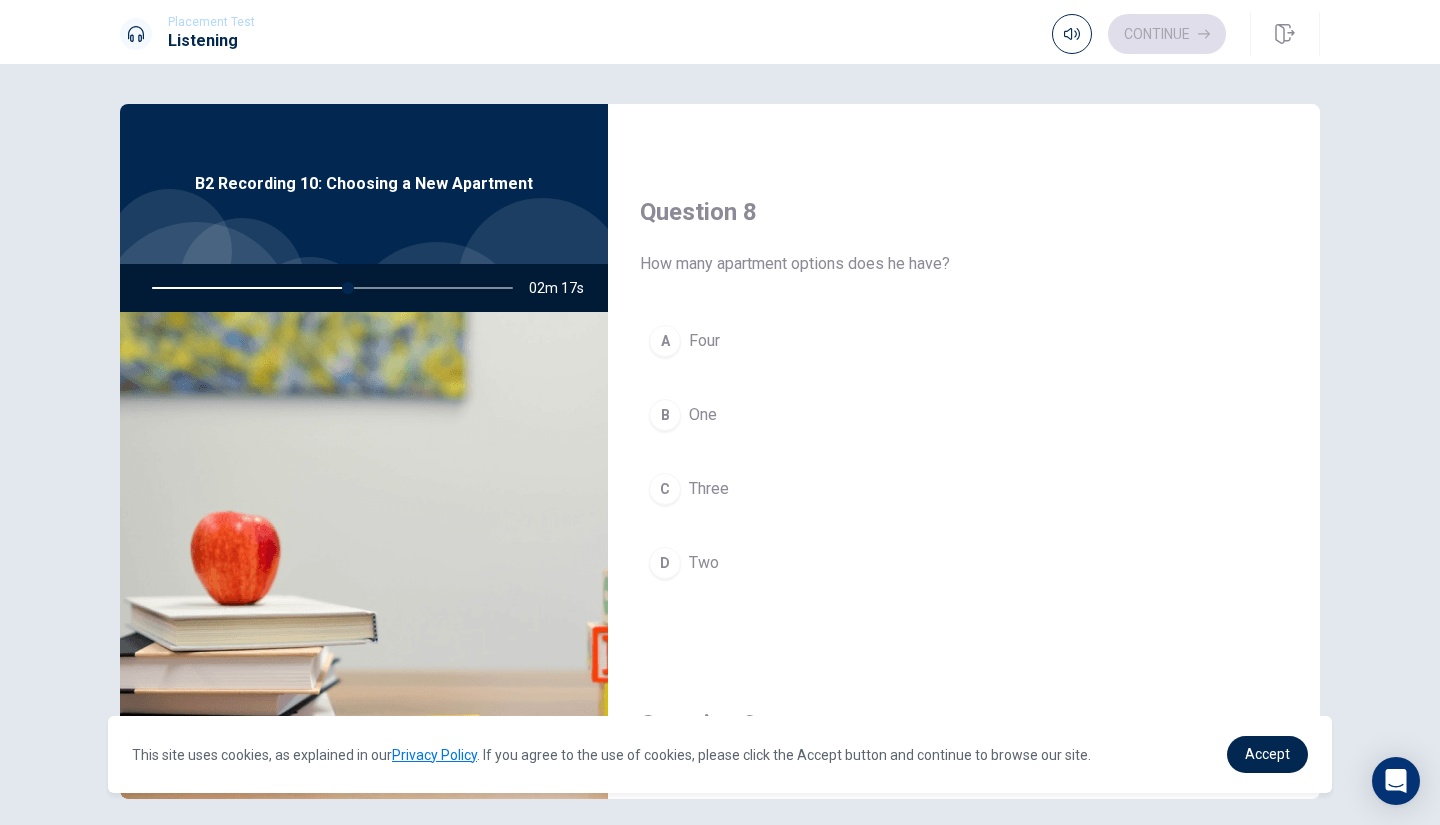 scroll, scrollTop: 974, scrollLeft: 0, axis: vertical 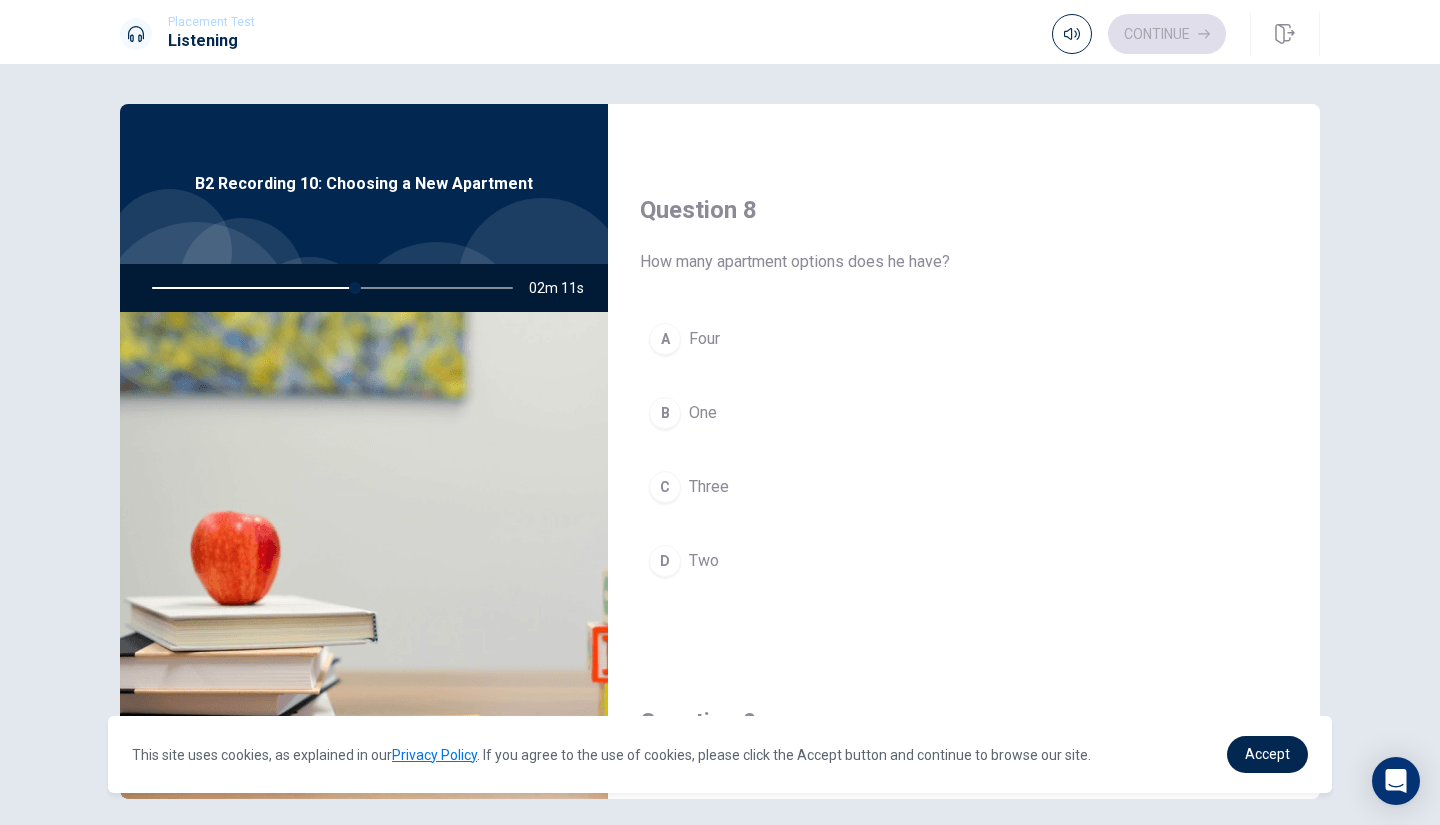 click on "D" at bounding box center [665, 561] 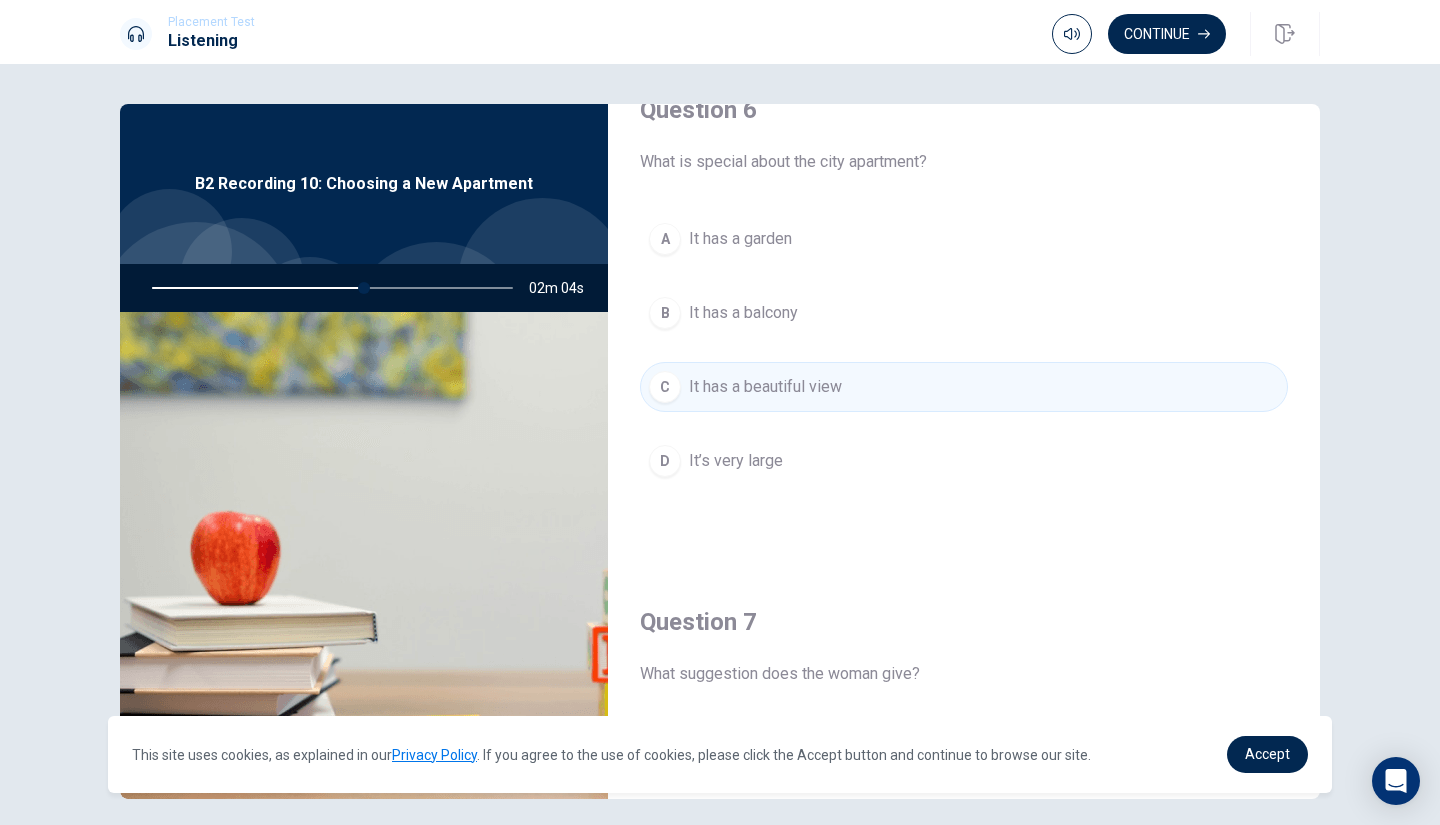 scroll, scrollTop: 0, scrollLeft: 0, axis: both 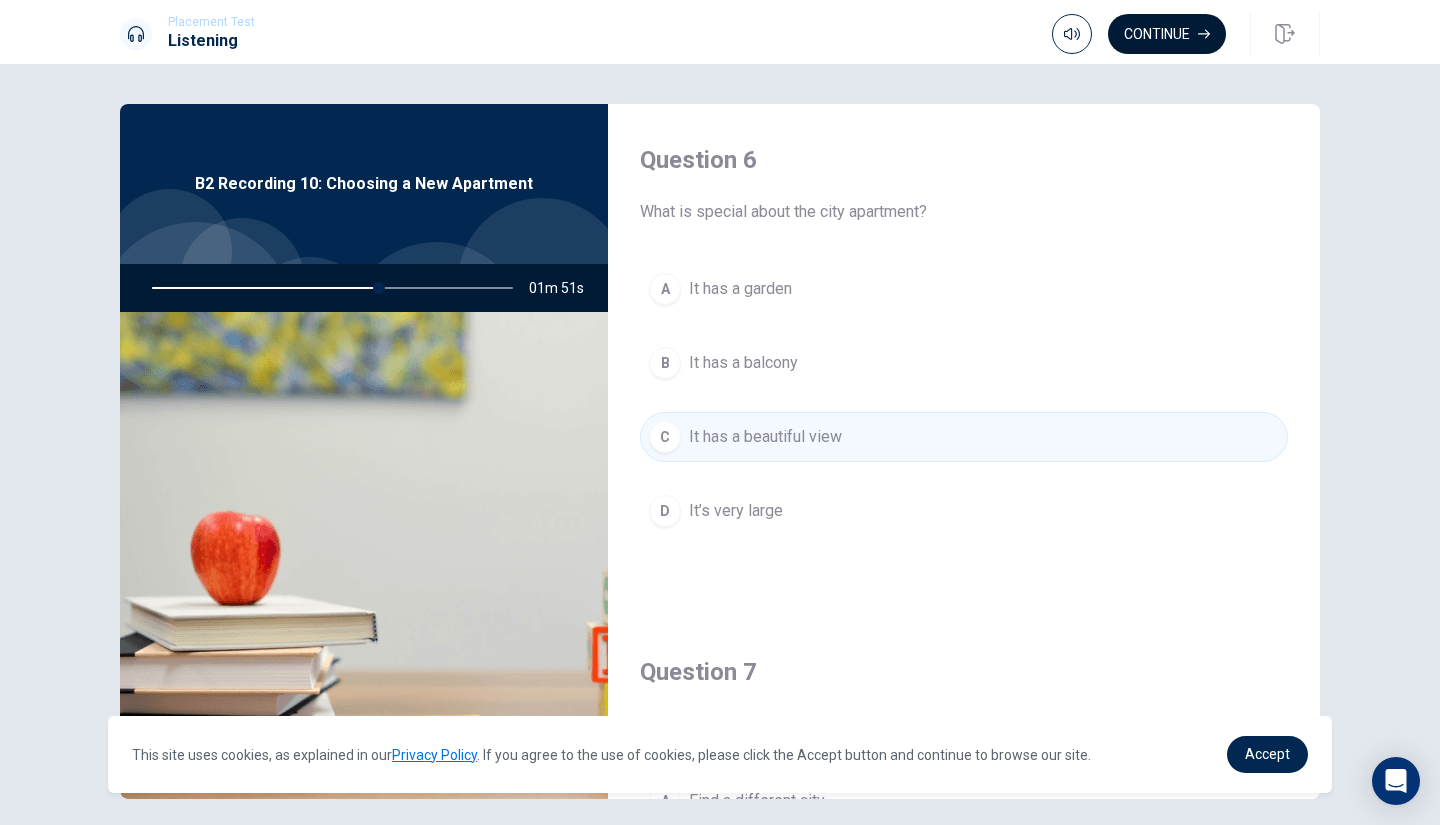 click on "Continue" at bounding box center [1167, 34] 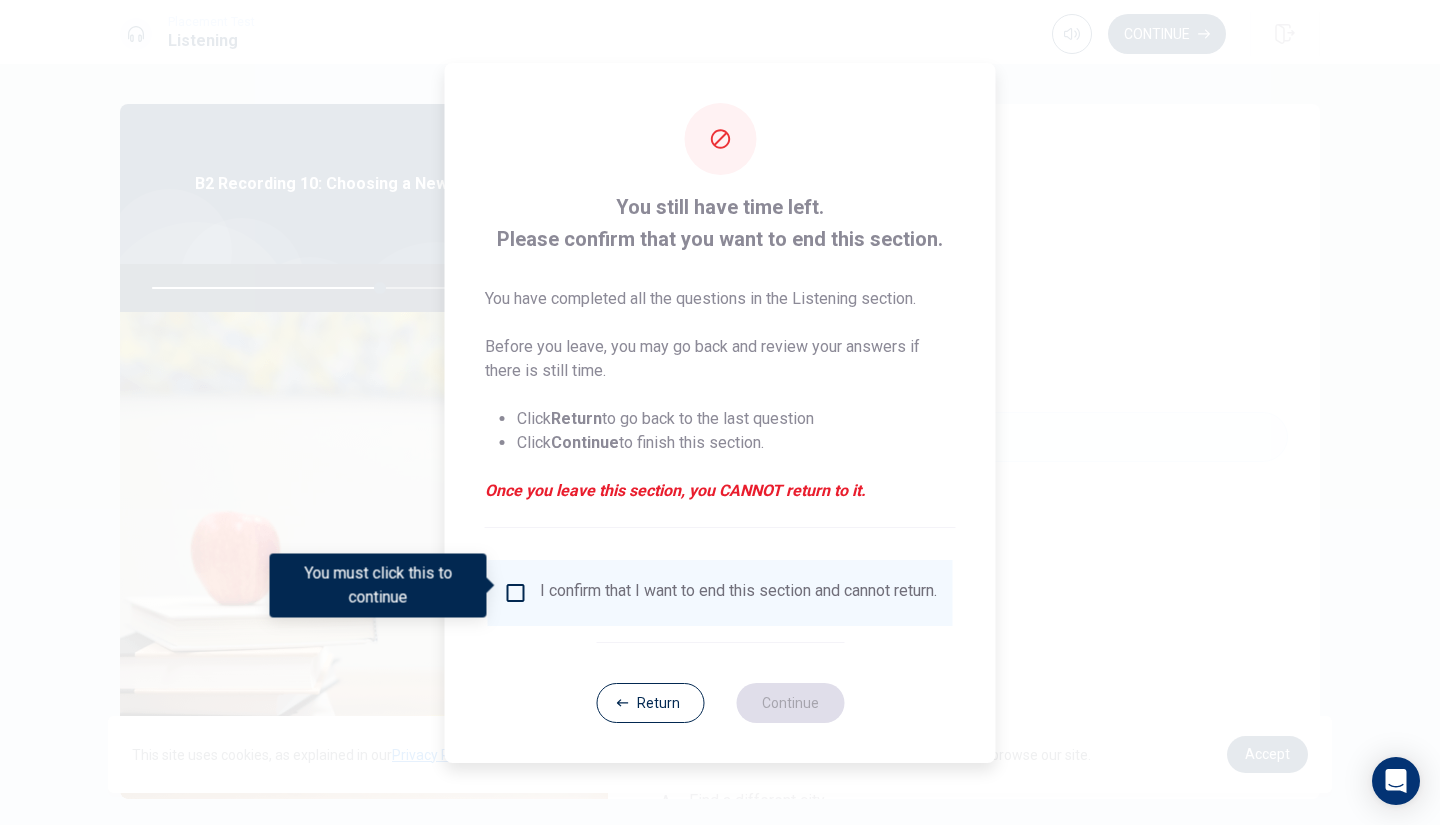 click on "I confirm that I want to end this section and cannot return." at bounding box center (738, 593) 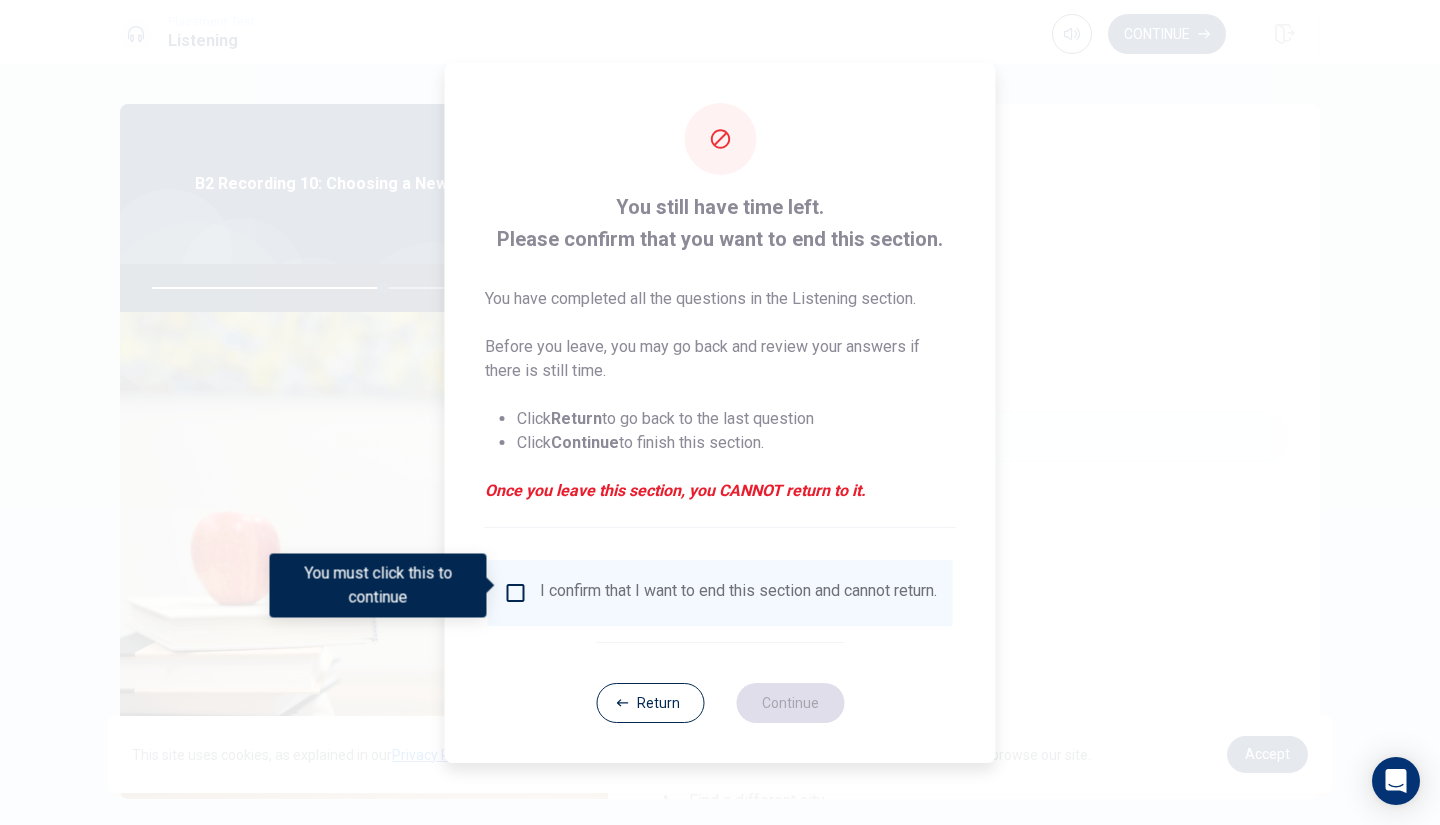 click at bounding box center [516, 593] 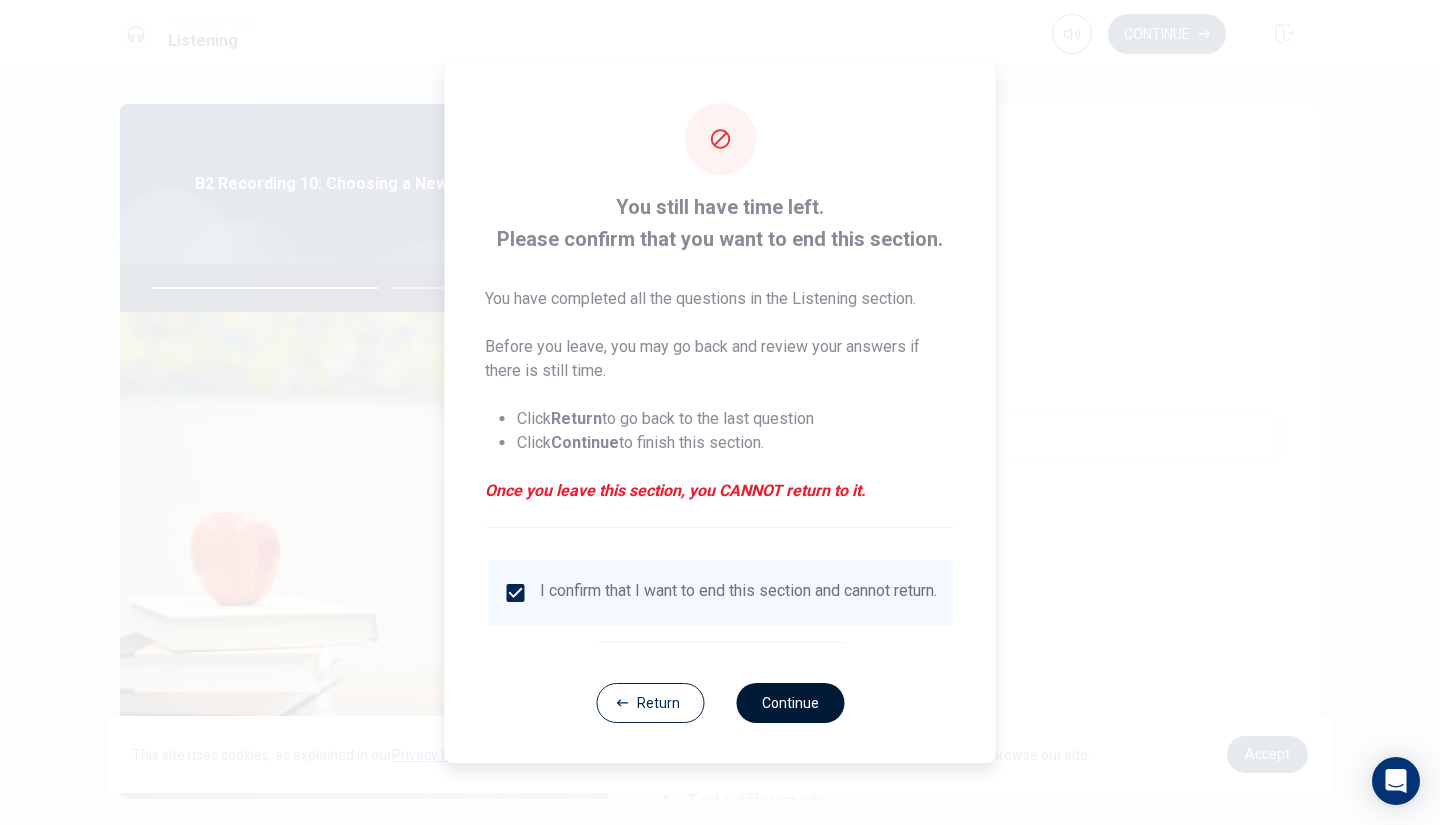 click on "Continue" at bounding box center [790, 703] 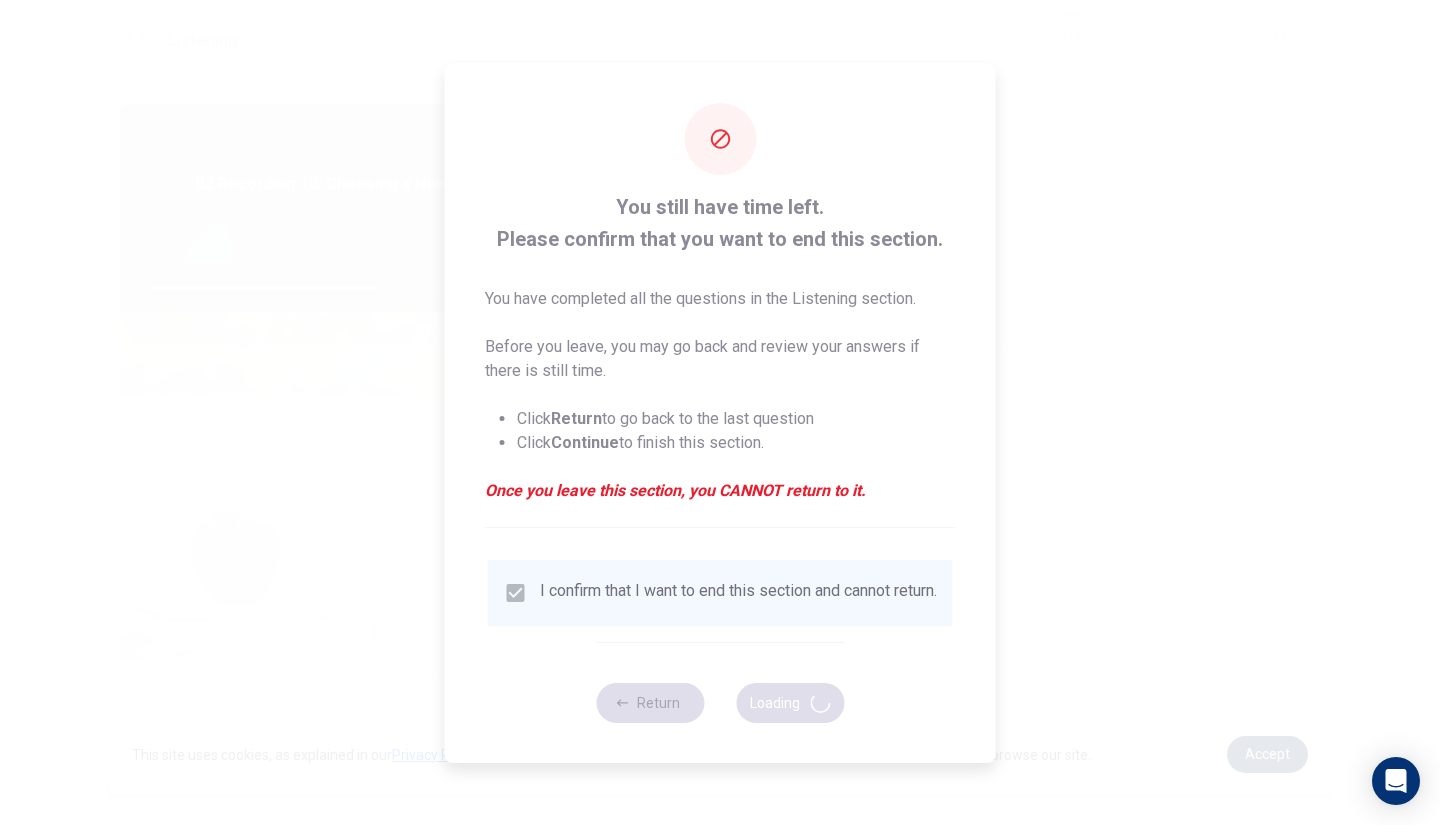 type on "65" 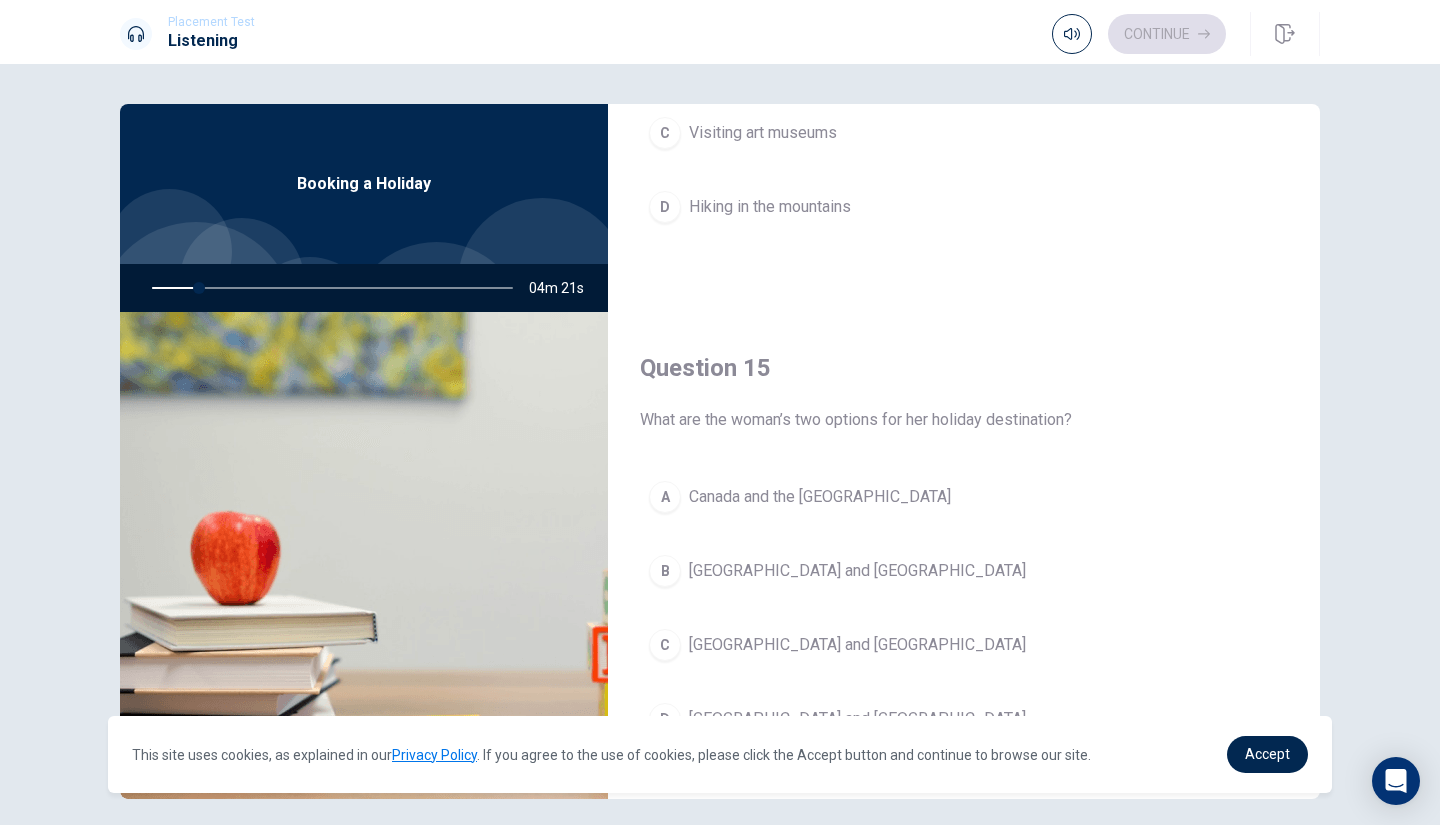 scroll, scrollTop: 1865, scrollLeft: 0, axis: vertical 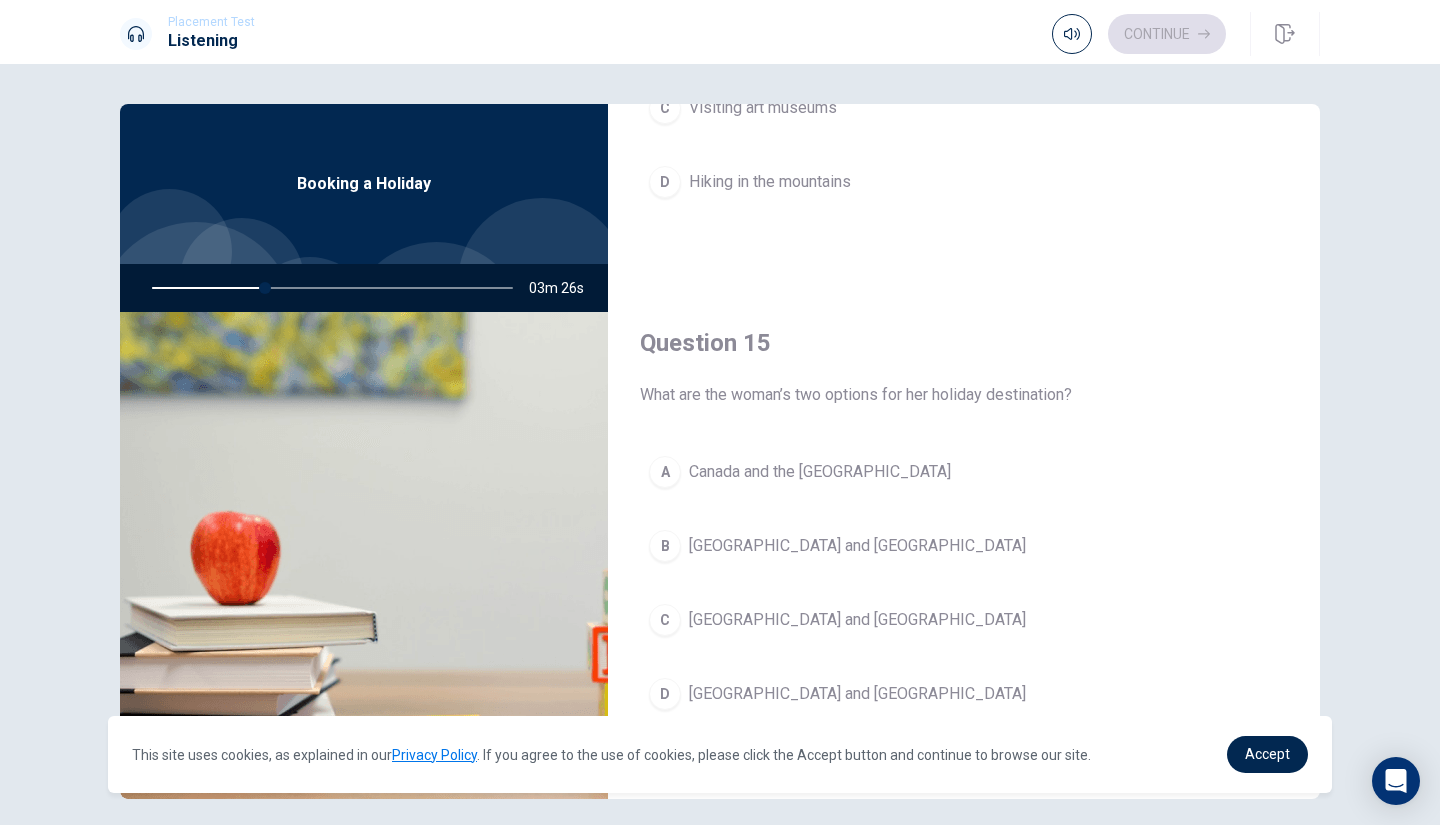 click on "D" at bounding box center [665, 694] 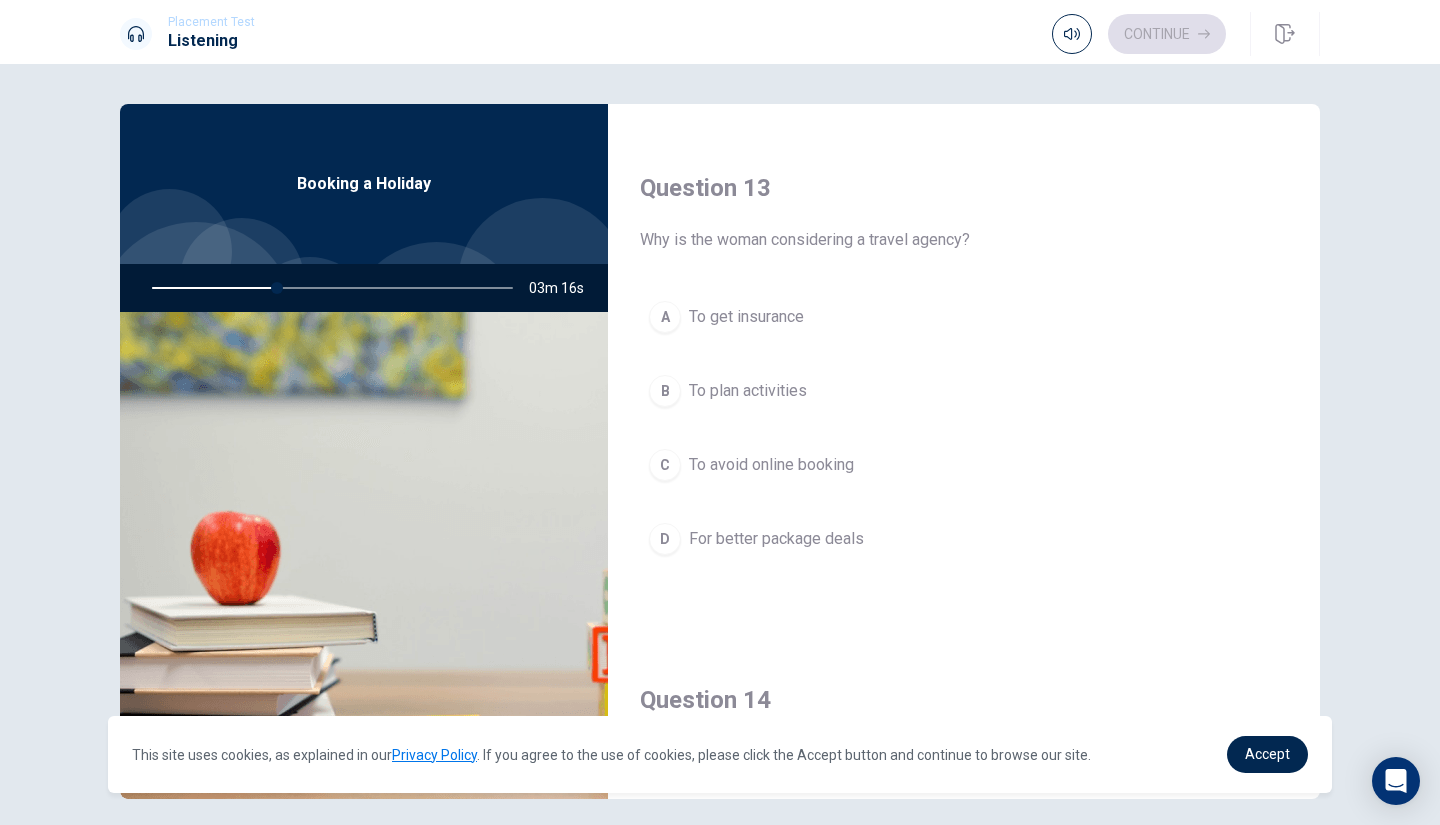 scroll, scrollTop: 991, scrollLeft: 0, axis: vertical 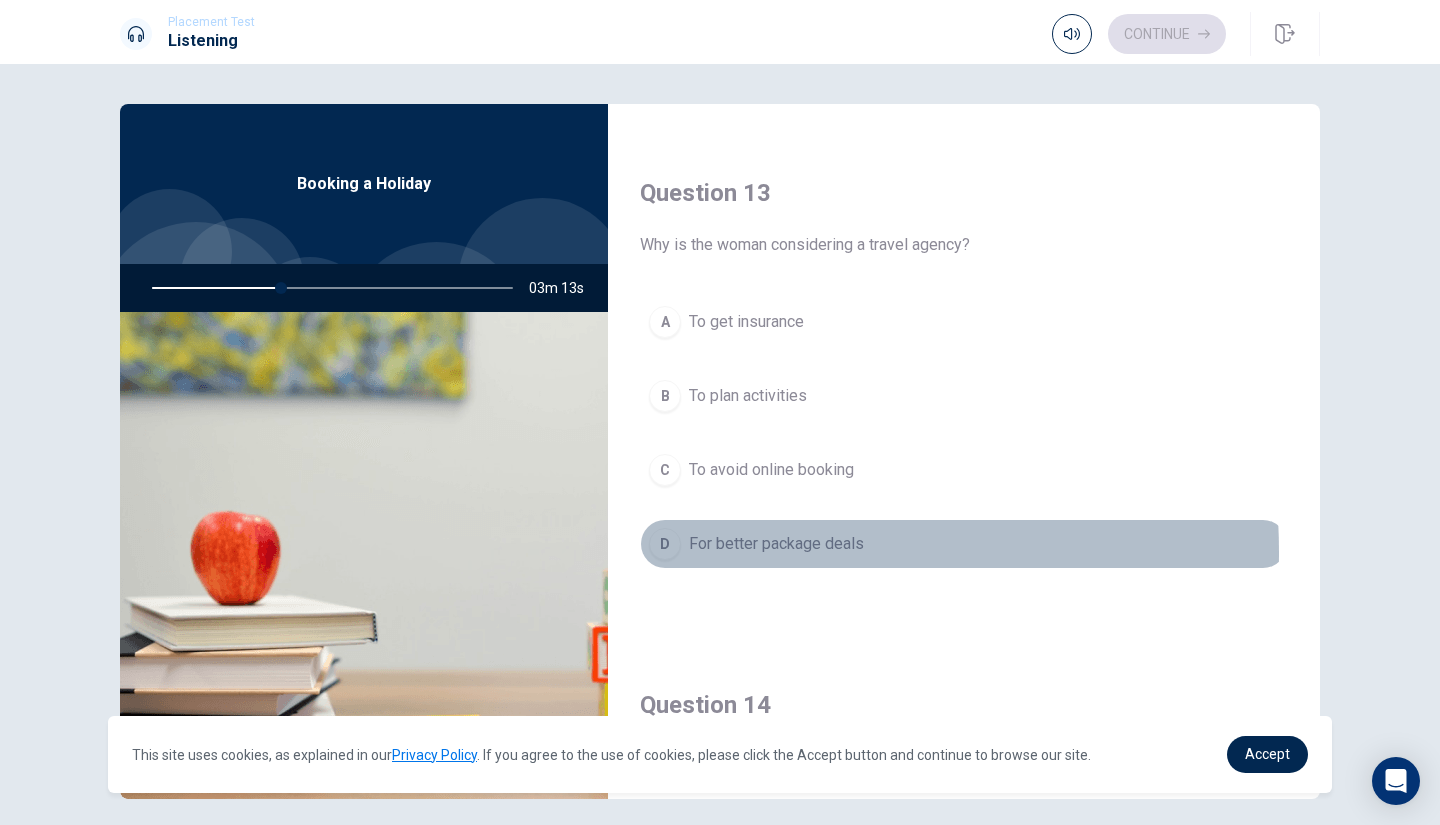 click on "D" at bounding box center [665, 544] 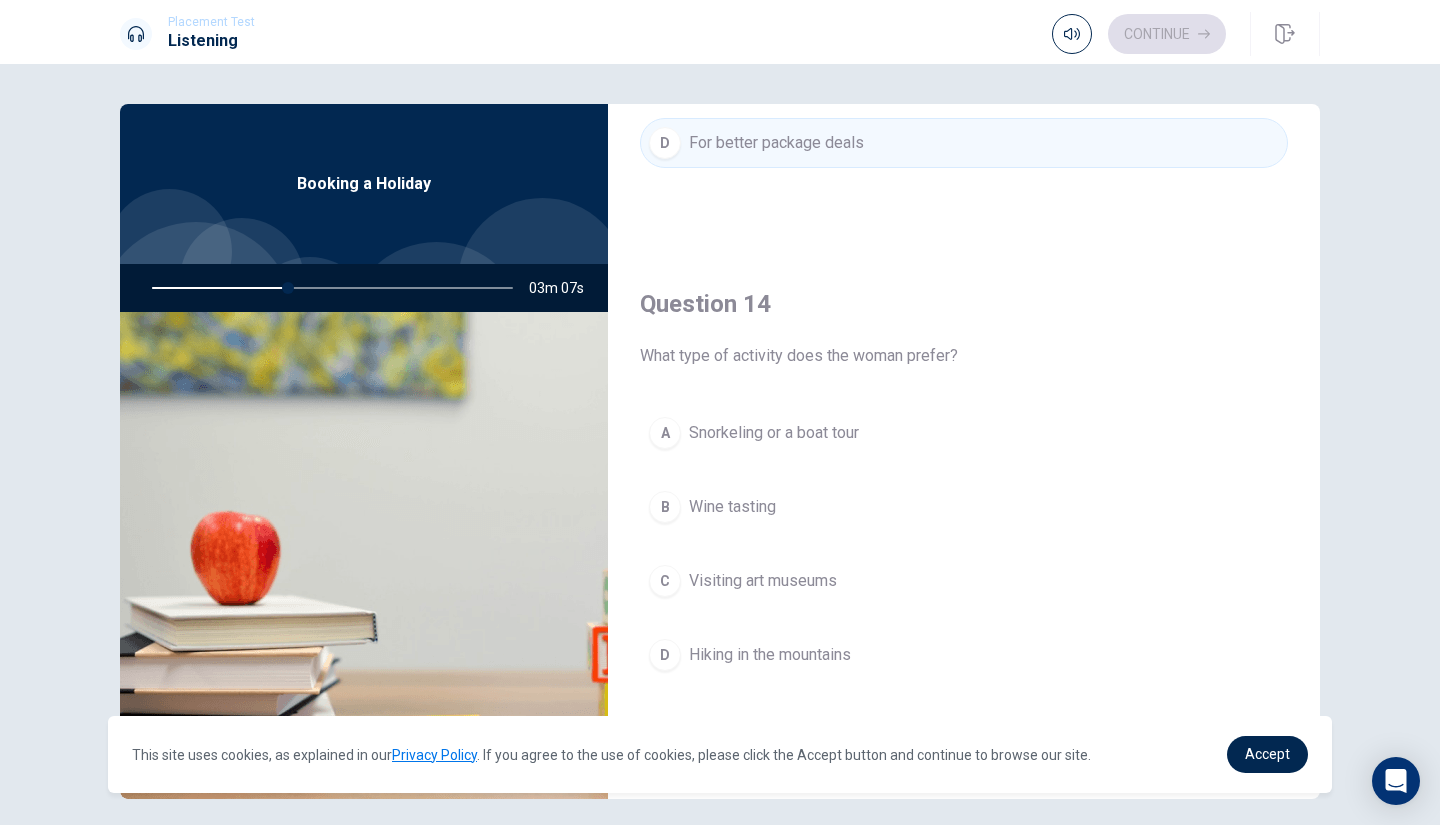 scroll, scrollTop: 1391, scrollLeft: 0, axis: vertical 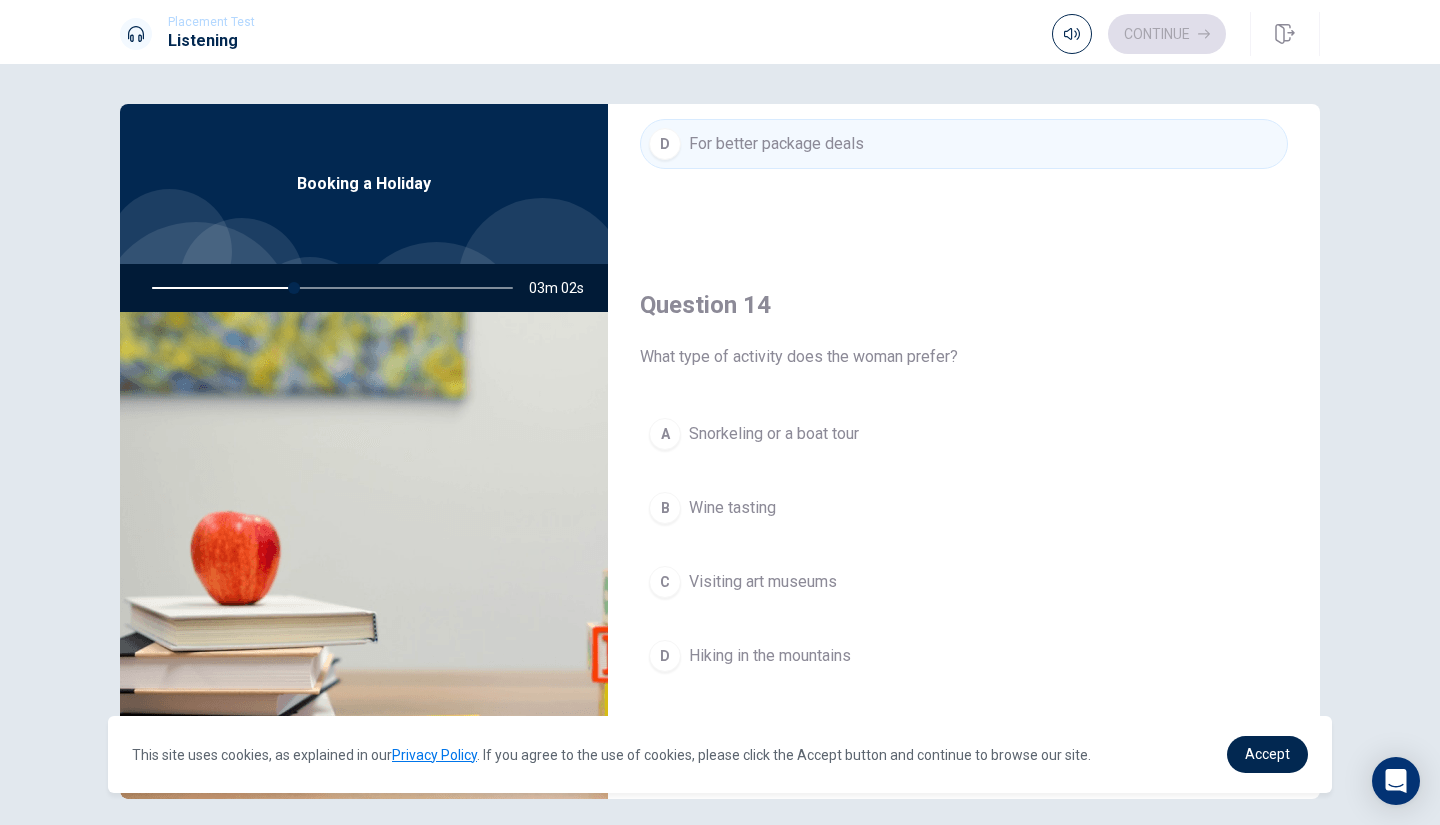 click on "A" at bounding box center [665, 434] 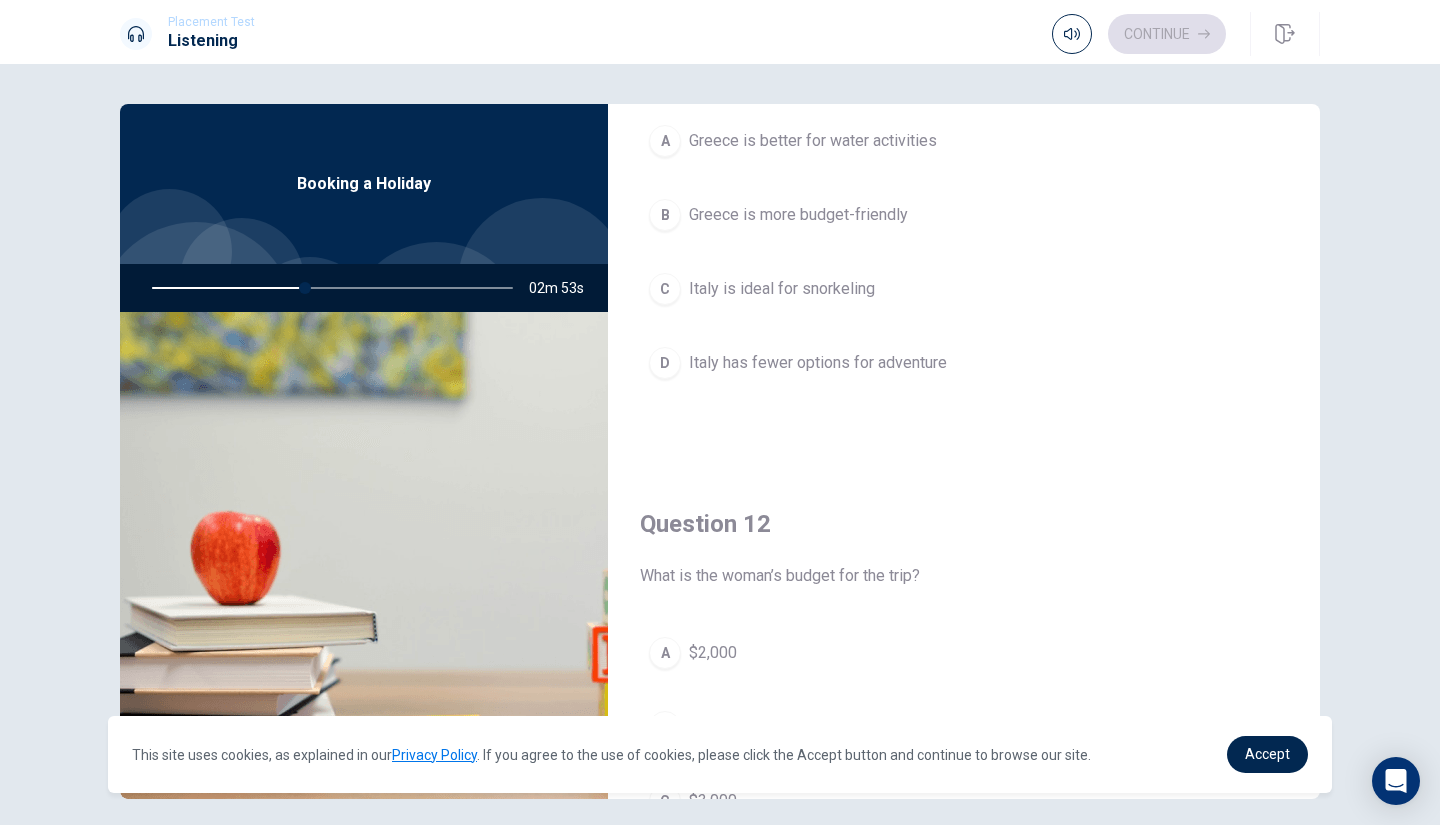 scroll, scrollTop: 0, scrollLeft: 0, axis: both 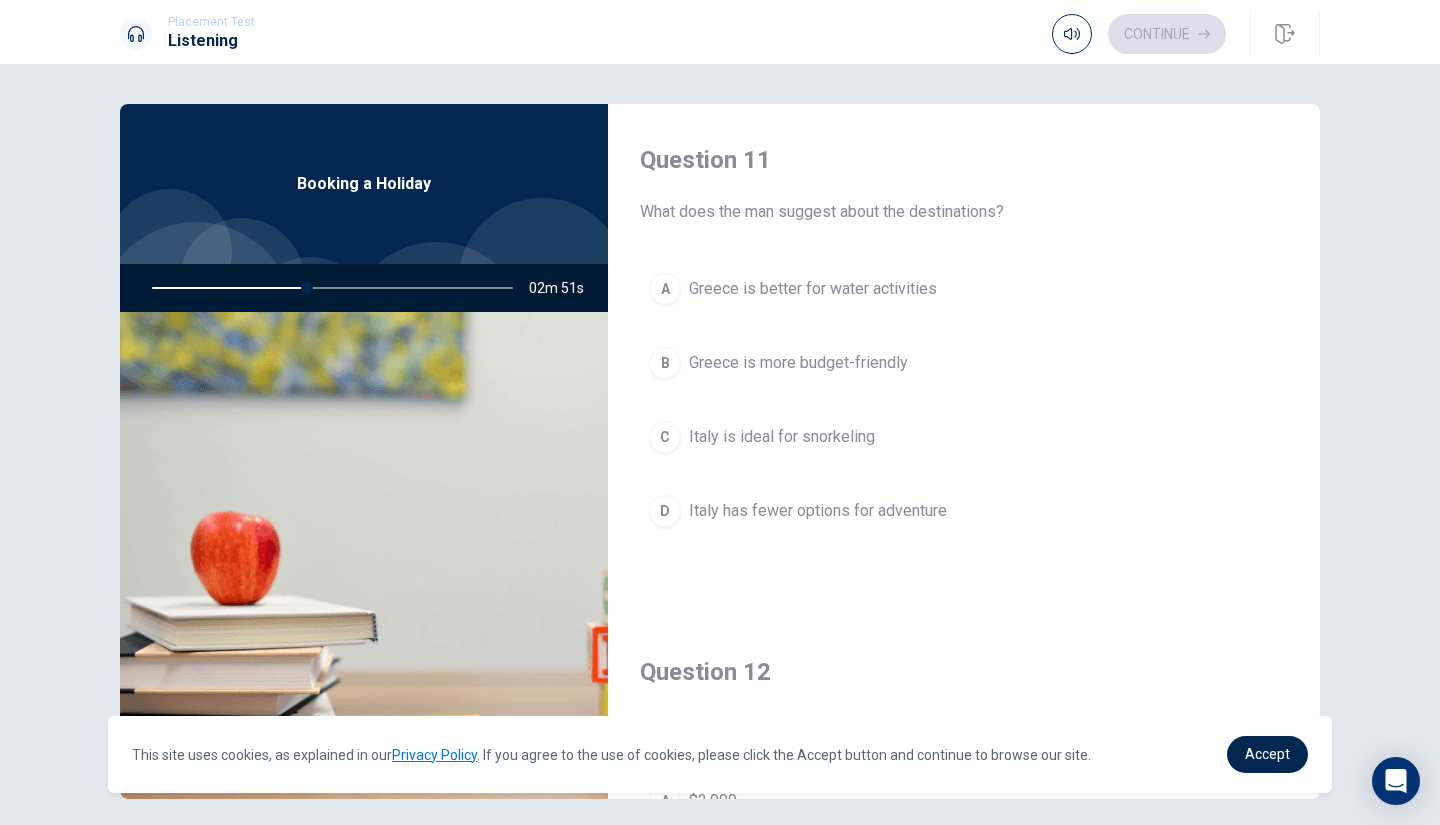 click on "A" at bounding box center (665, 289) 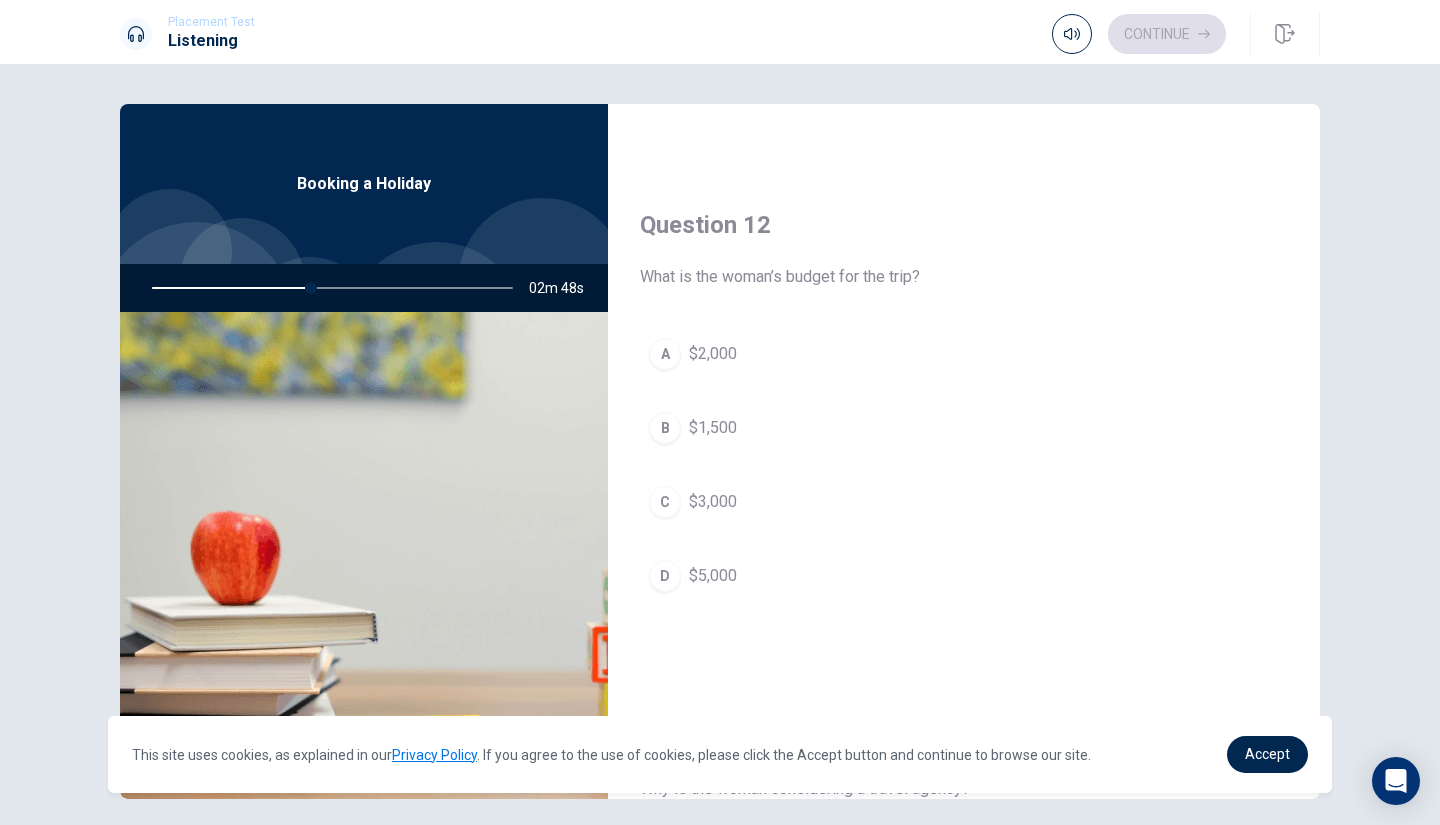 scroll, scrollTop: 448, scrollLeft: 0, axis: vertical 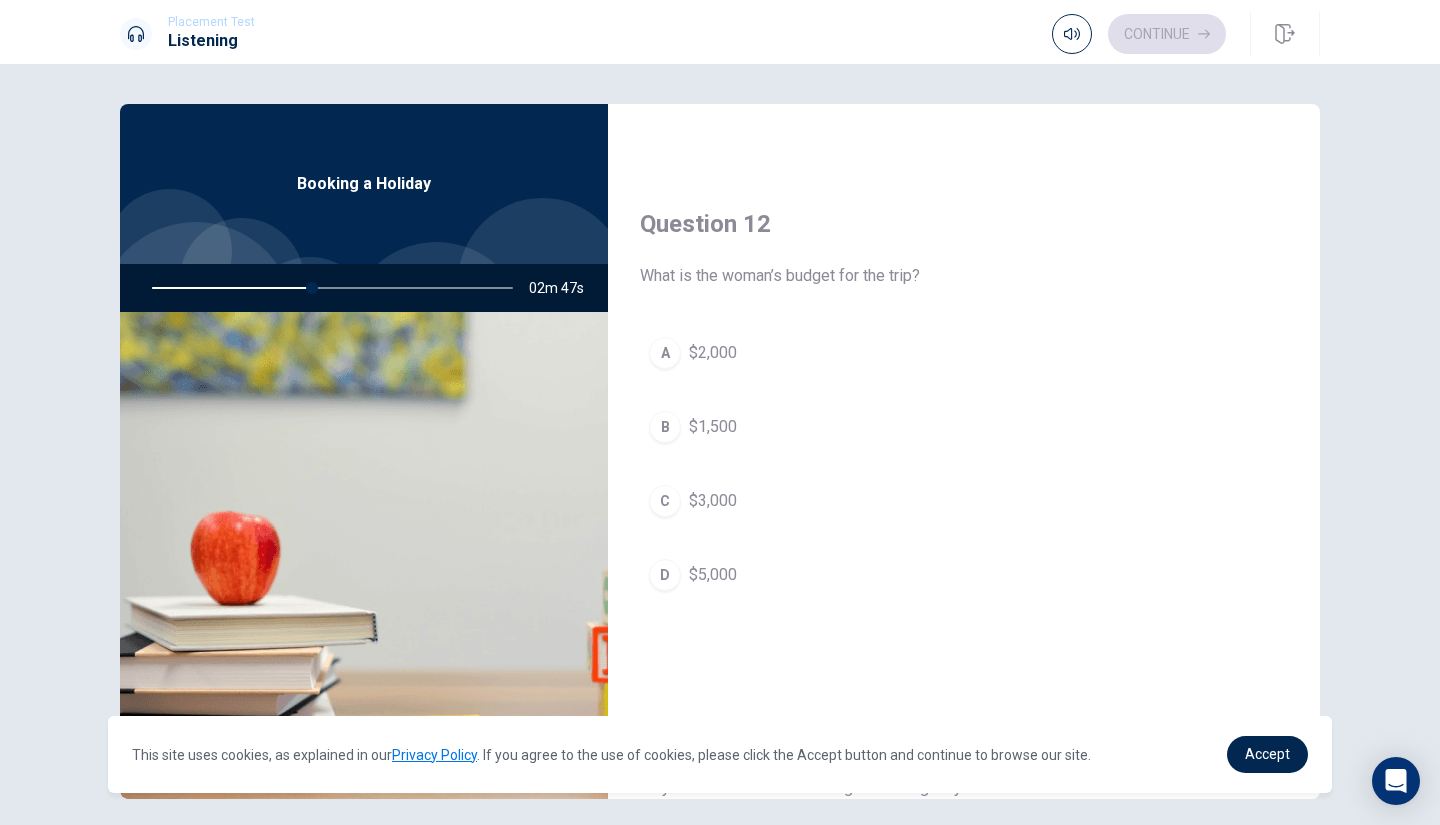 click on "A" at bounding box center [665, 353] 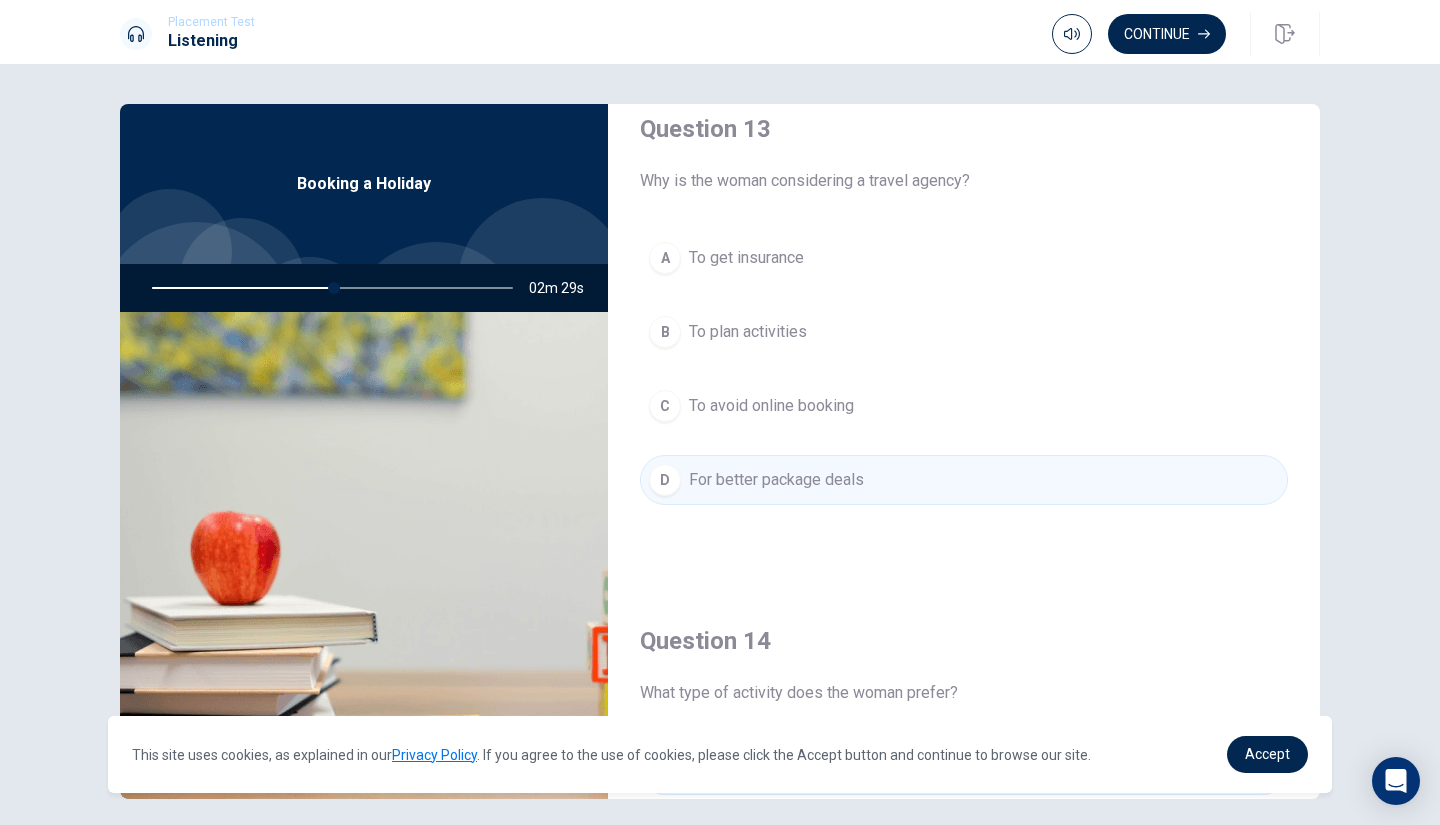 scroll, scrollTop: 1865, scrollLeft: 0, axis: vertical 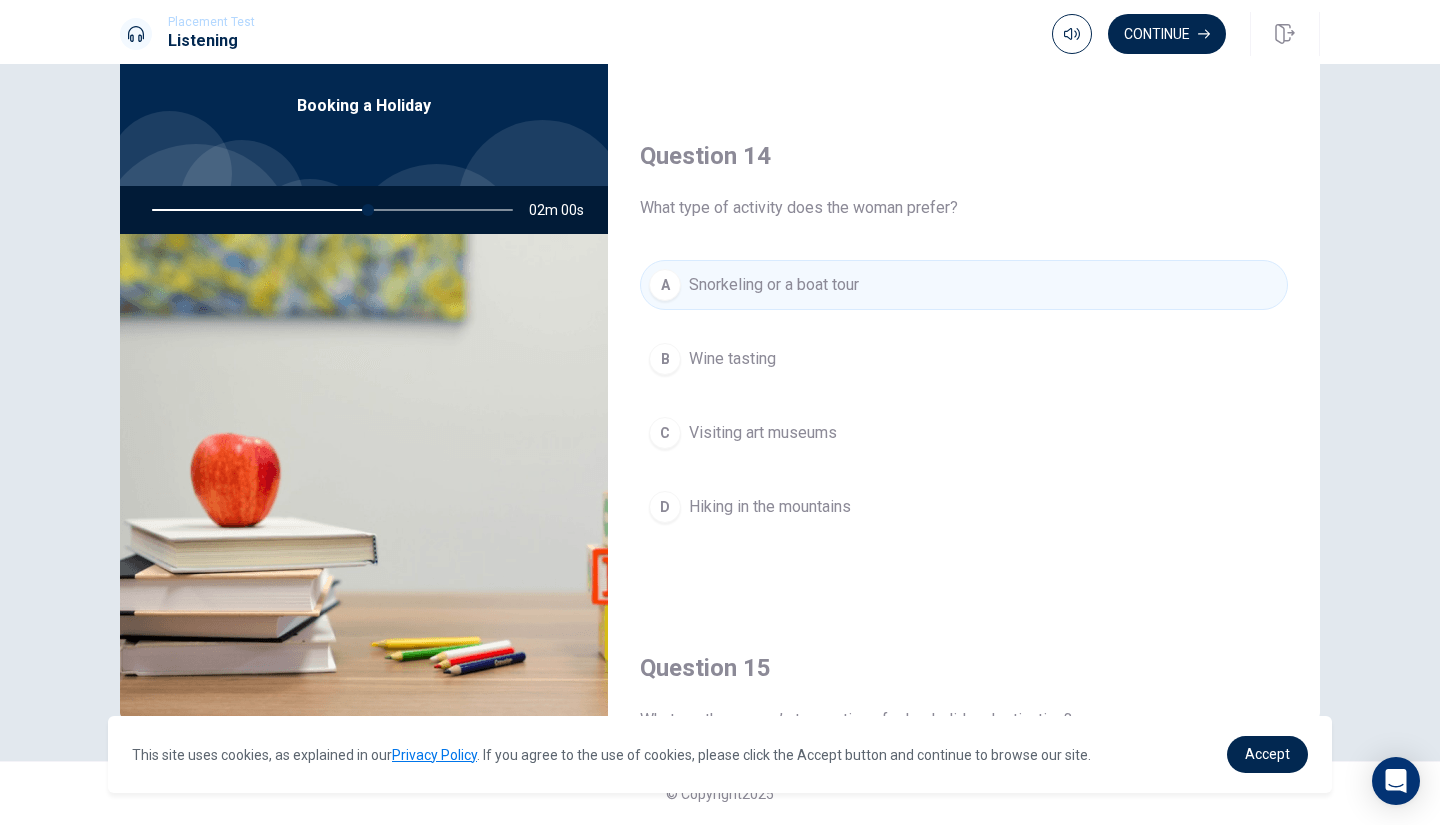 click on "D Hiking in the mountains" at bounding box center [964, 507] 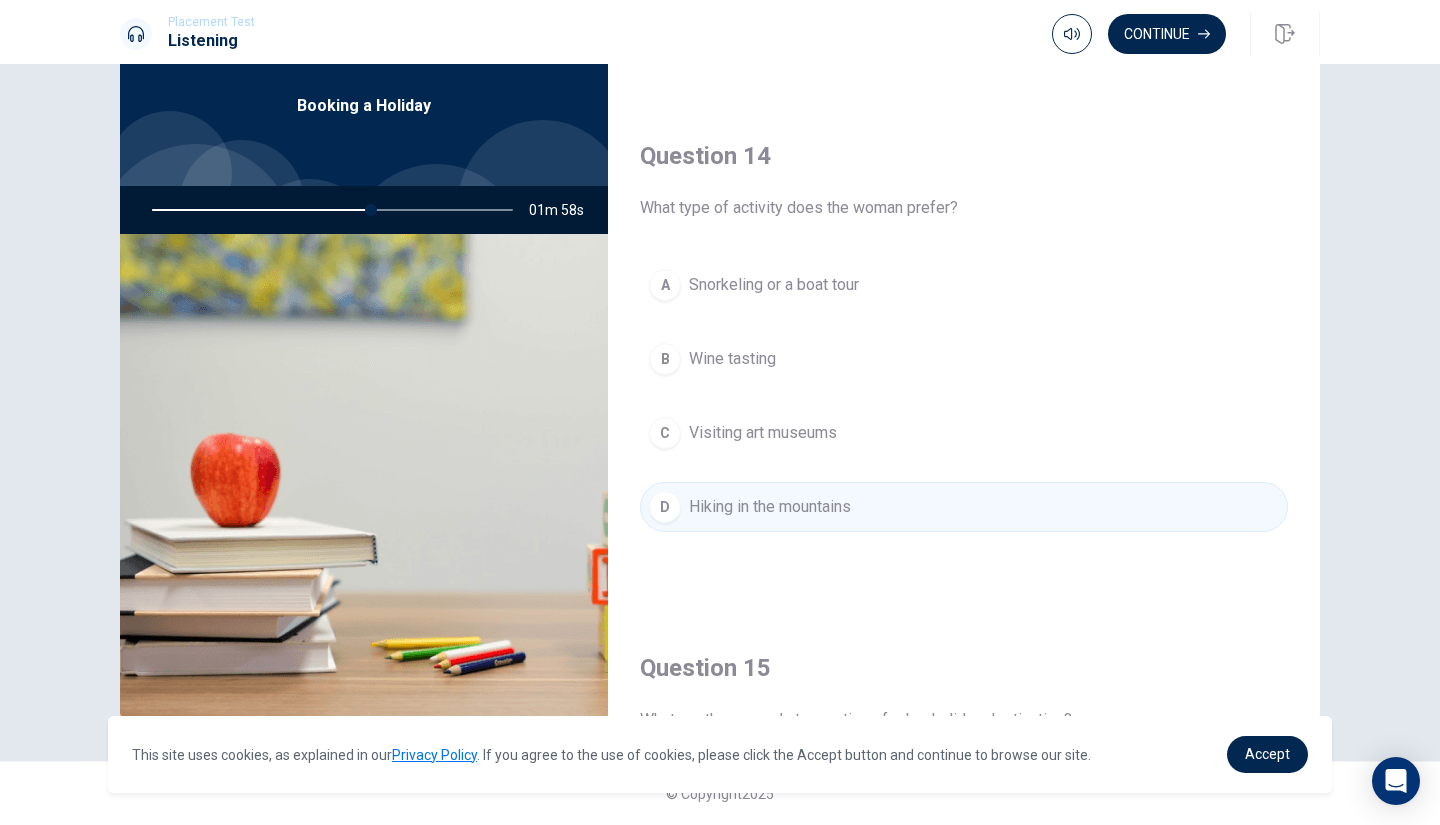 click on "Snorkeling or a boat tour" at bounding box center [774, 285] 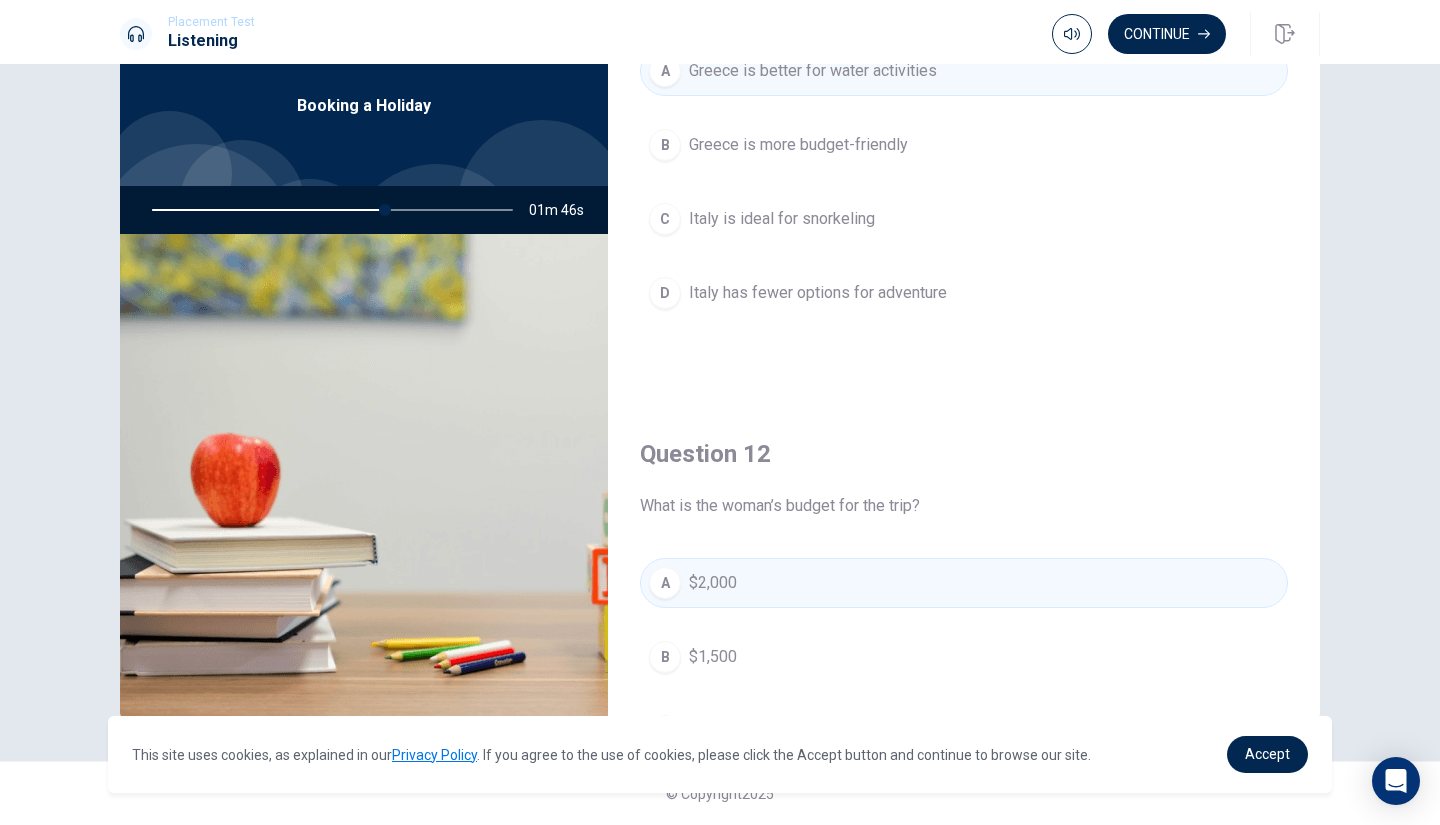 scroll, scrollTop: 0, scrollLeft: 0, axis: both 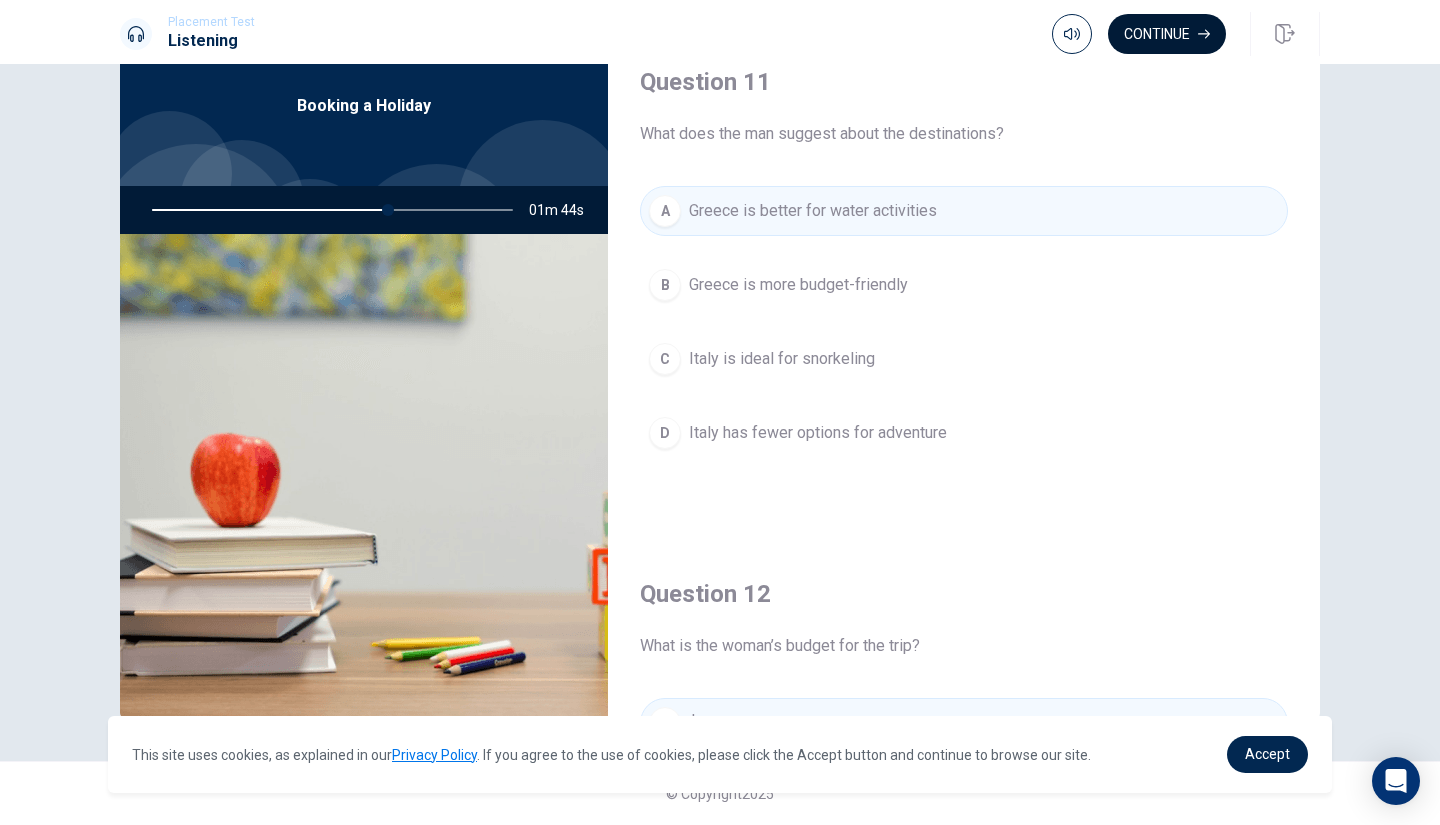 click on "Continue" at bounding box center [1167, 34] 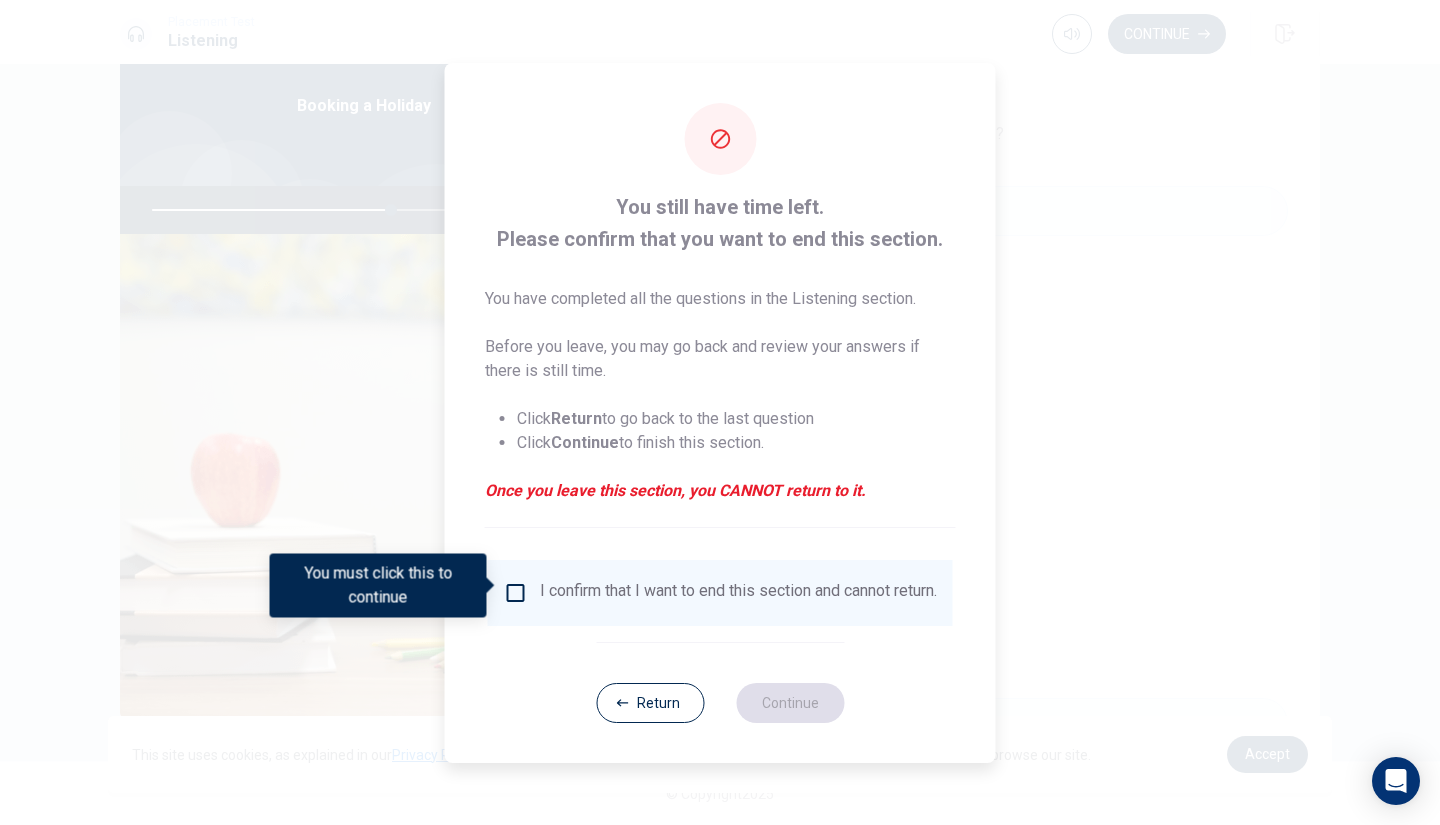 click at bounding box center (516, 593) 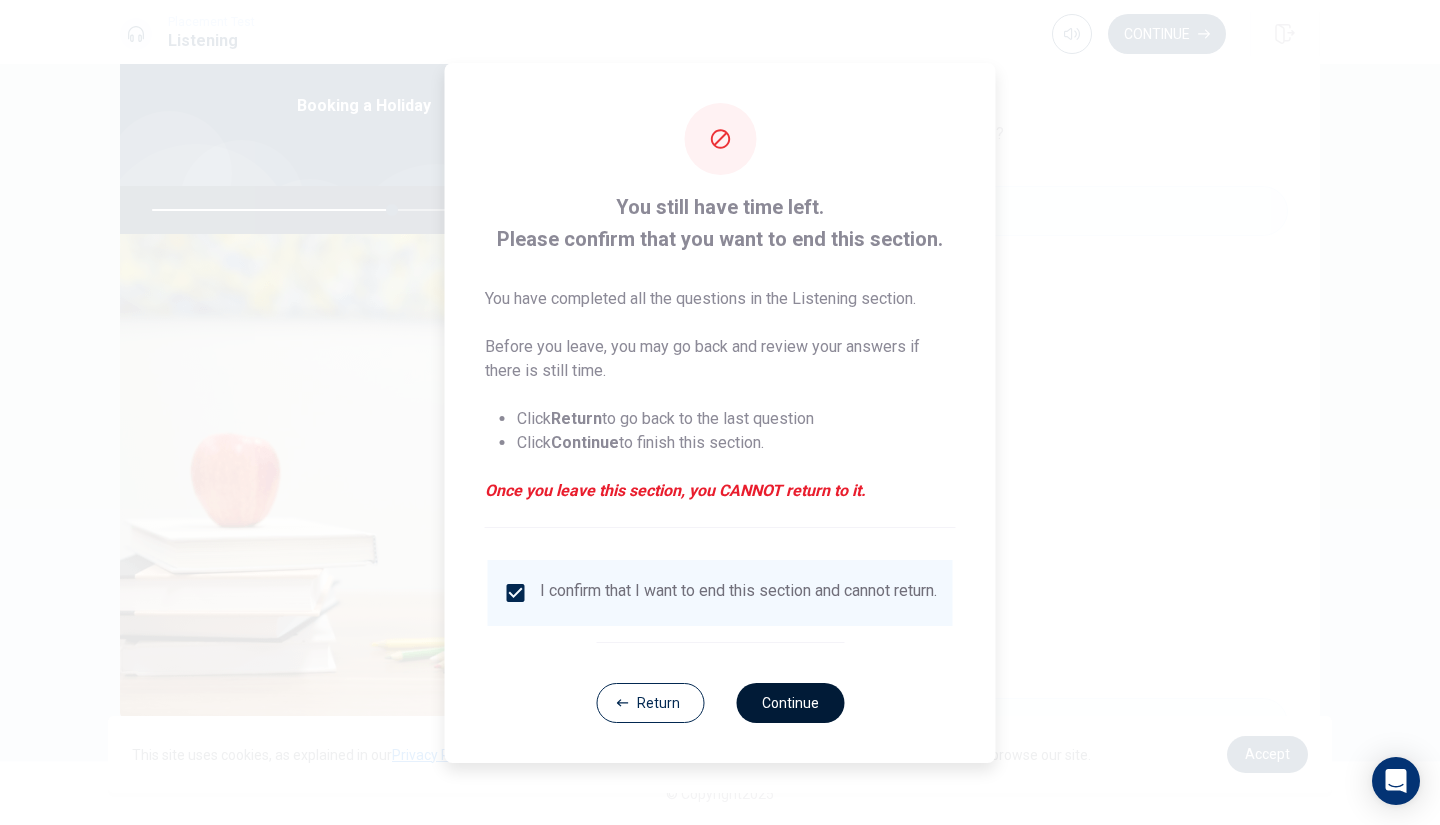 click on "Continue" at bounding box center [790, 703] 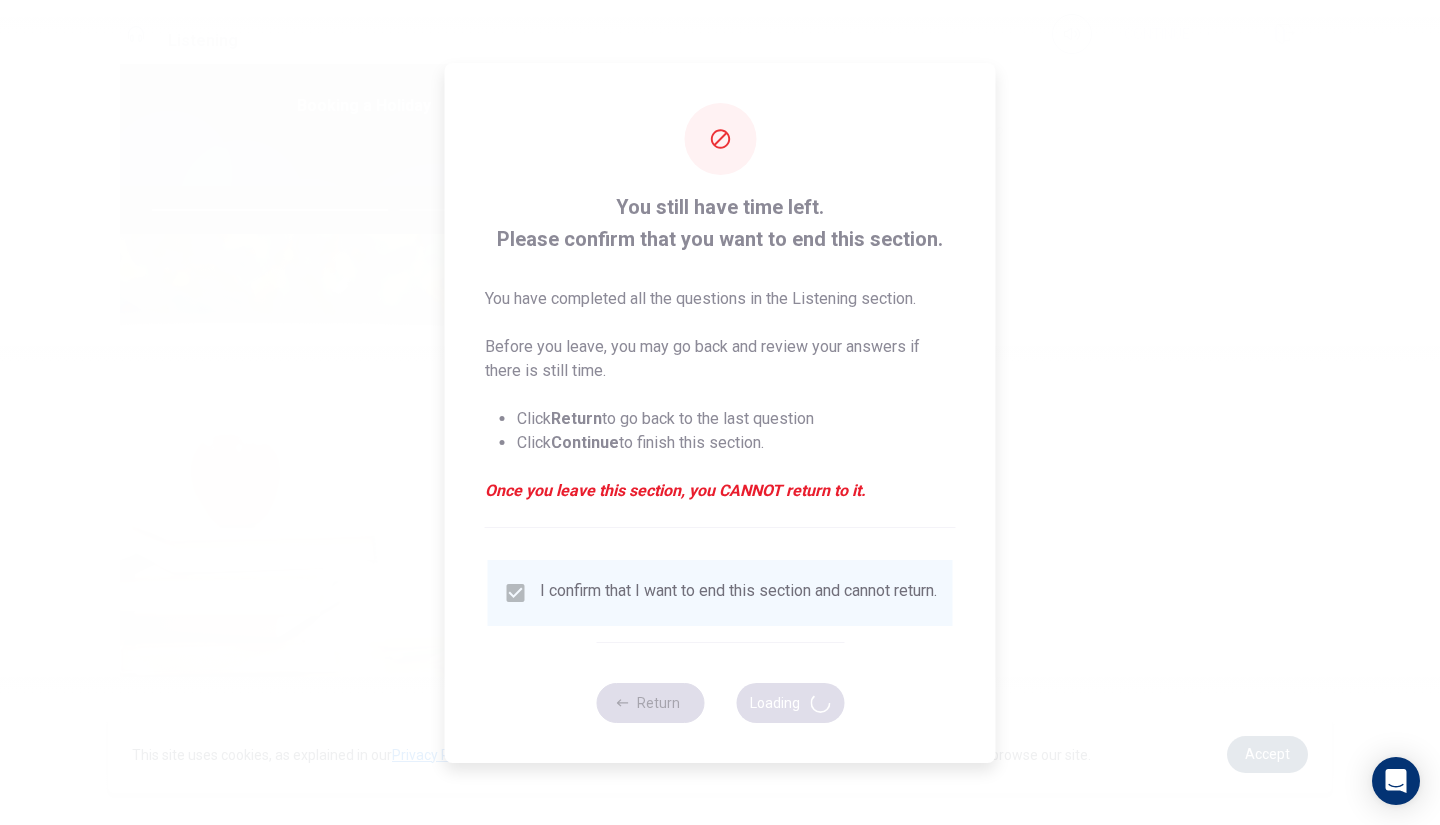 type on "67" 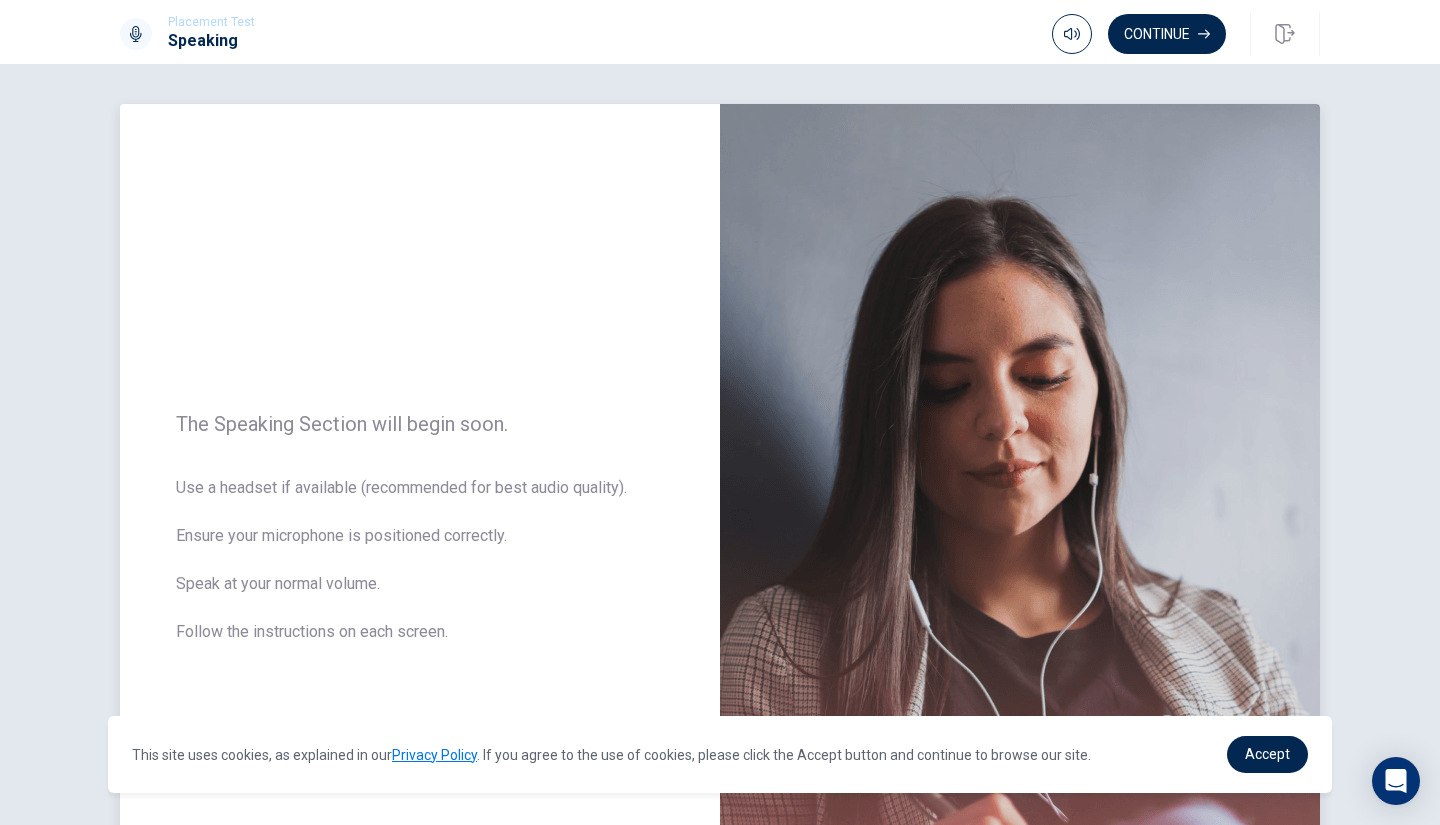 scroll, scrollTop: 255, scrollLeft: 0, axis: vertical 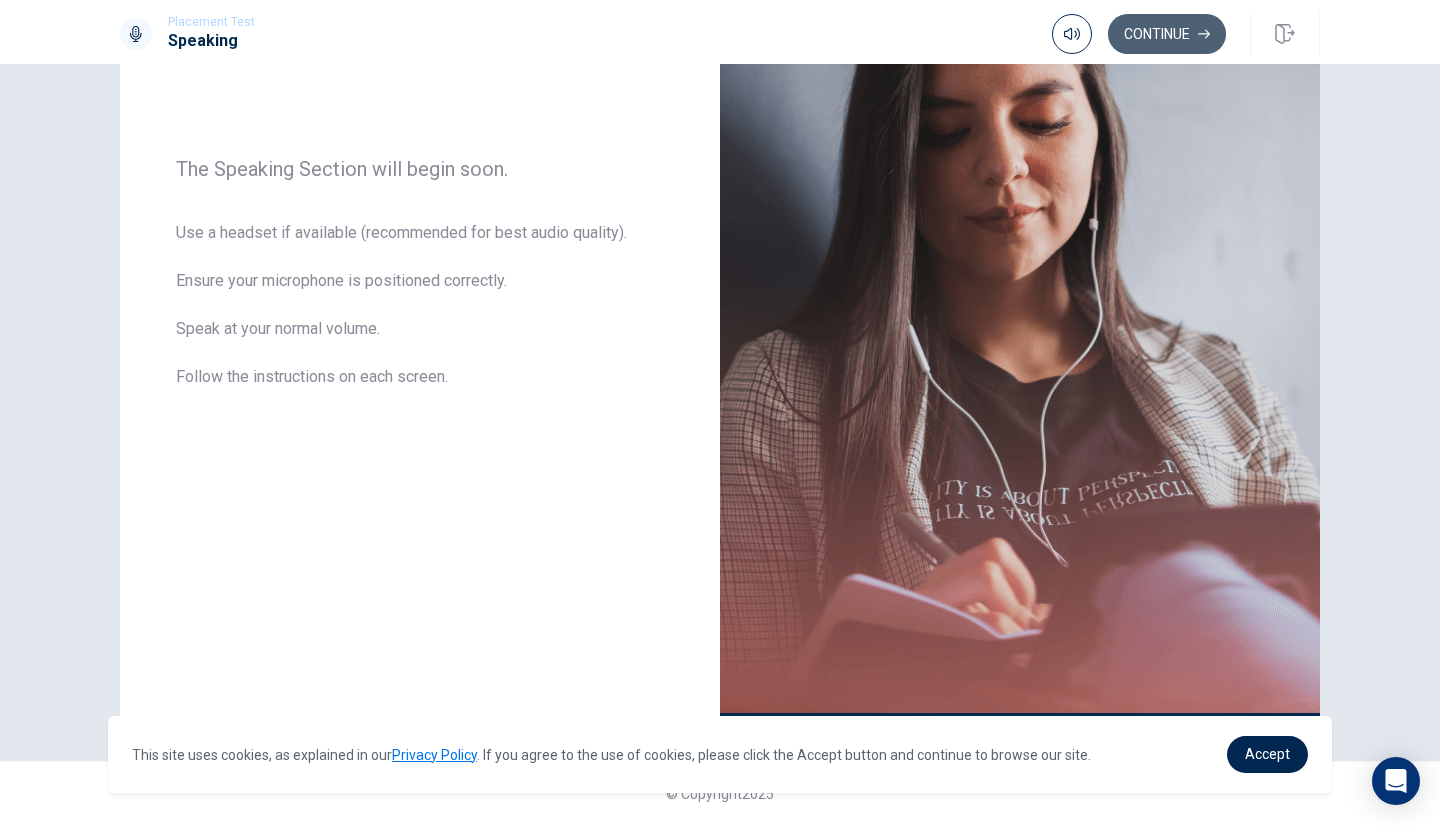 click on "Continue" at bounding box center [1167, 34] 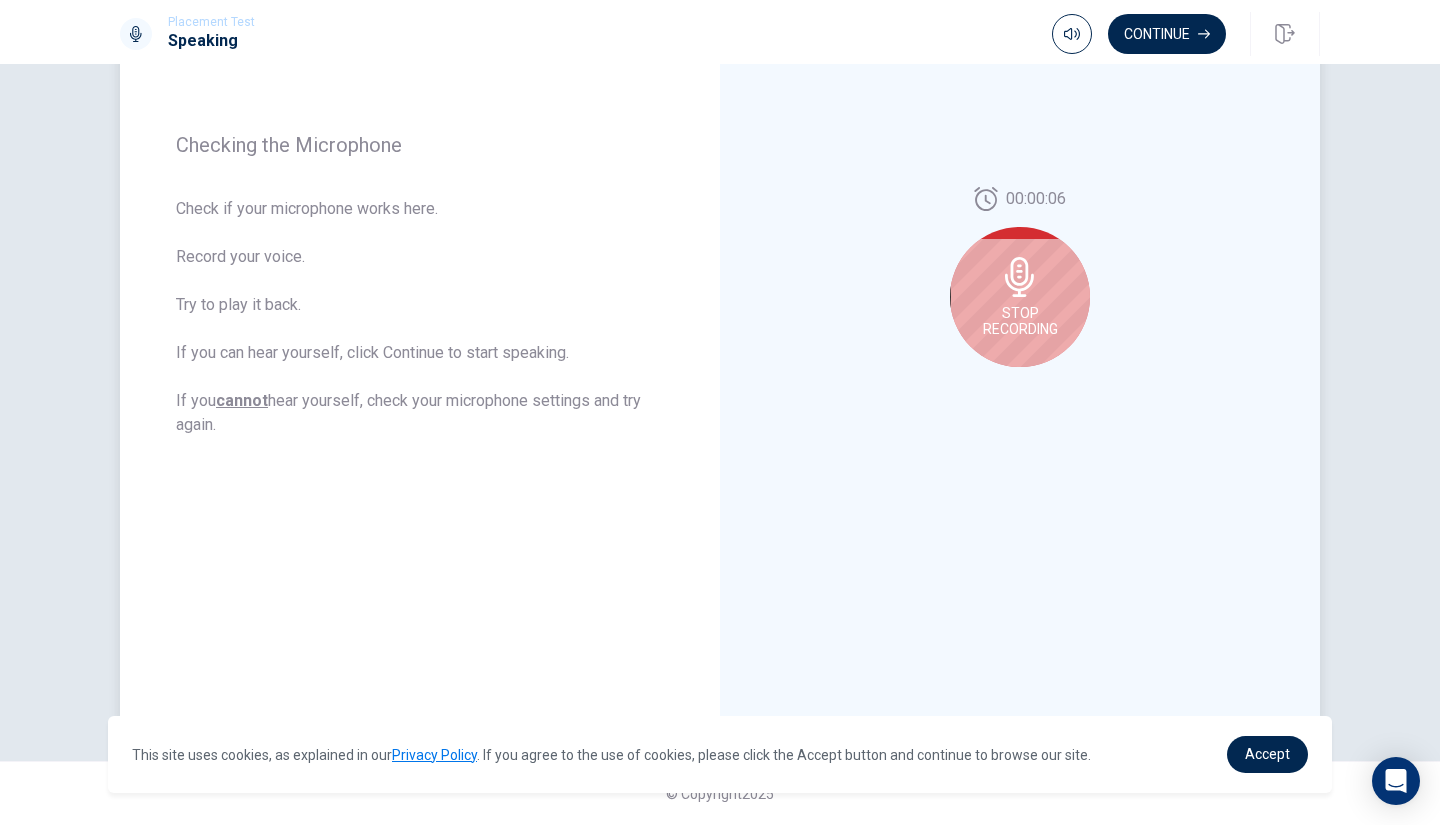 click 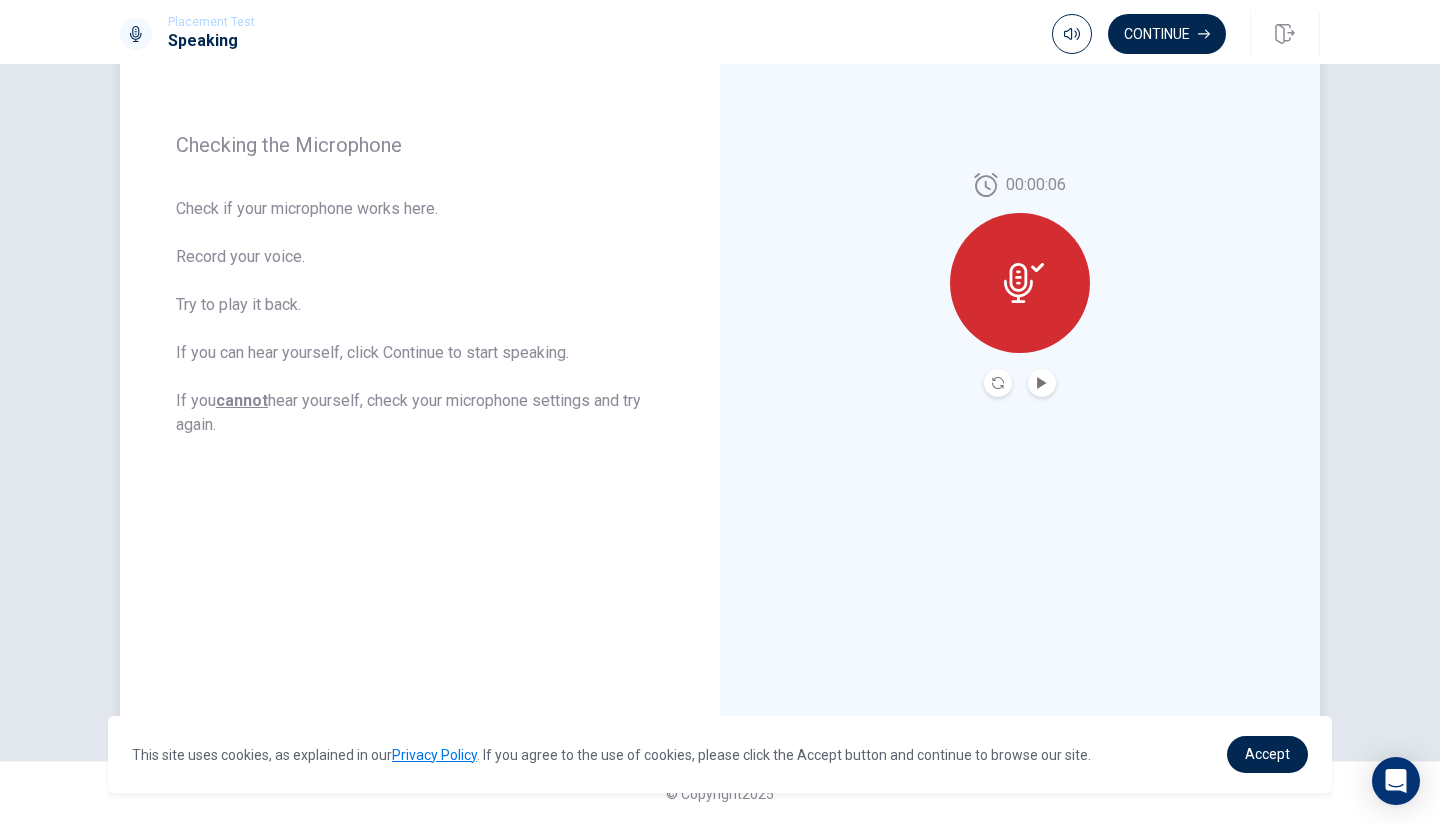 click at bounding box center [1042, 383] 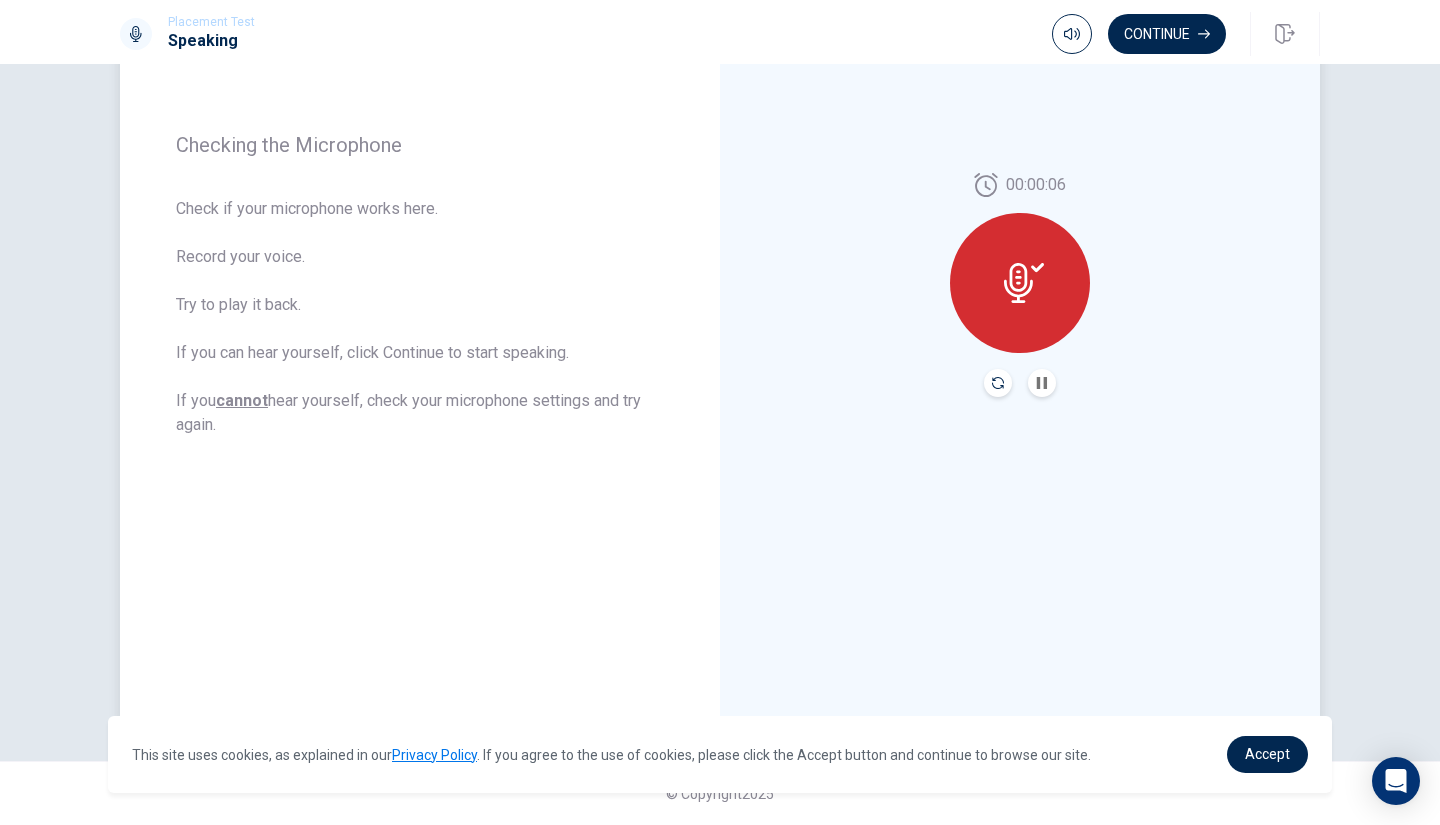 click 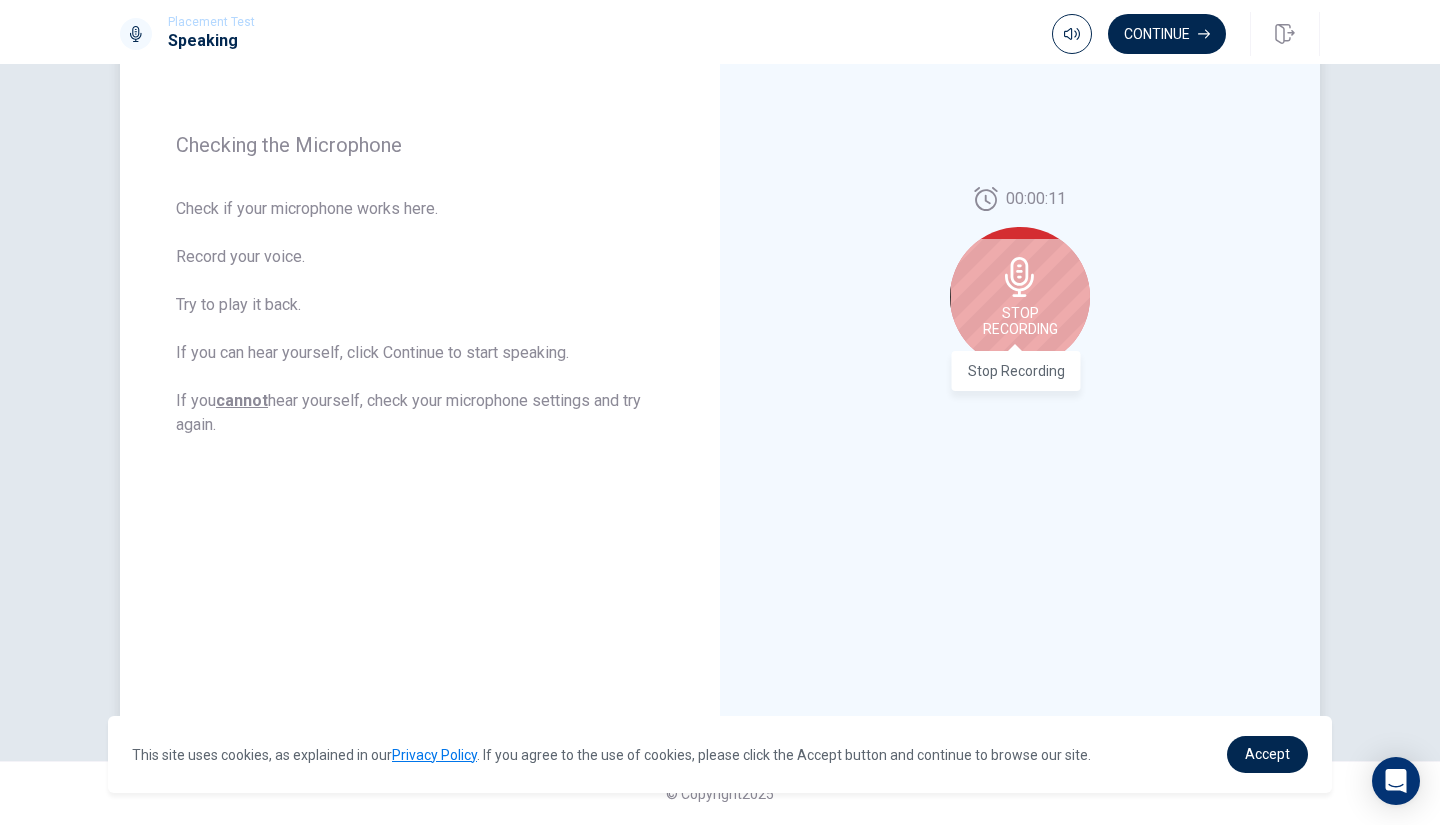 click on "Stop   Recording" at bounding box center (1020, 321) 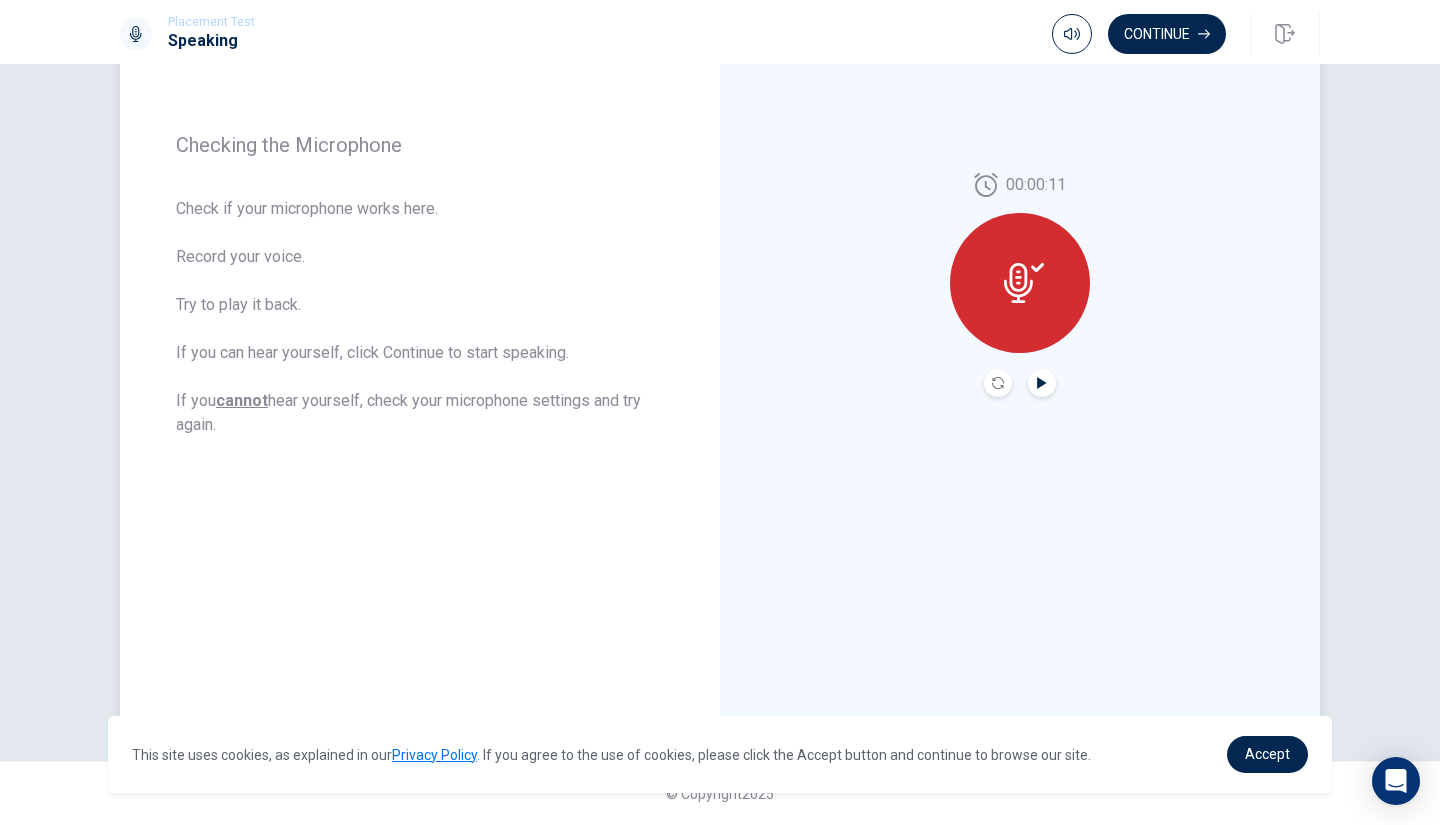 click 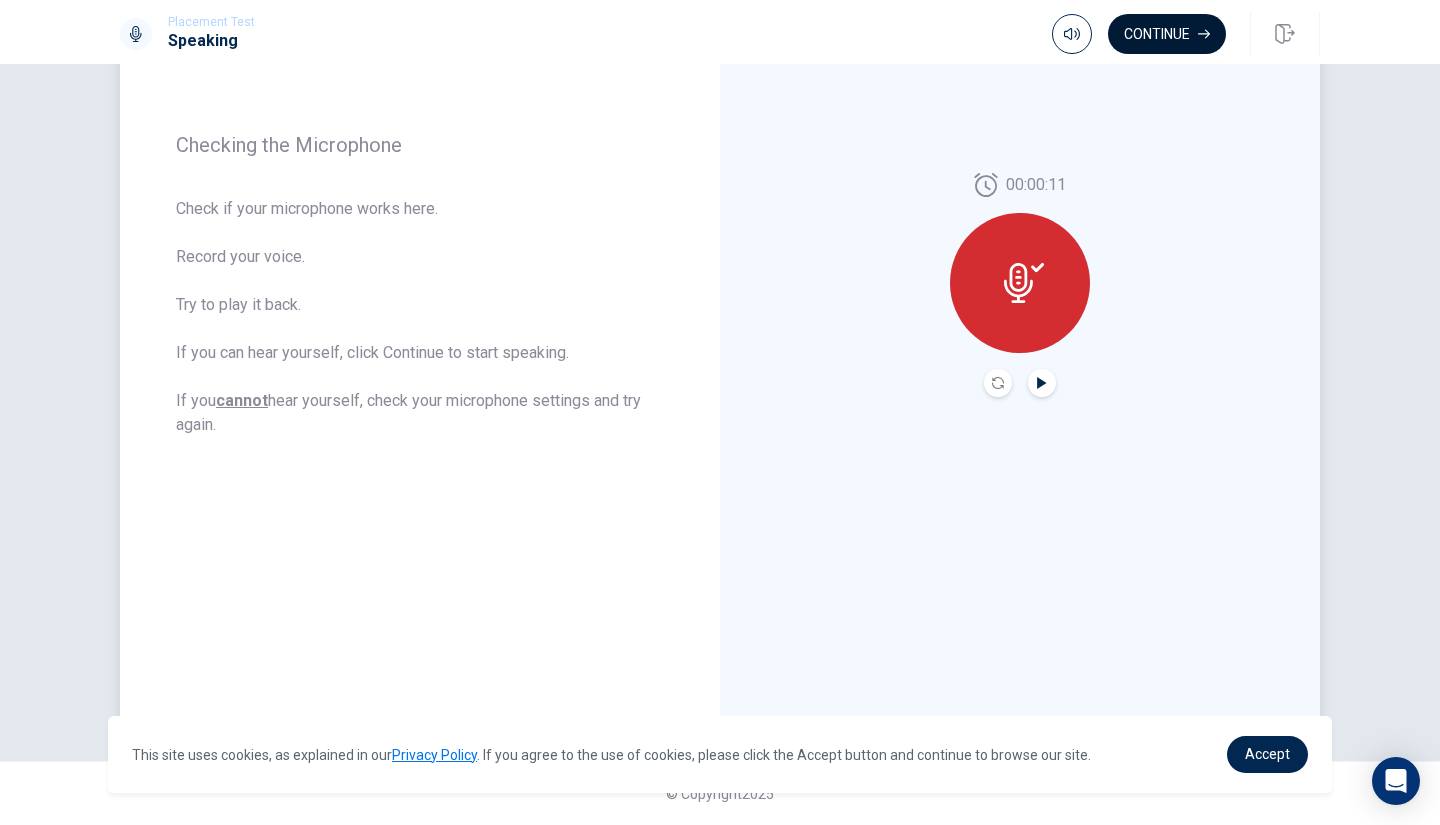 click on "Continue" at bounding box center (1167, 34) 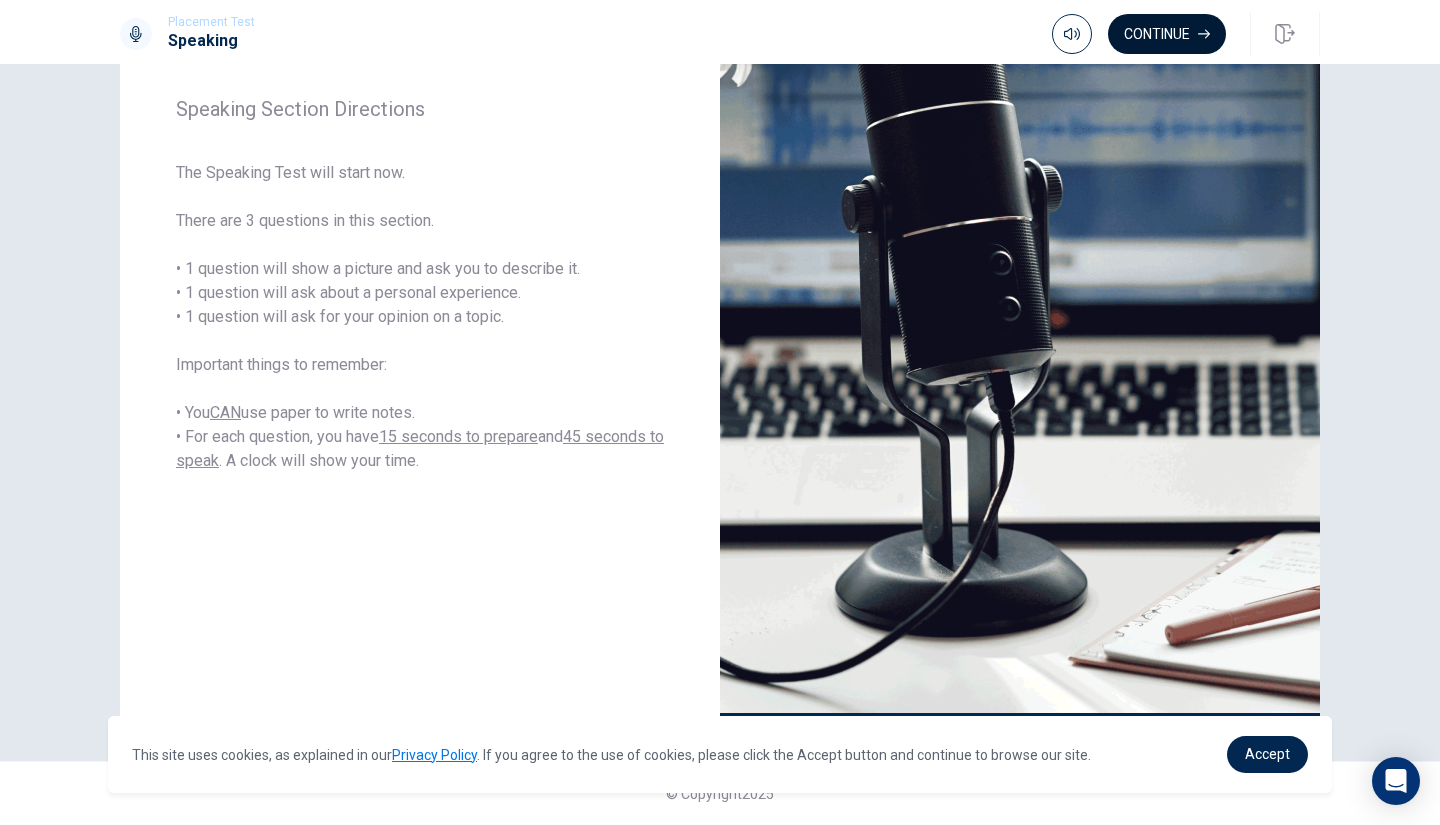 click on "Continue" at bounding box center (1167, 34) 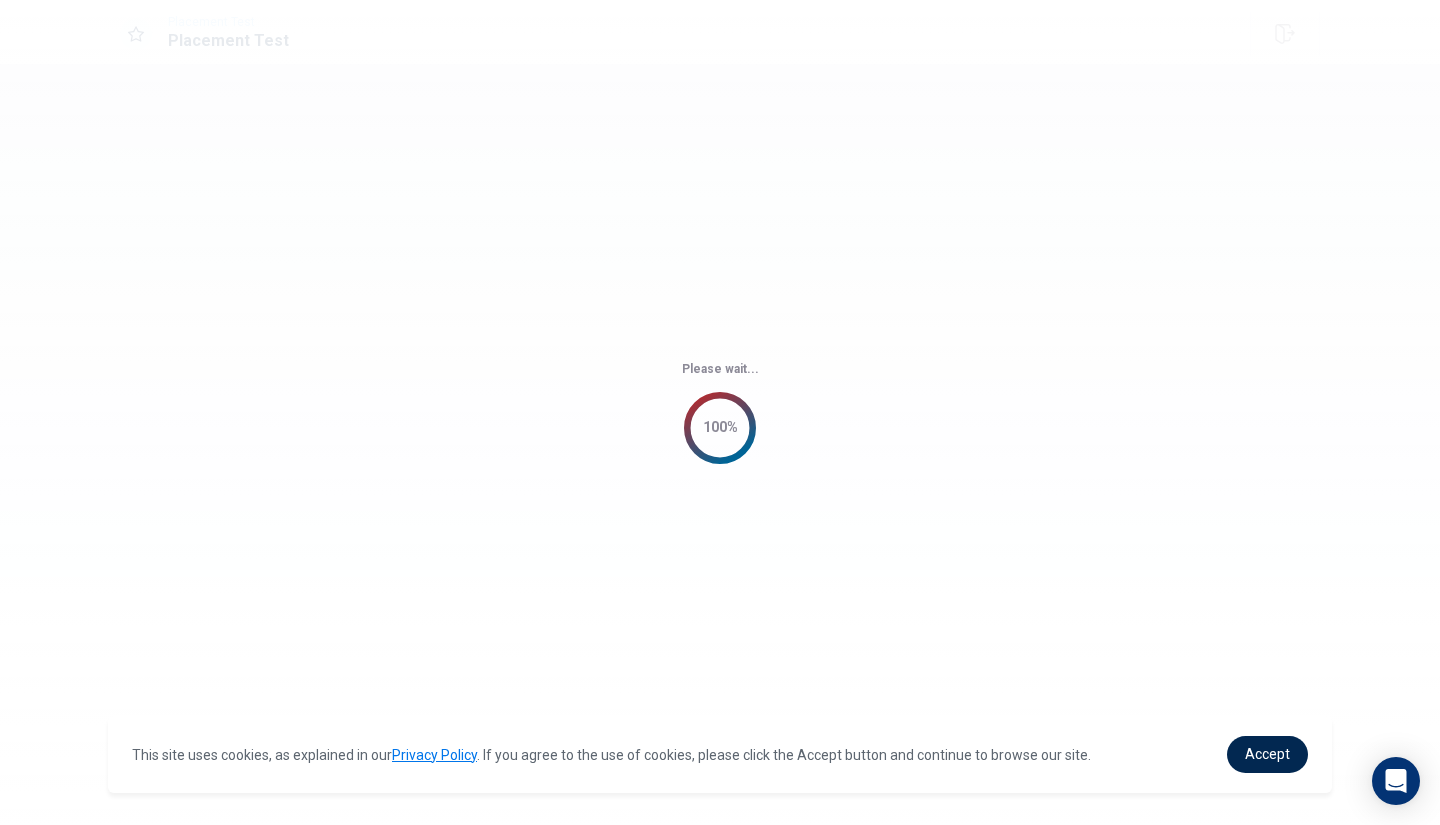 scroll, scrollTop: 0, scrollLeft: 0, axis: both 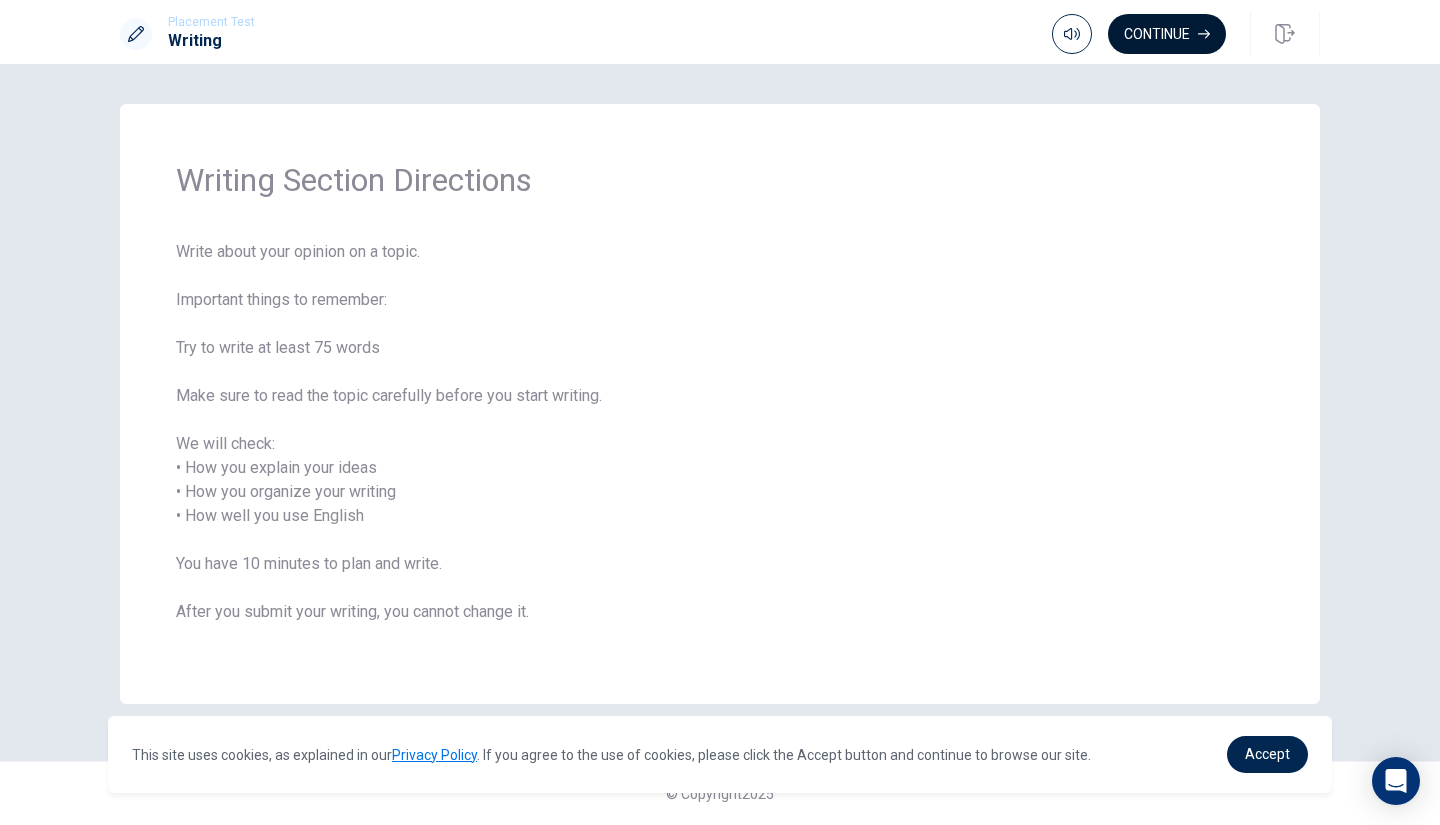 click on "Continue" at bounding box center [1167, 34] 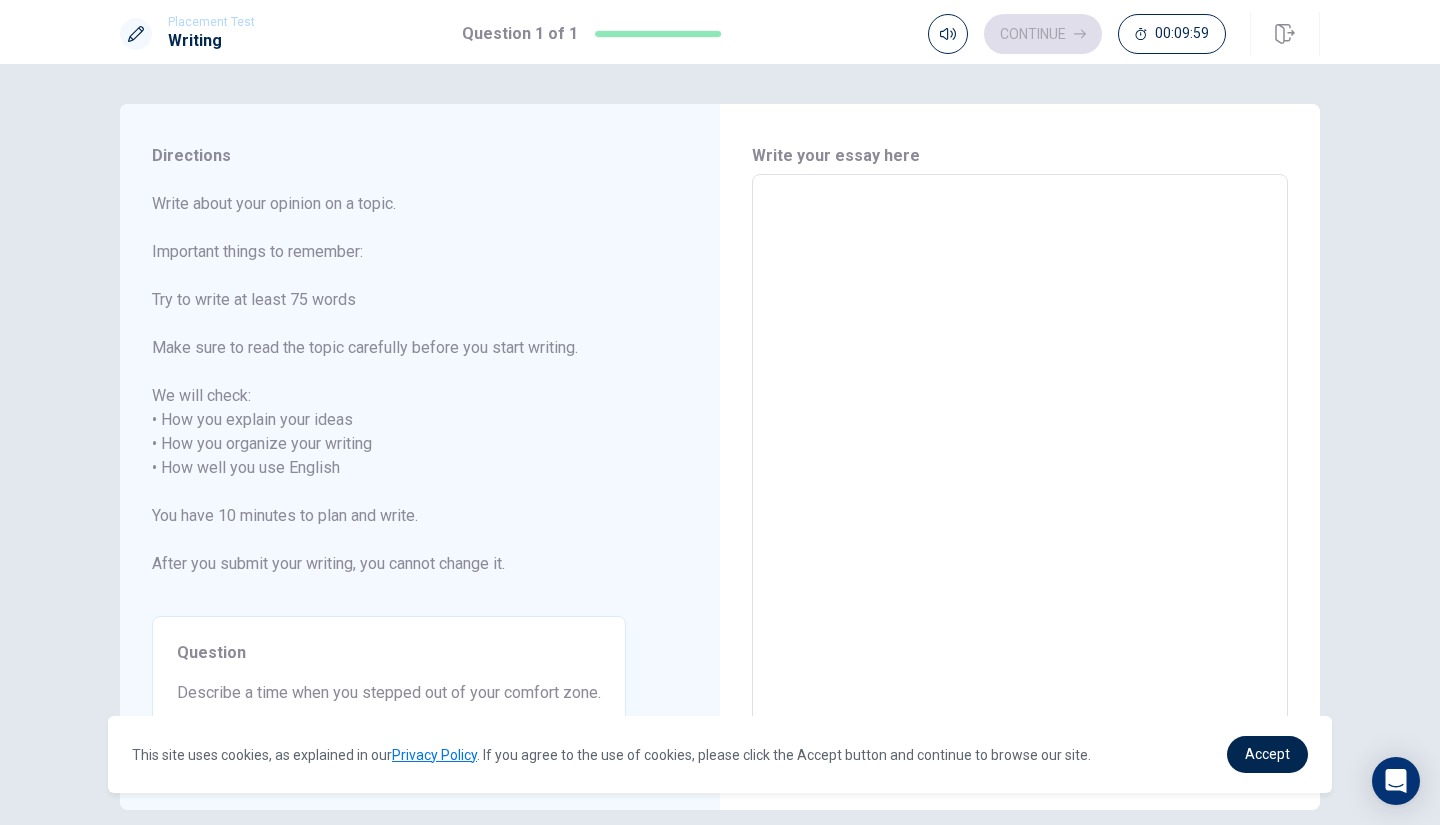 click at bounding box center (1020, 456) 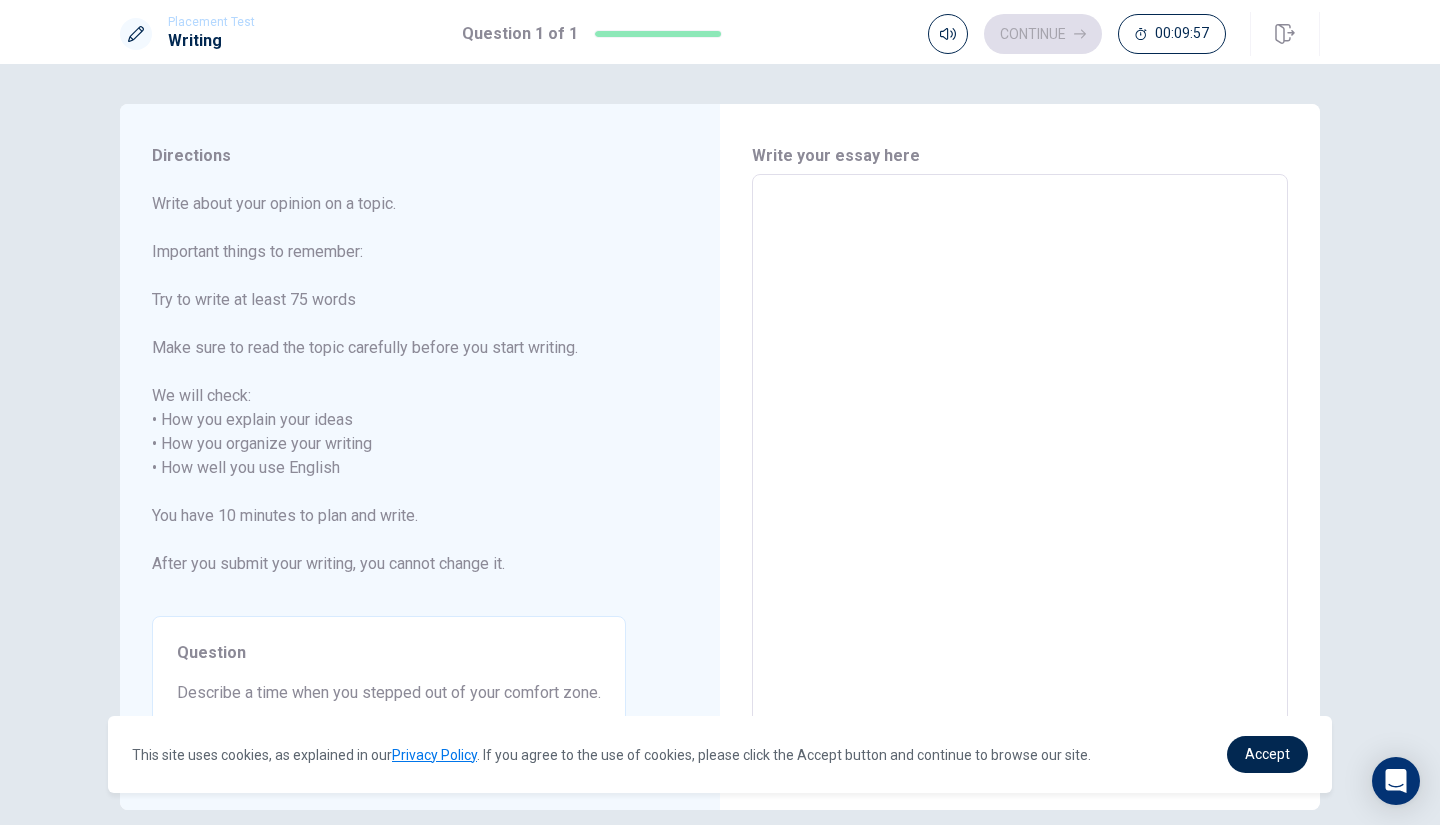 click at bounding box center [1020, 456] 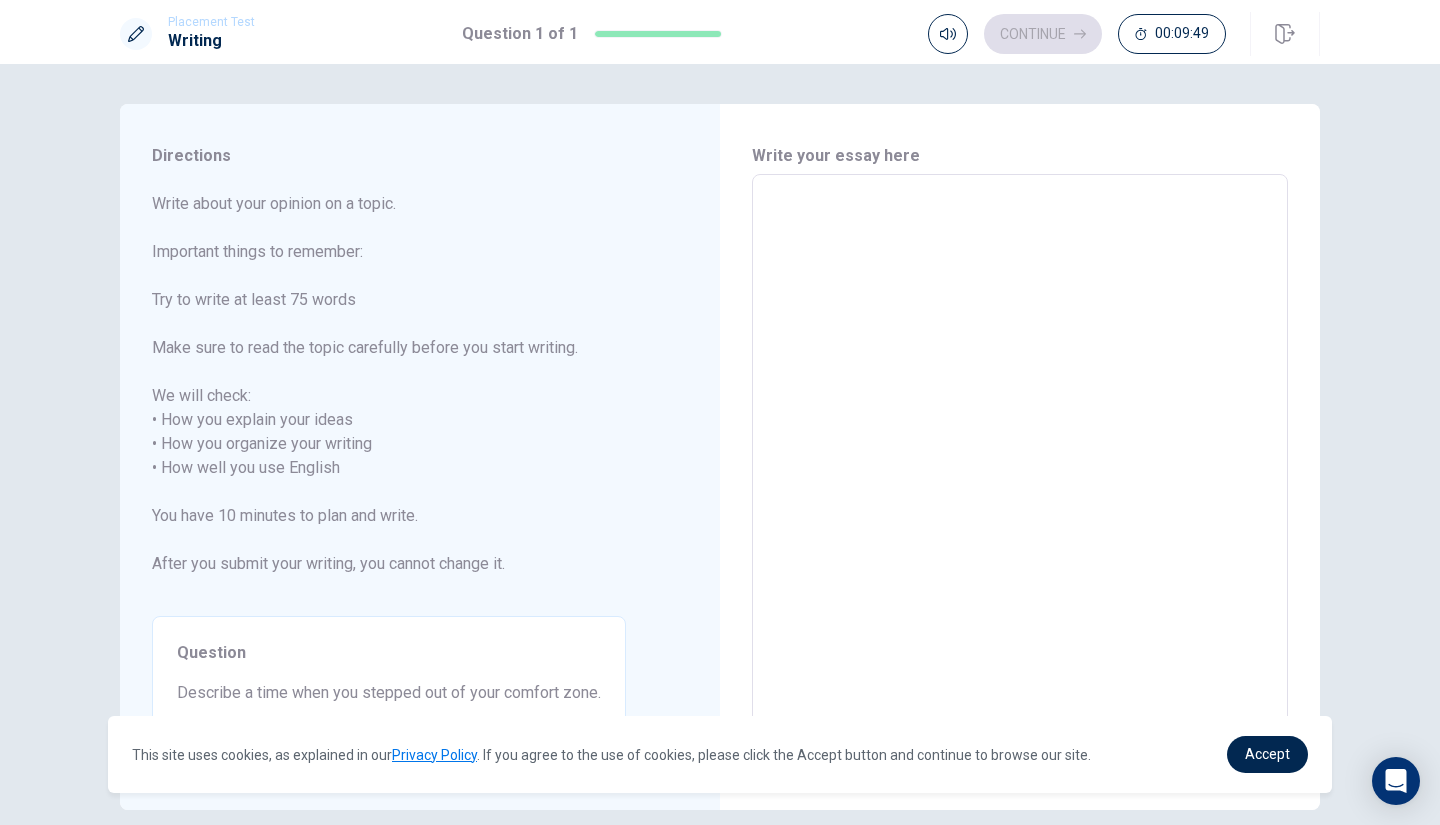 scroll, scrollTop: 89, scrollLeft: 0, axis: vertical 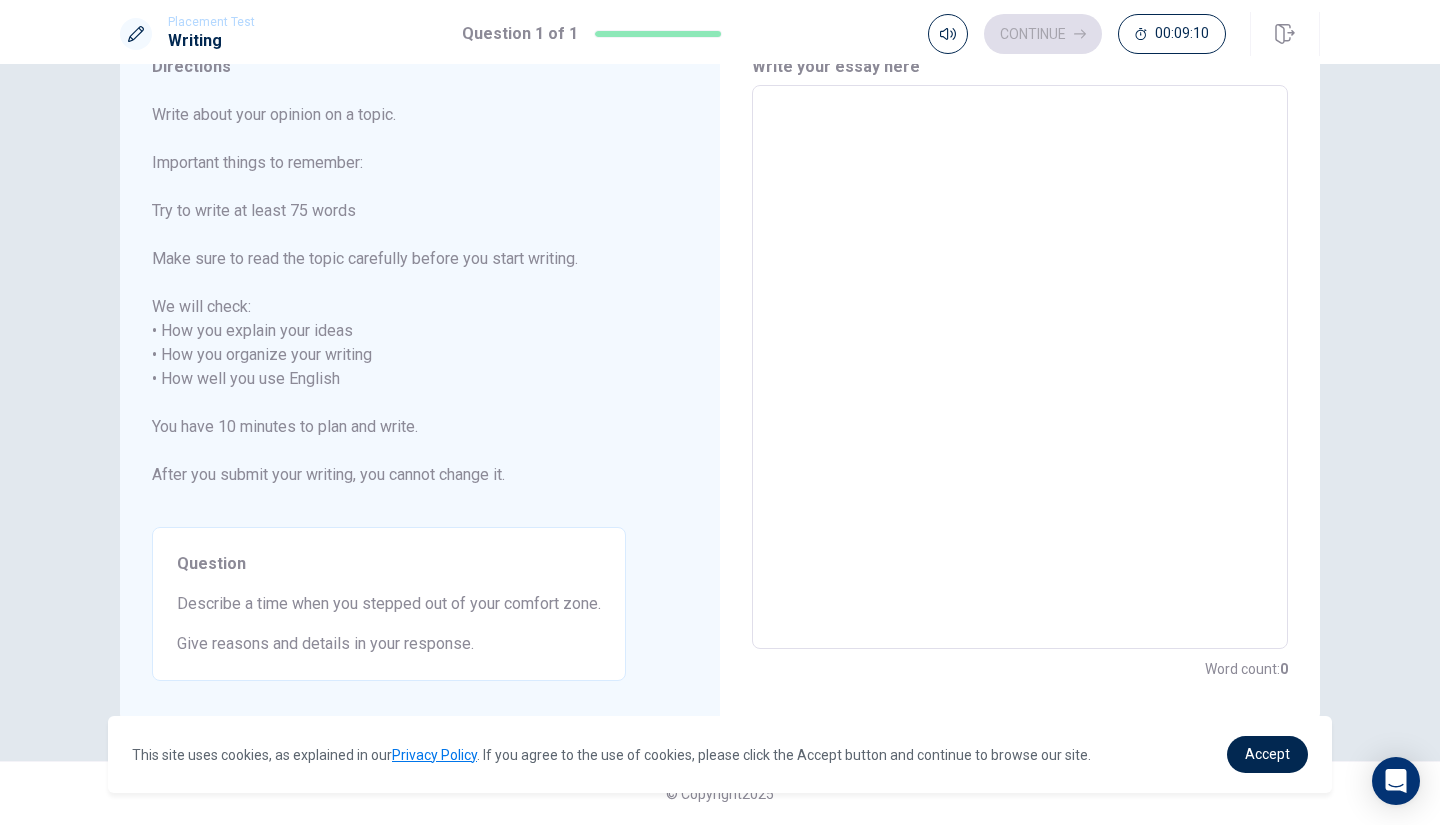 click at bounding box center (1020, 367) 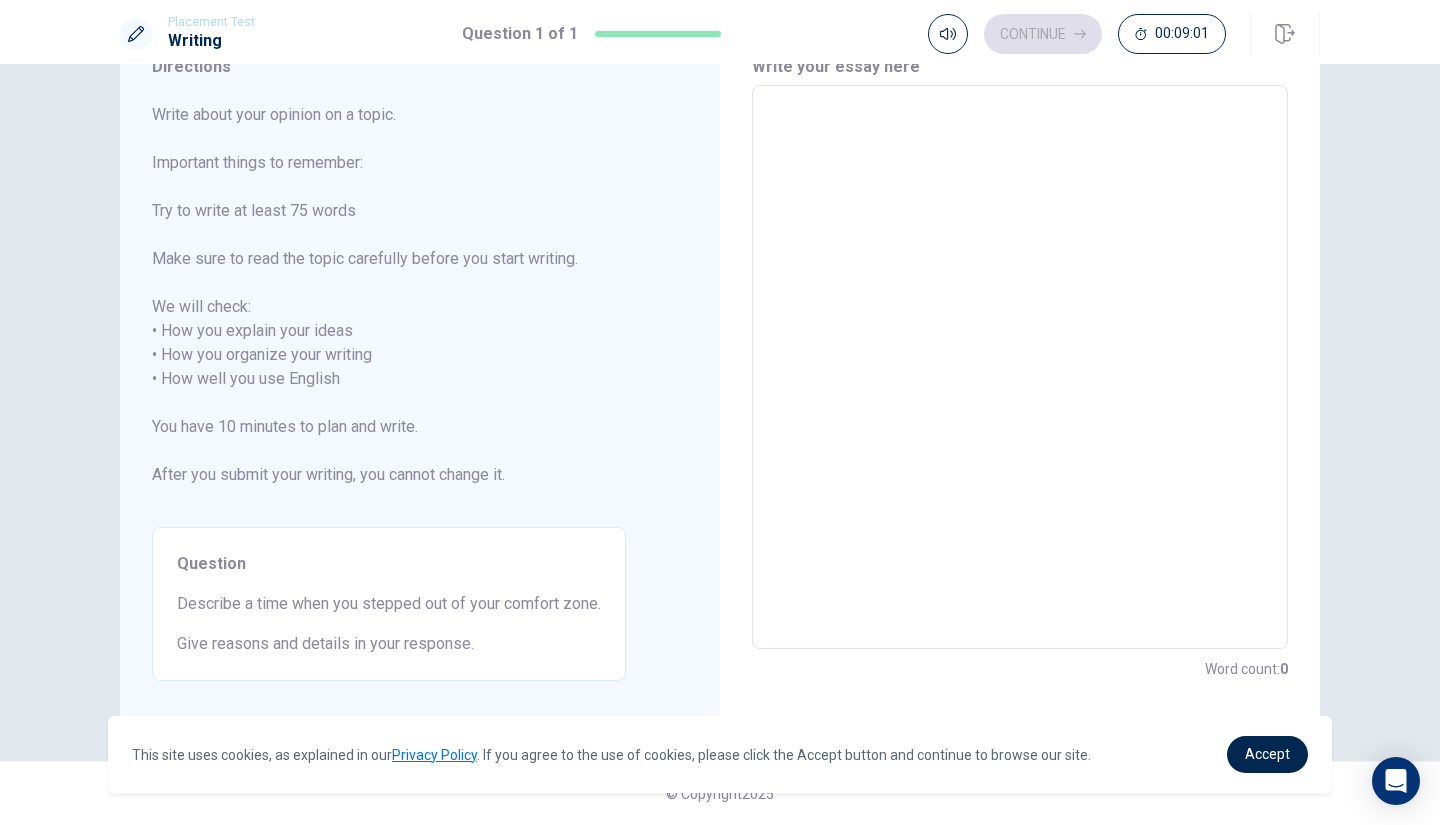 type on "W" 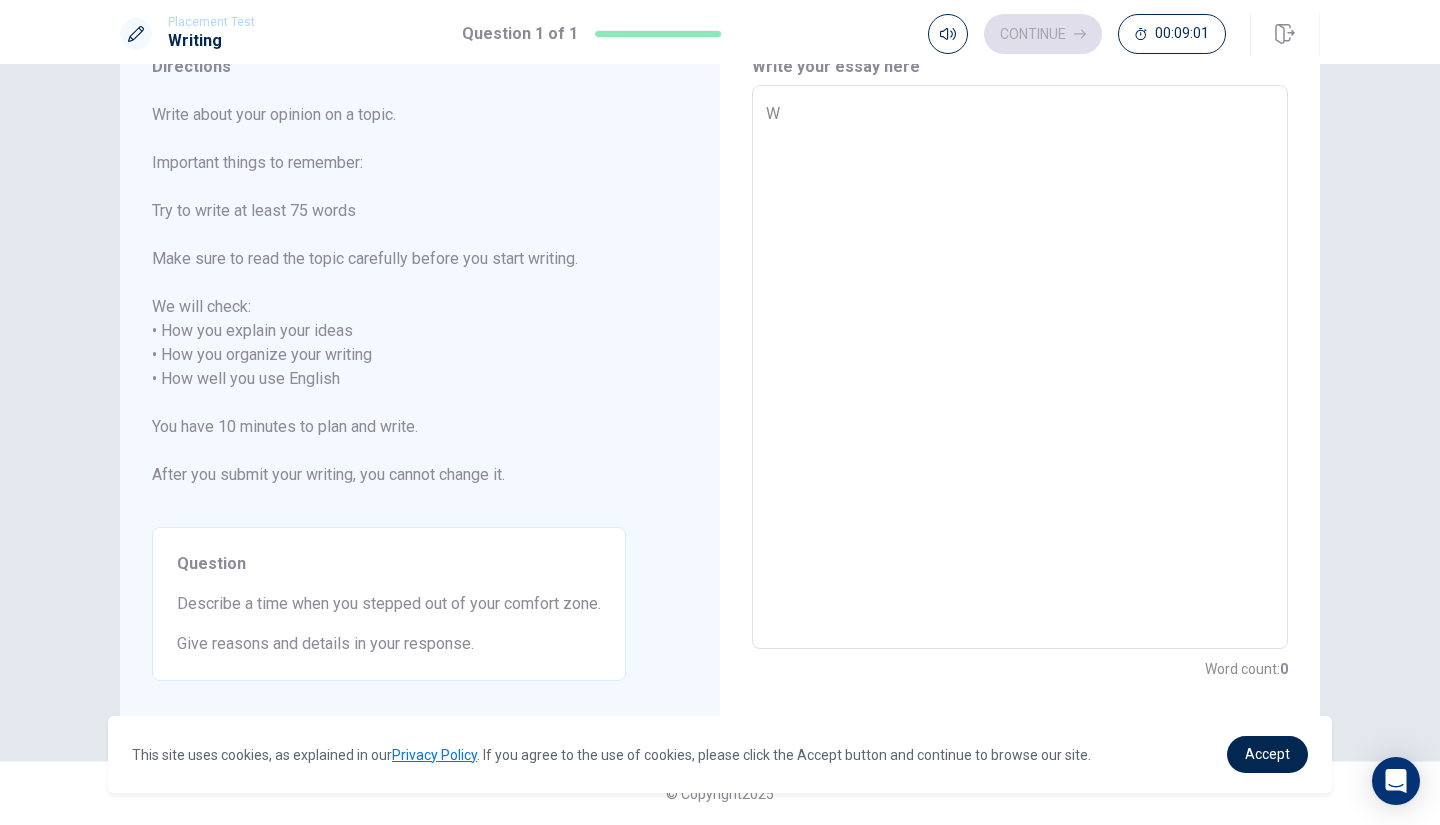 type on "x" 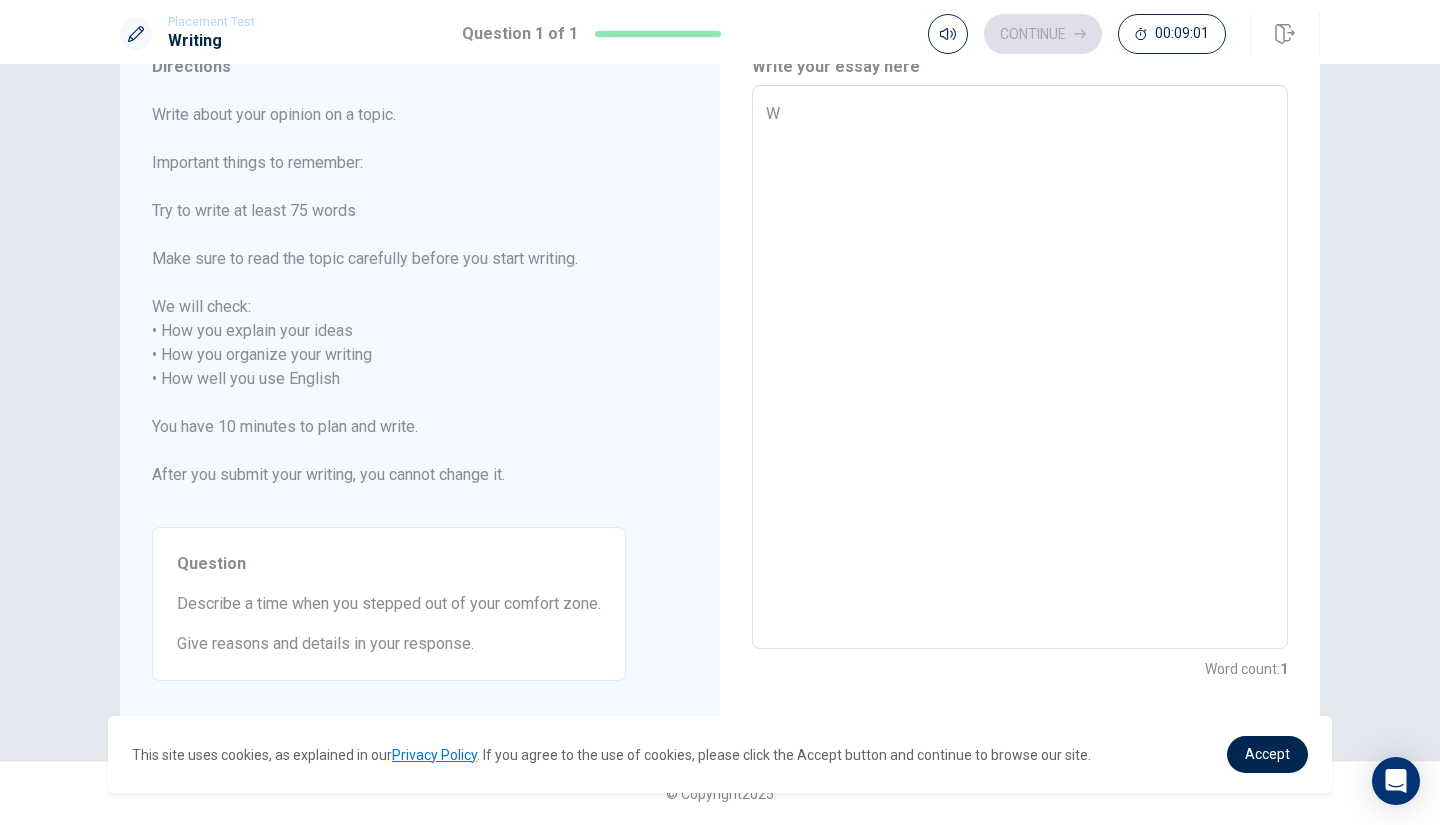 type on "WH" 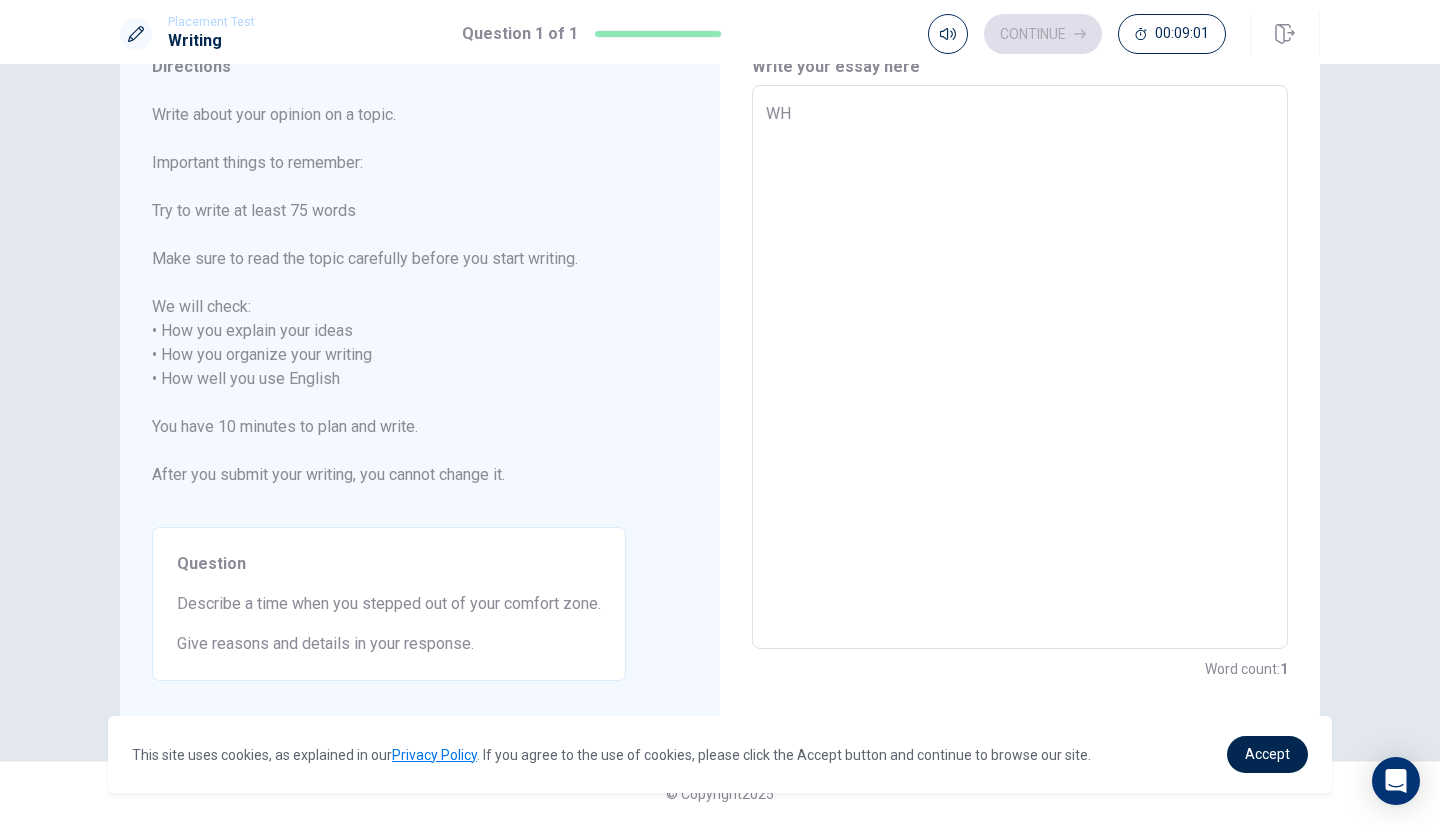 type on "x" 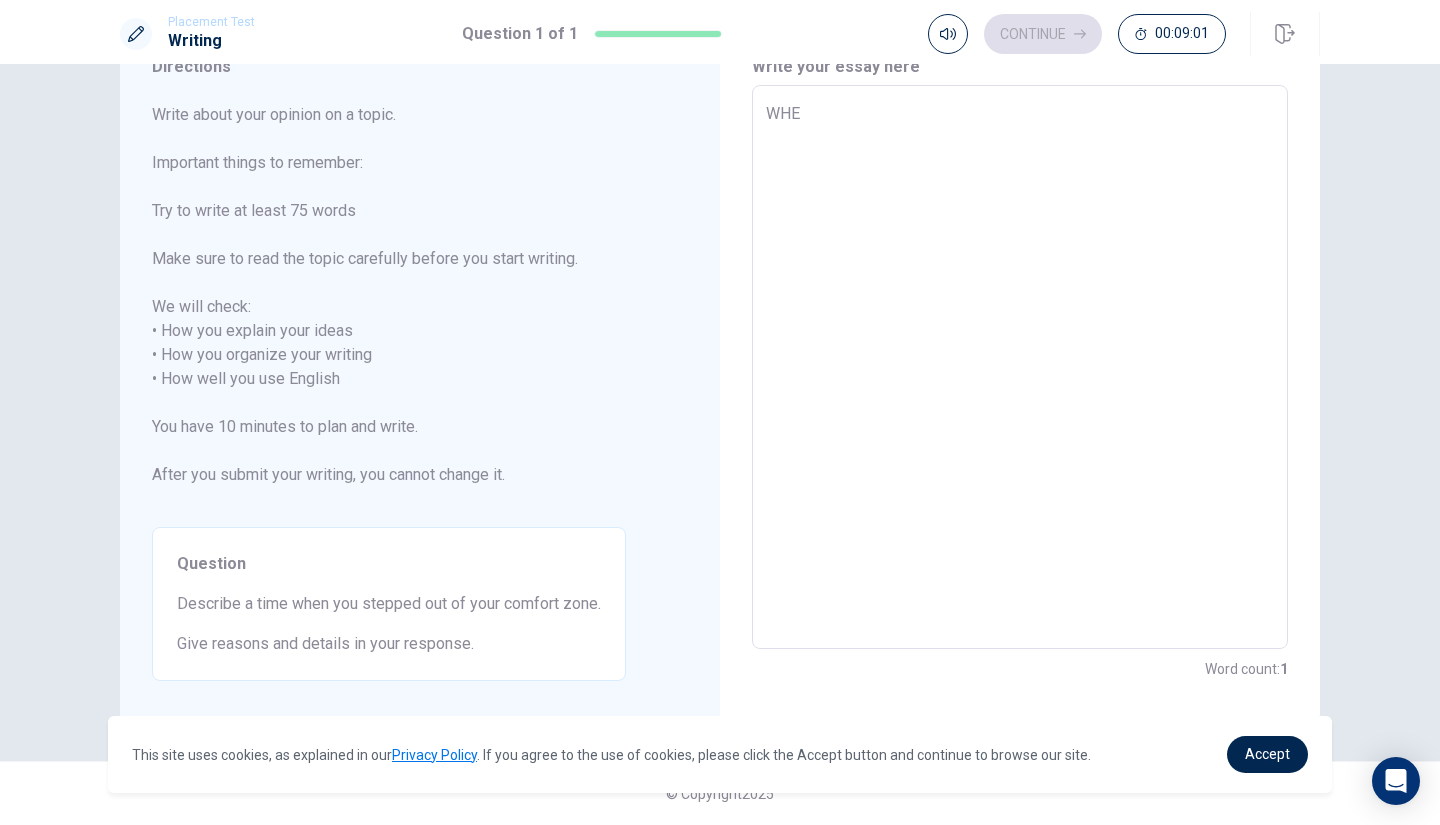 type on "x" 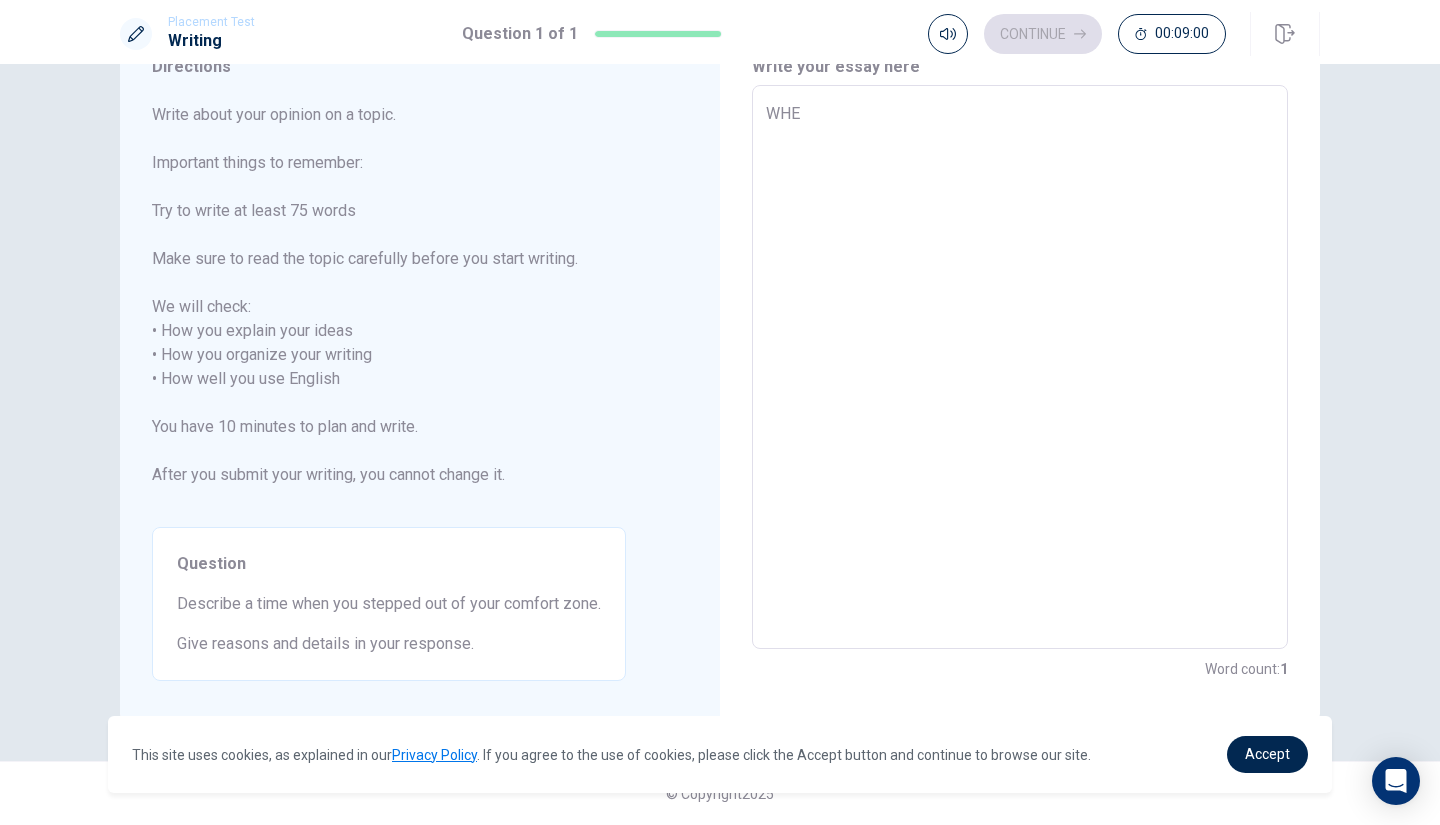 type on "WH" 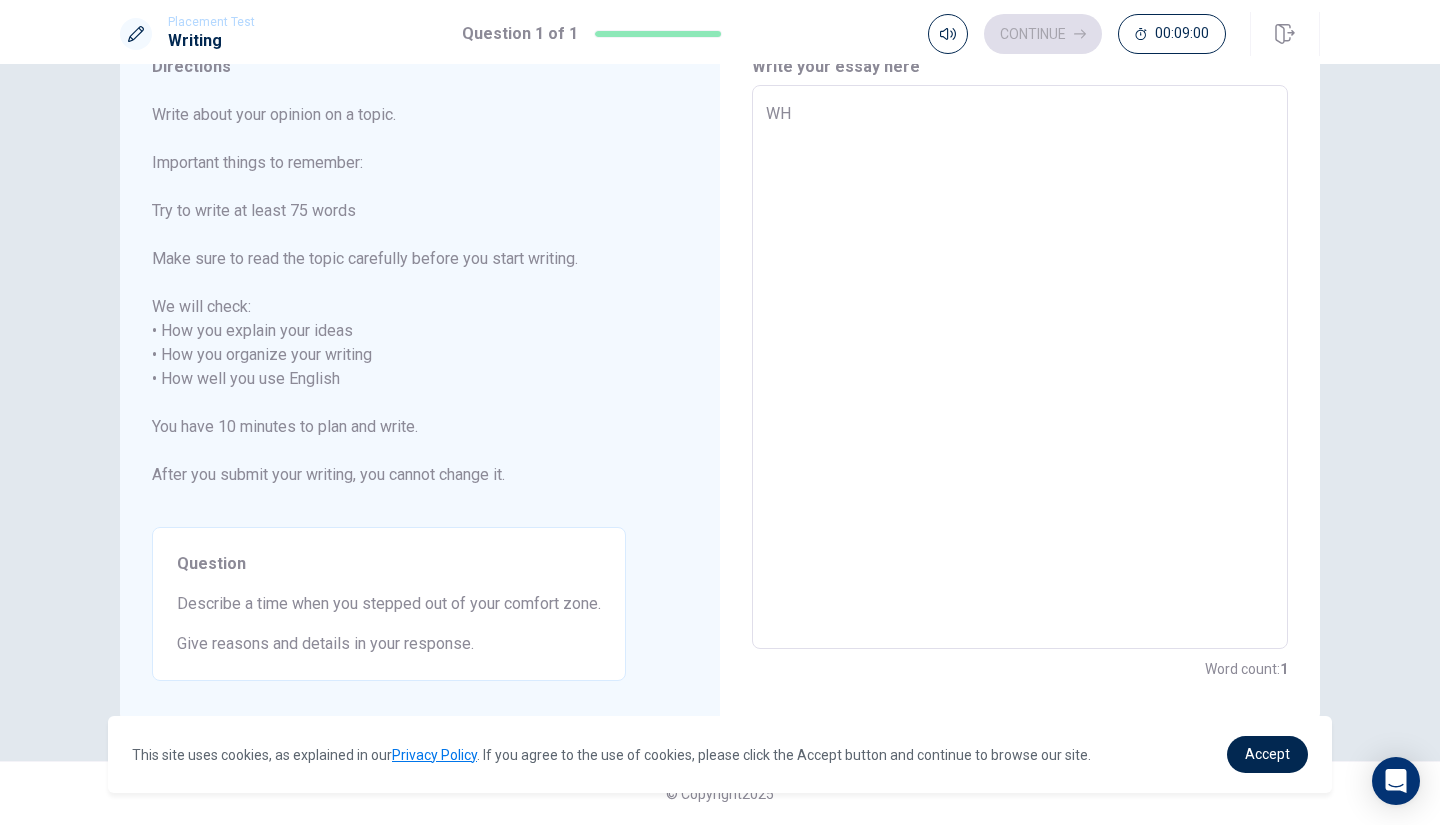 type on "x" 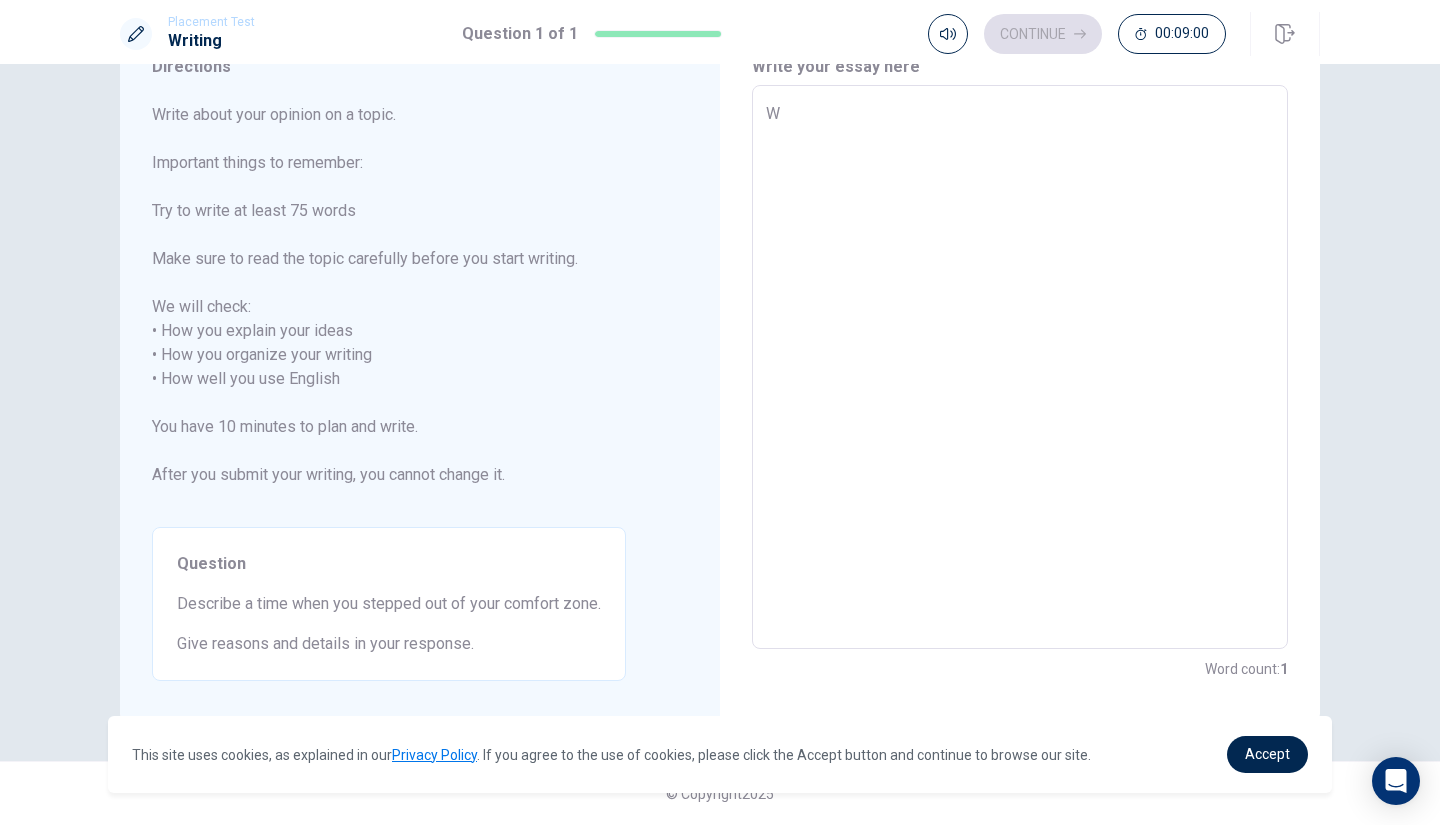 type on "x" 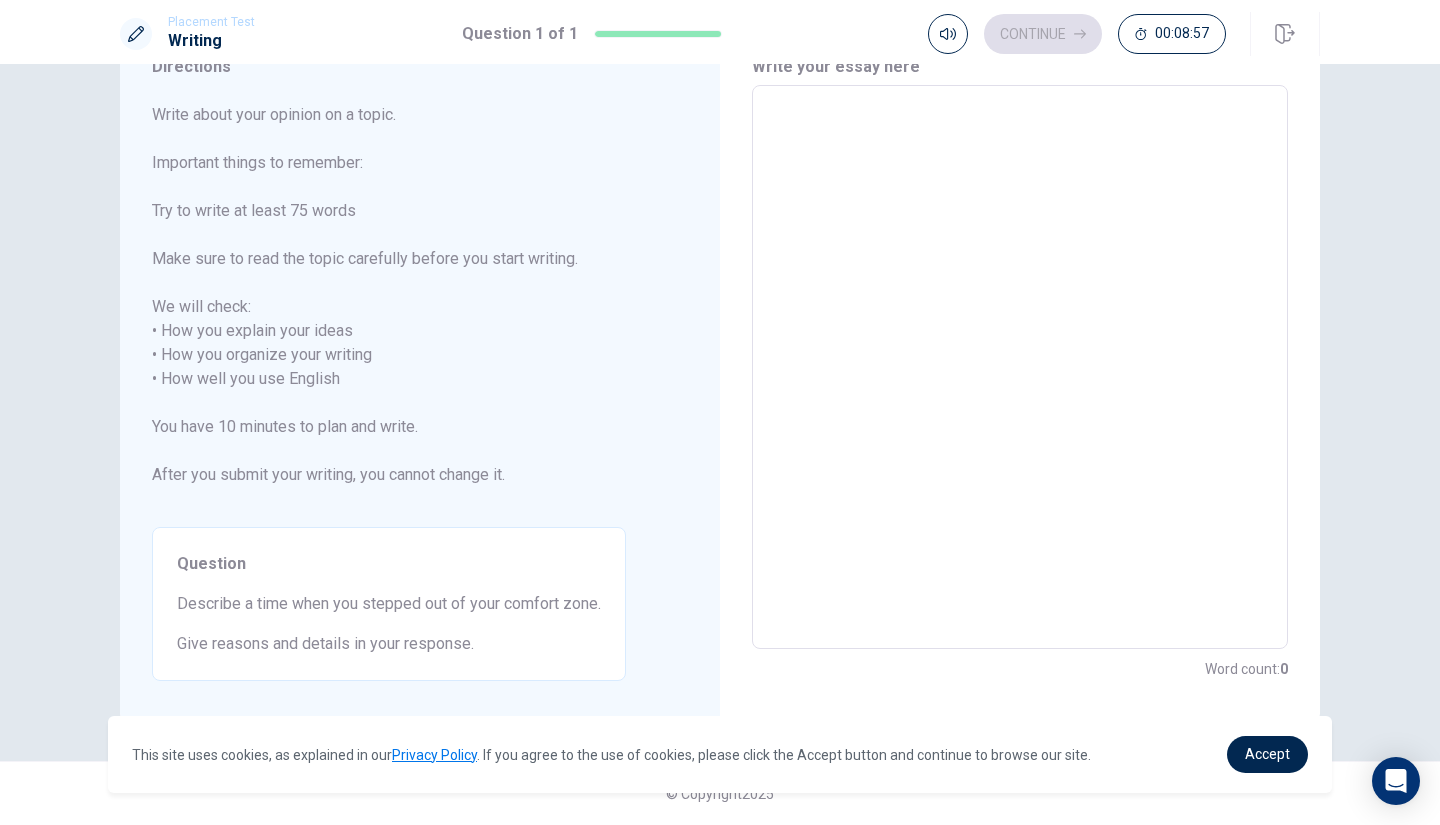 type 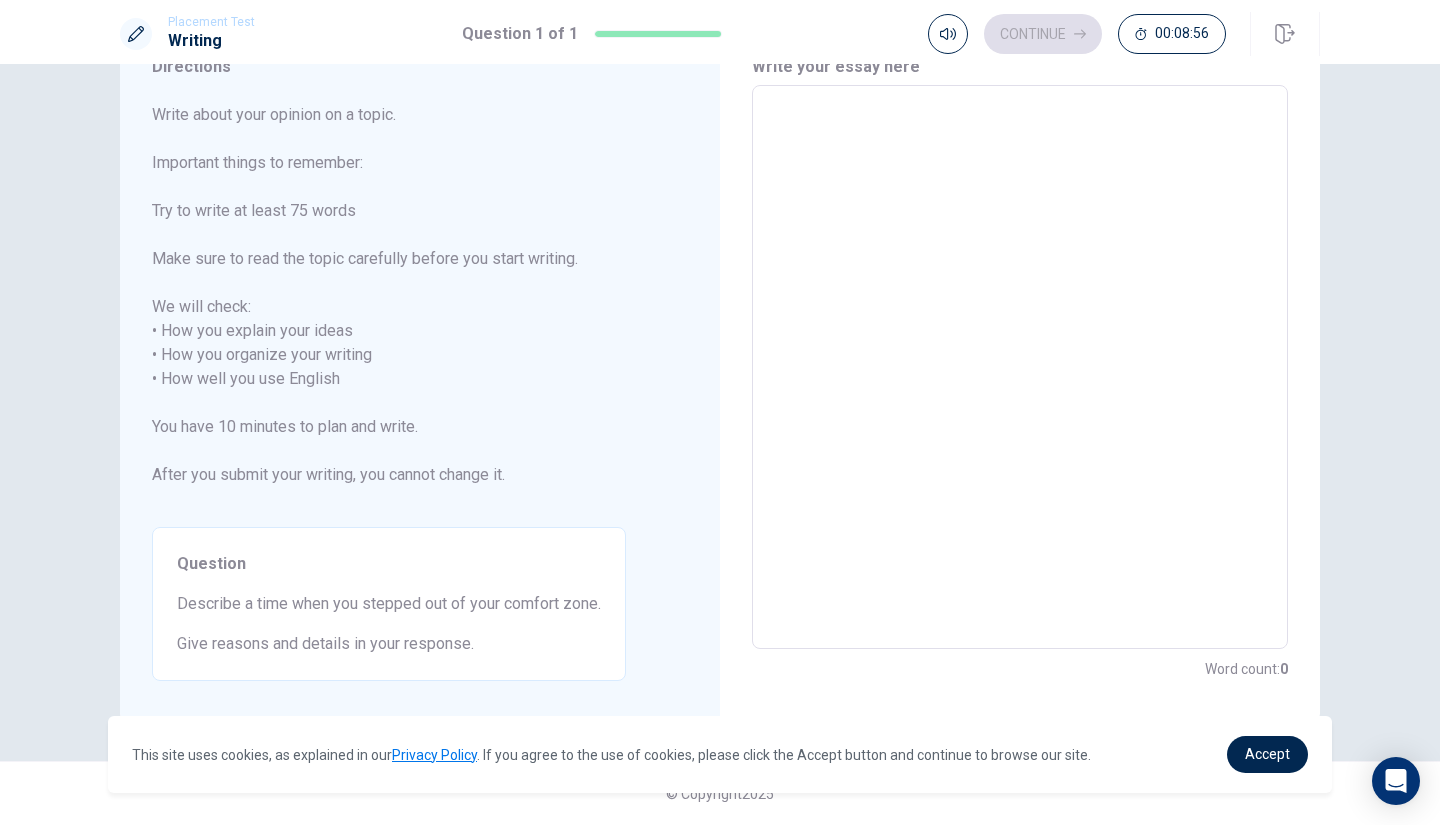 type on "I" 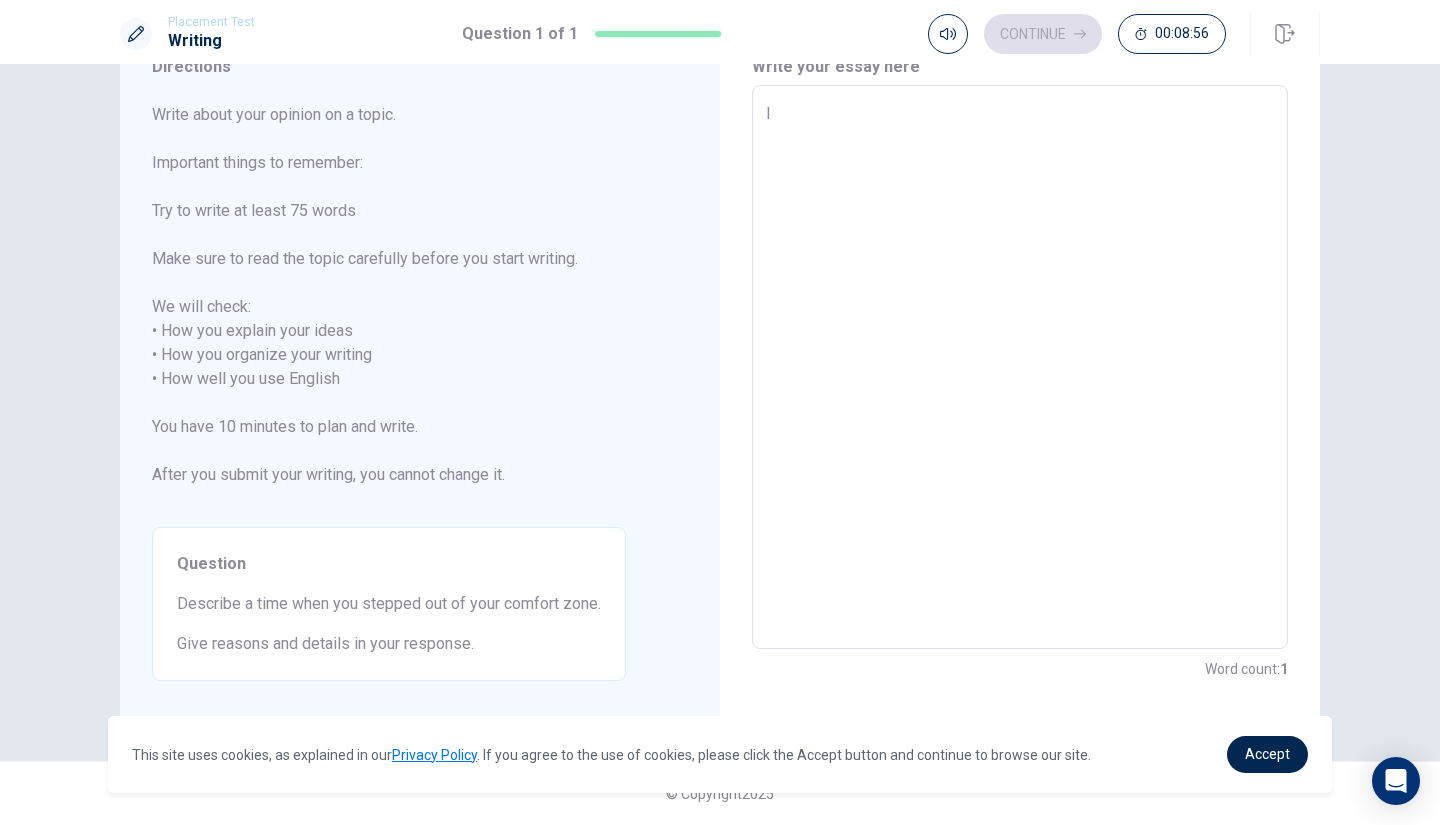 type on "x" 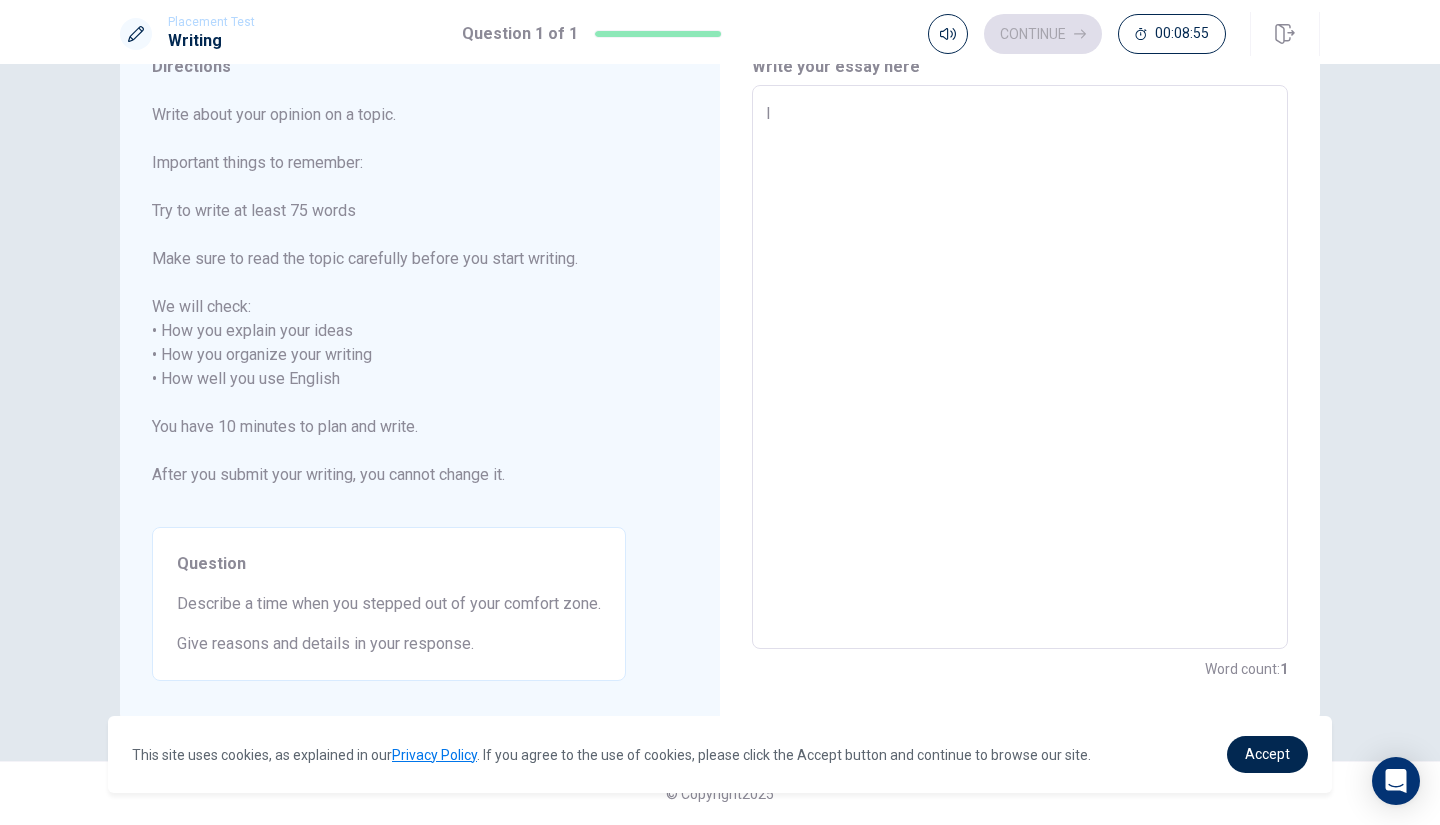 type on "I" 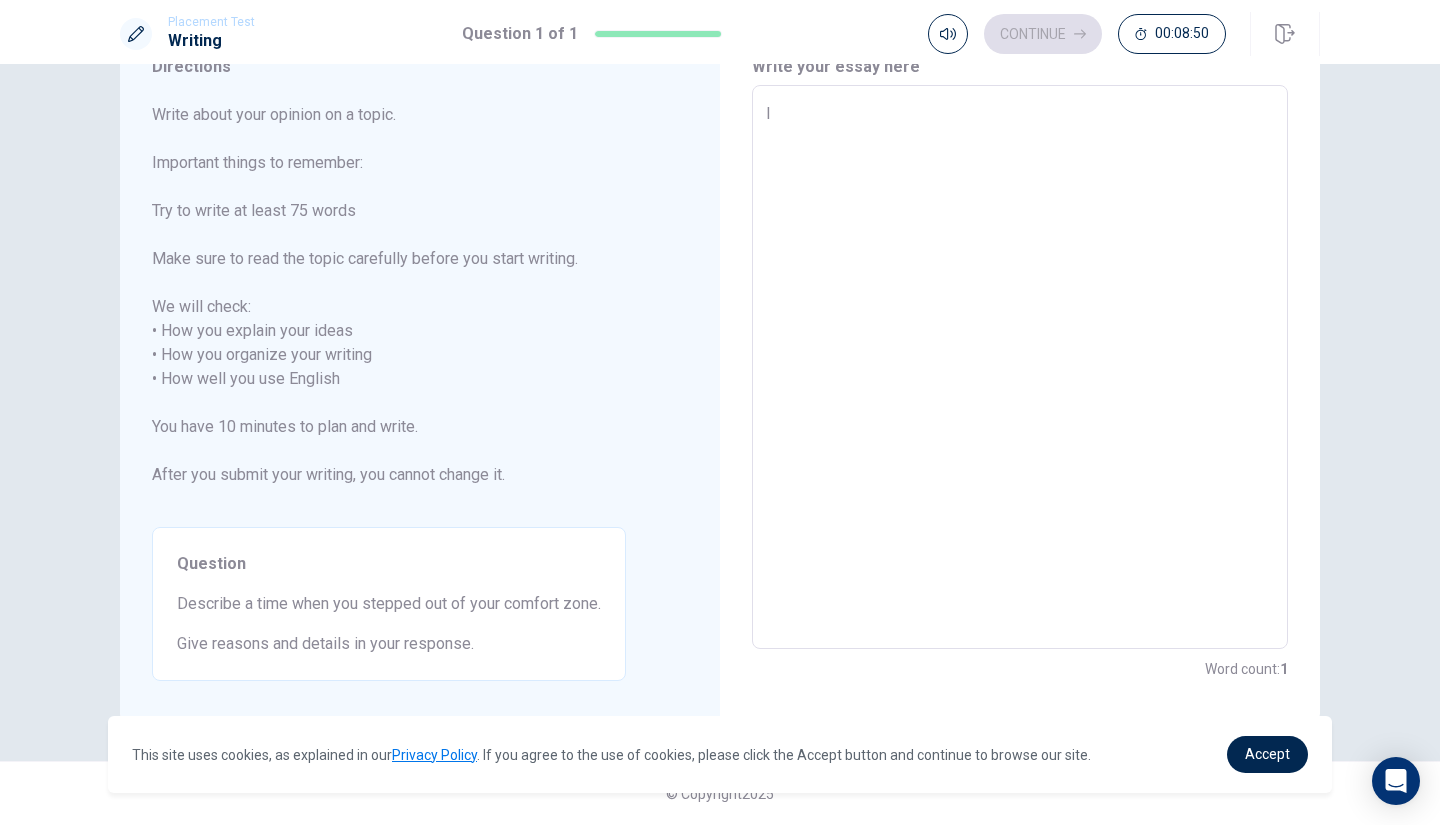 type on "x" 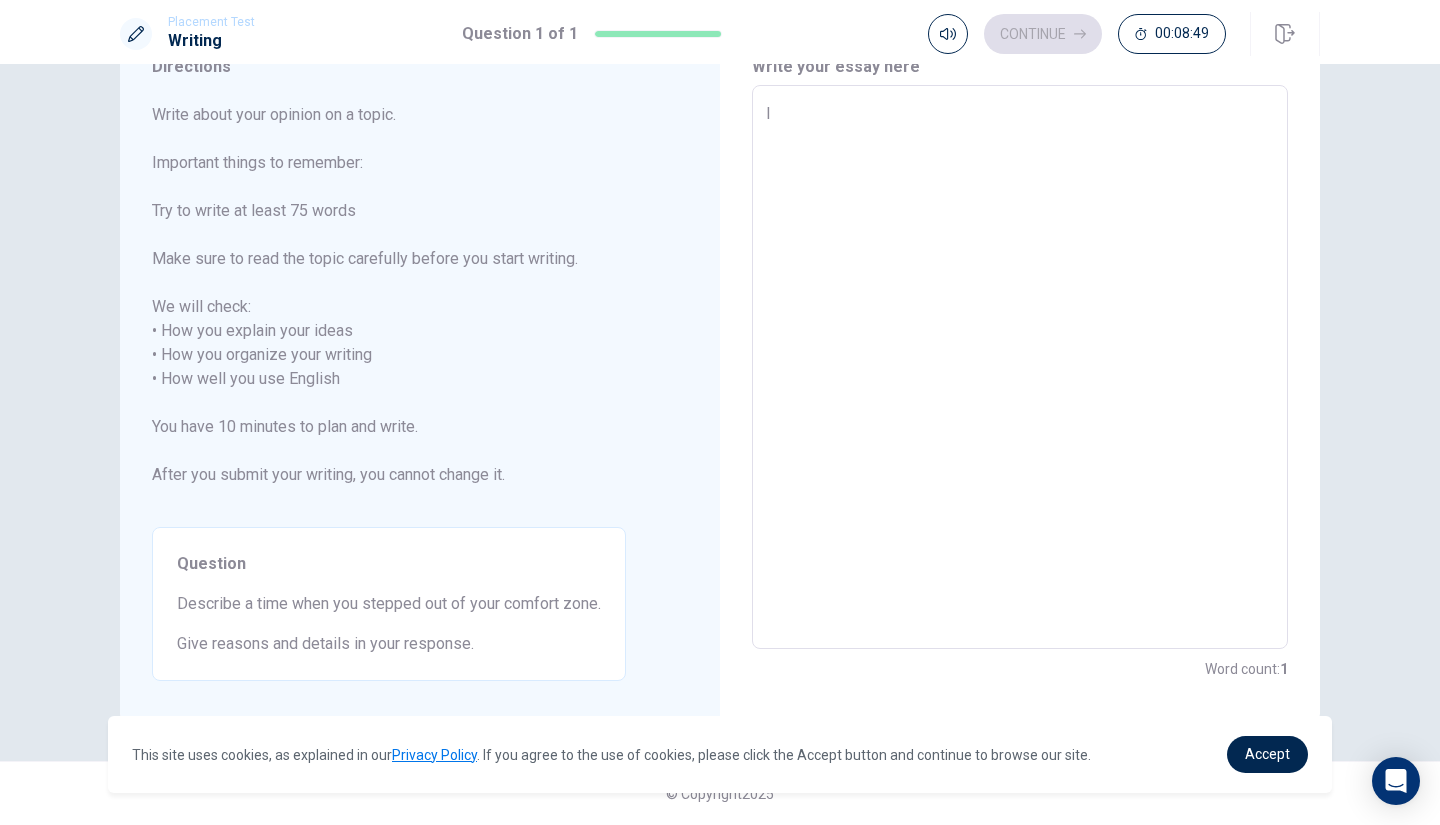 type on "I" 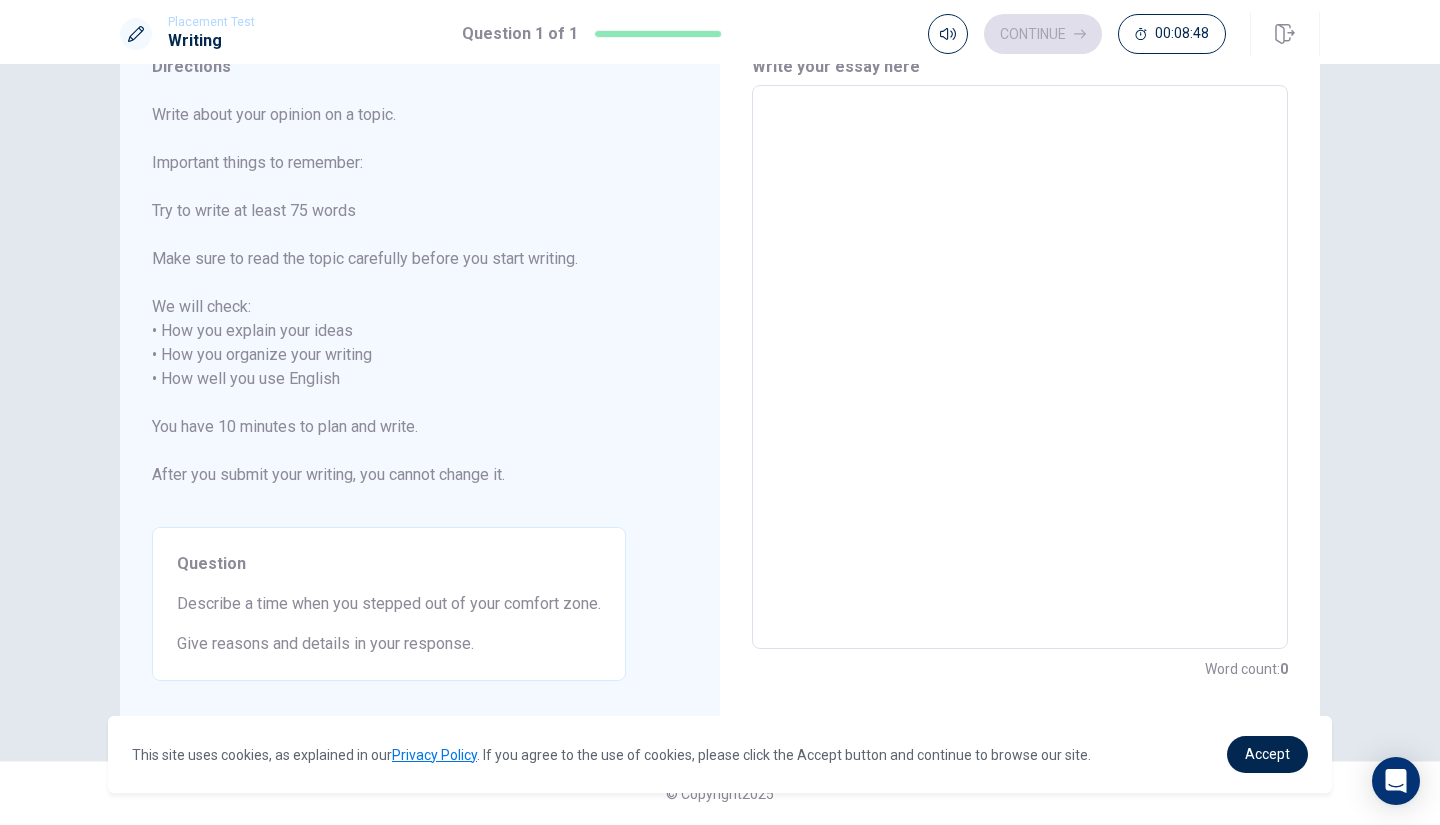 type on "x" 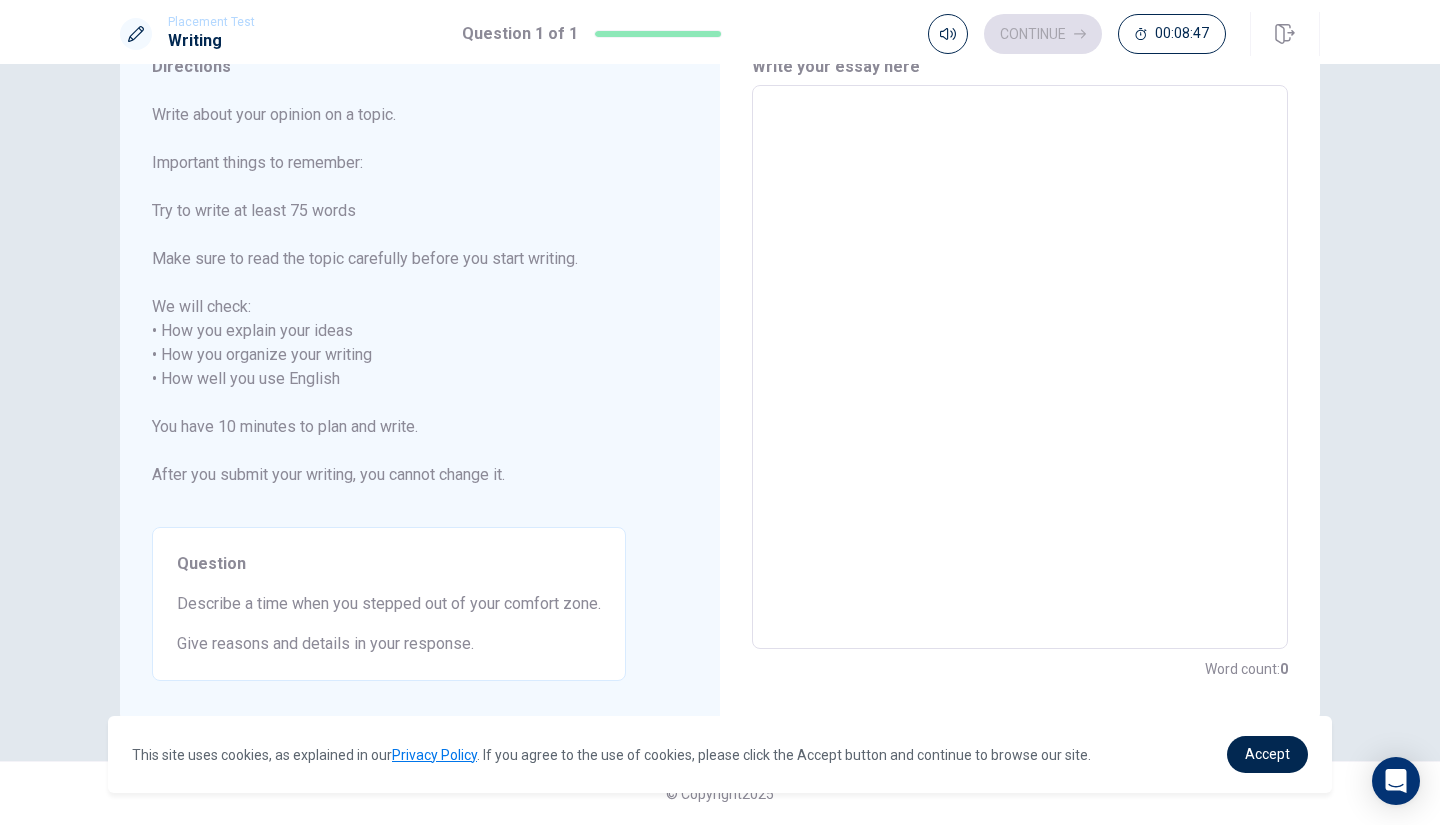 type on "W" 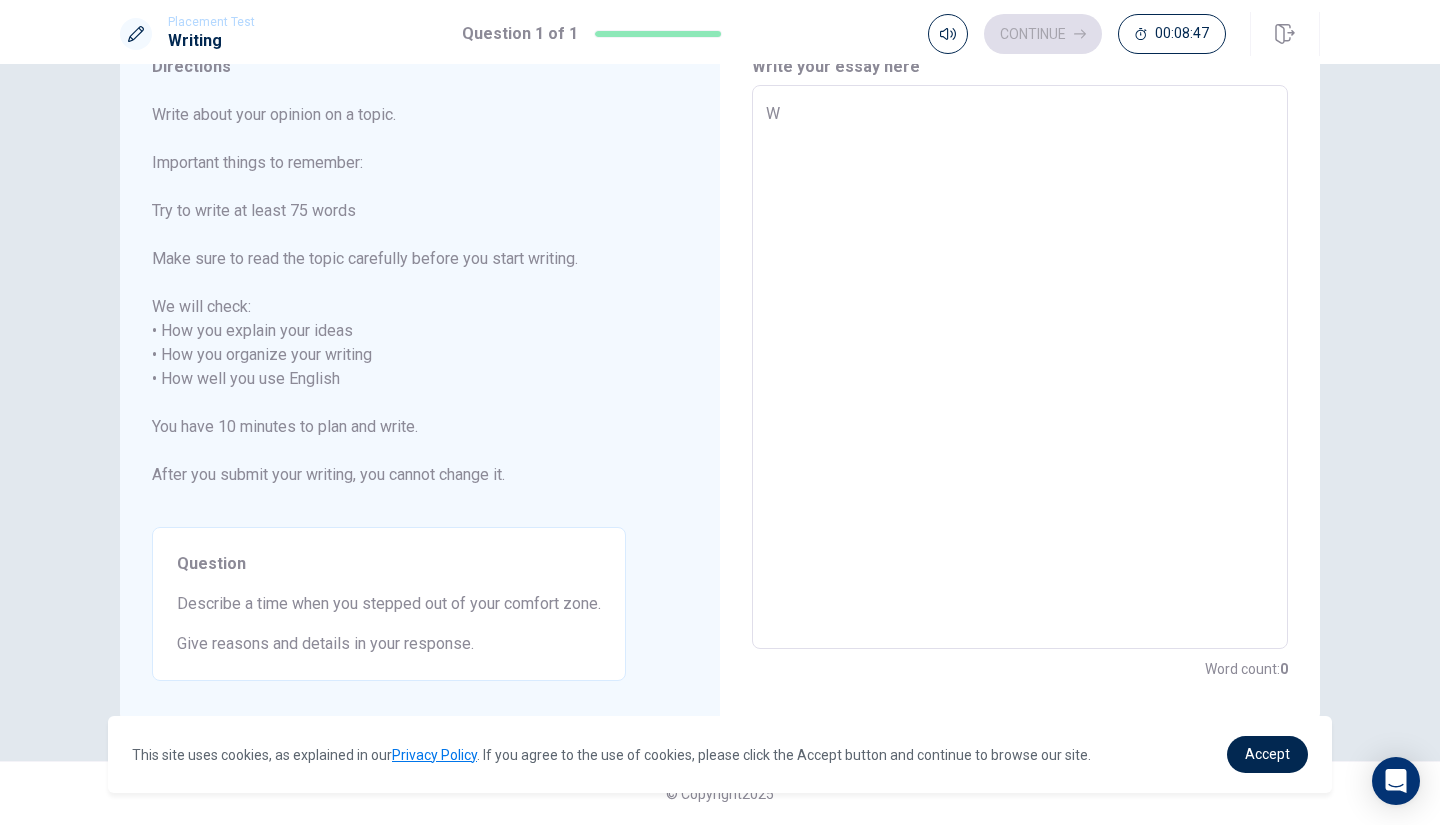 type on "x" 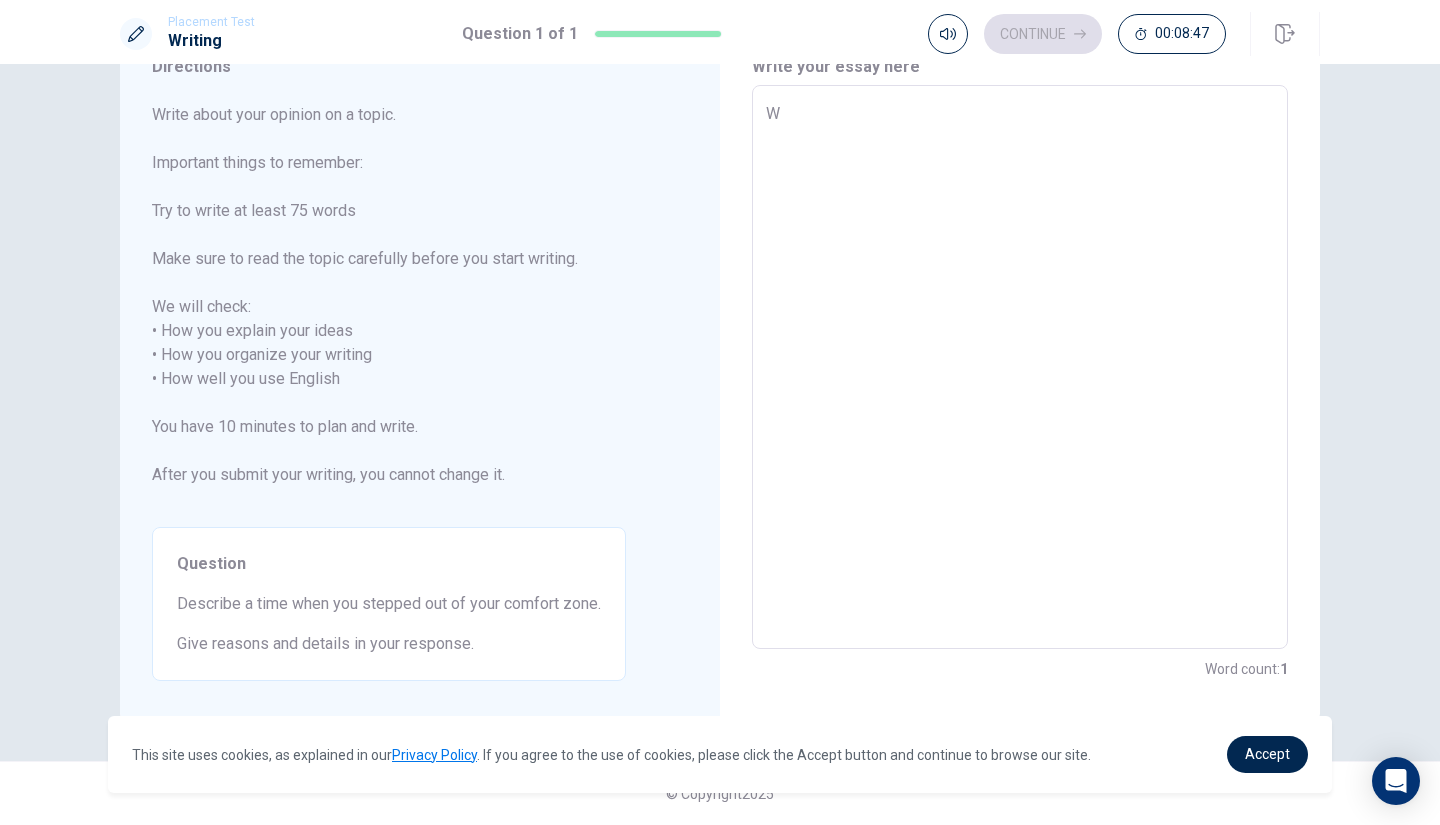 type on "Wh" 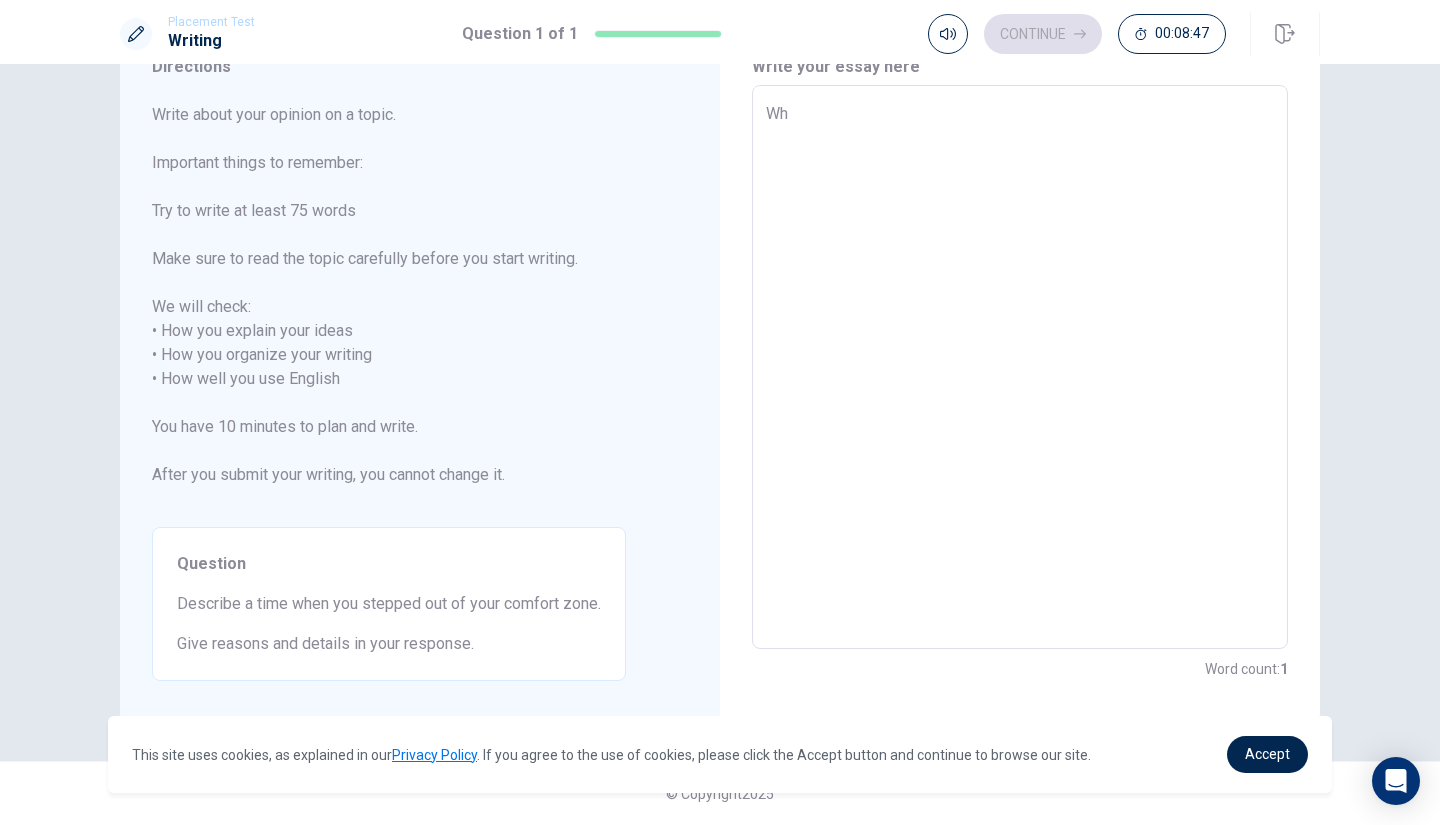 type on "x" 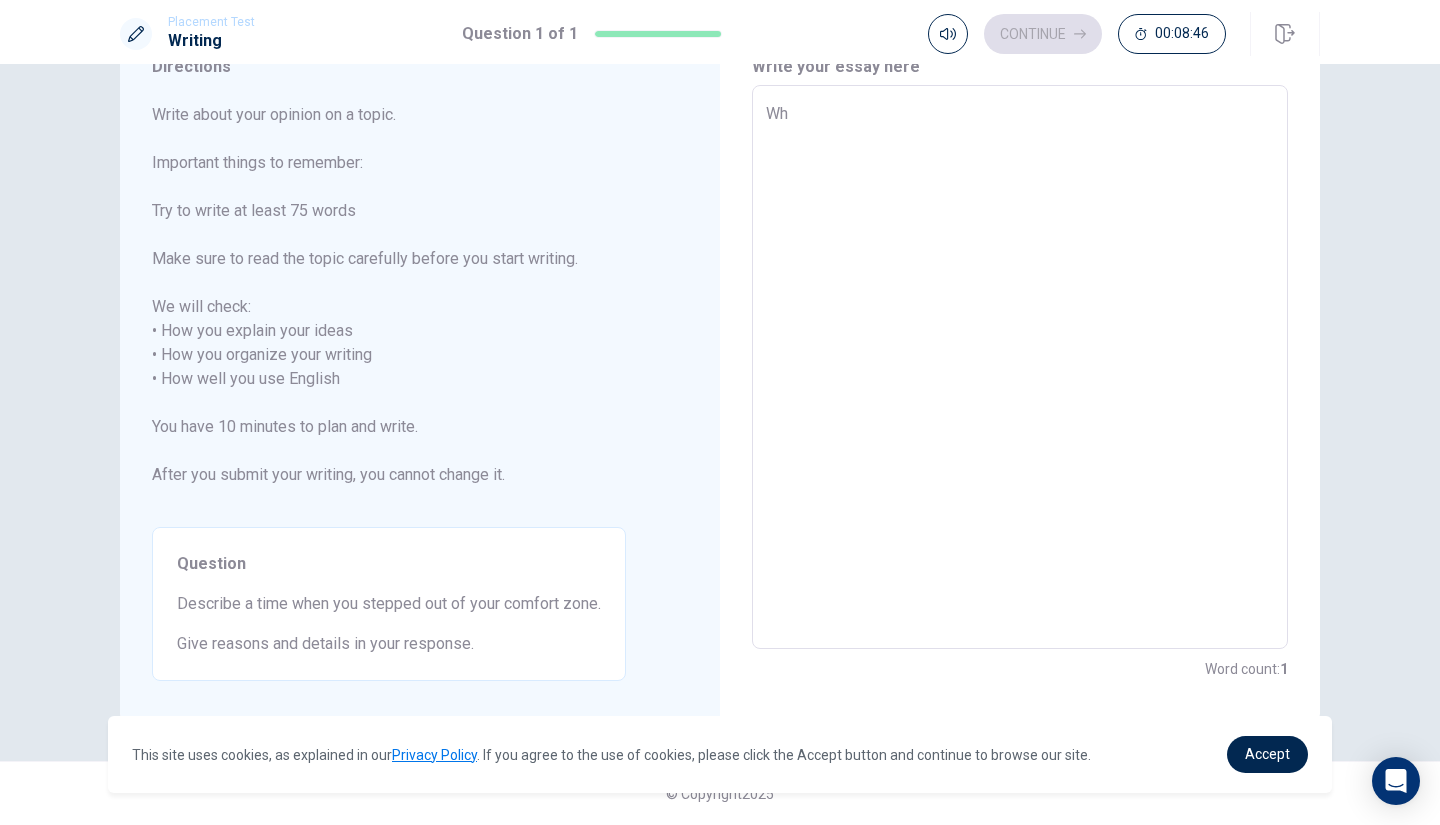 type on "Whe" 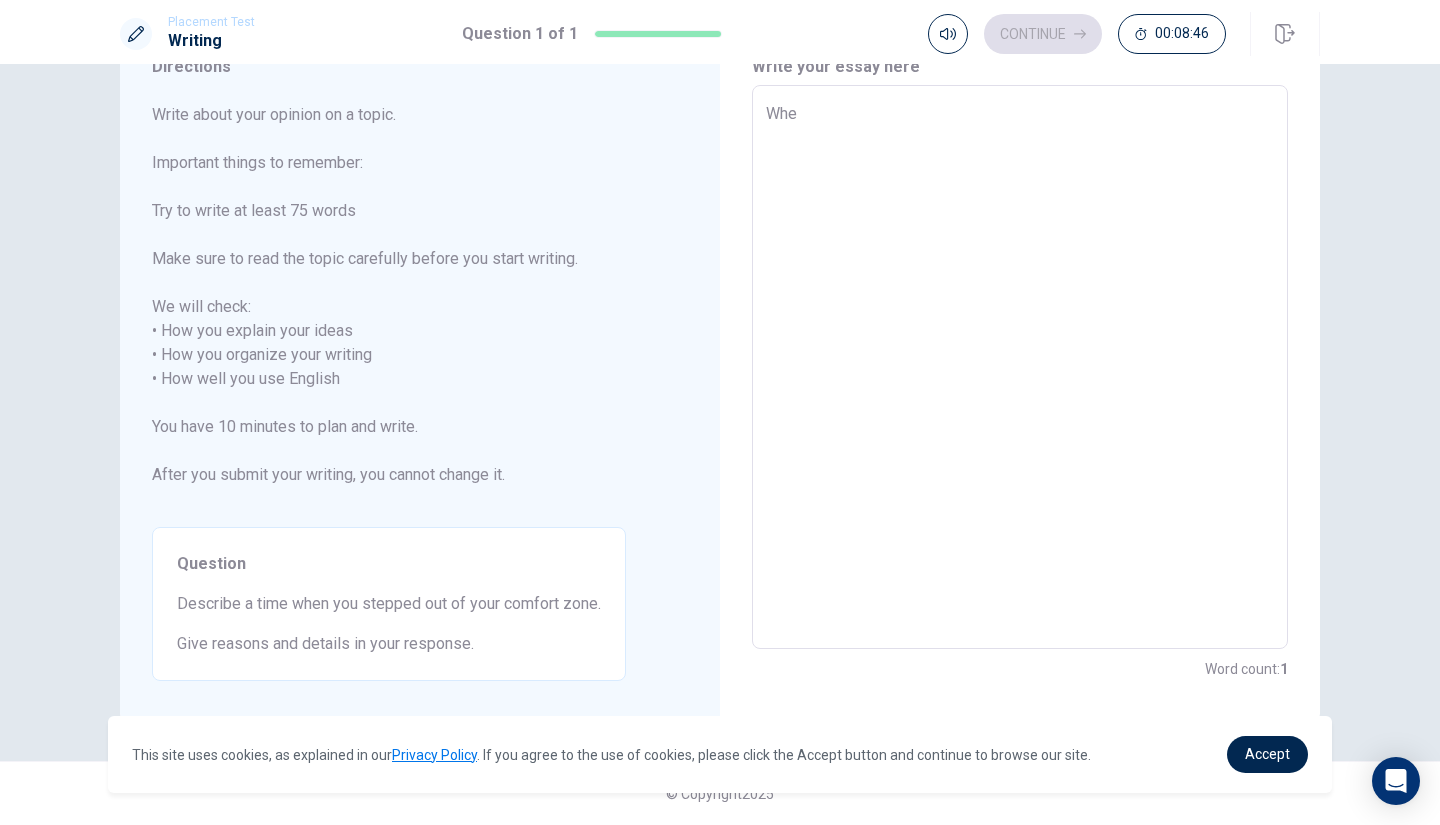 type on "x" 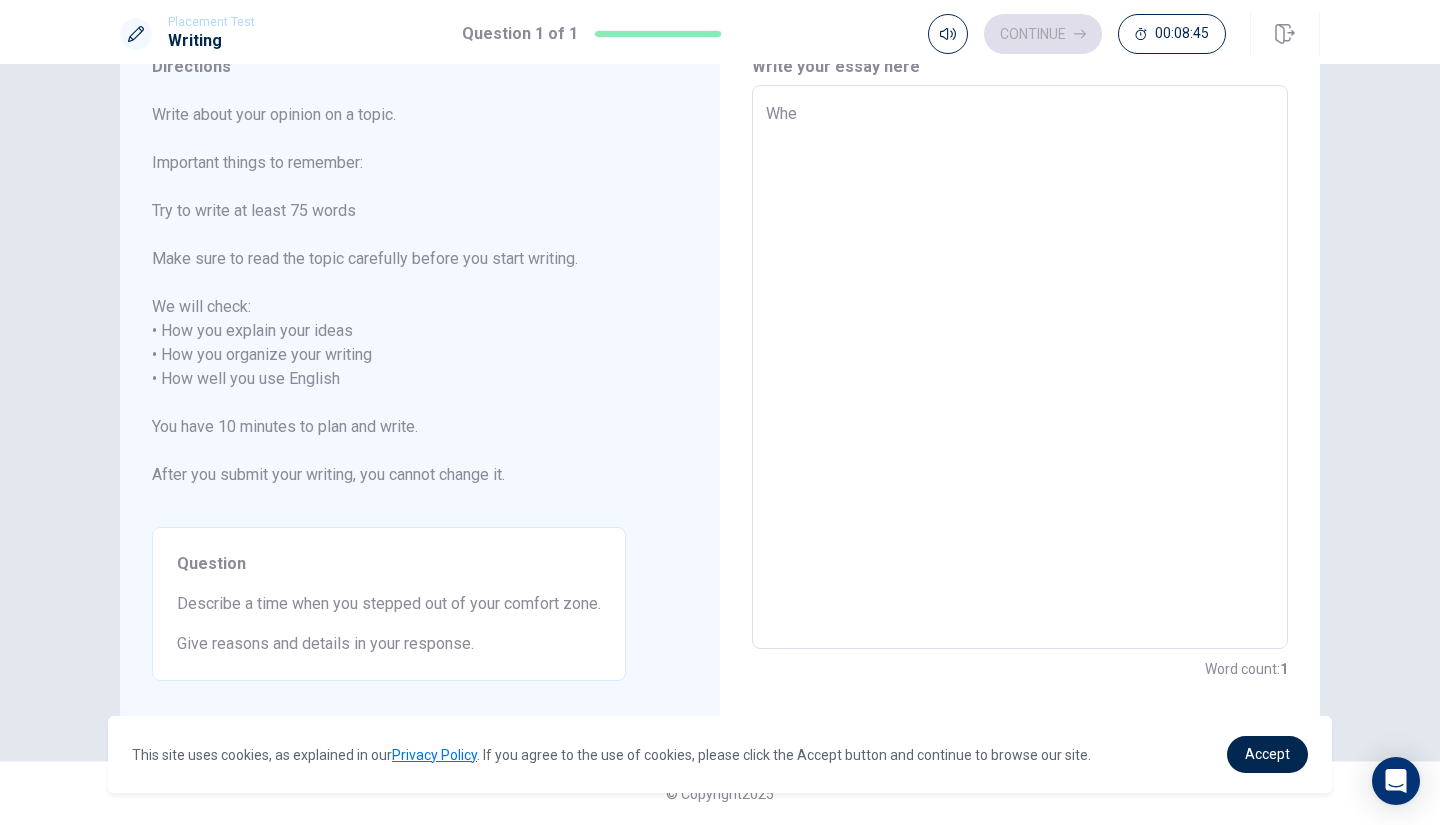 type on "When" 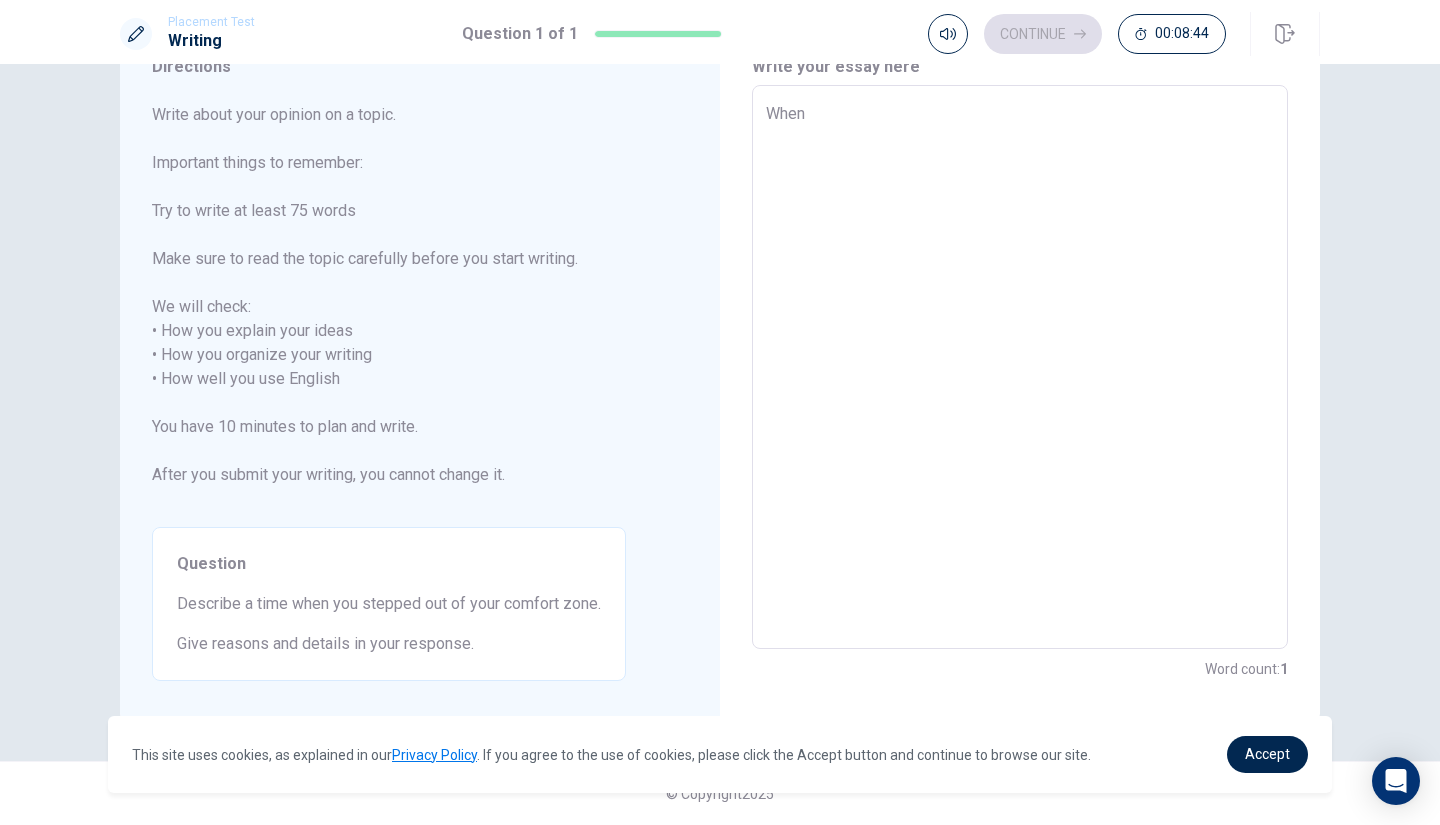 type on "x" 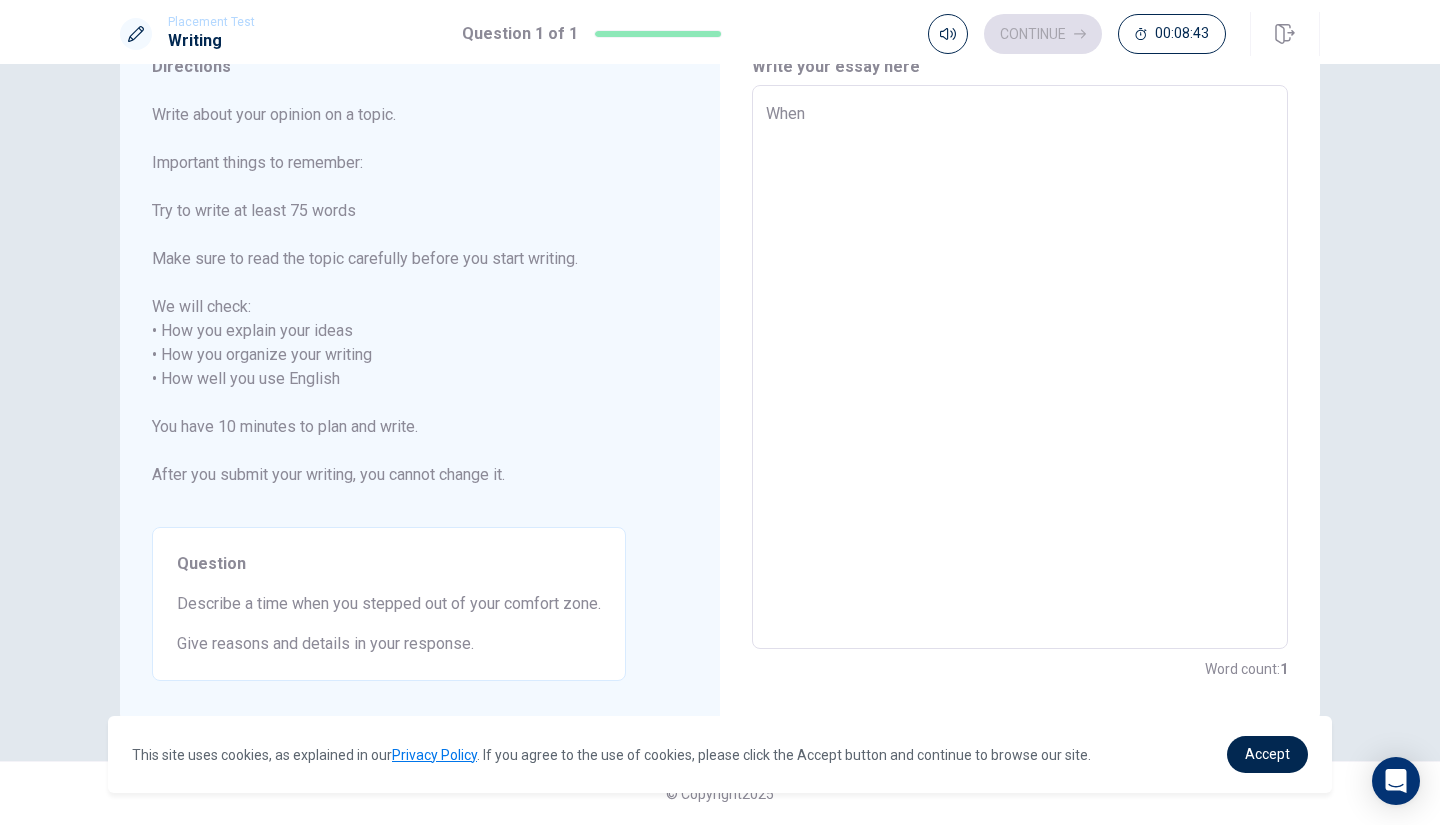 type on "When" 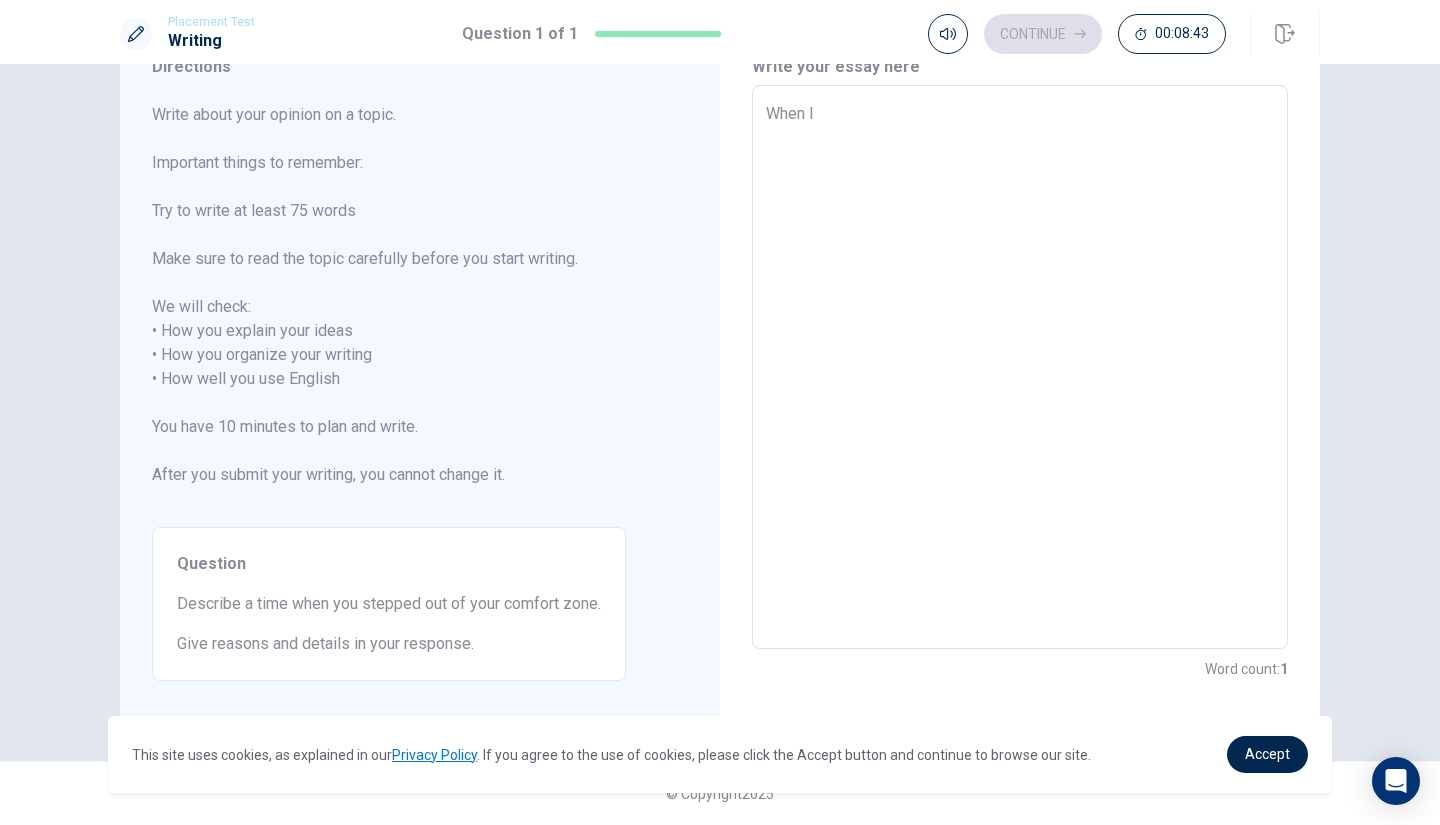 type on "x" 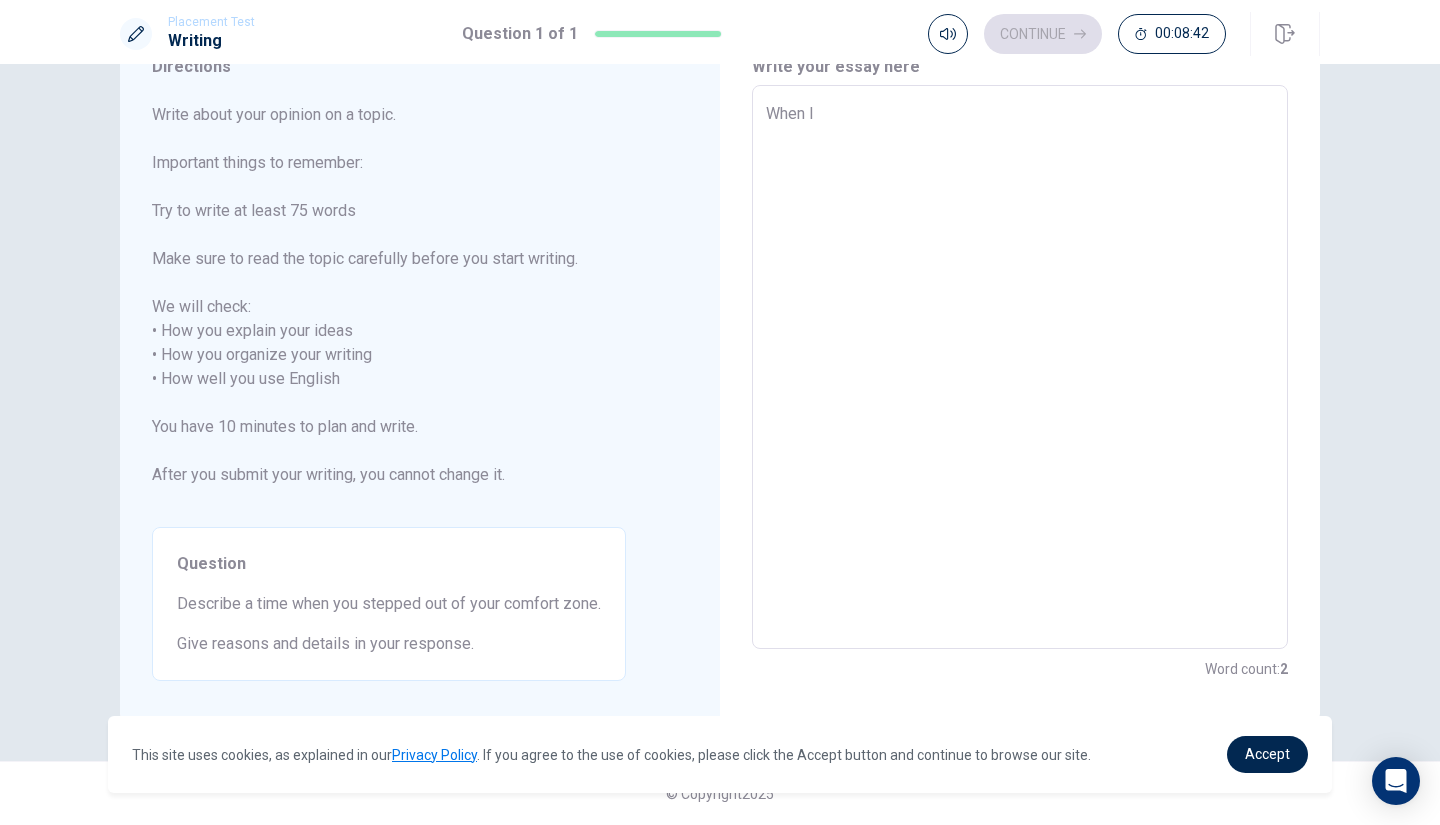 type on "When Iw" 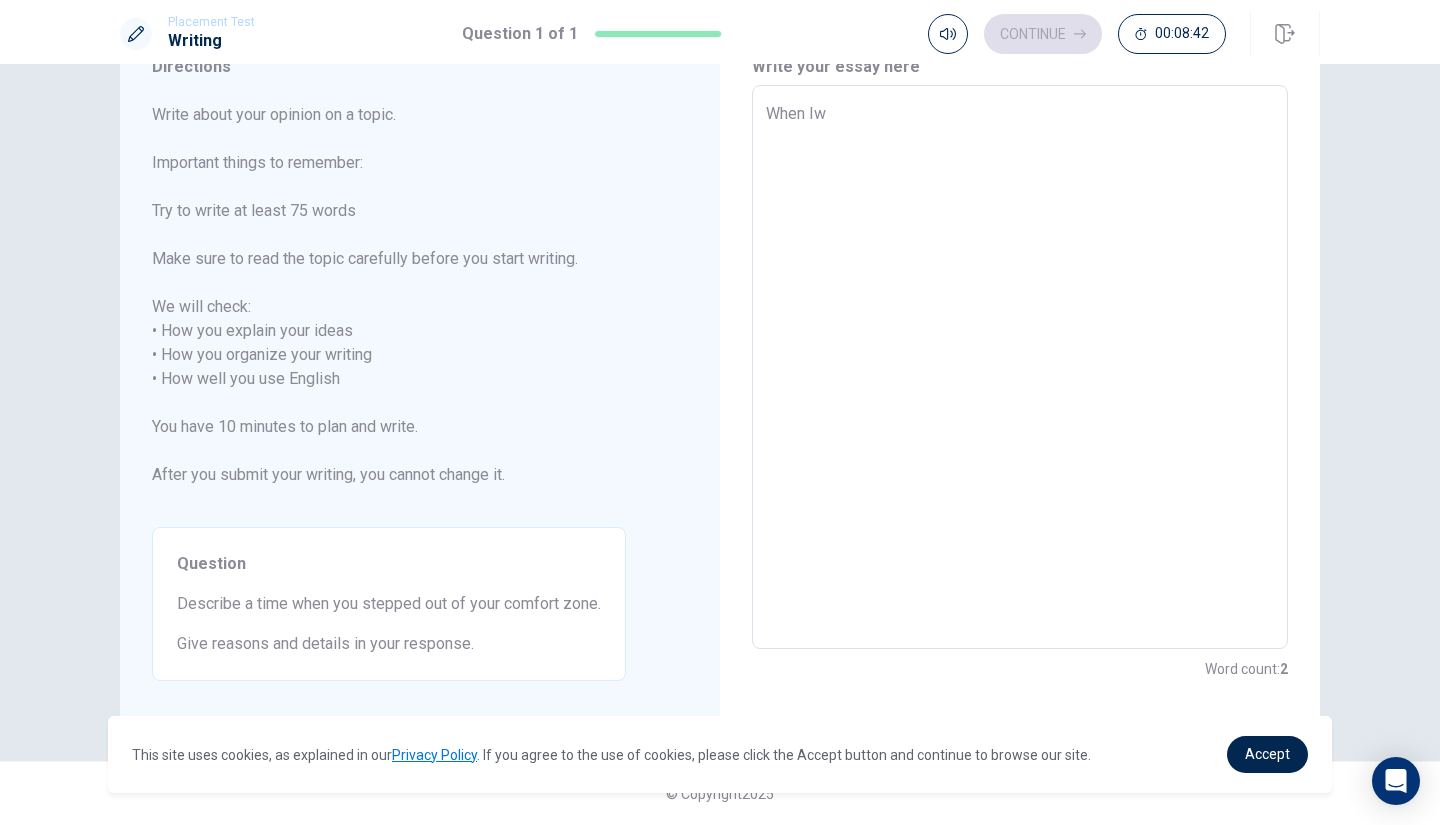 type on "x" 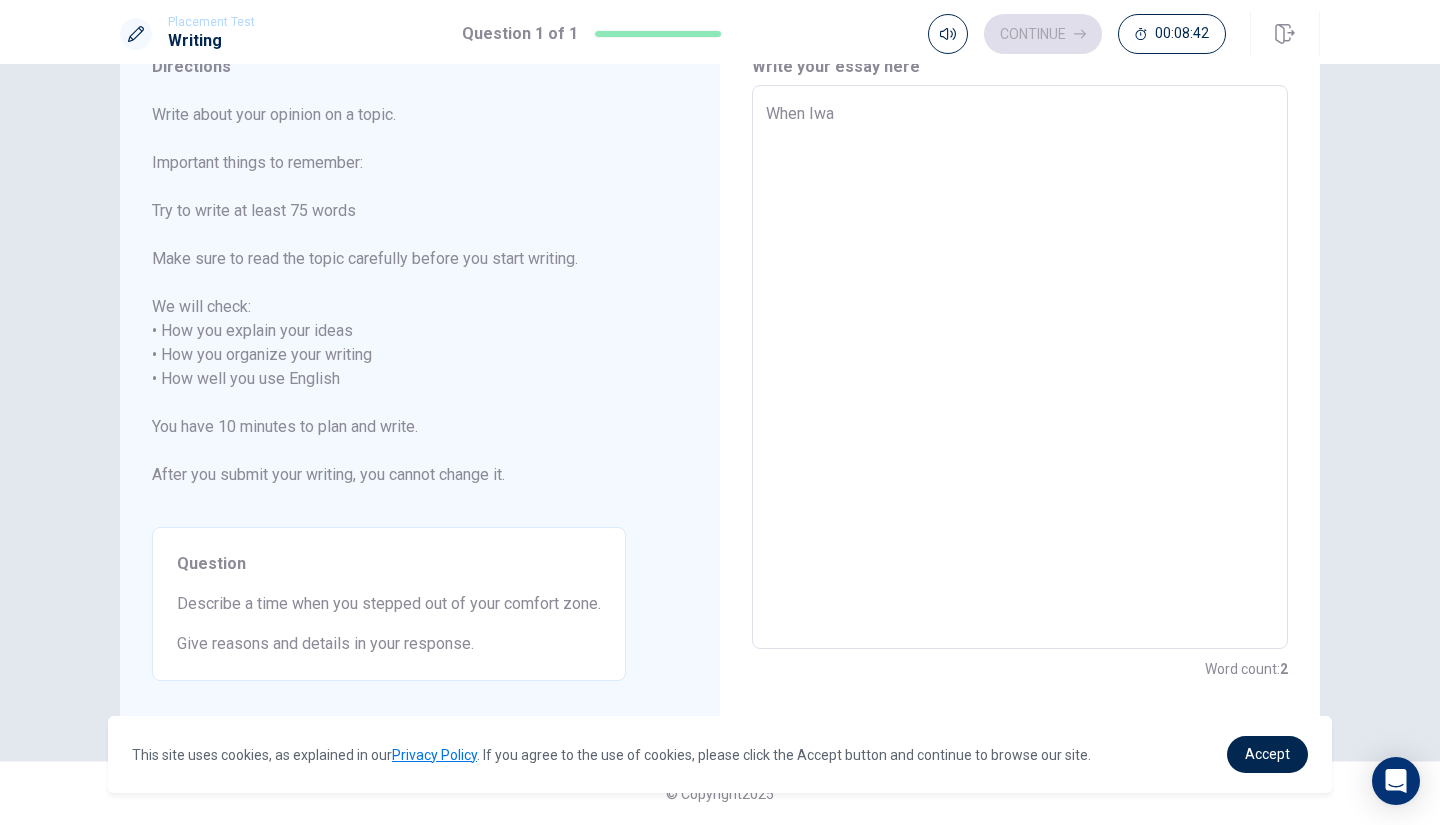 type on "x" 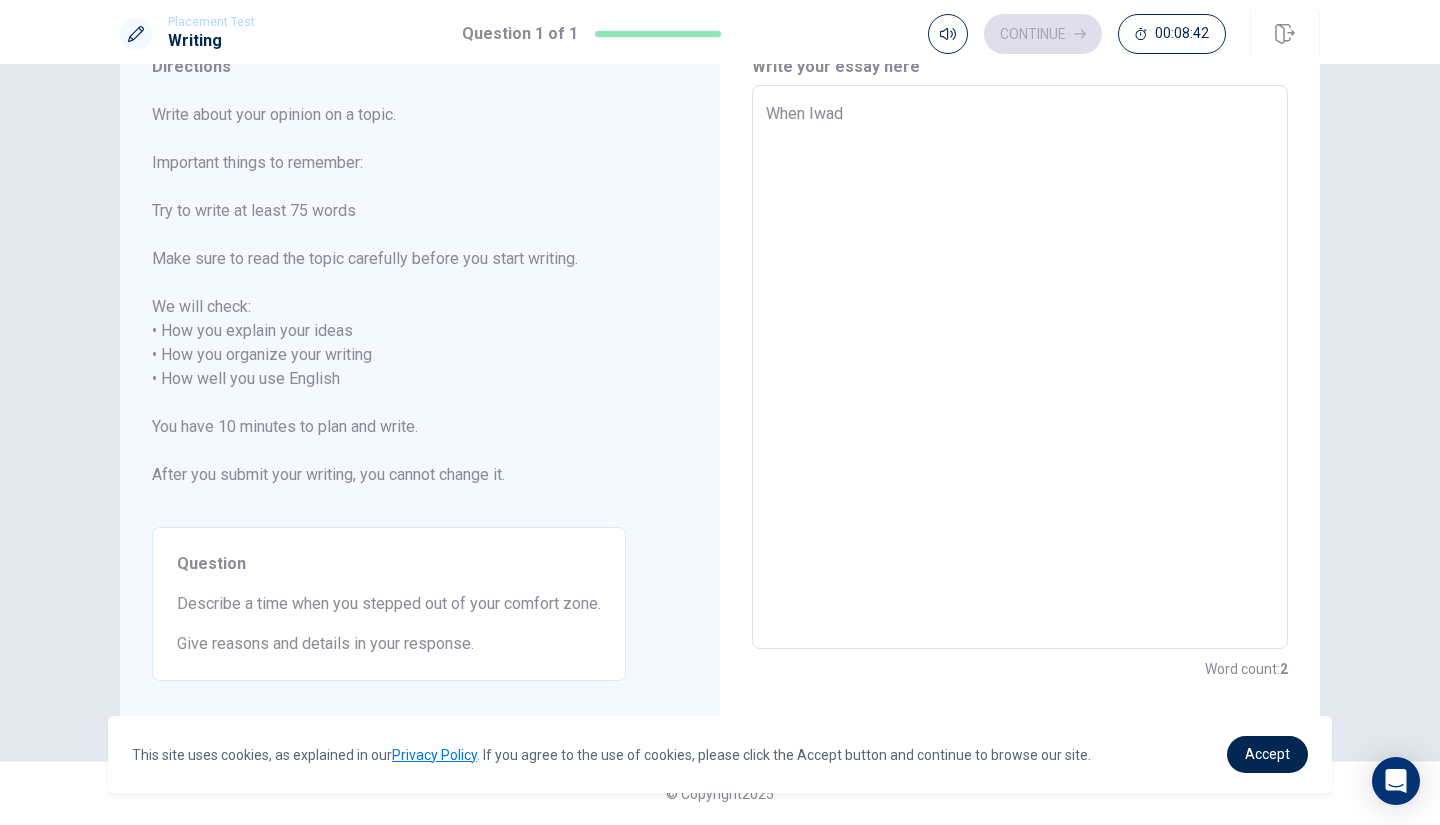 type on "x" 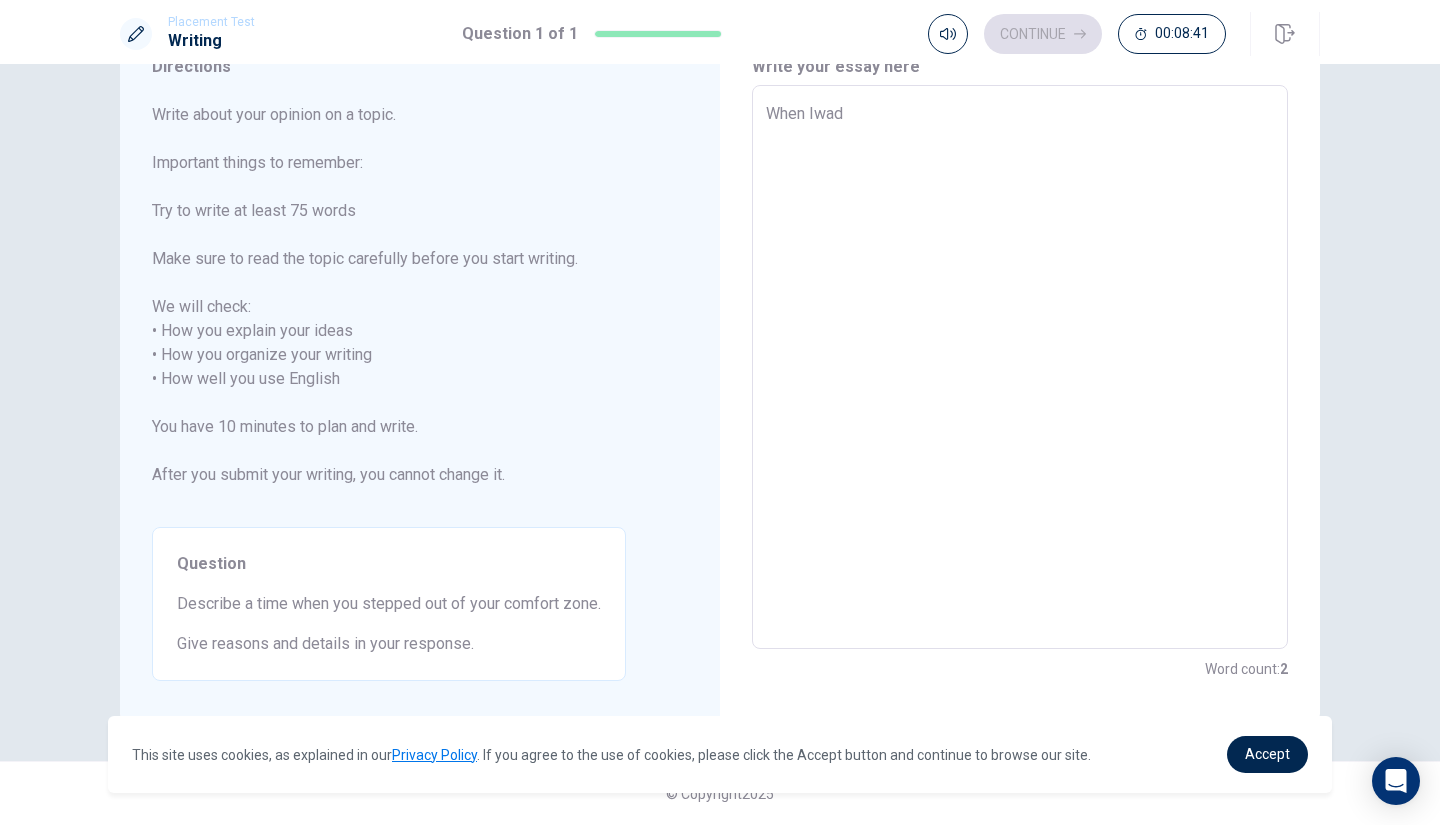 type on "When Iwa" 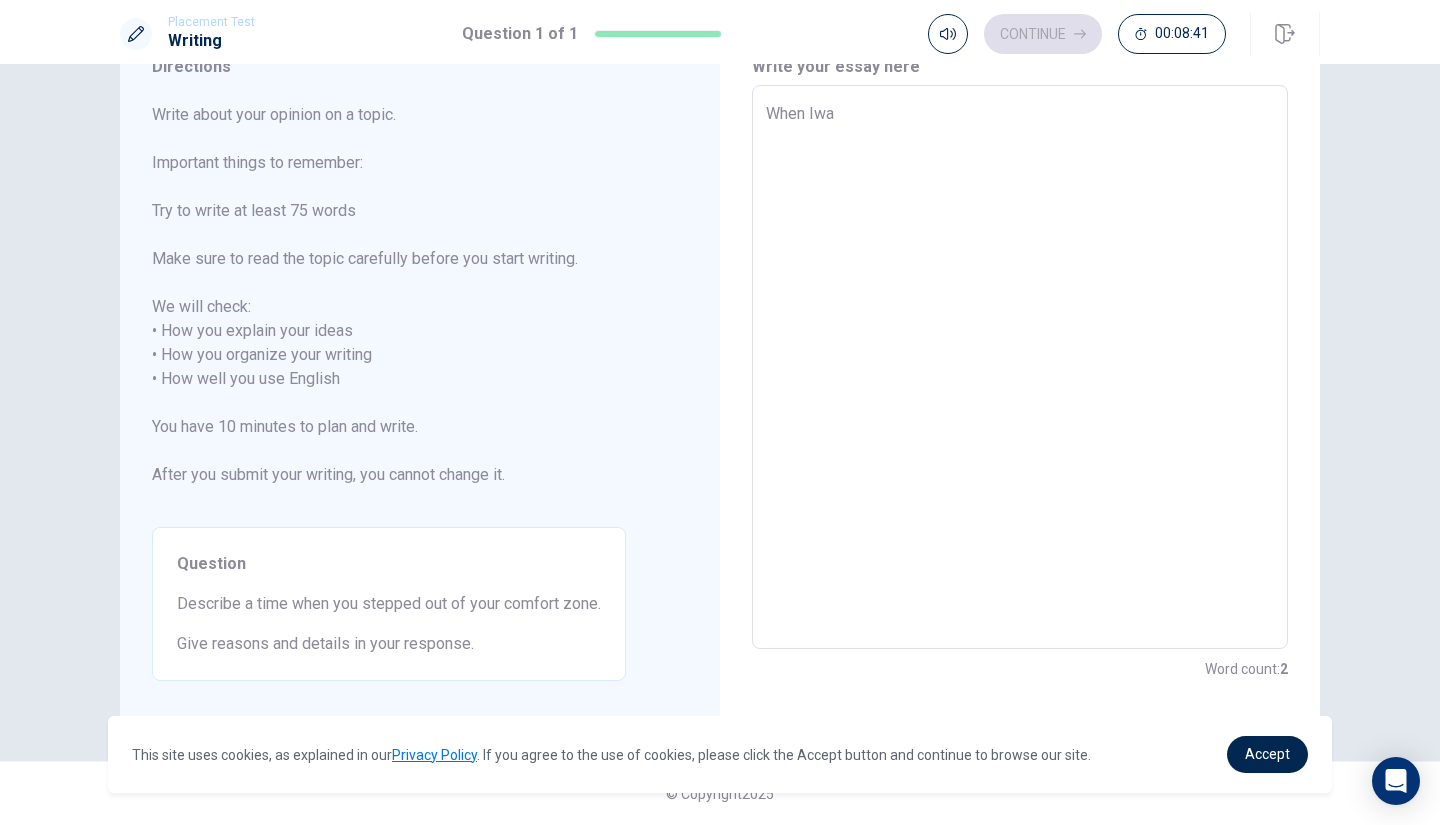 type on "x" 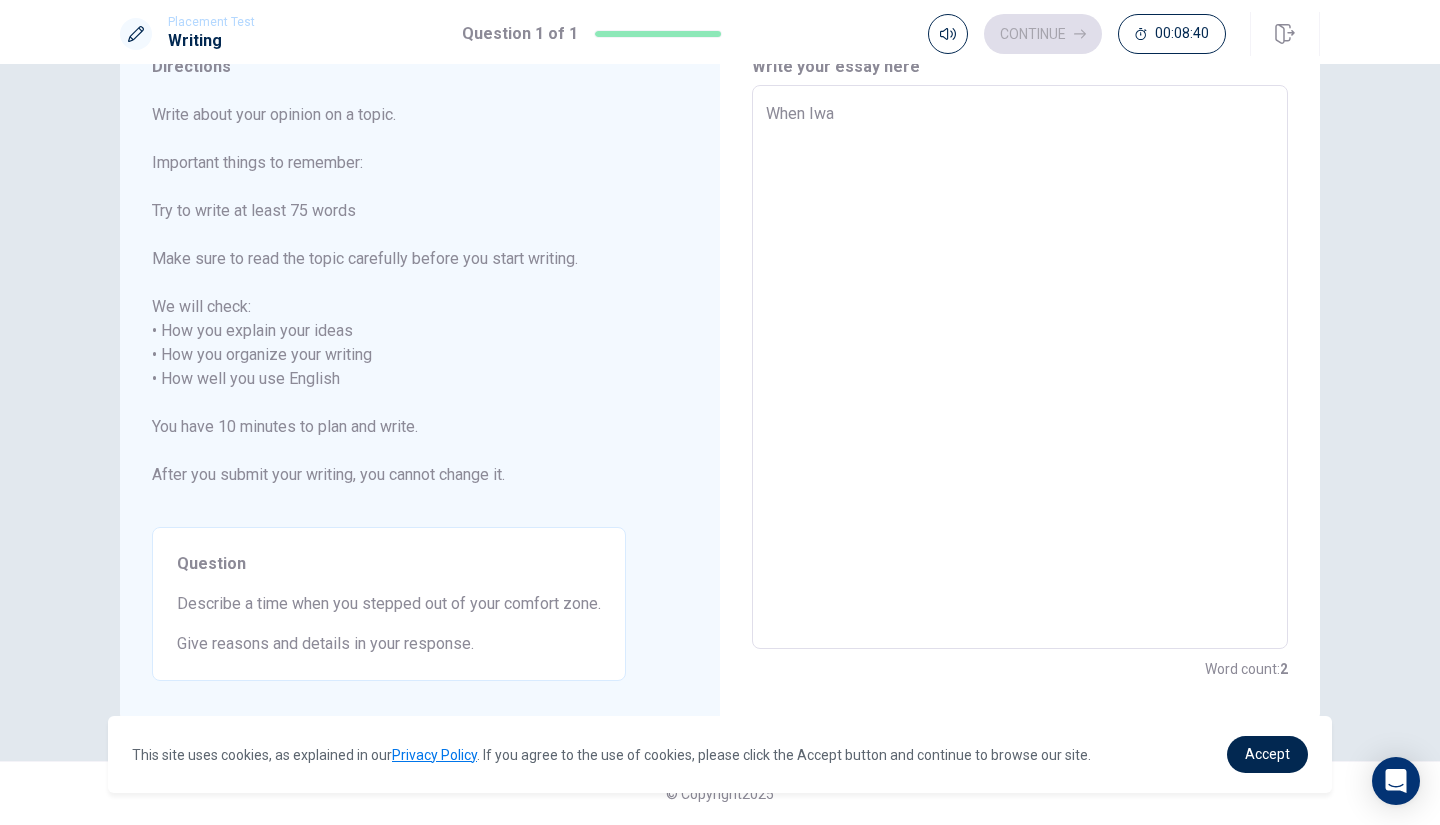 type on "When Iw" 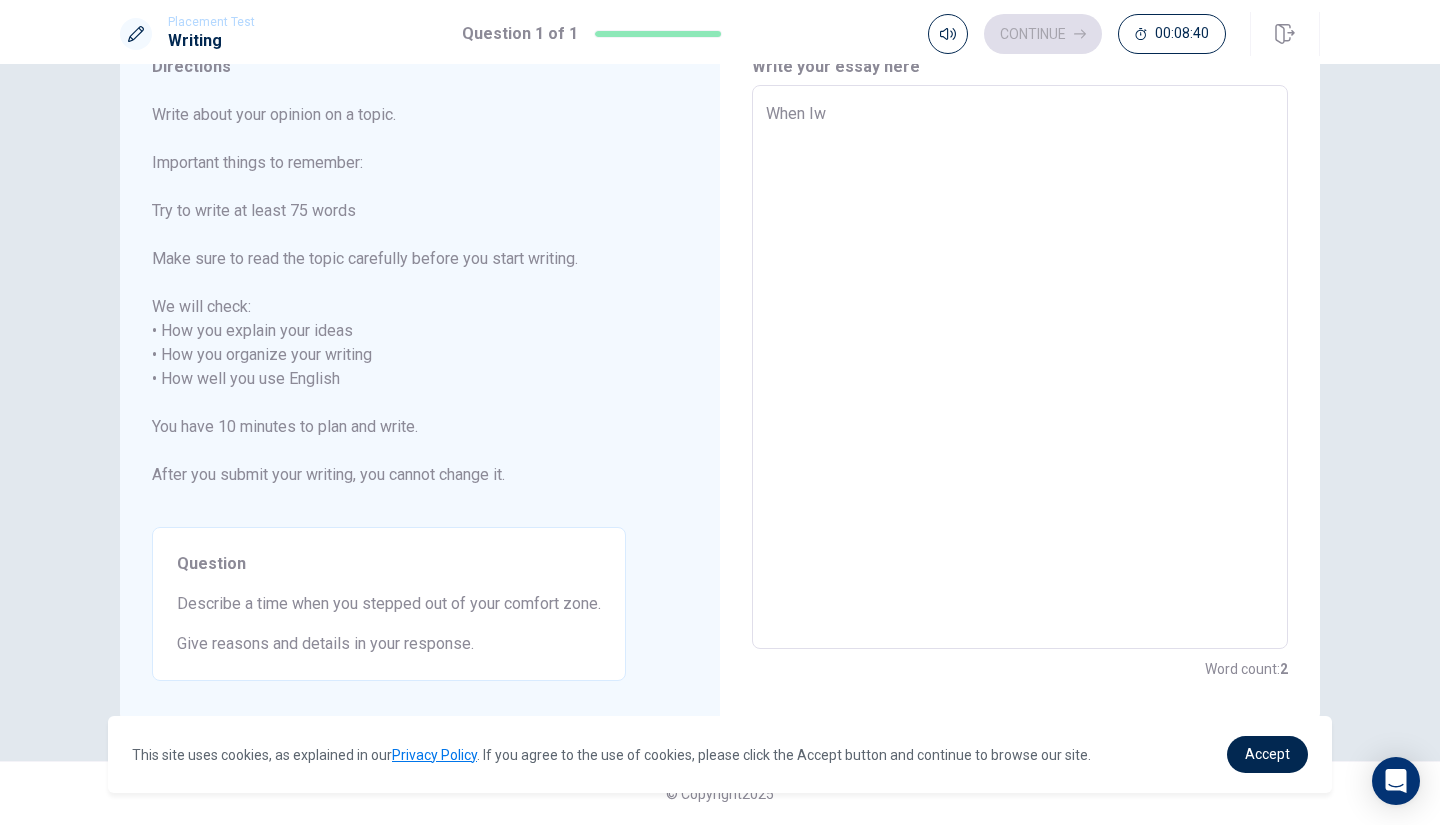 type on "x" 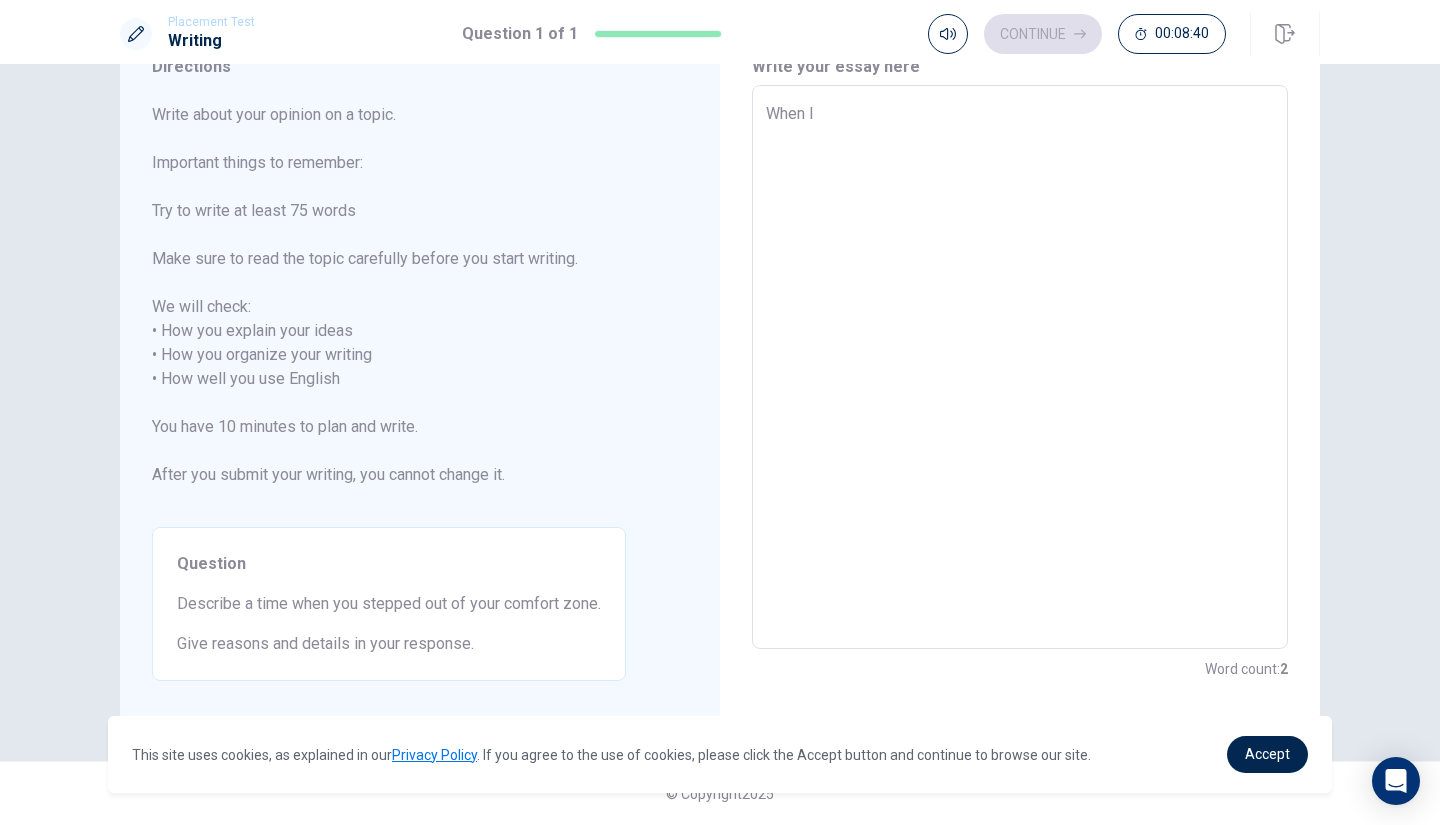 type on "x" 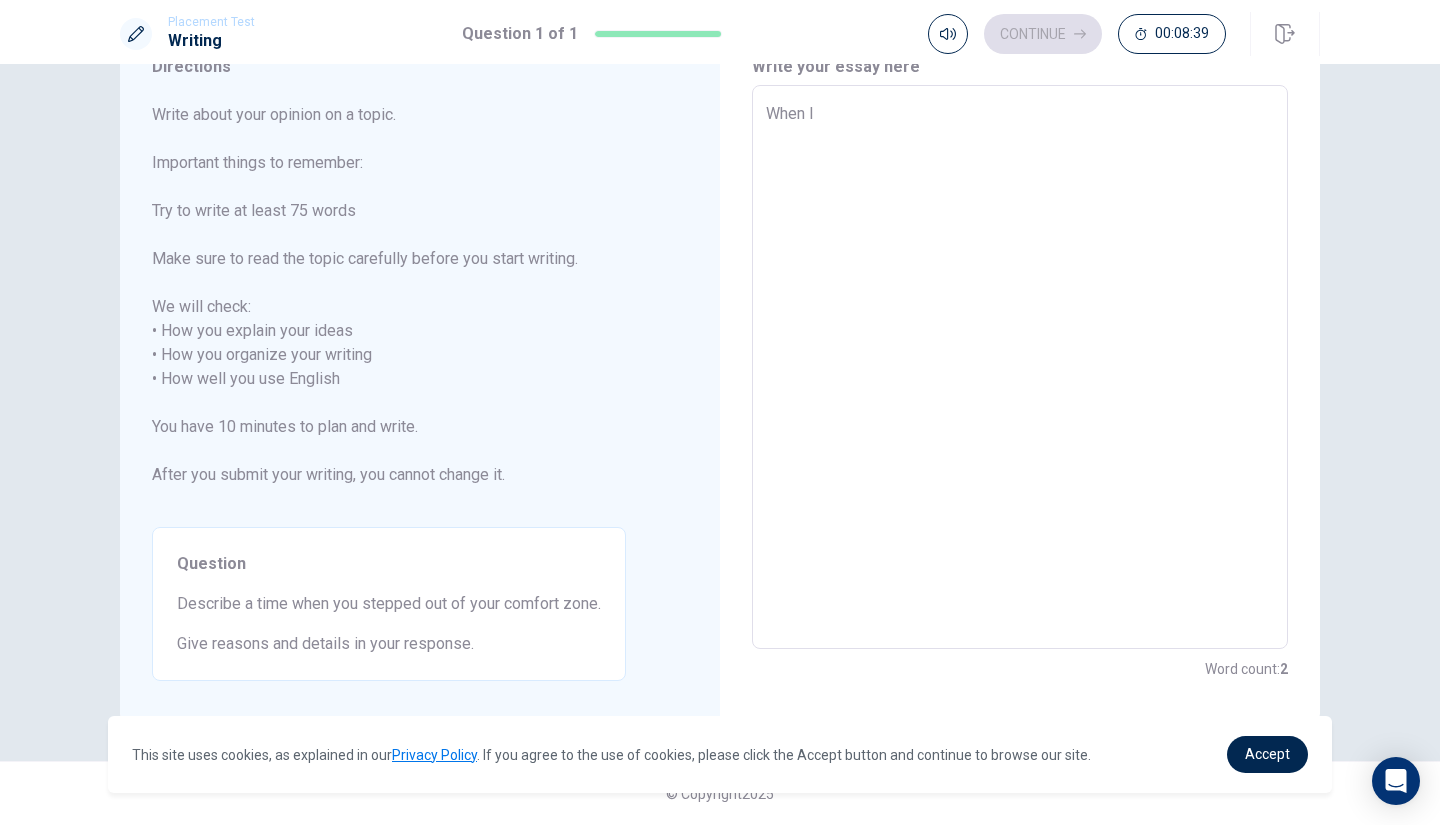 type on "When I" 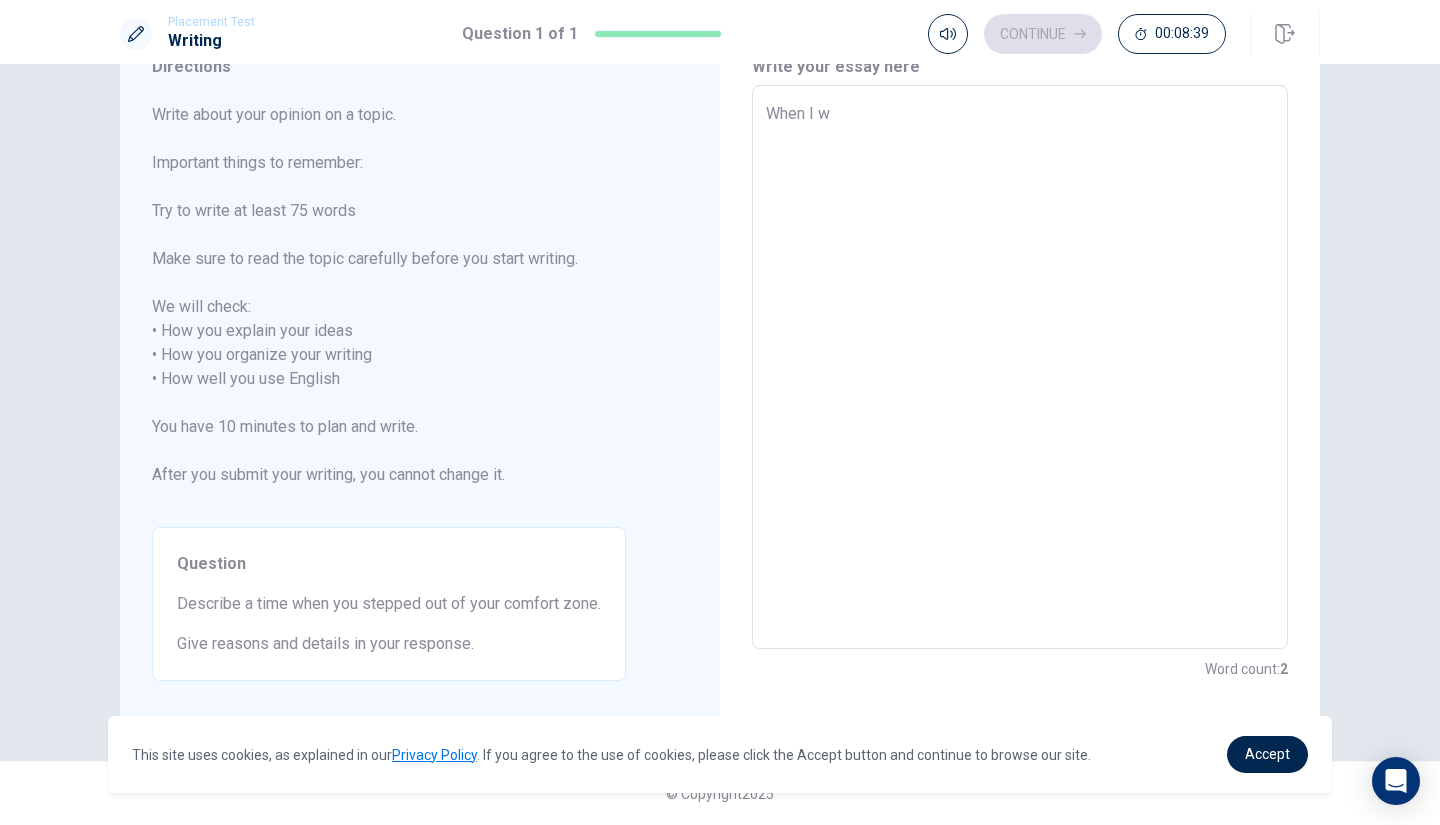 type on "x" 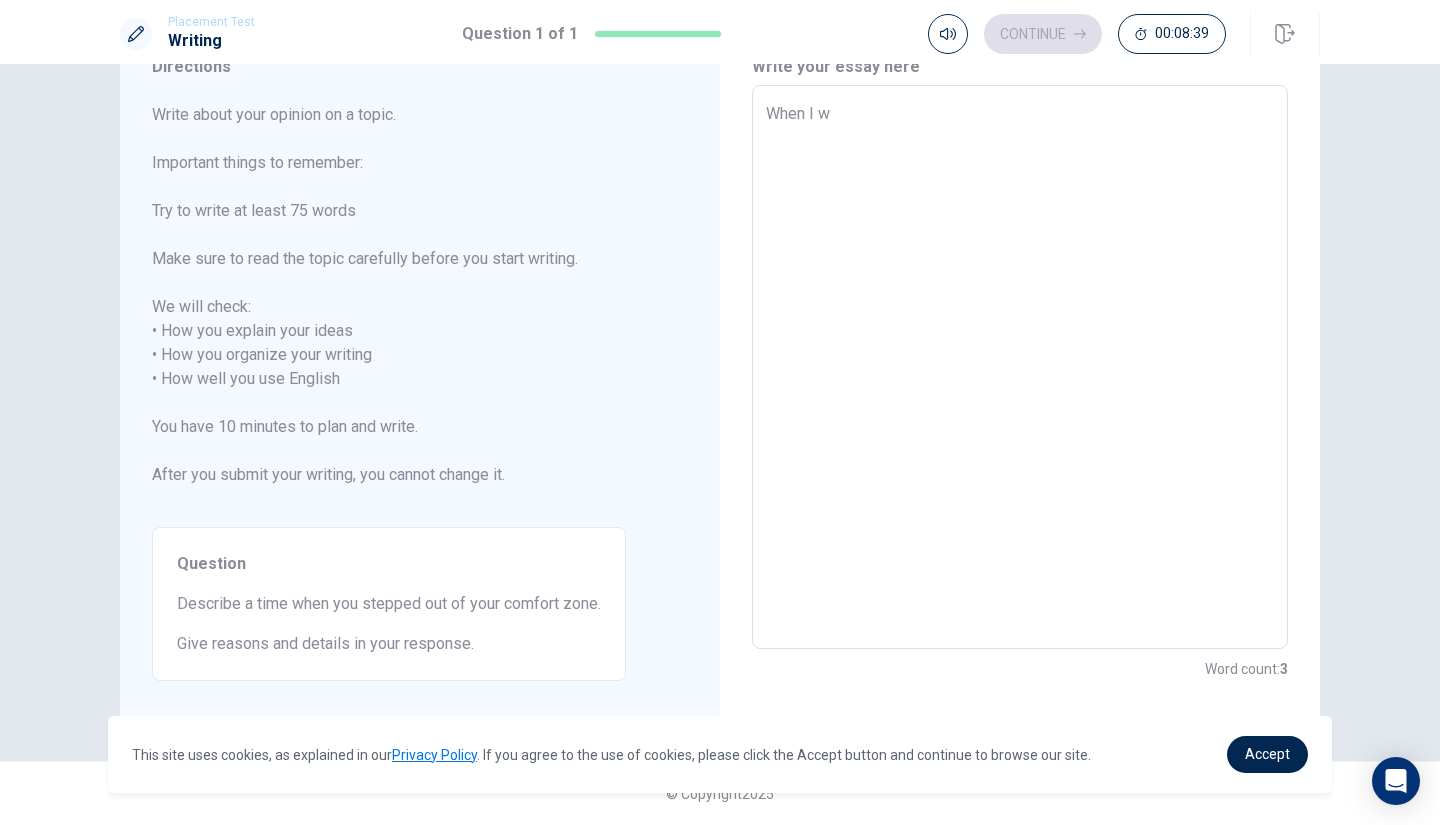 type on "When I wa" 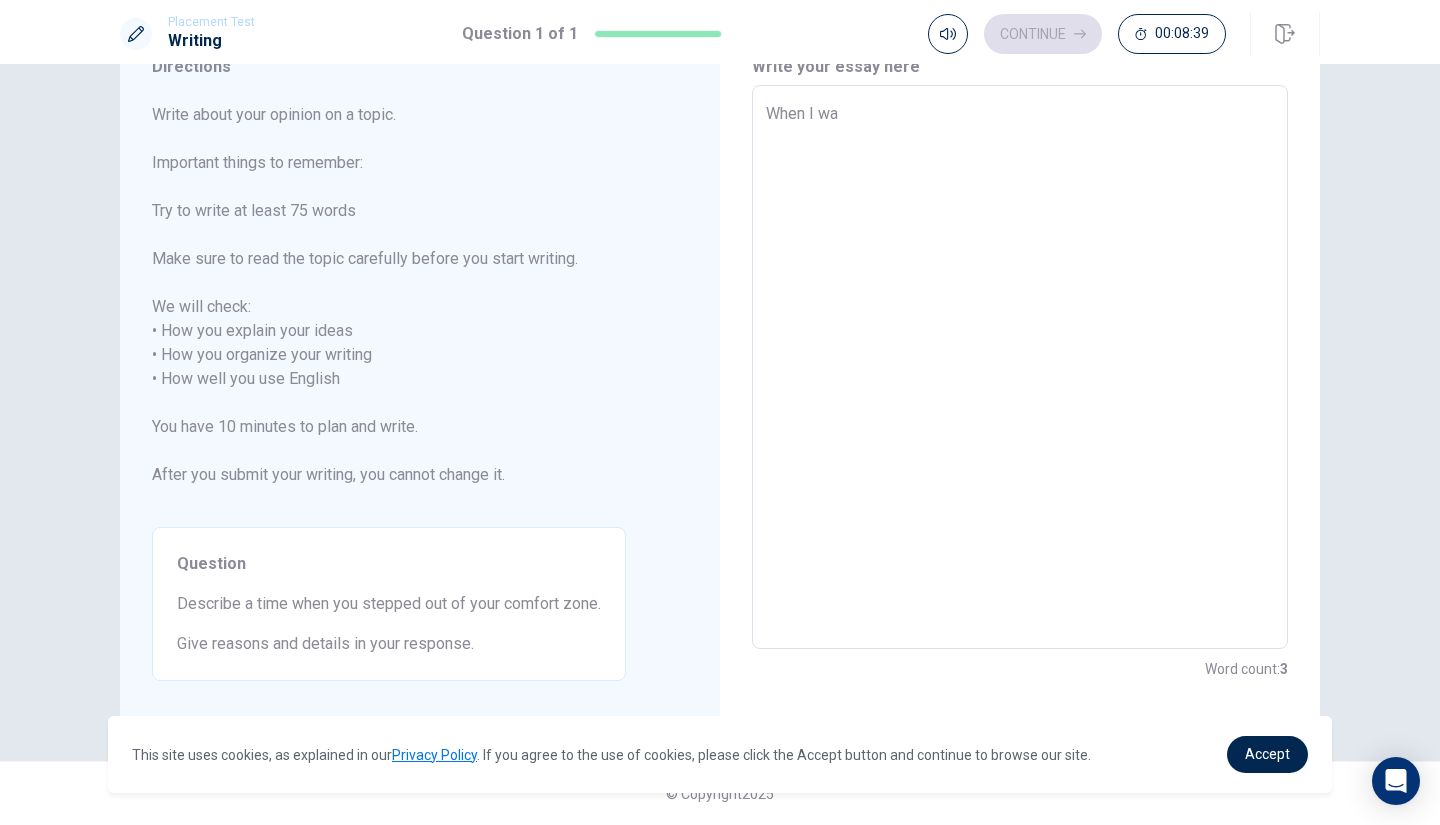 type on "x" 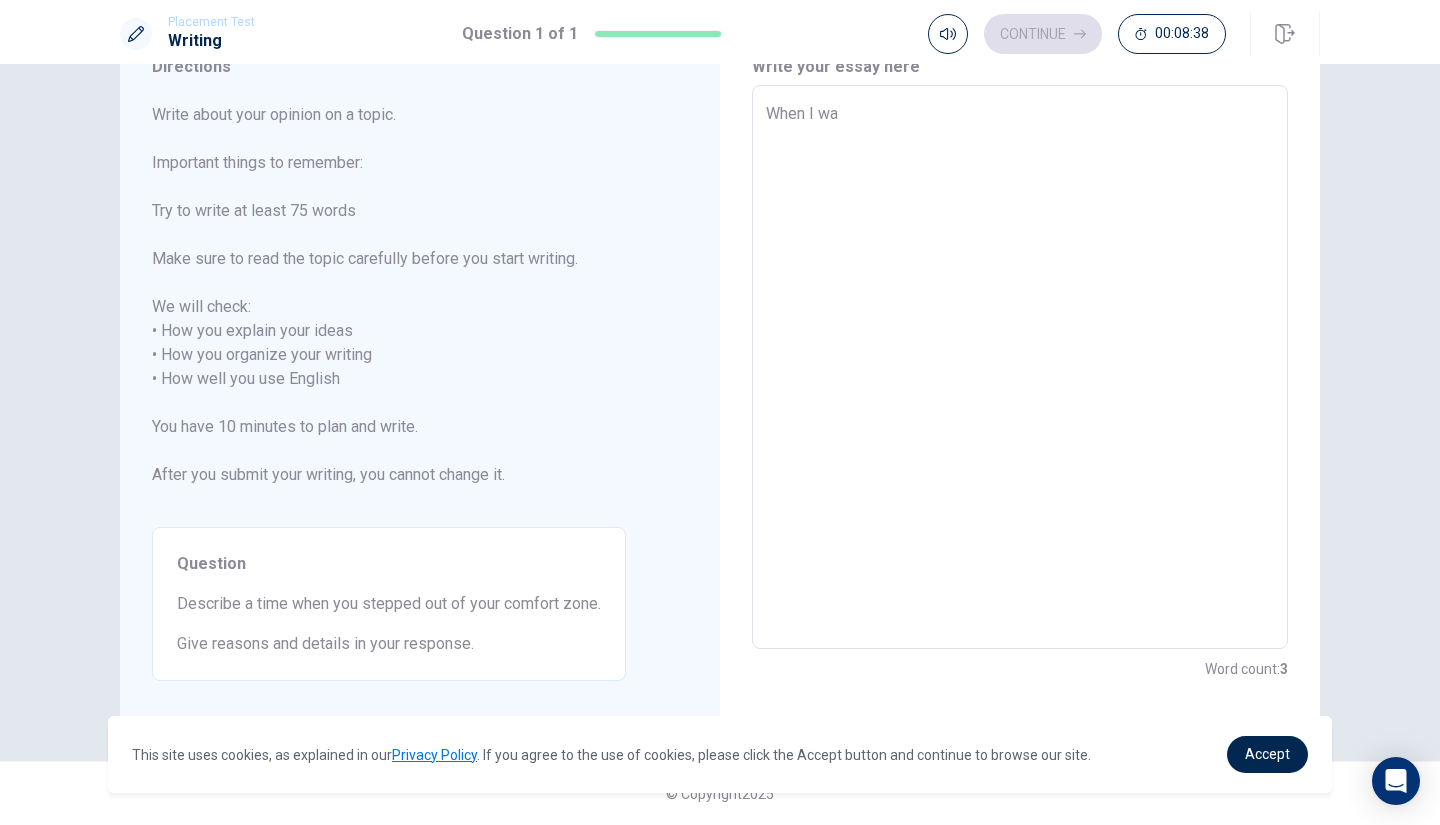 type on "When I was" 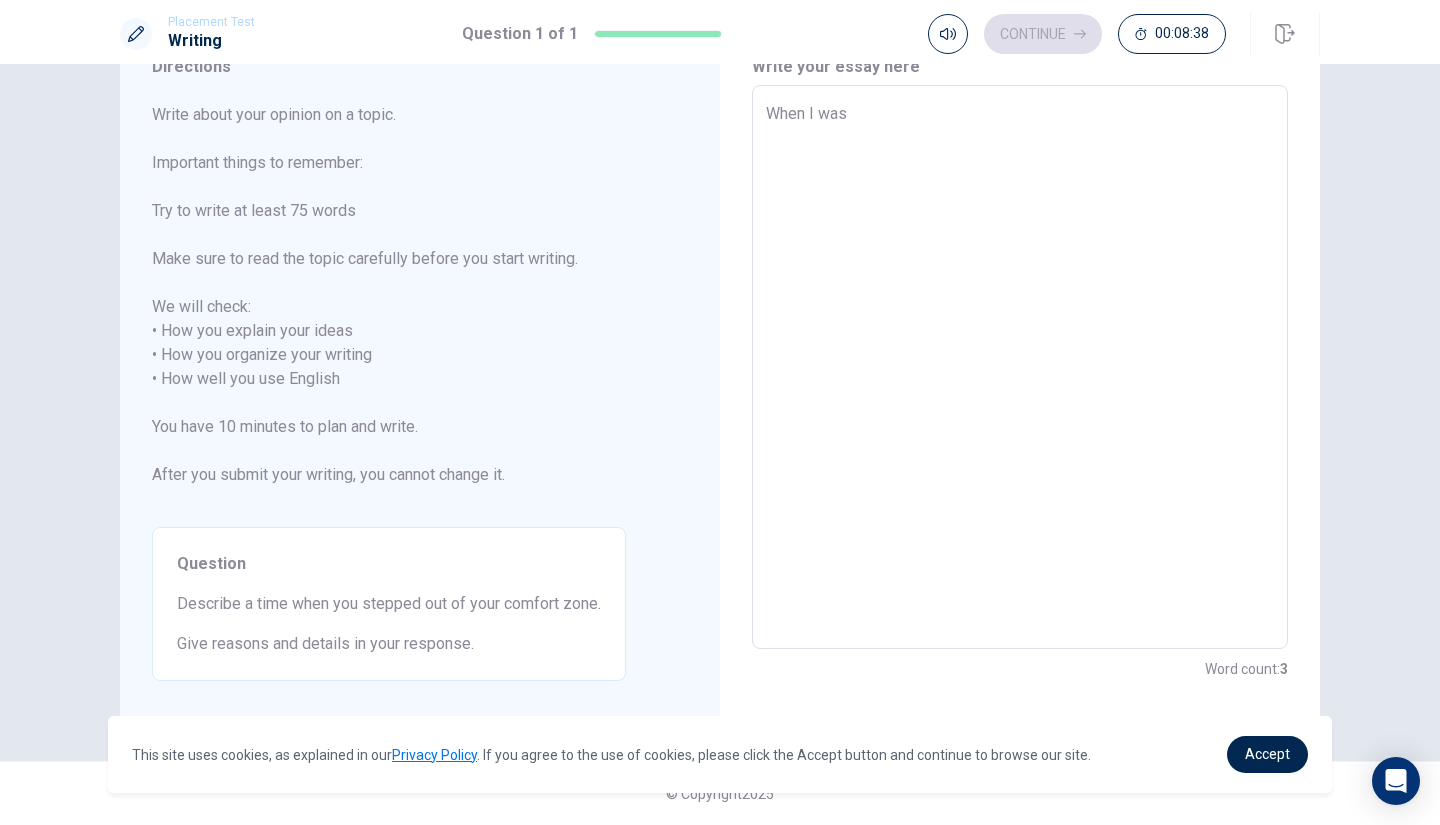 type on "x" 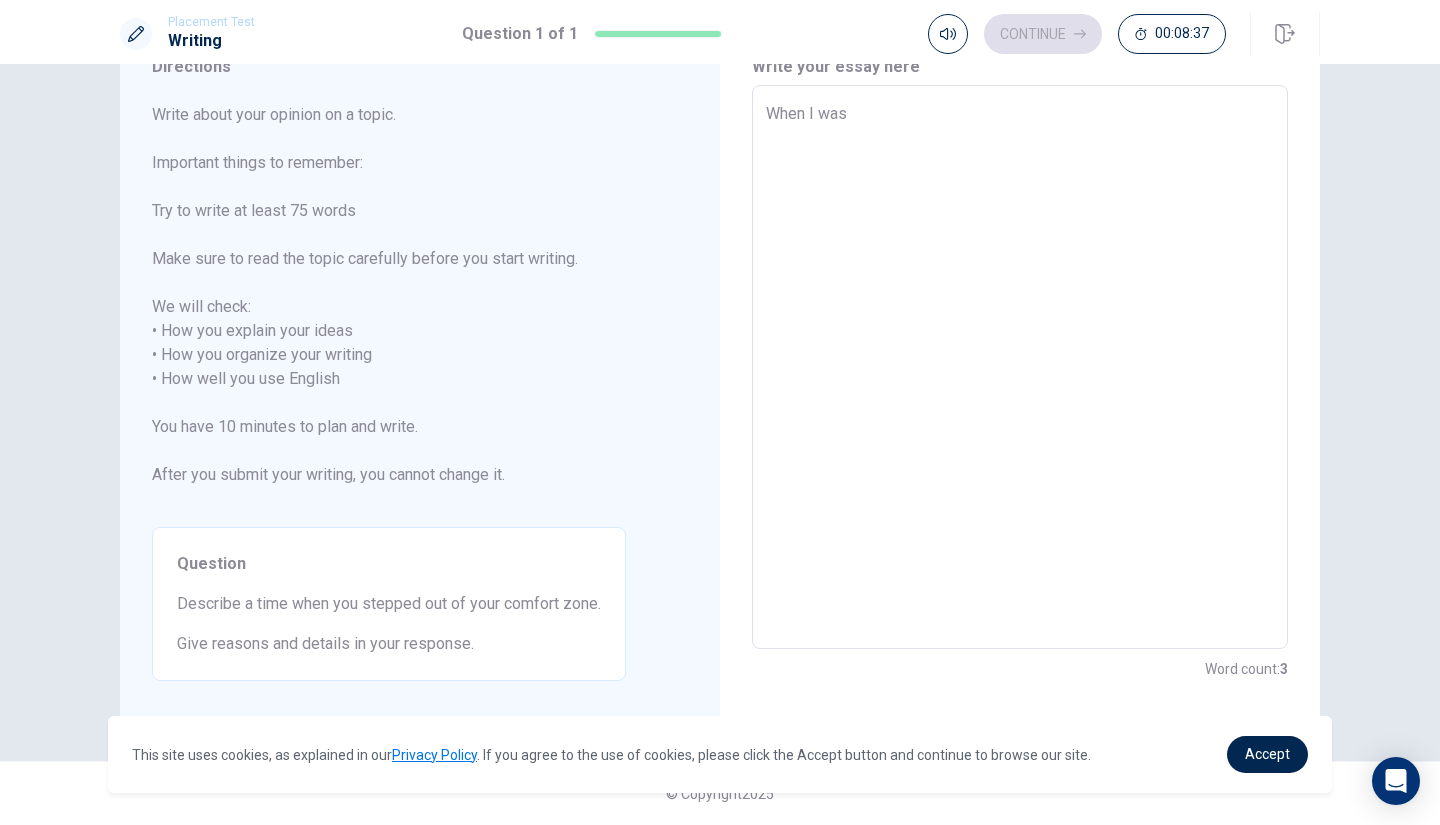 type on "When I was 4" 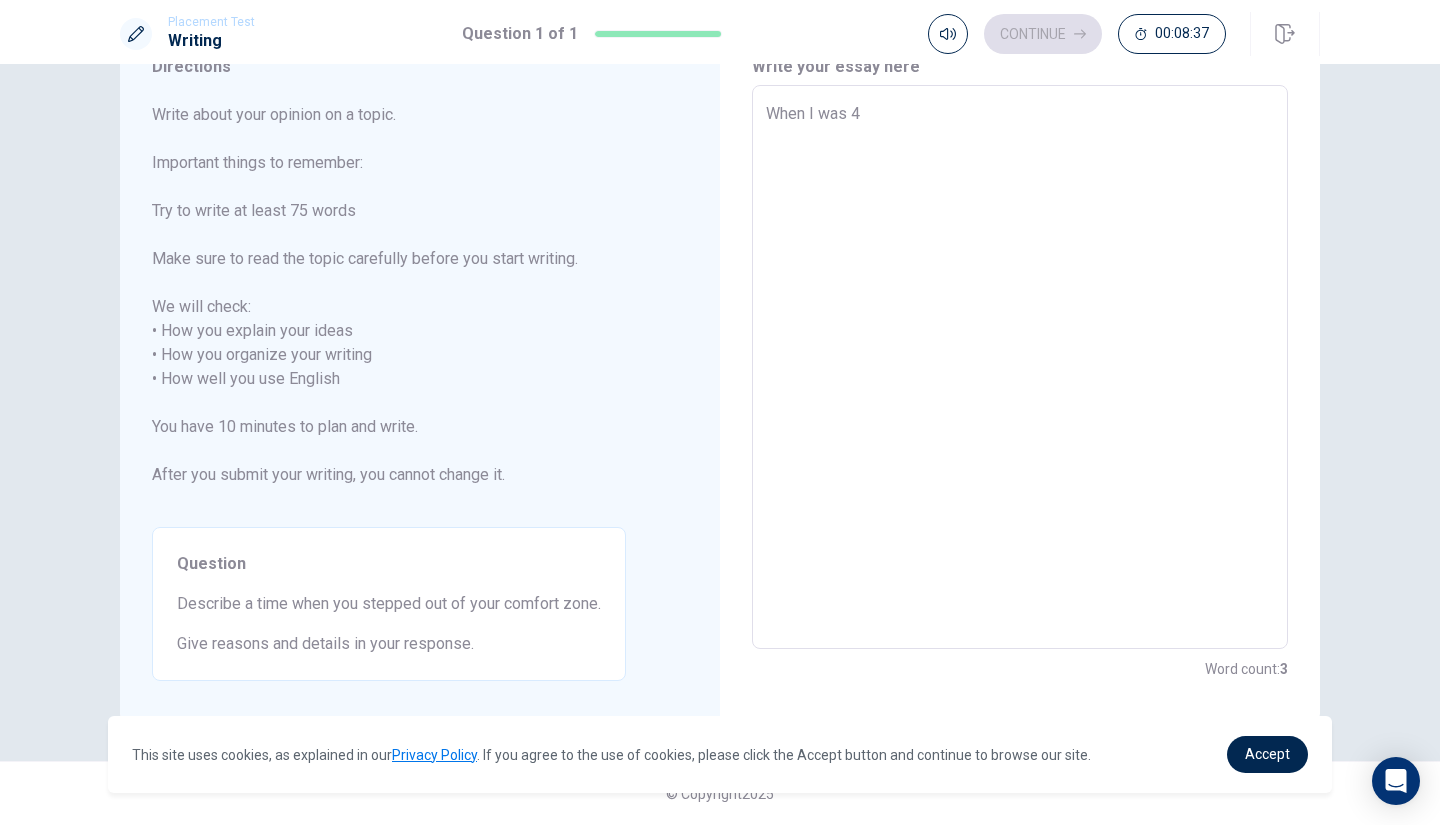 type on "x" 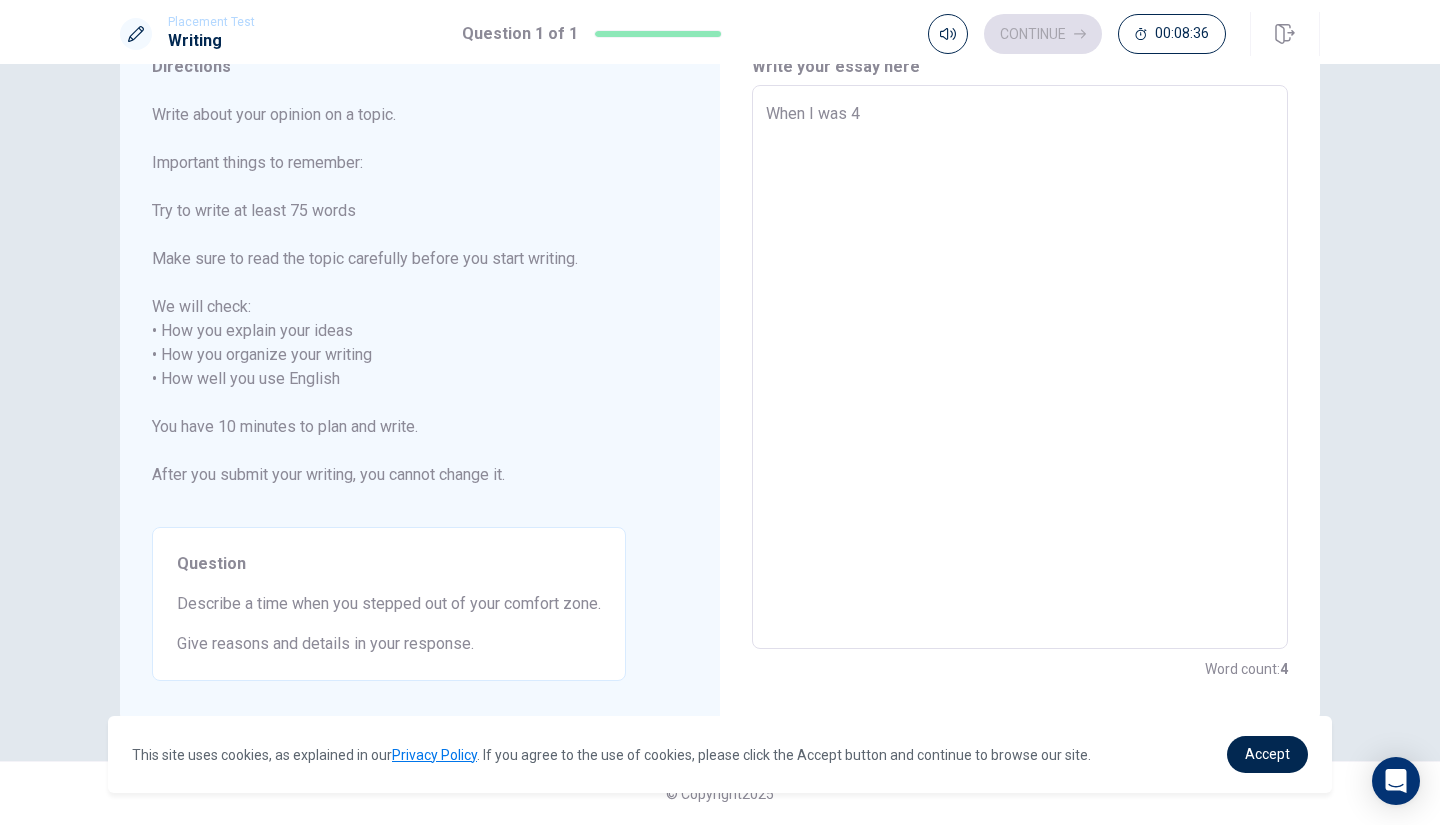 type on "When I was 4" 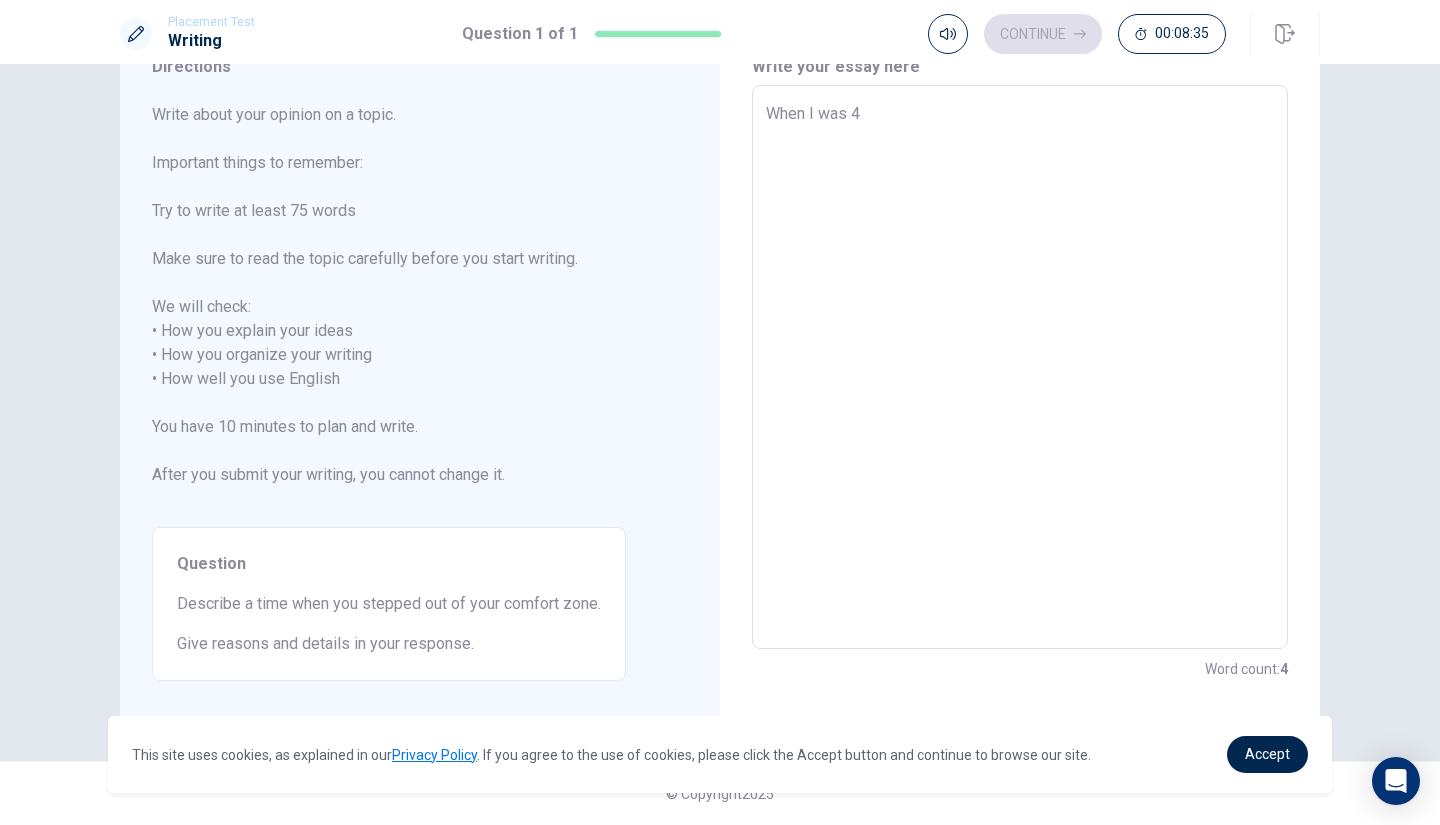 type on "When I was 4 y" 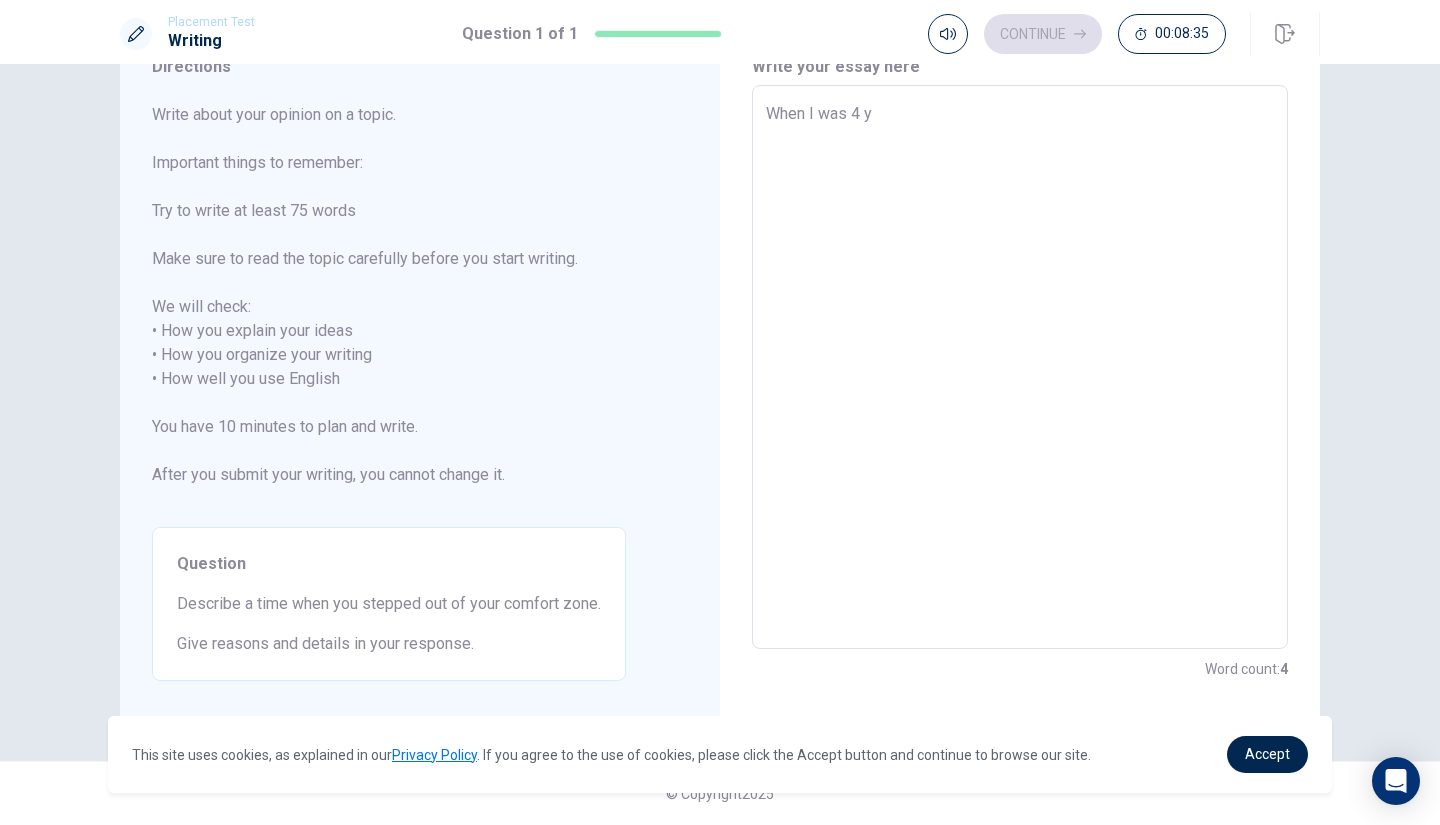 type on "x" 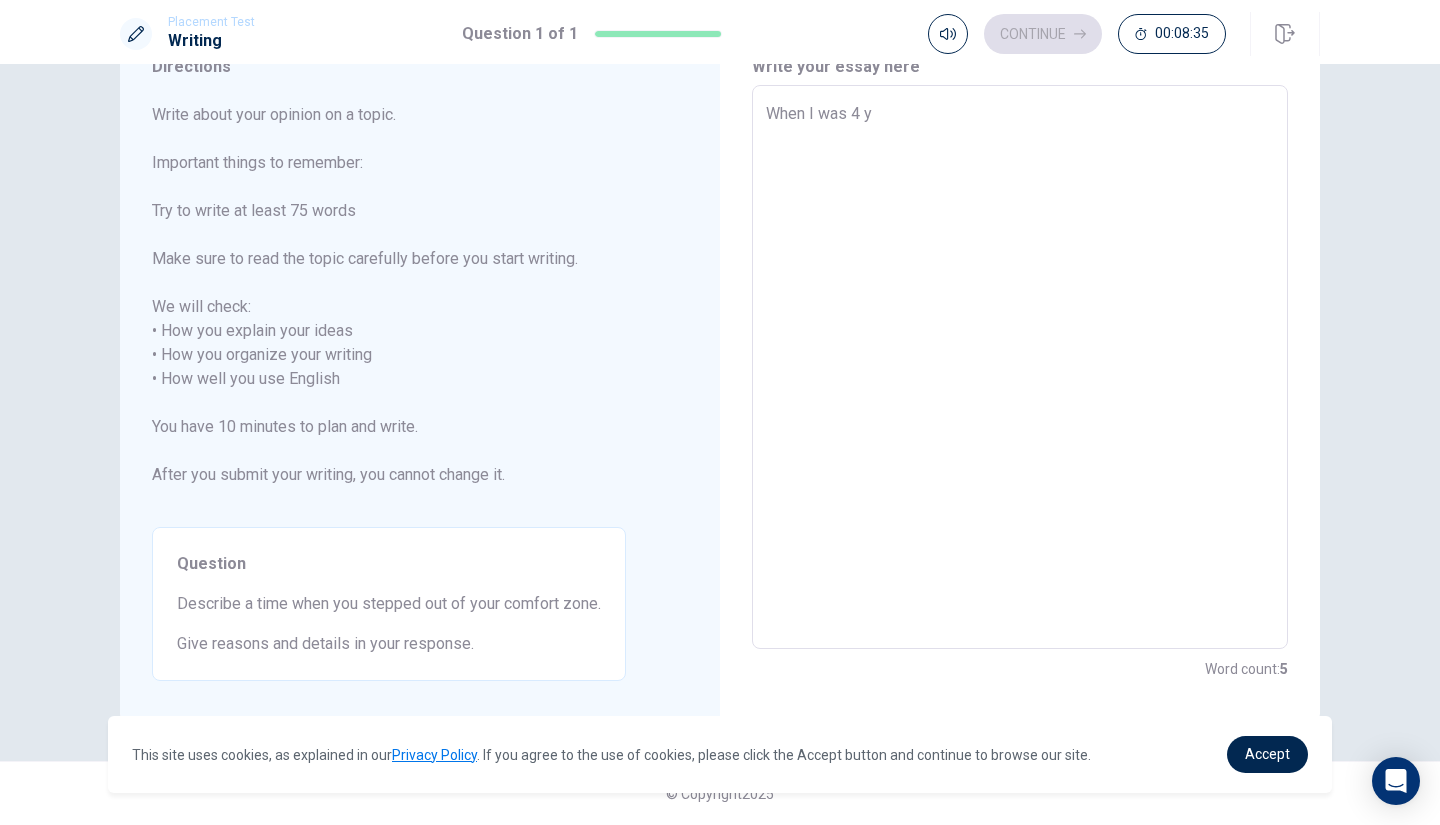 type on "When I was 4 ye" 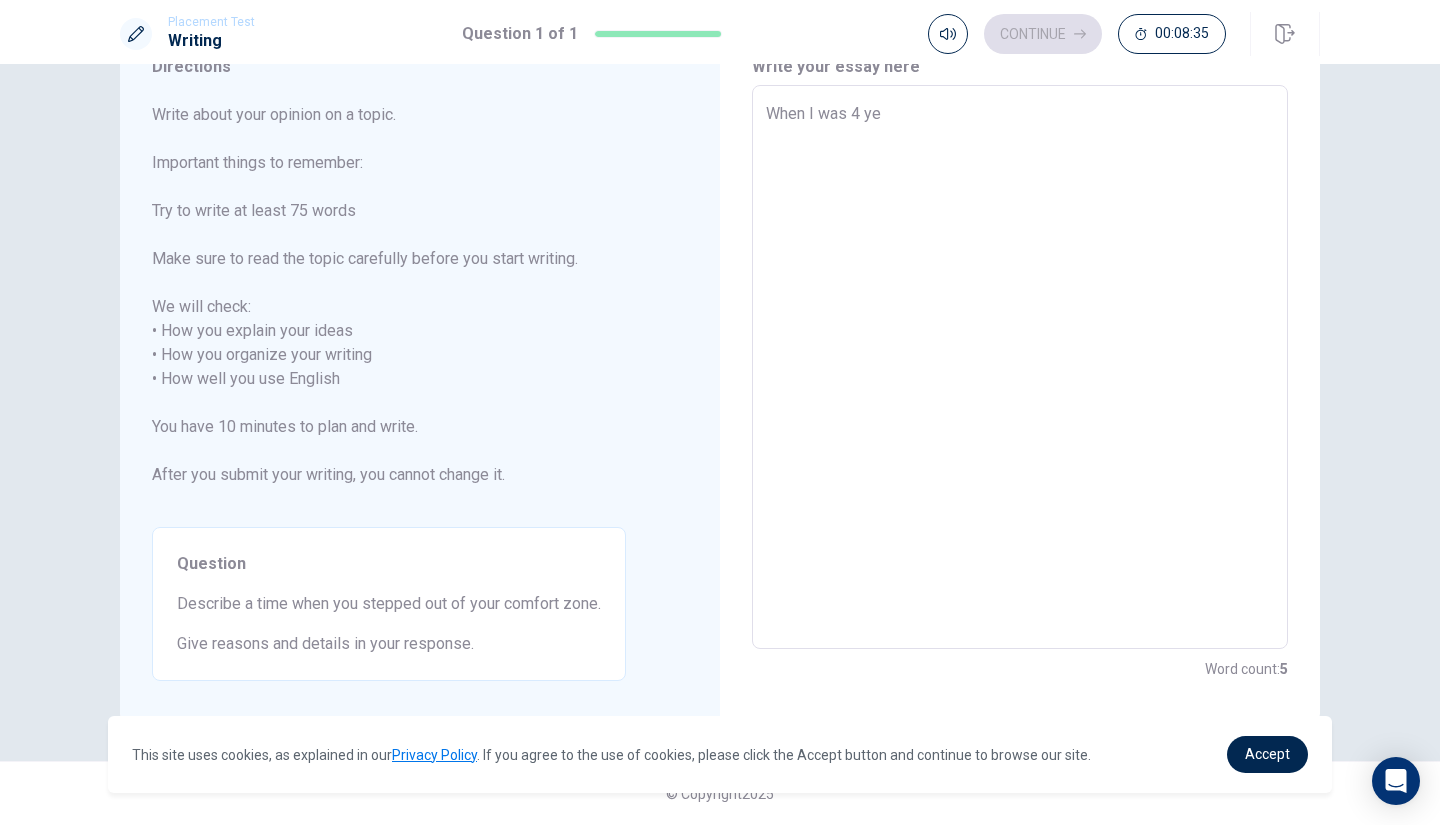 type on "x" 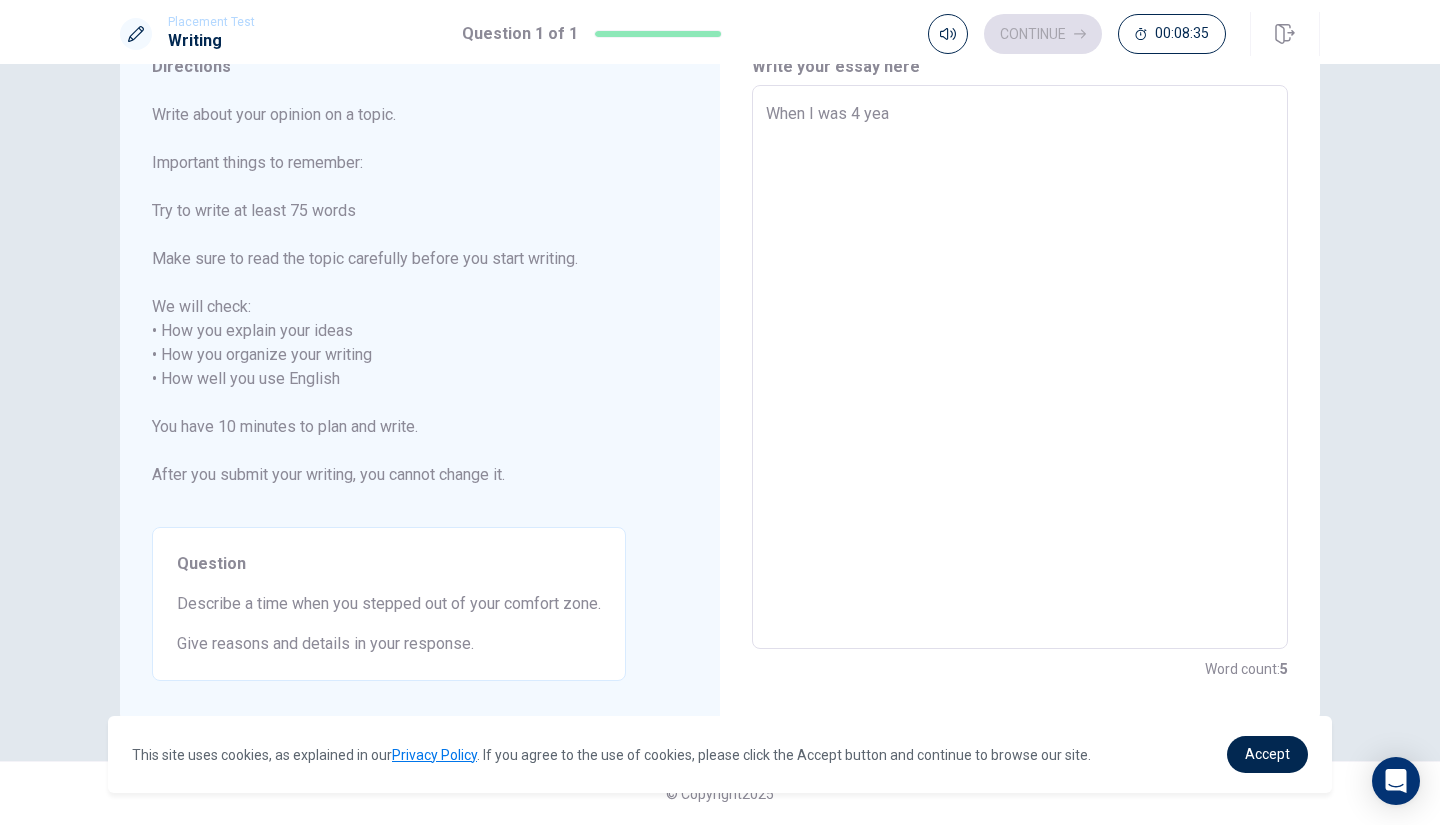 type on "x" 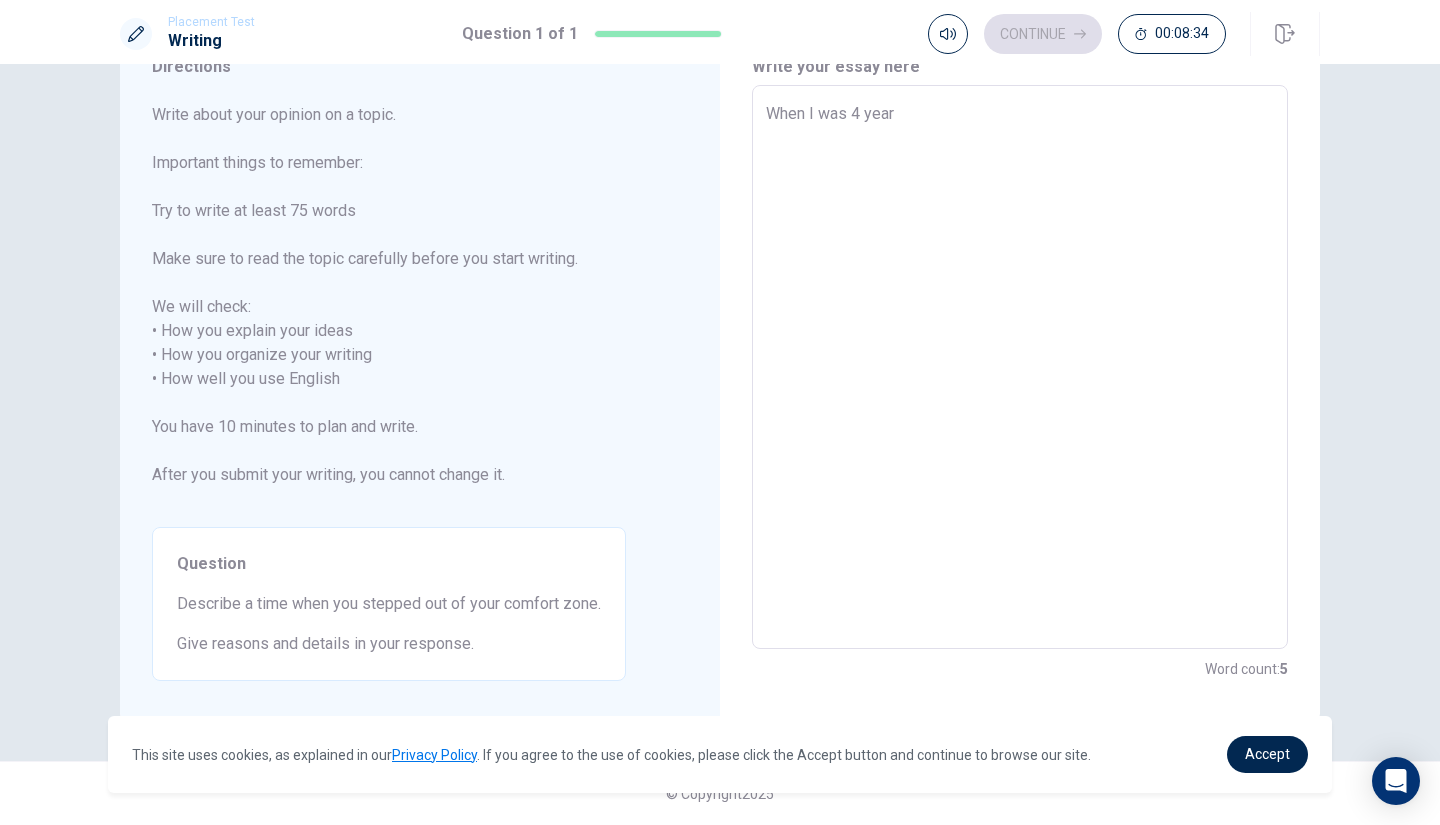 type on "When I was 4 years" 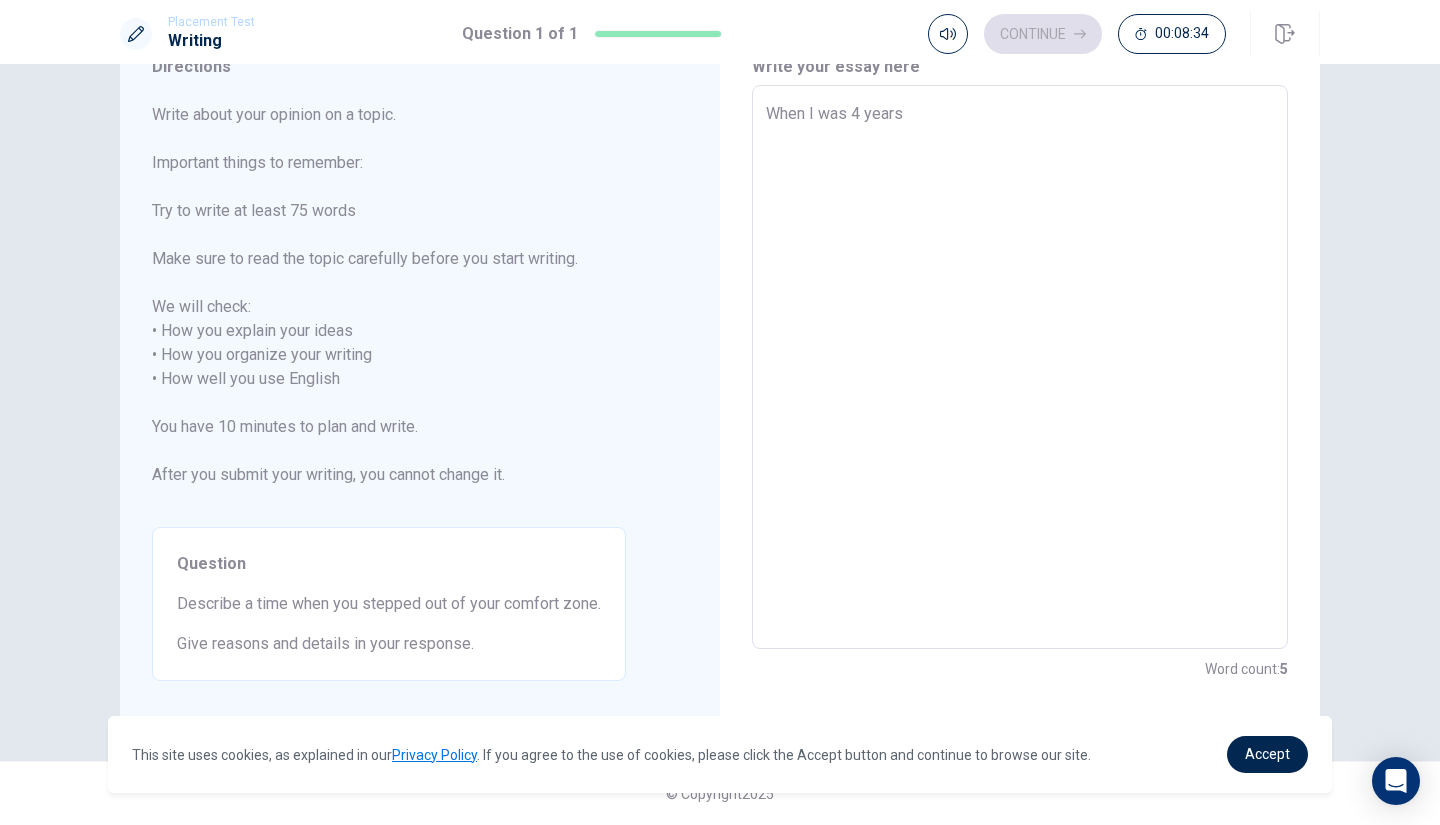 type on "x" 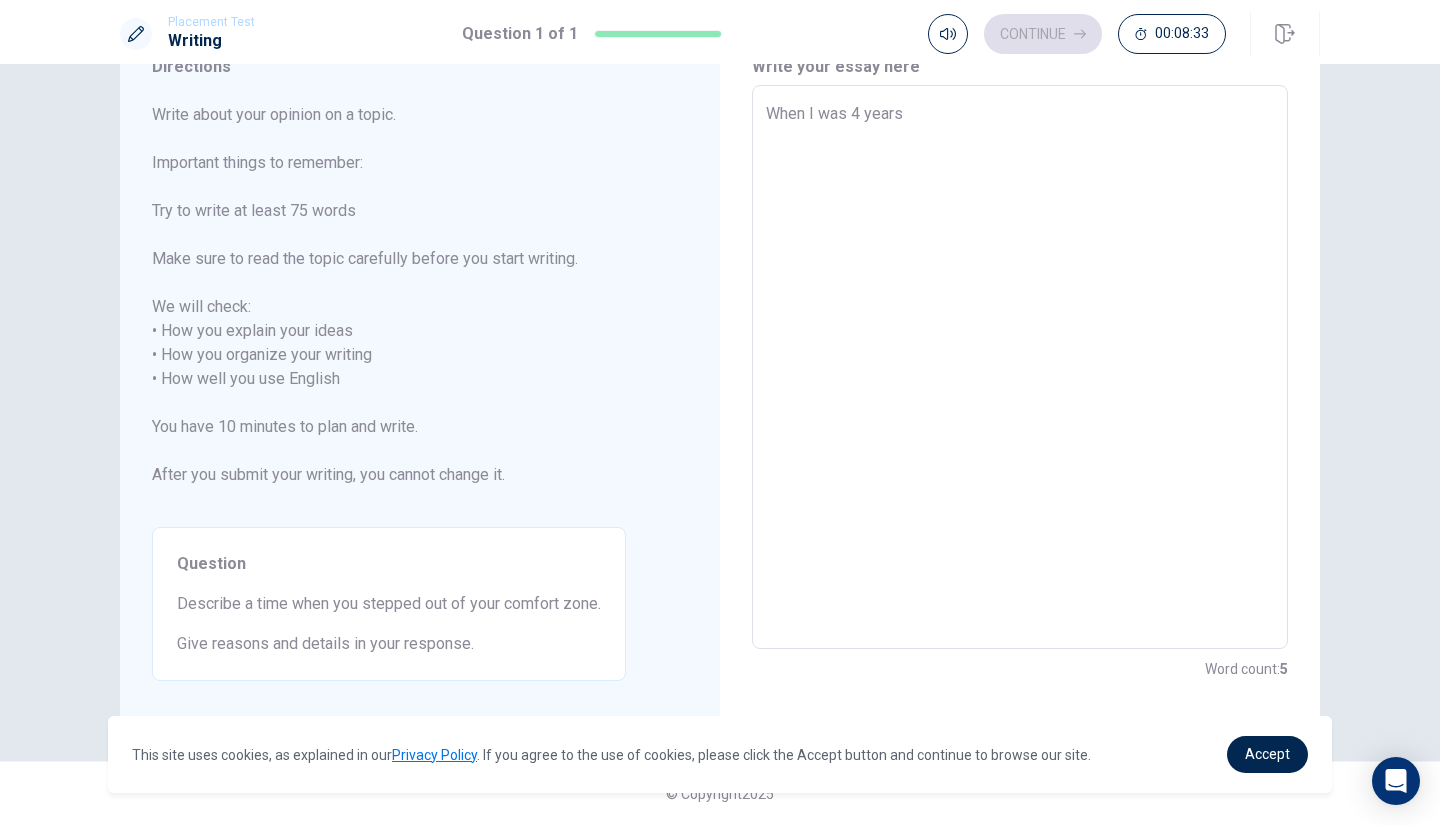 type on "When I was 4 years" 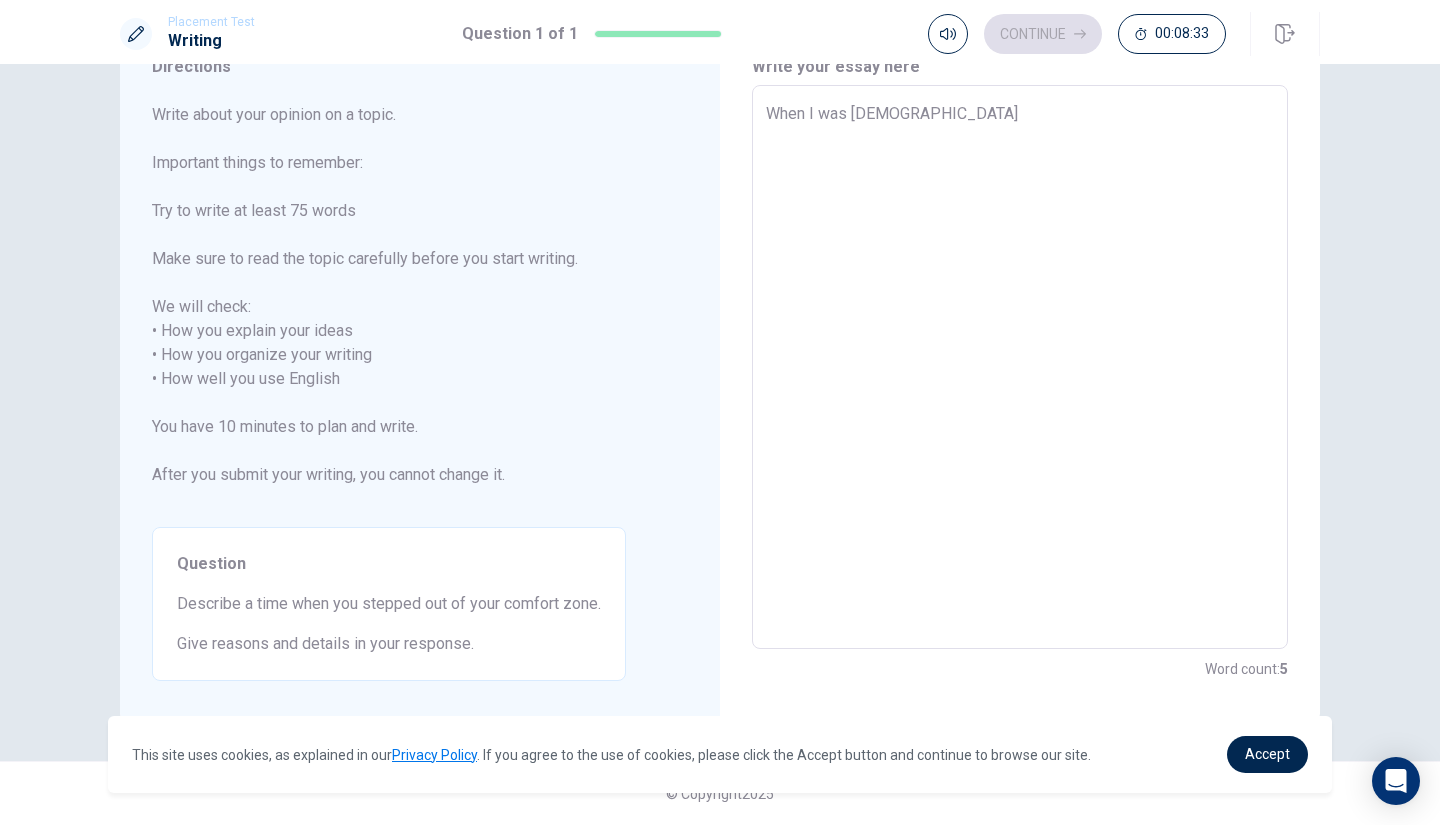 type on "x" 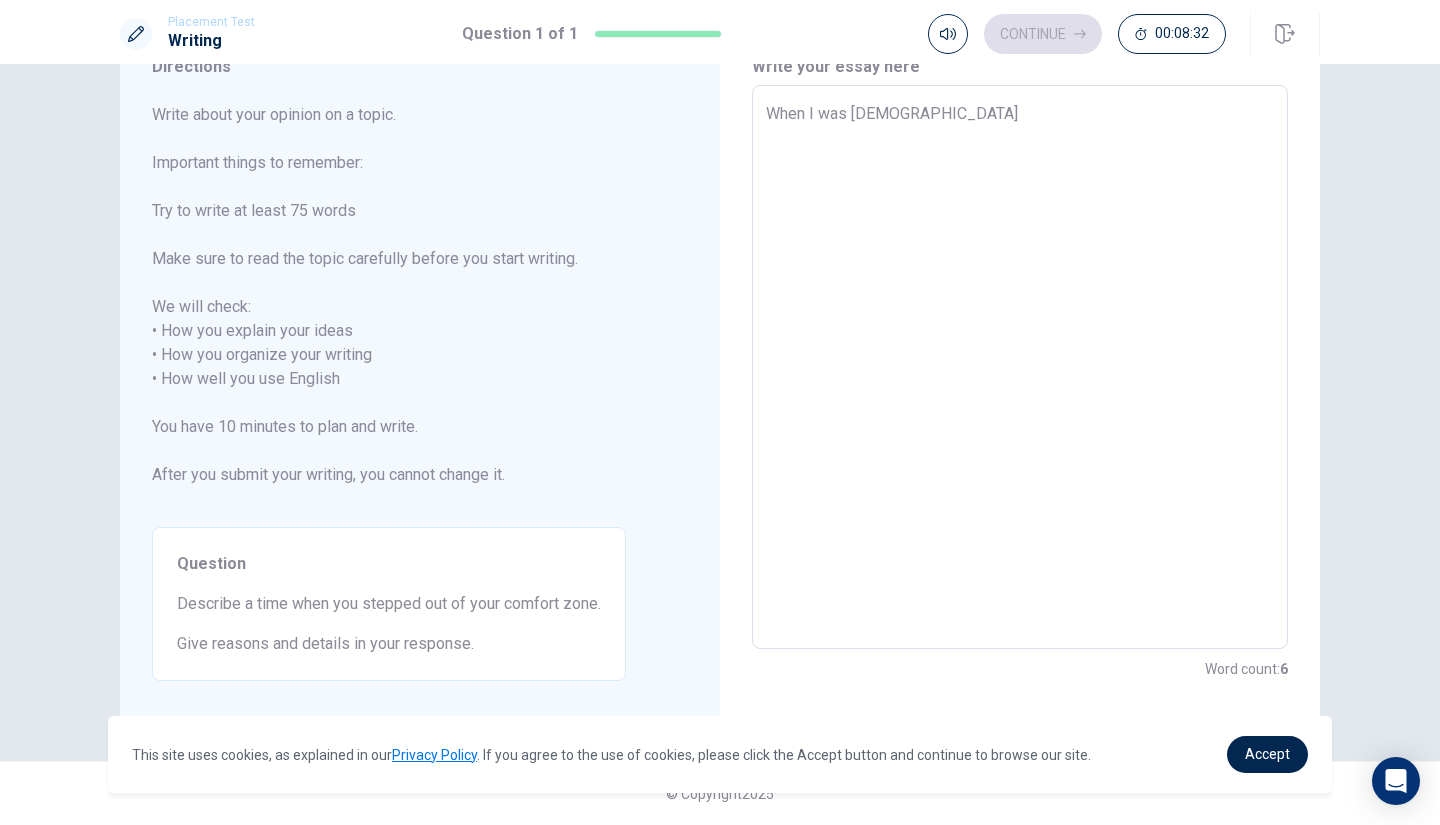 type on "When I was 4 years ol" 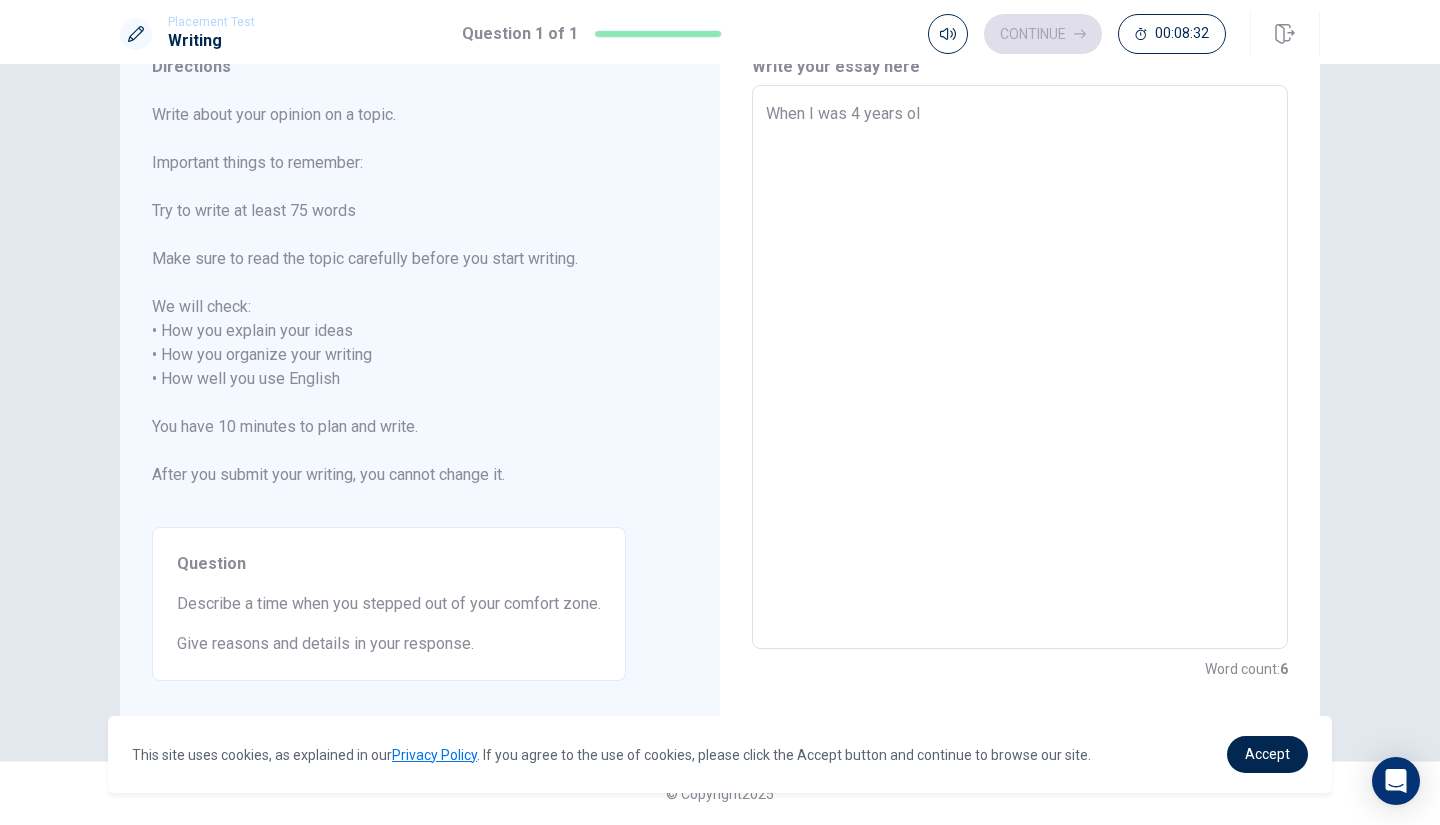 type on "x" 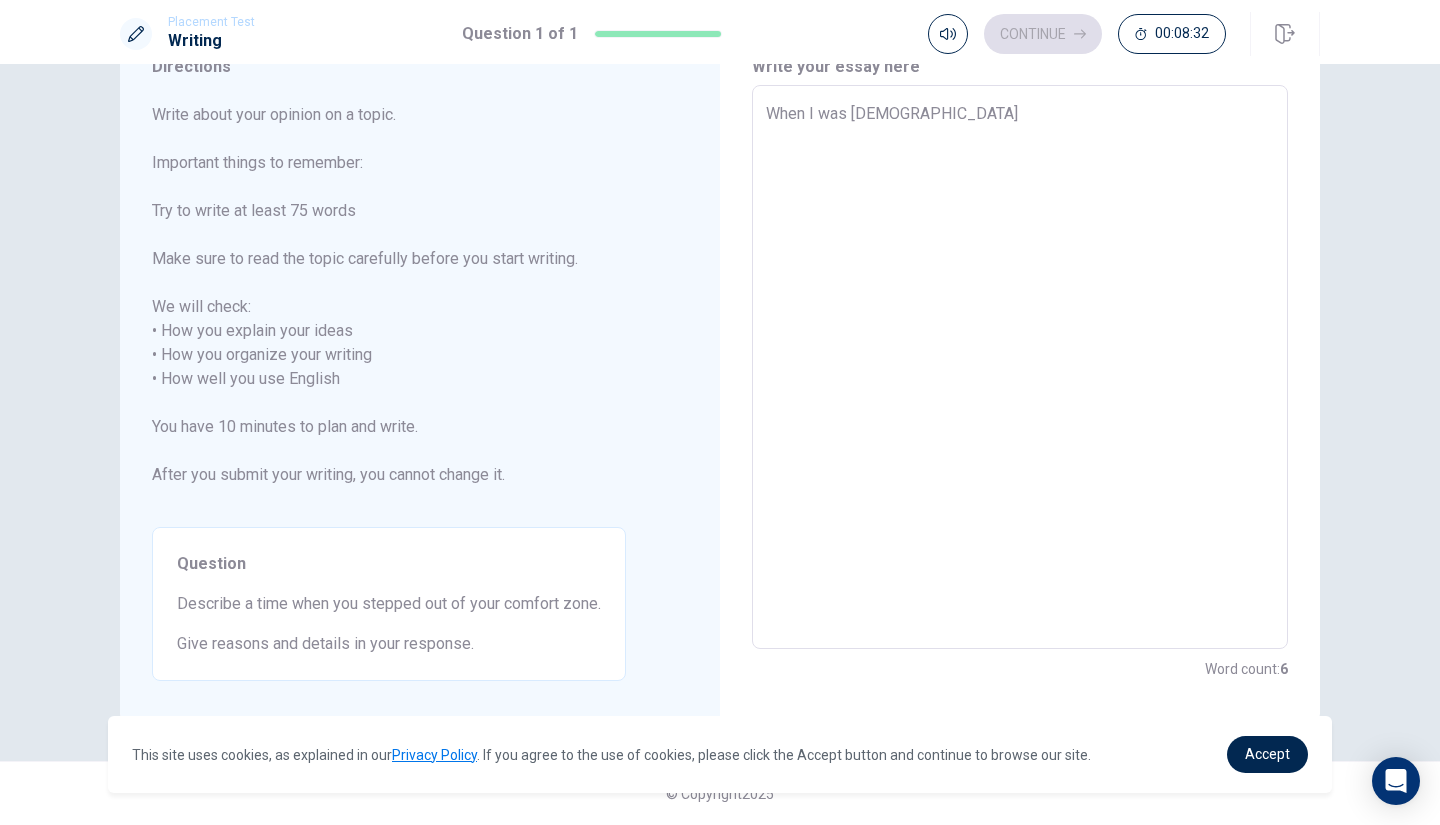 type on "x" 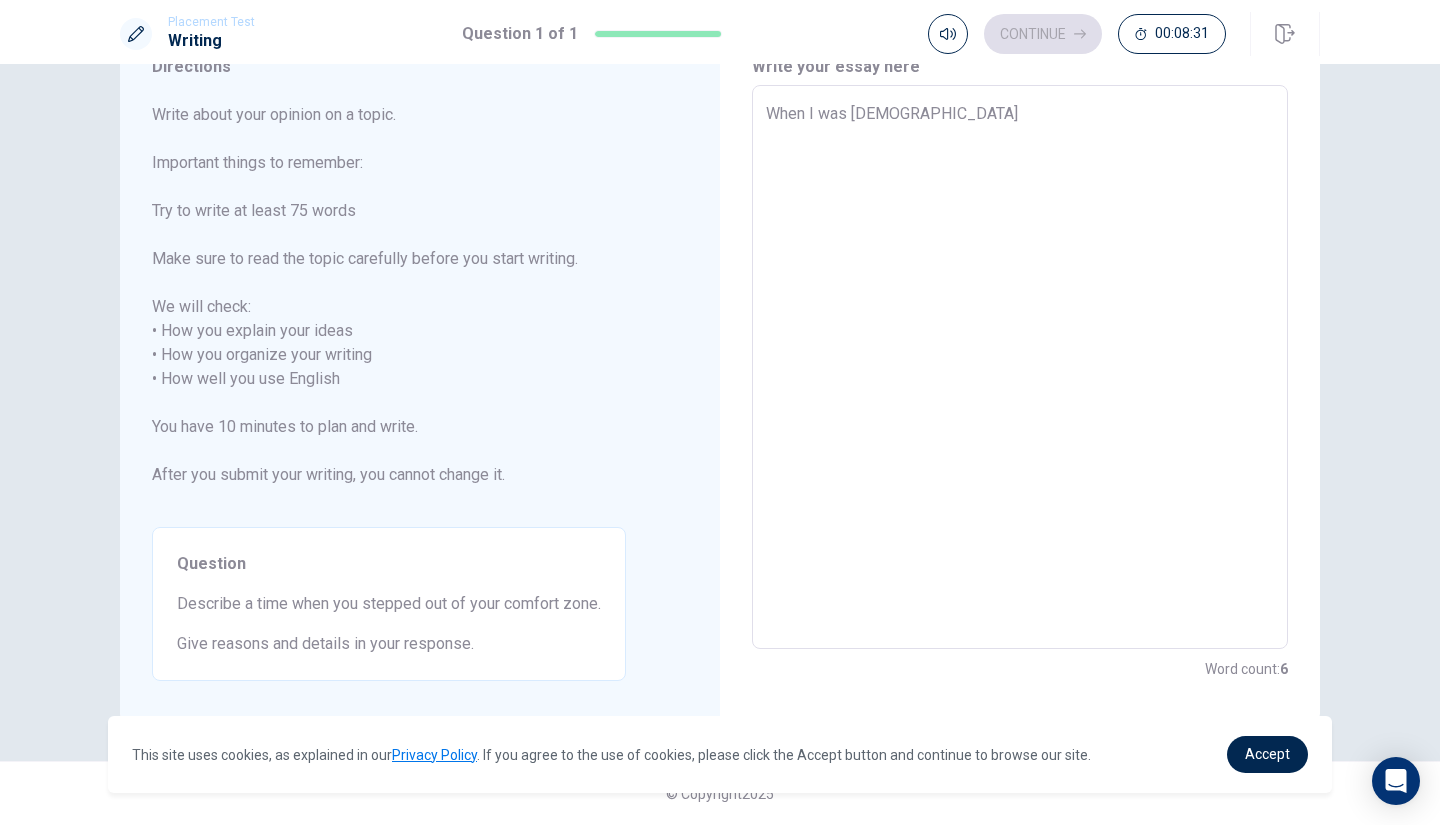 type on "When I was [DEMOGRAPHIC_DATA] I" 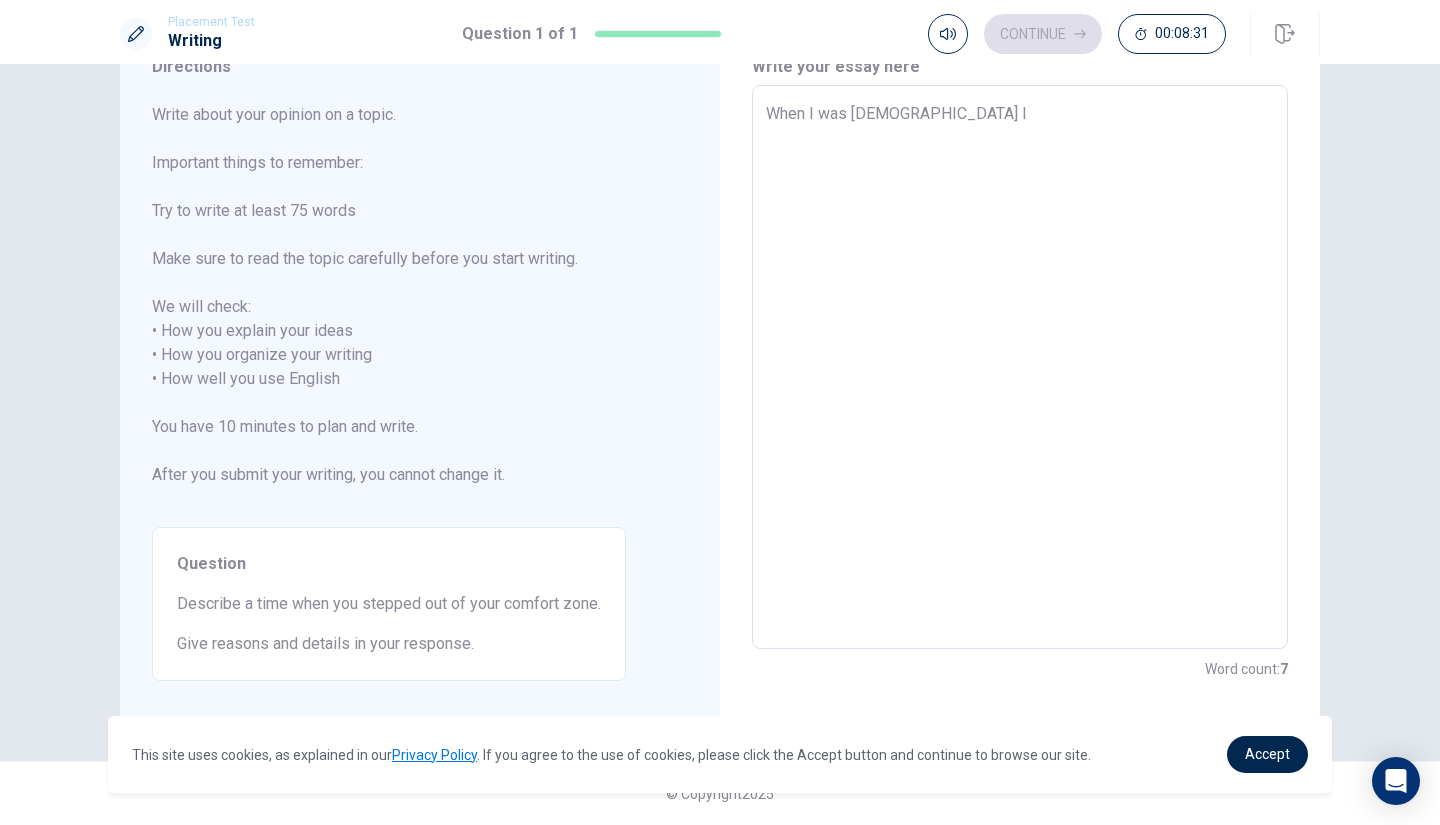 type on "x" 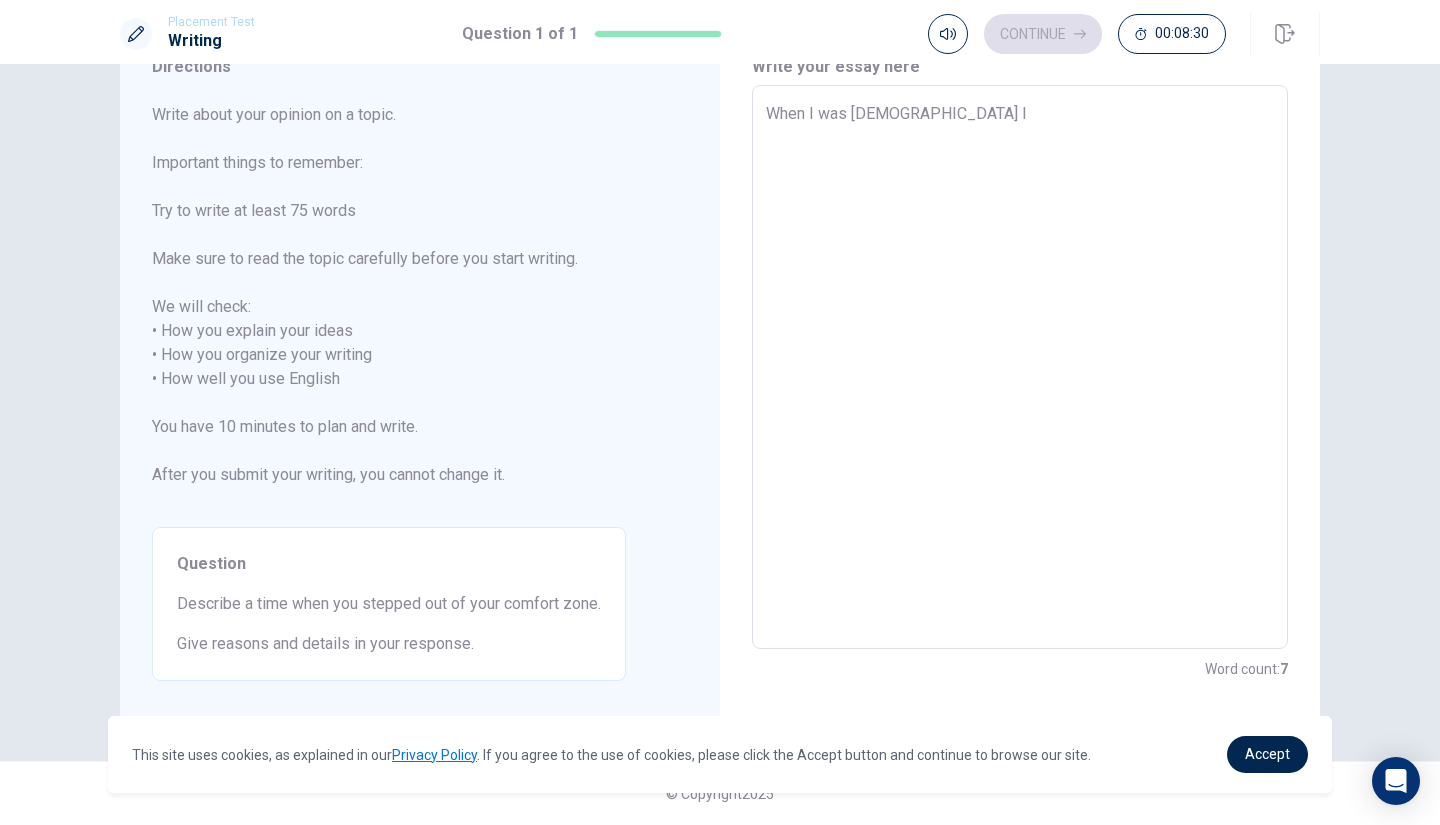 type on "When I was [DEMOGRAPHIC_DATA] I" 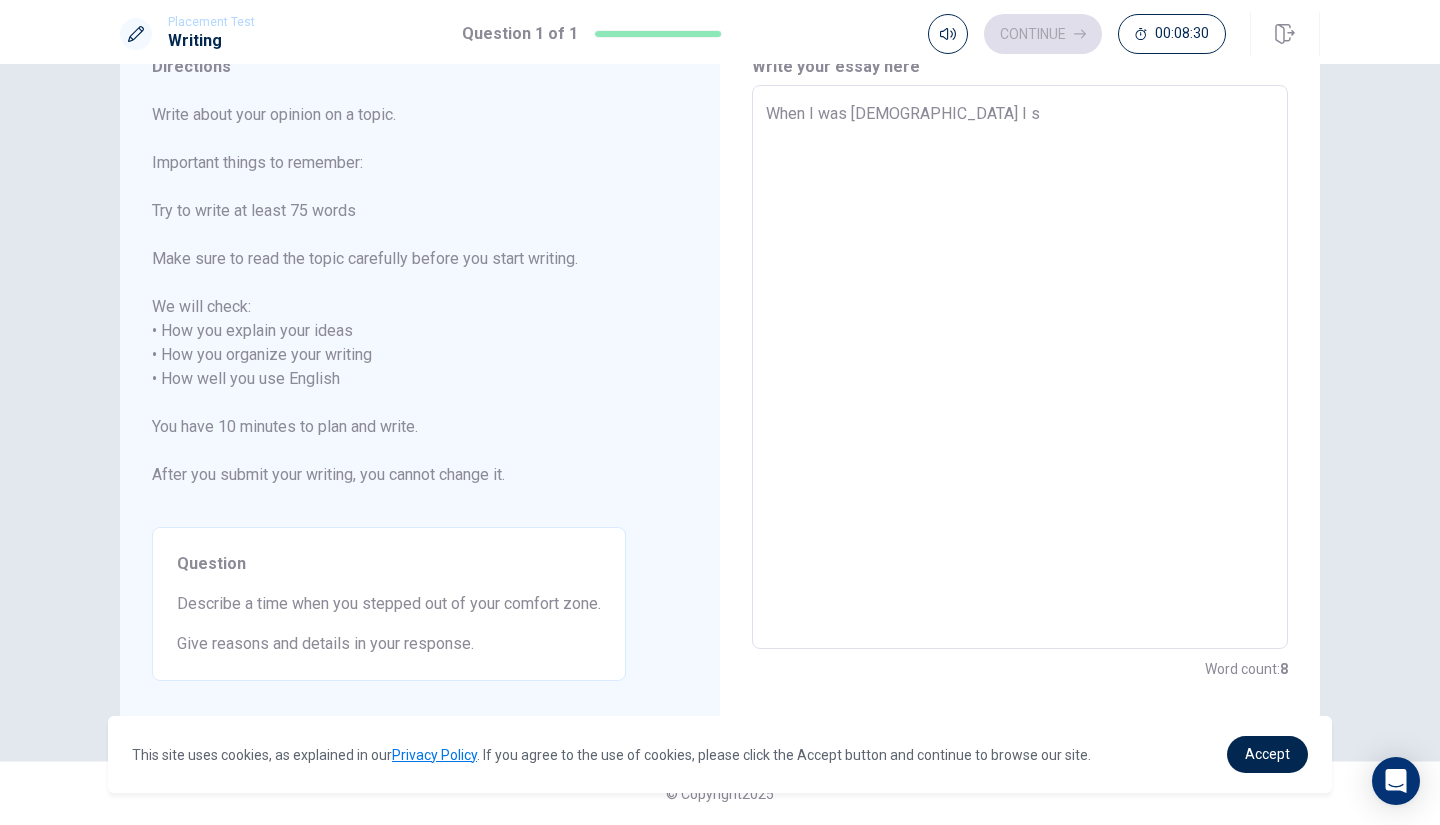 type on "When I was [DEMOGRAPHIC_DATA] I st" 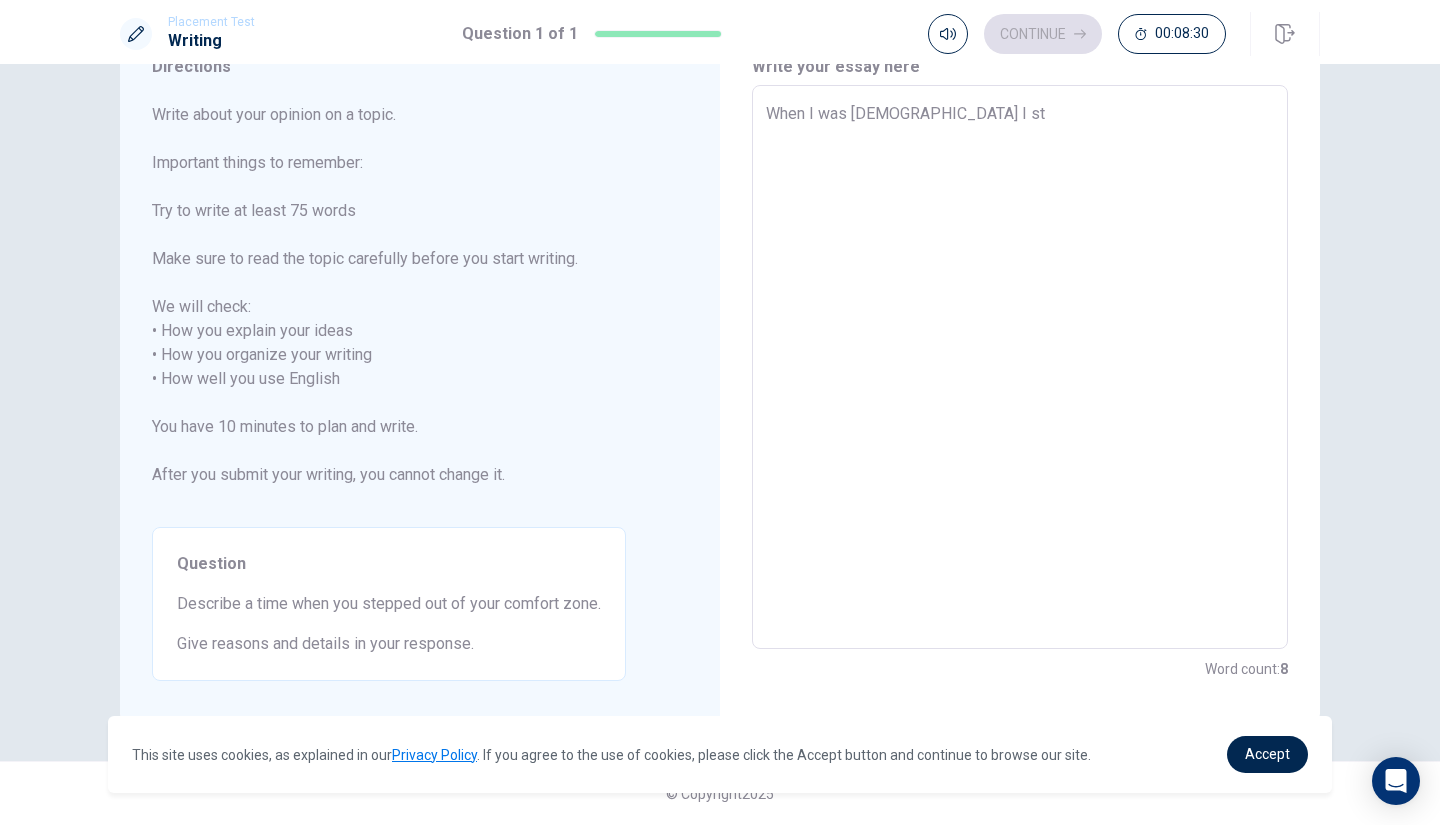 type on "x" 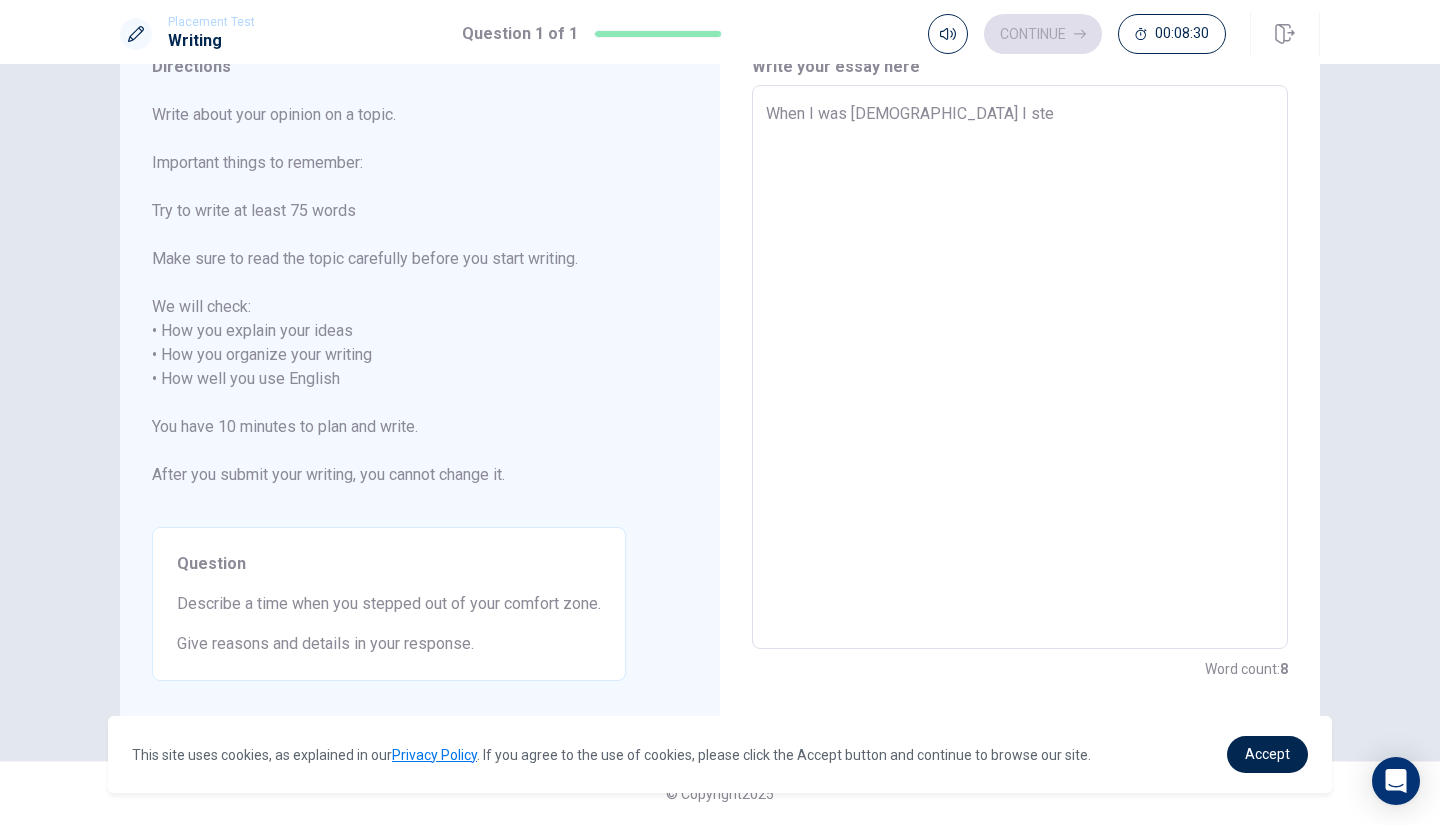 type on "x" 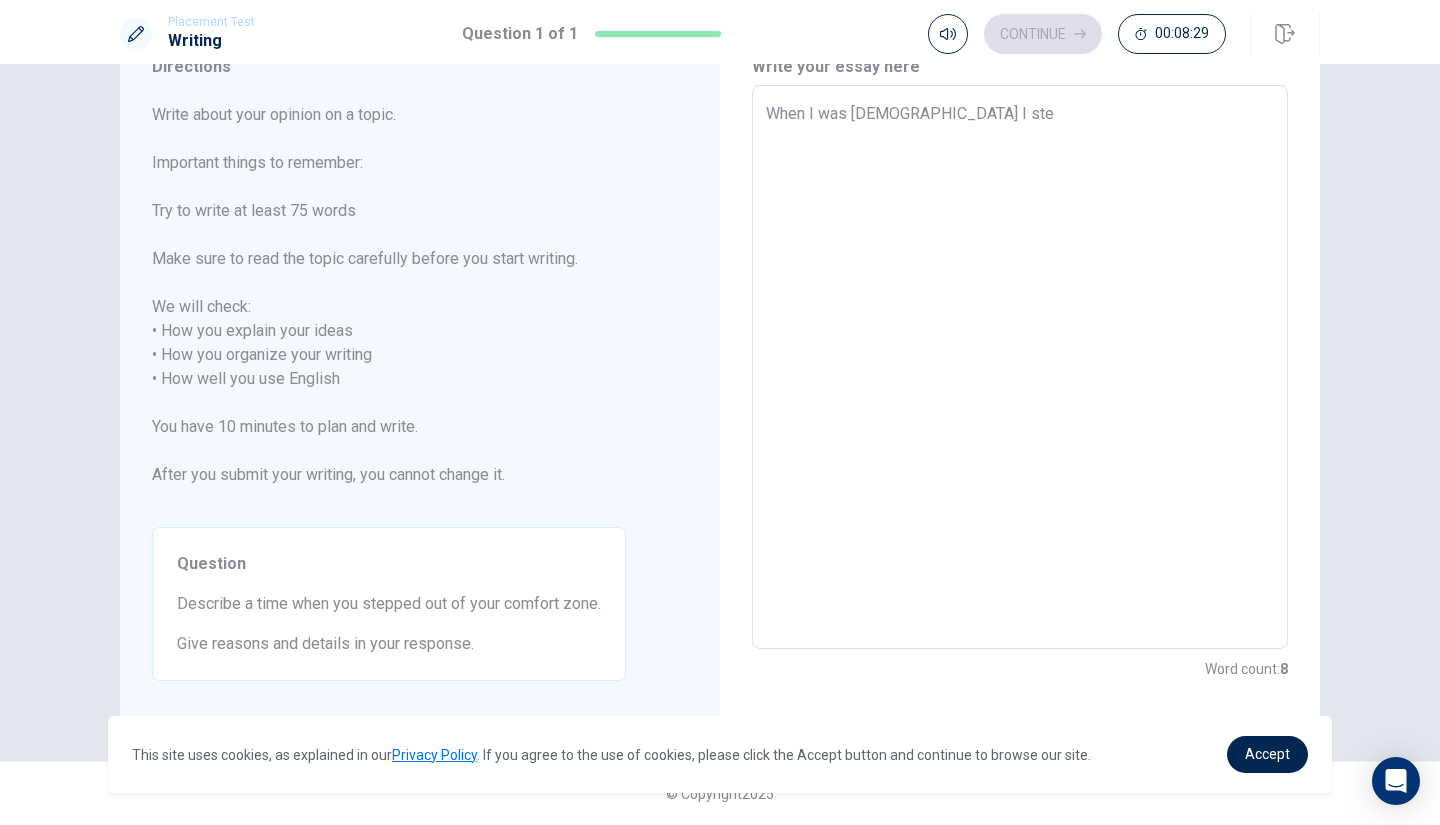 type on "When I was [DEMOGRAPHIC_DATA] I stea" 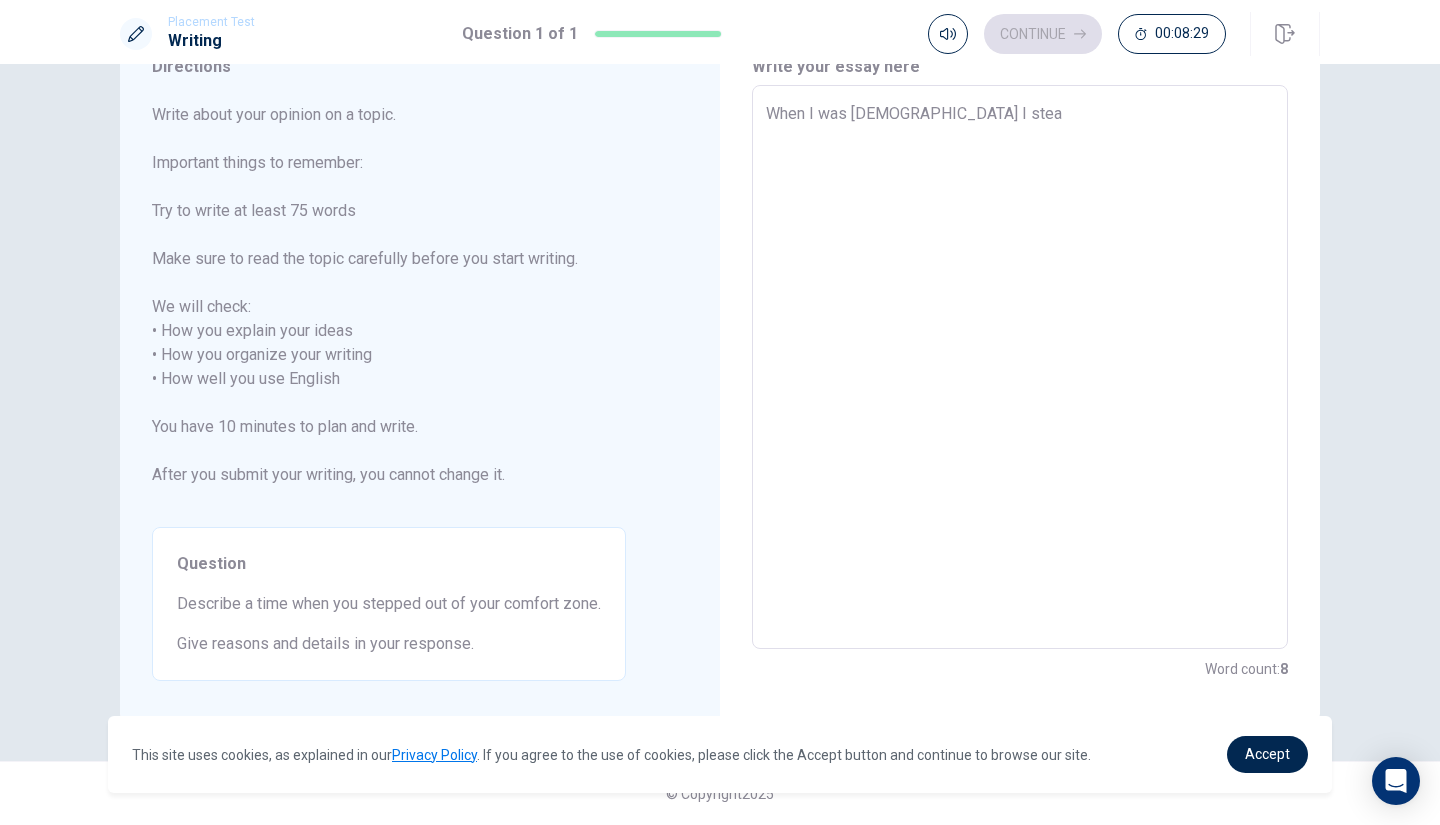 type on "x" 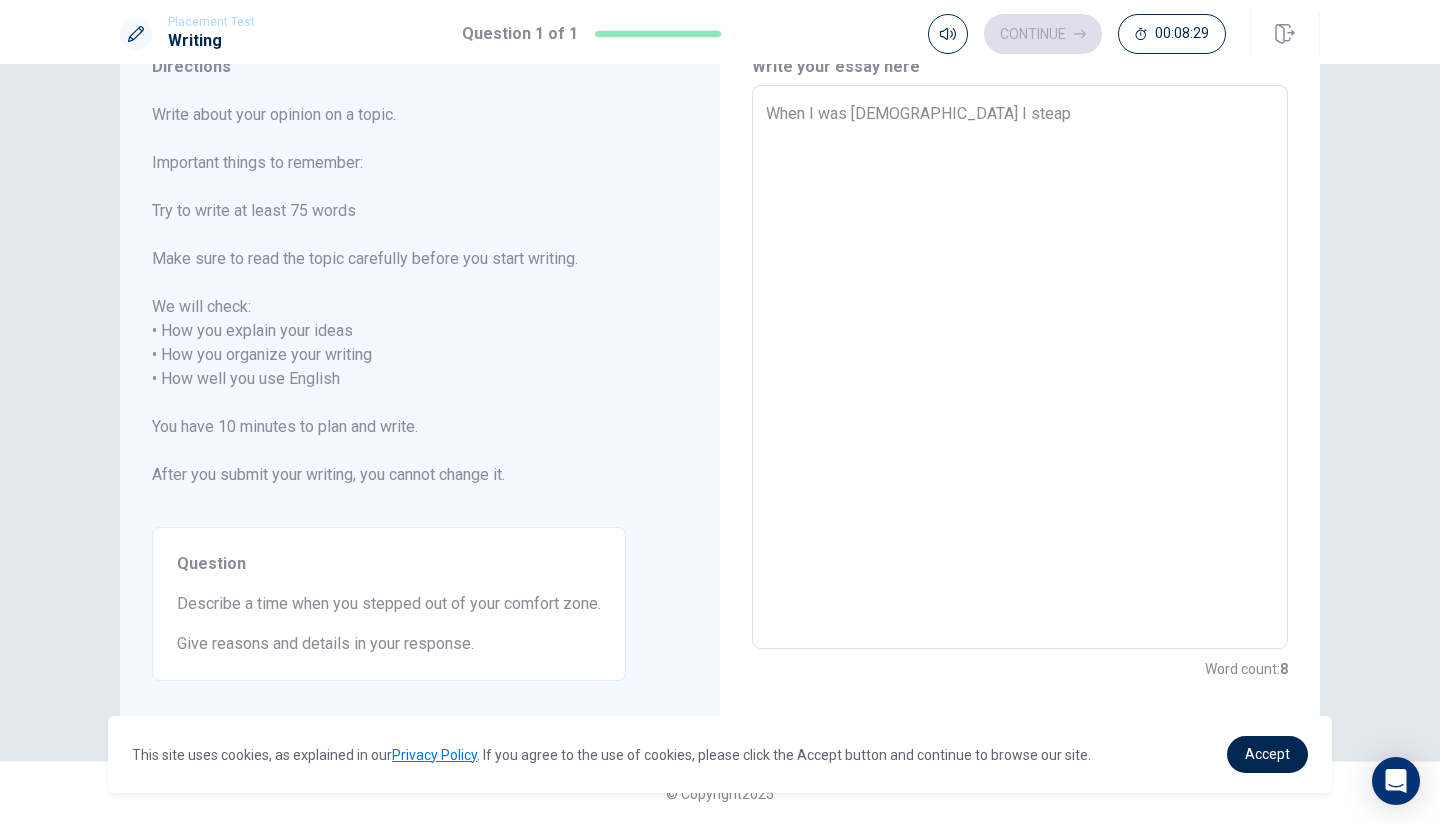 type on "x" 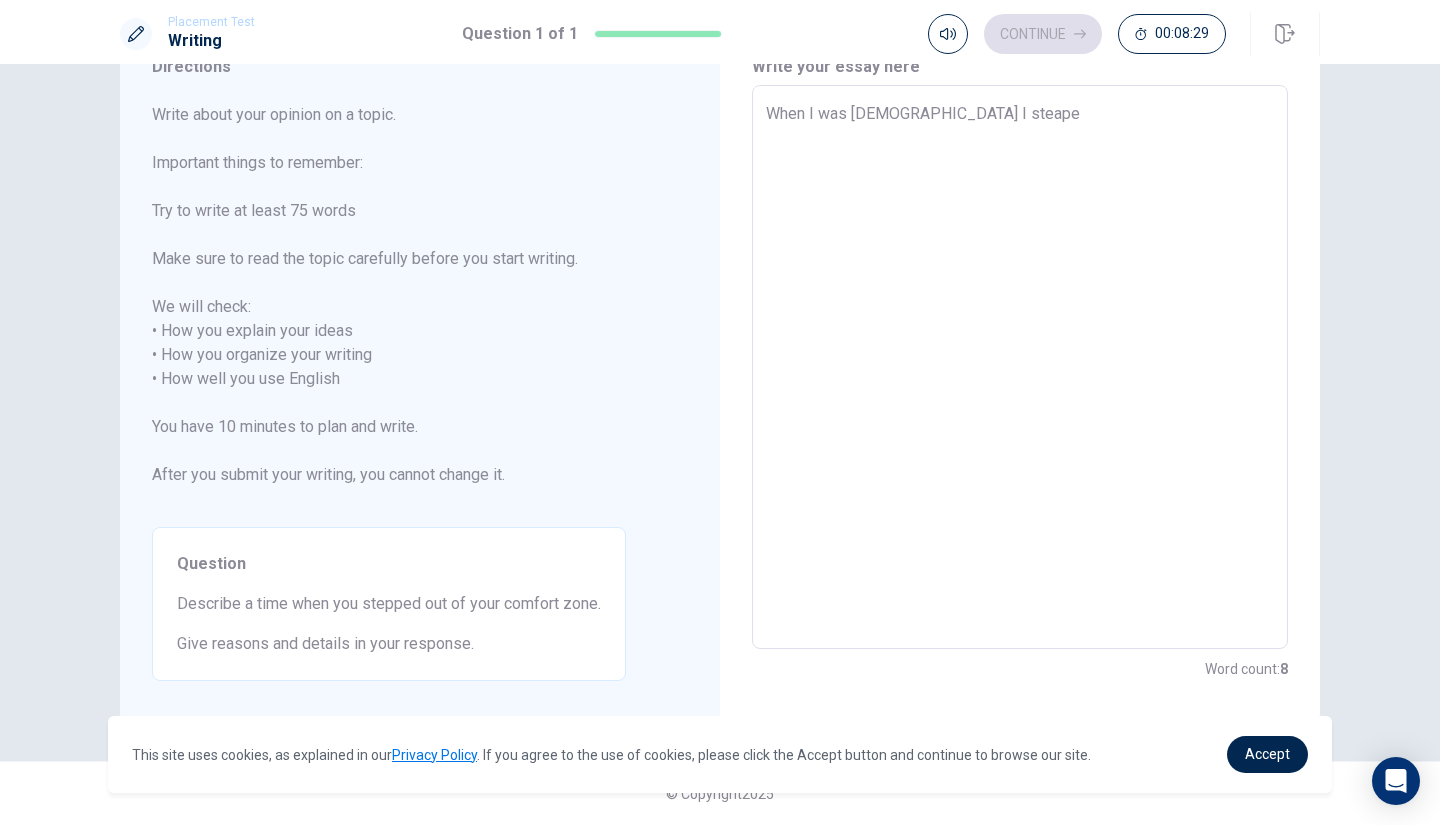 type on "x" 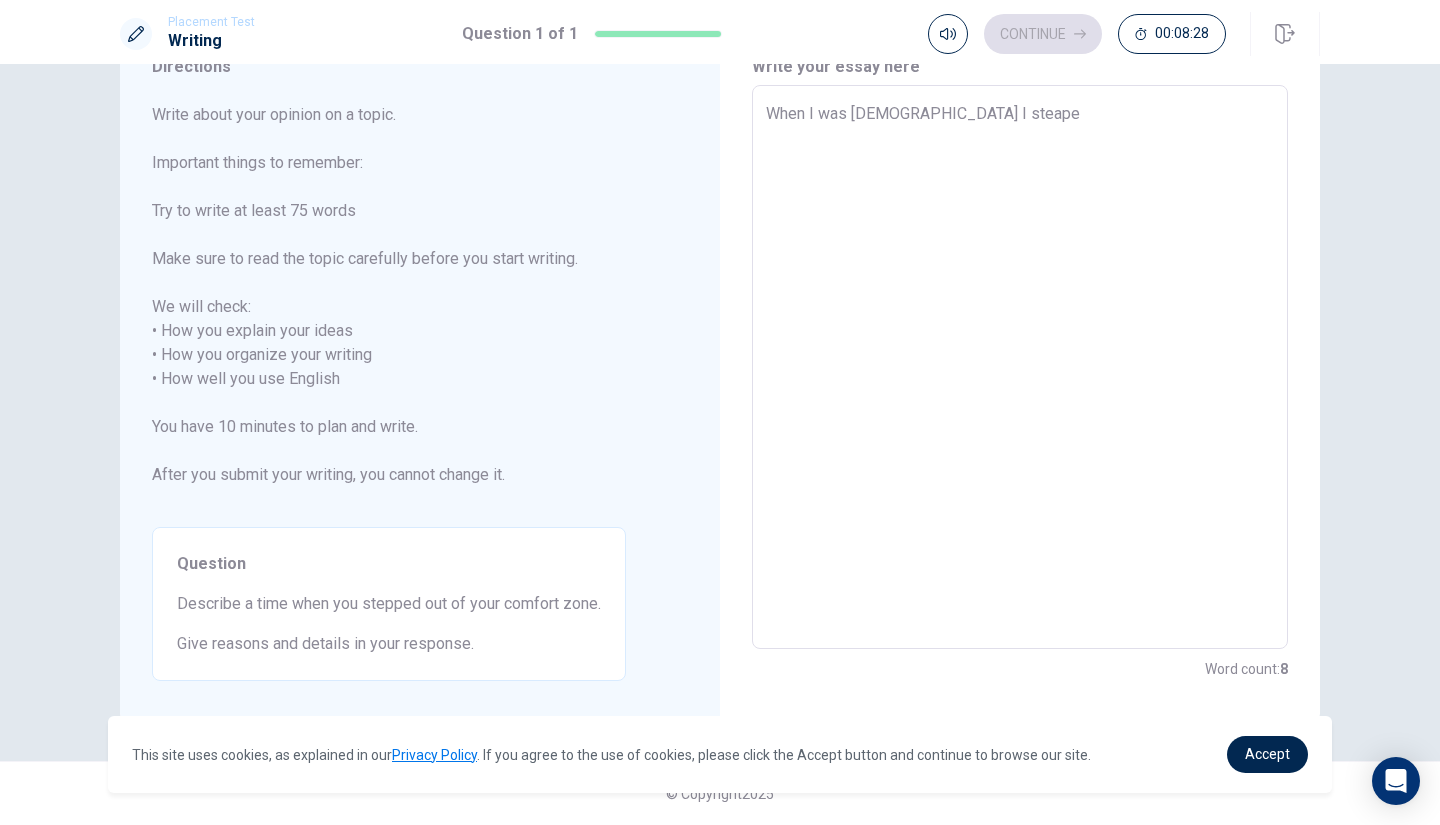 type on "When I was [DEMOGRAPHIC_DATA] I steaped" 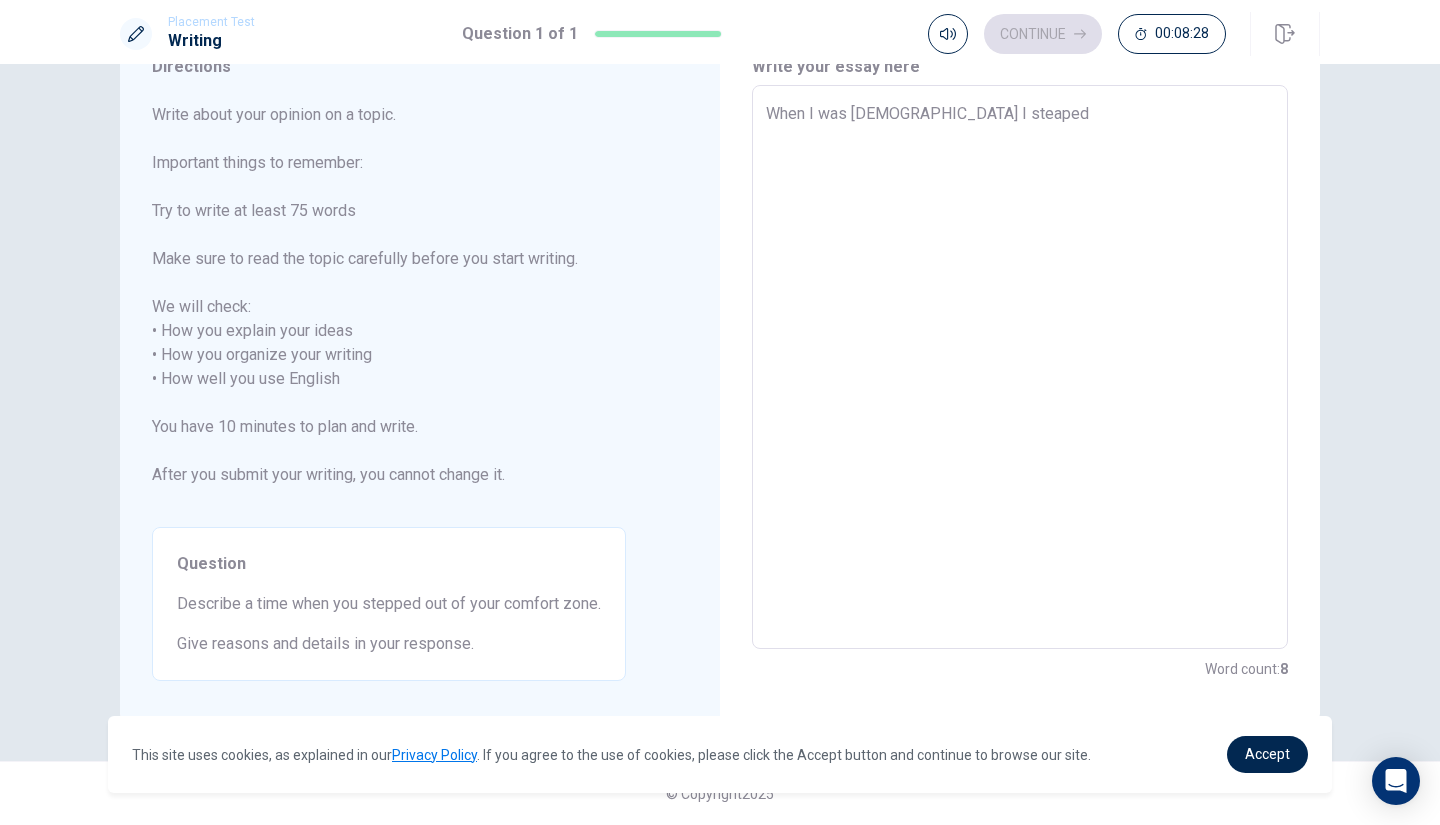 type on "x" 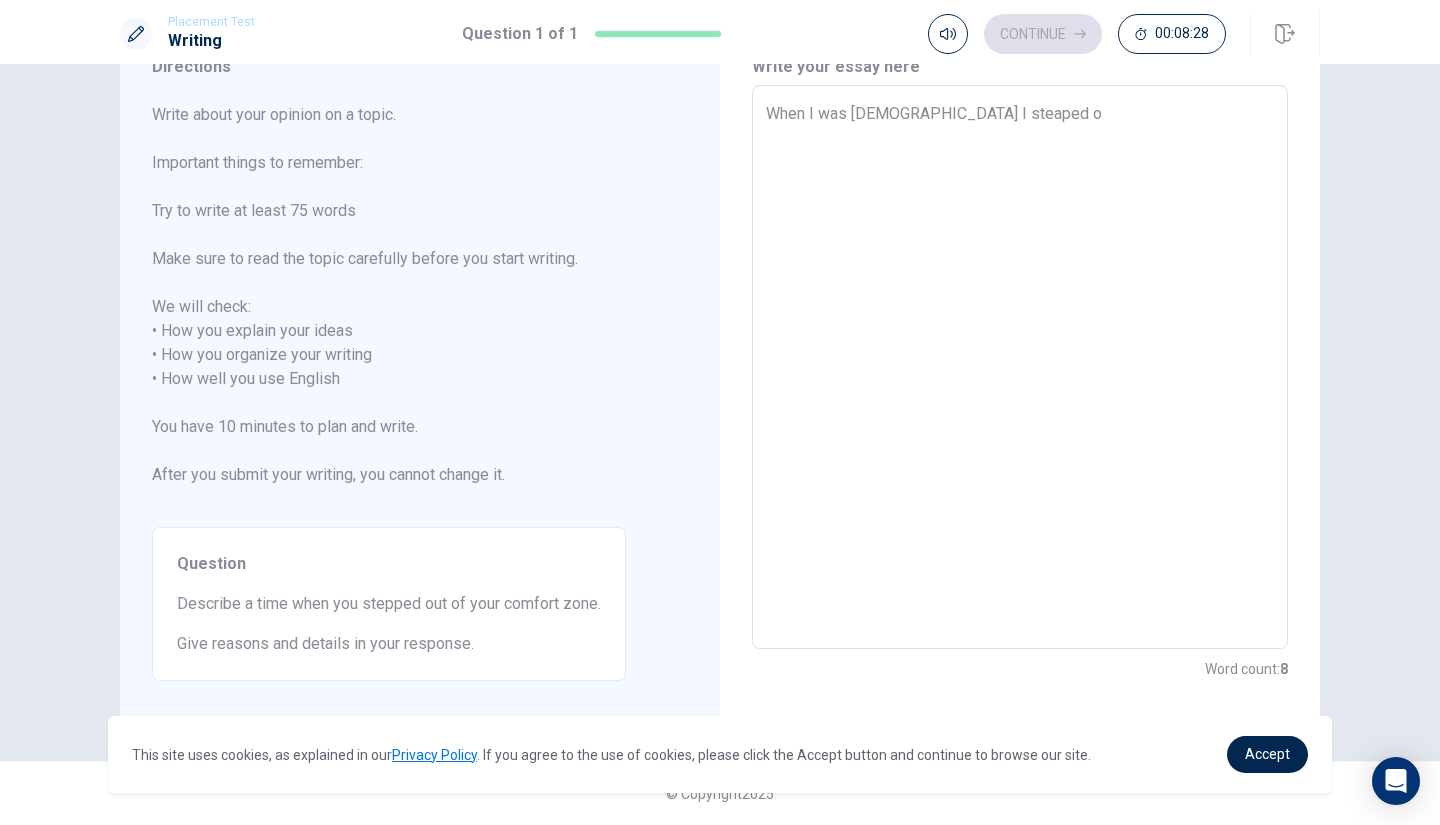 type on "x" 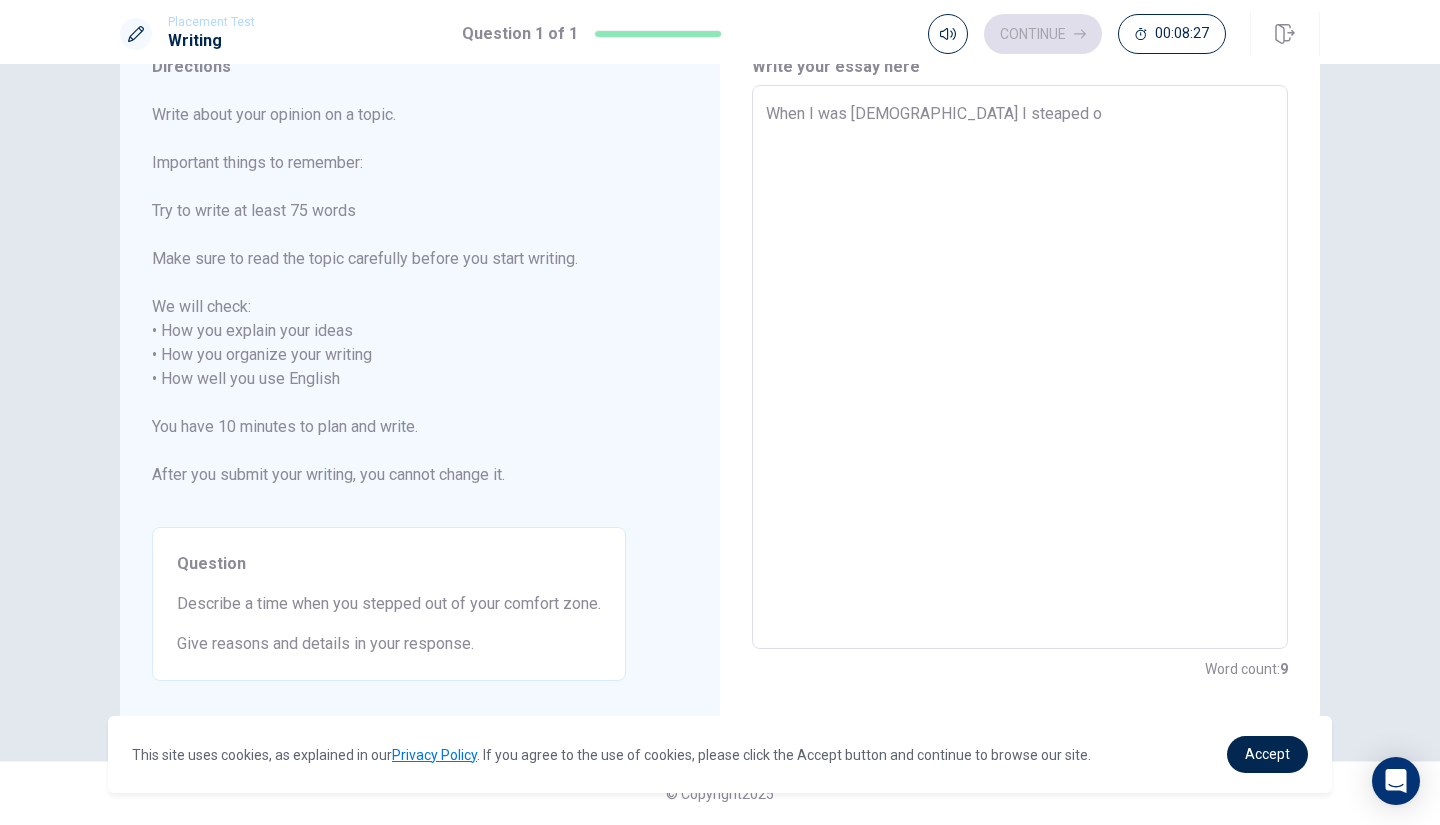 type on "When I was [DEMOGRAPHIC_DATA] I steaped ou" 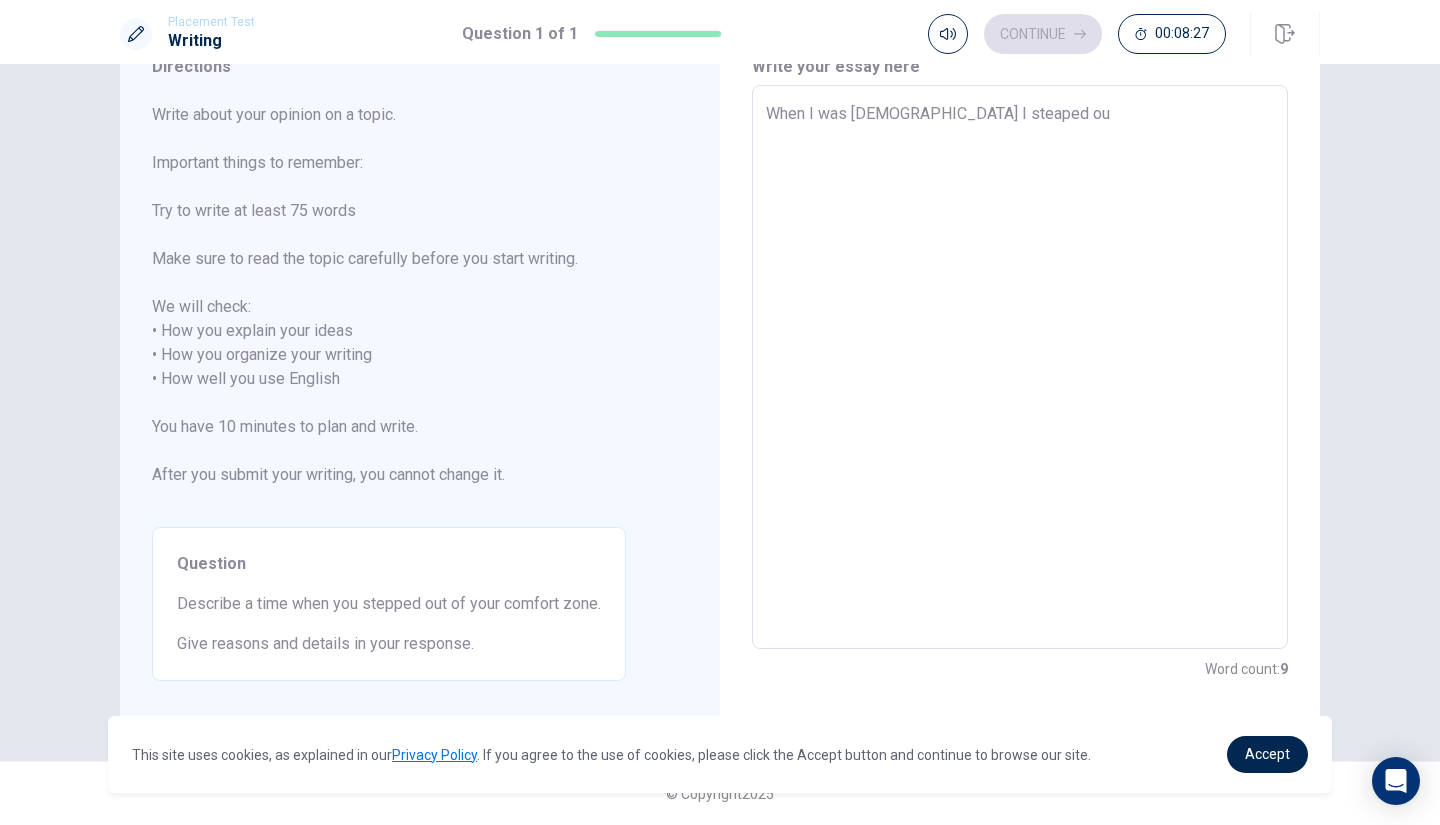 type on "x" 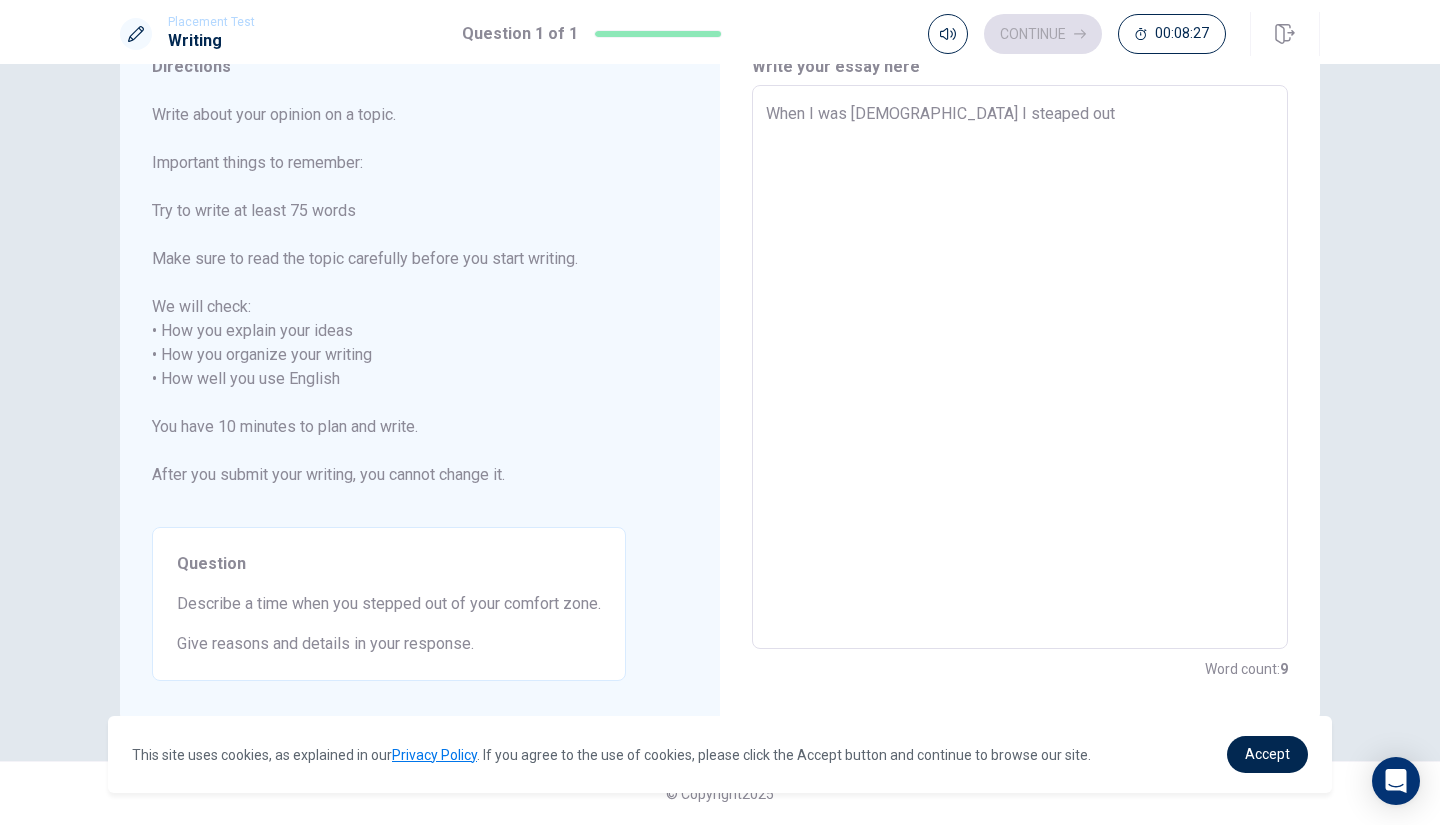 type on "x" 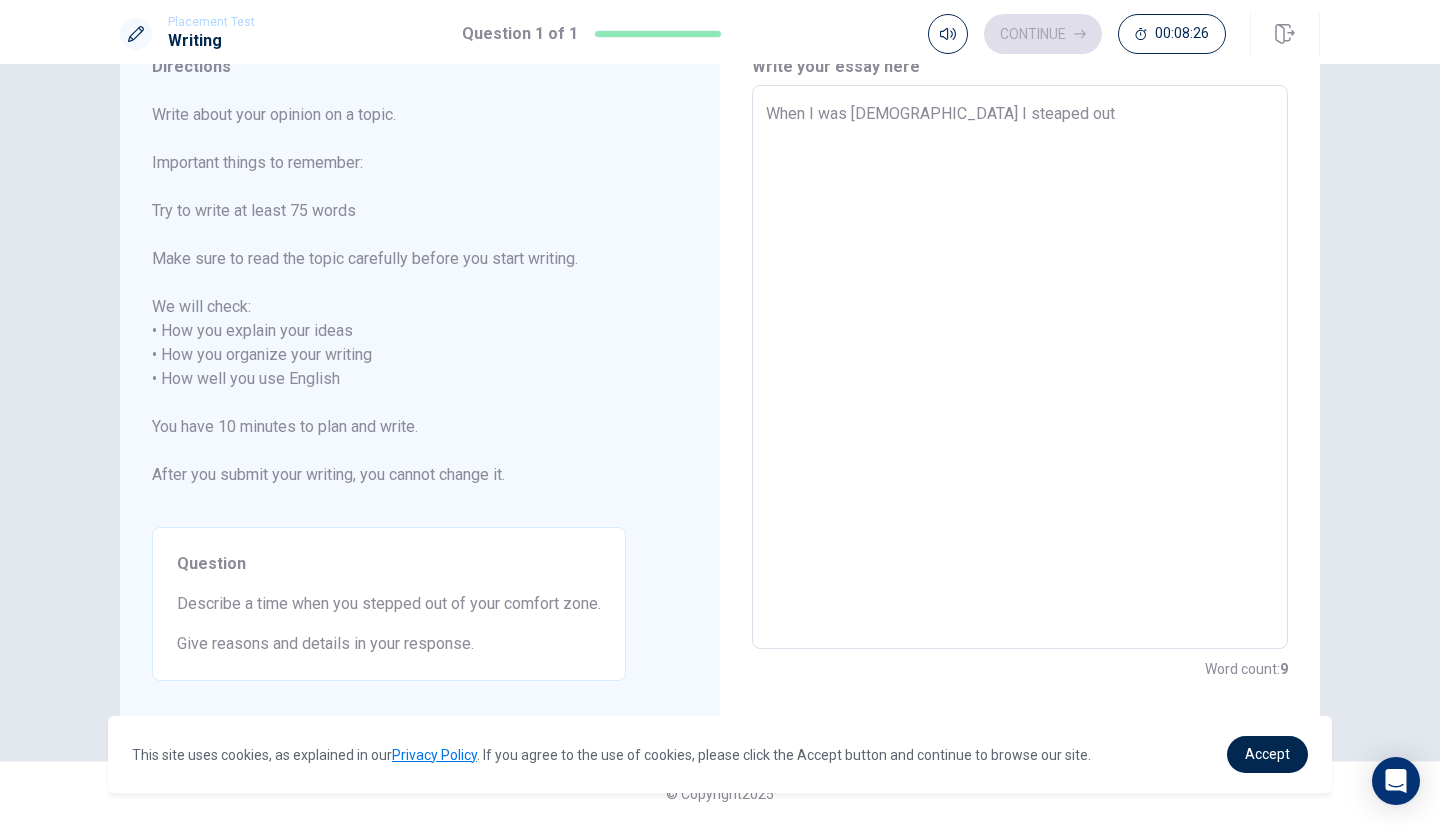 type on "When I was [DEMOGRAPHIC_DATA] I steaped out o" 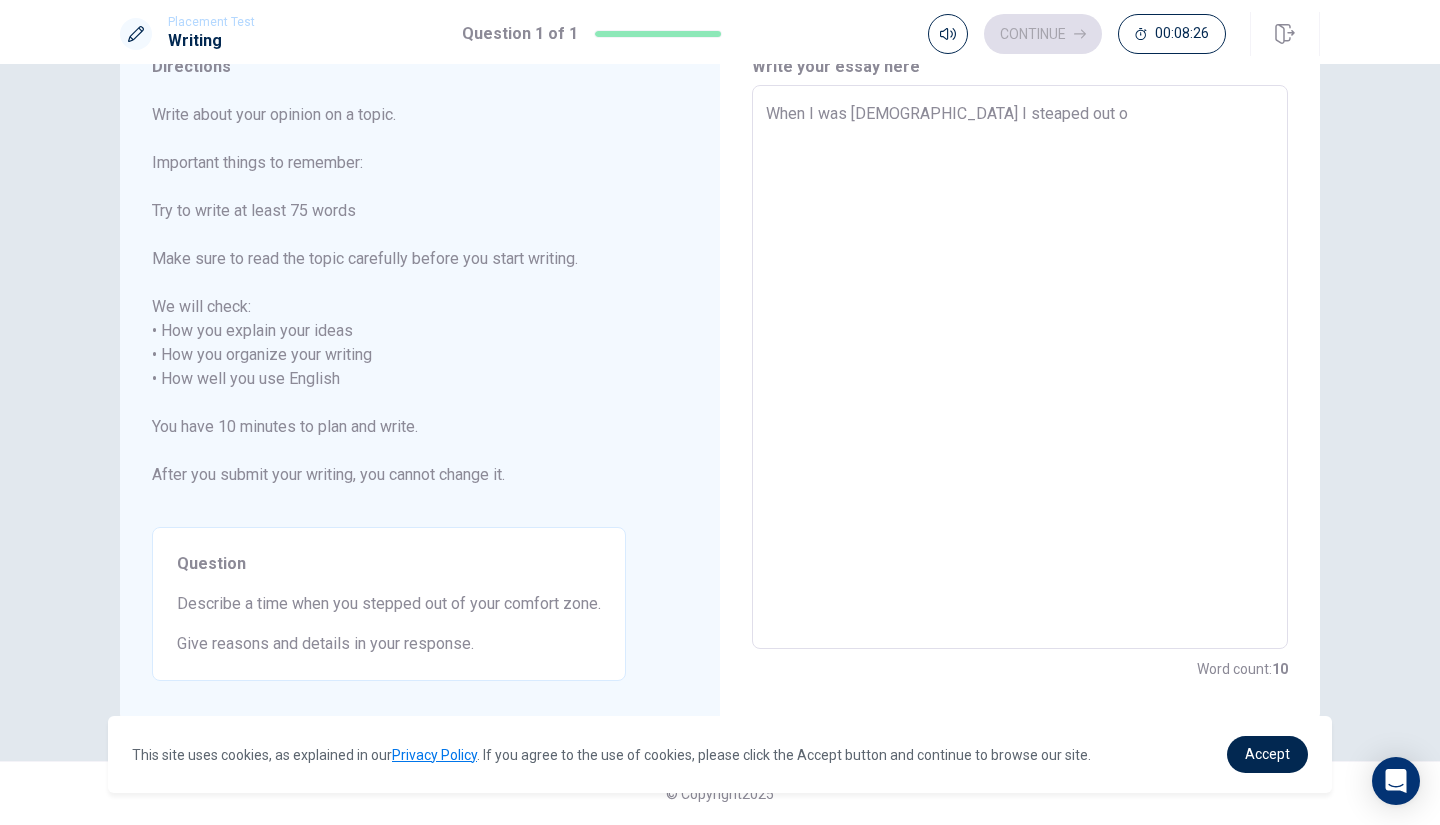 type on "x" 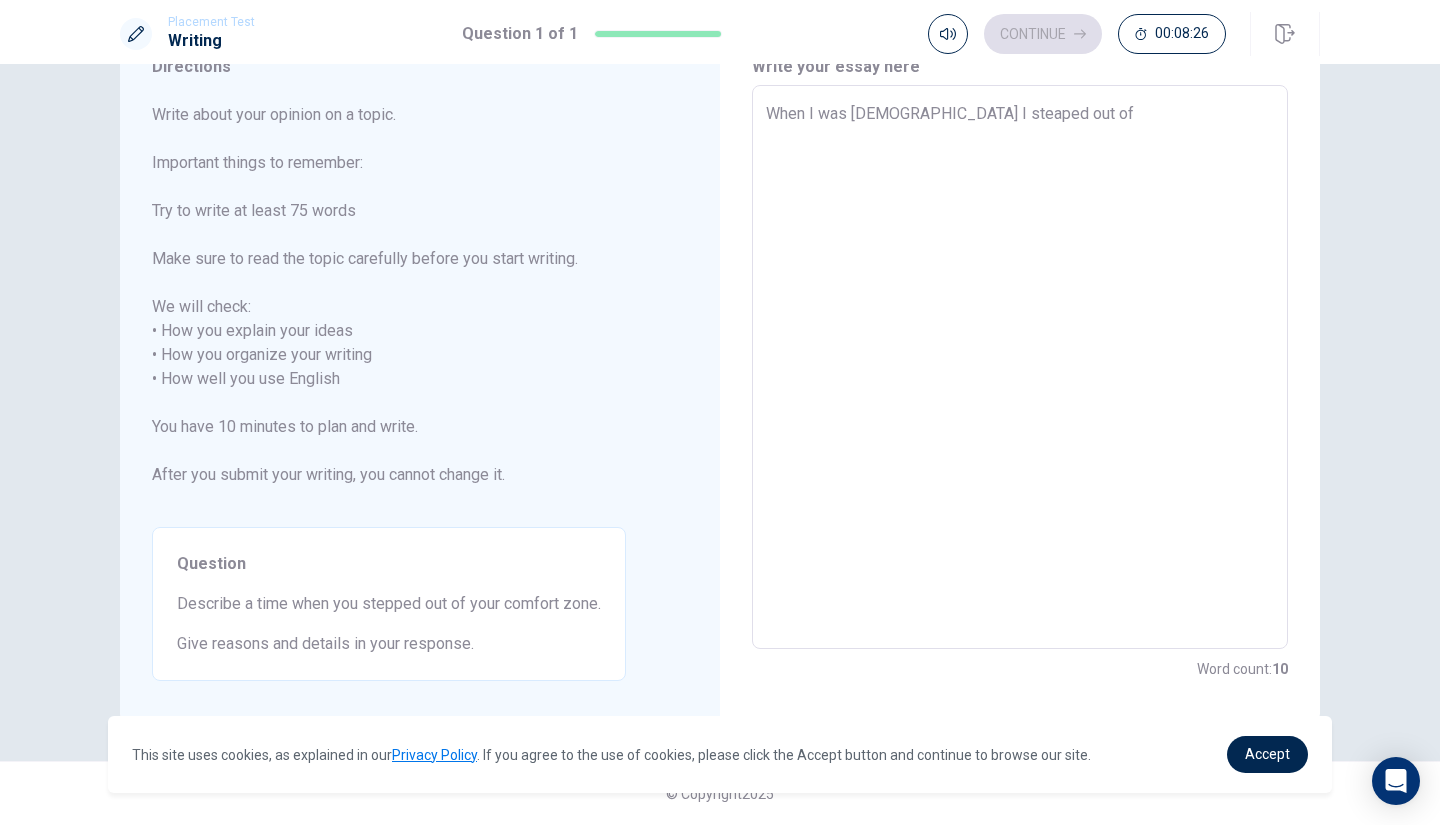 type on "x" 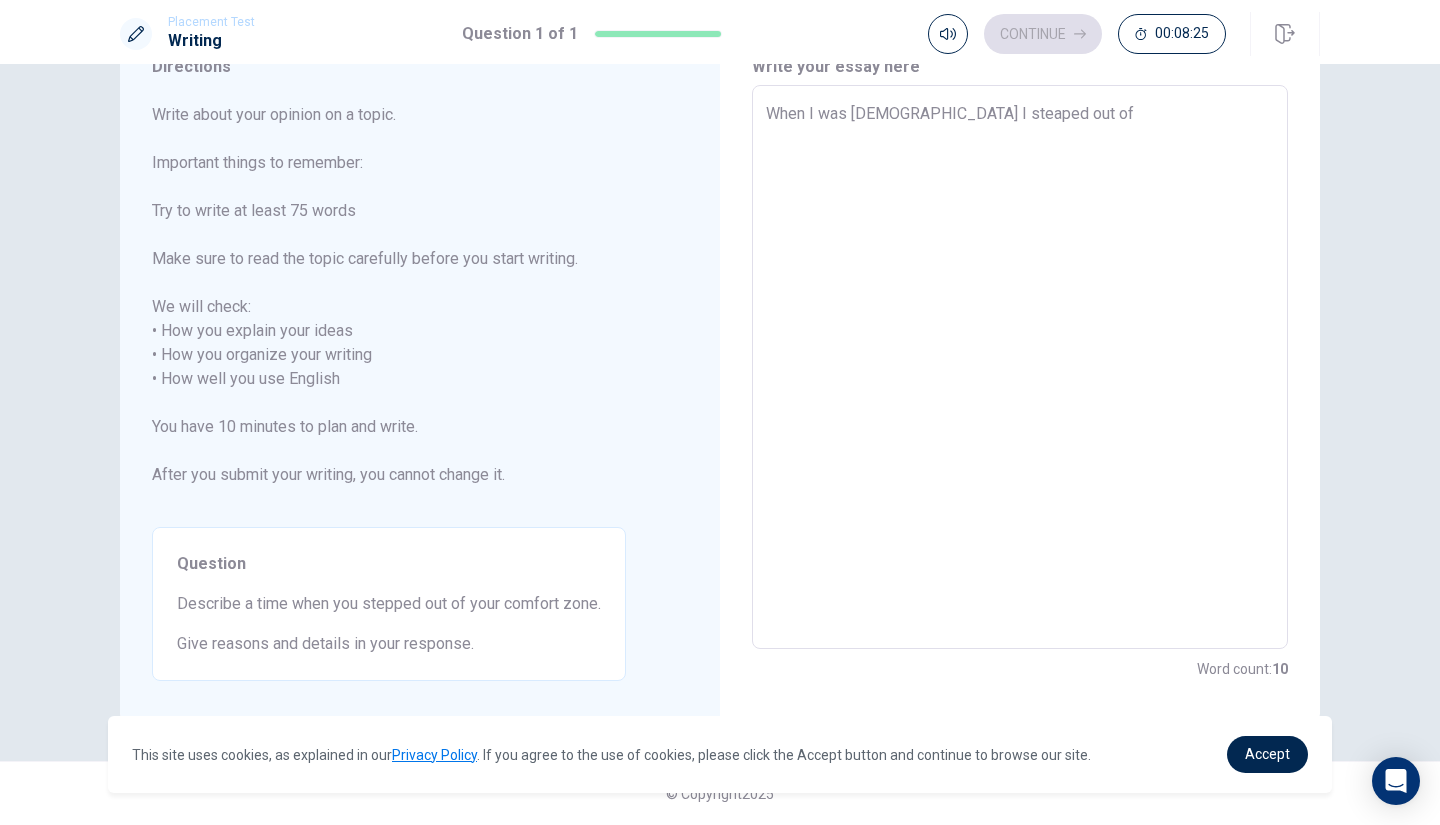type on "When I was [DEMOGRAPHIC_DATA] I steaped out of" 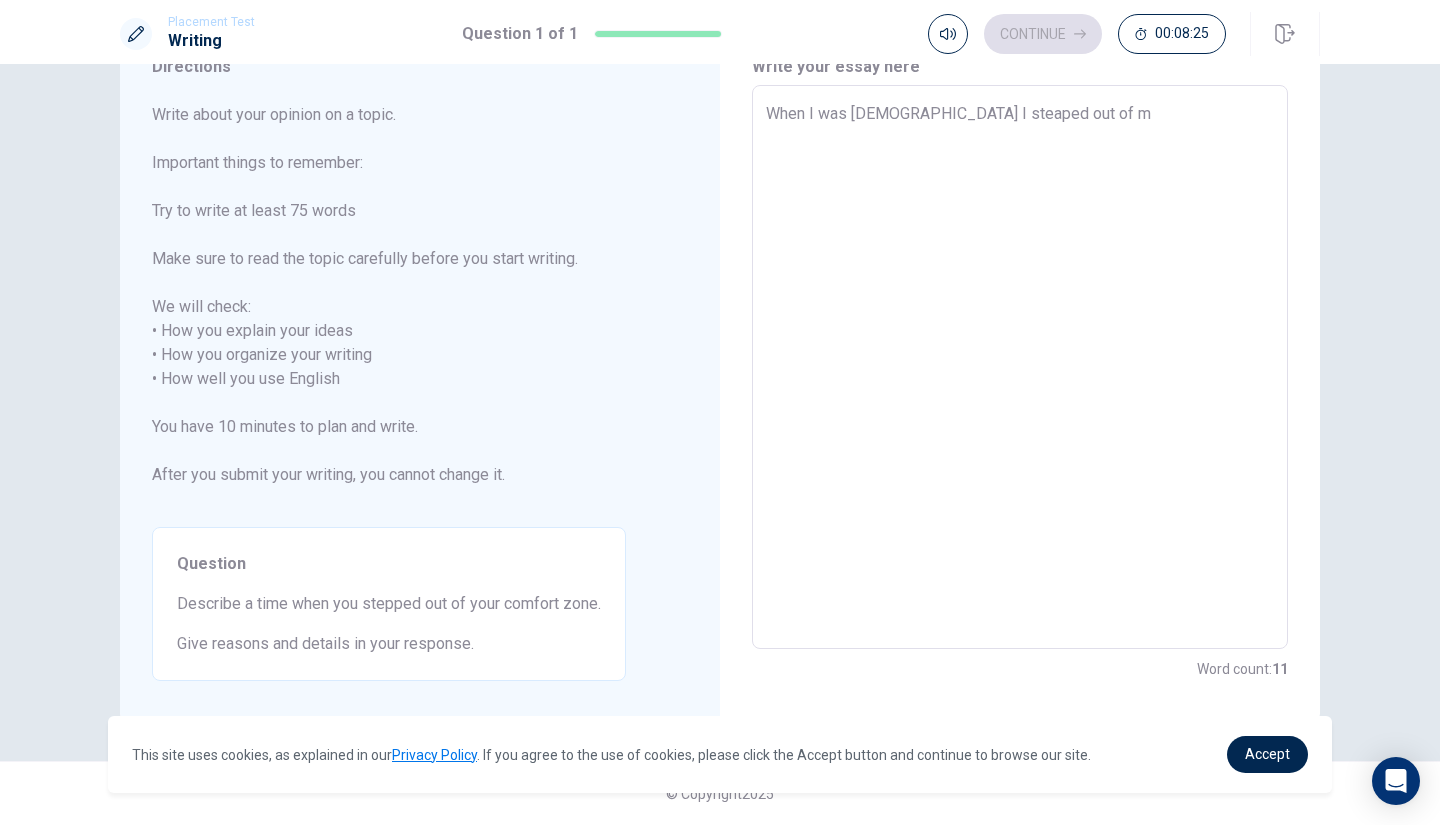 type on "x" 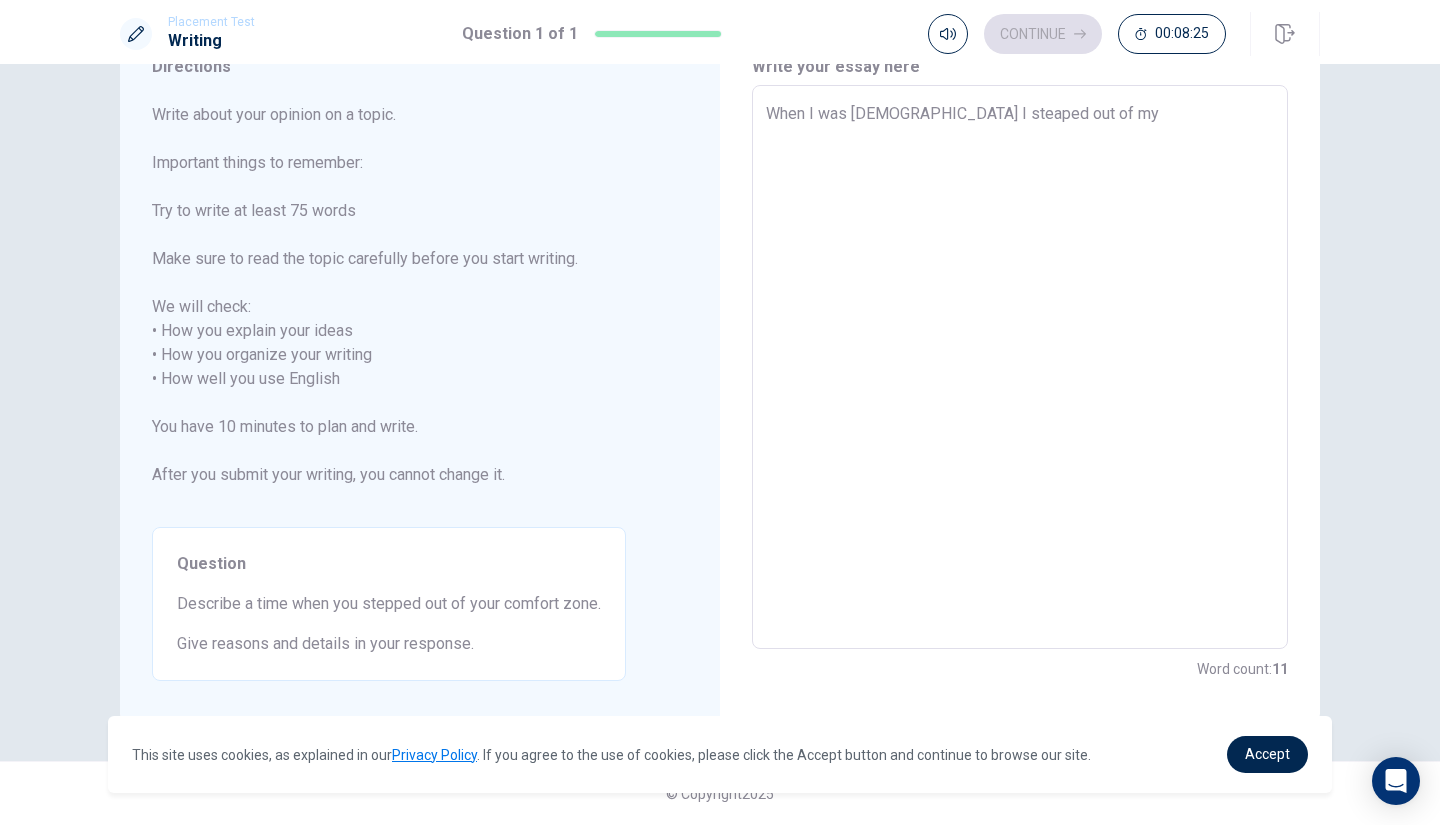 type on "x" 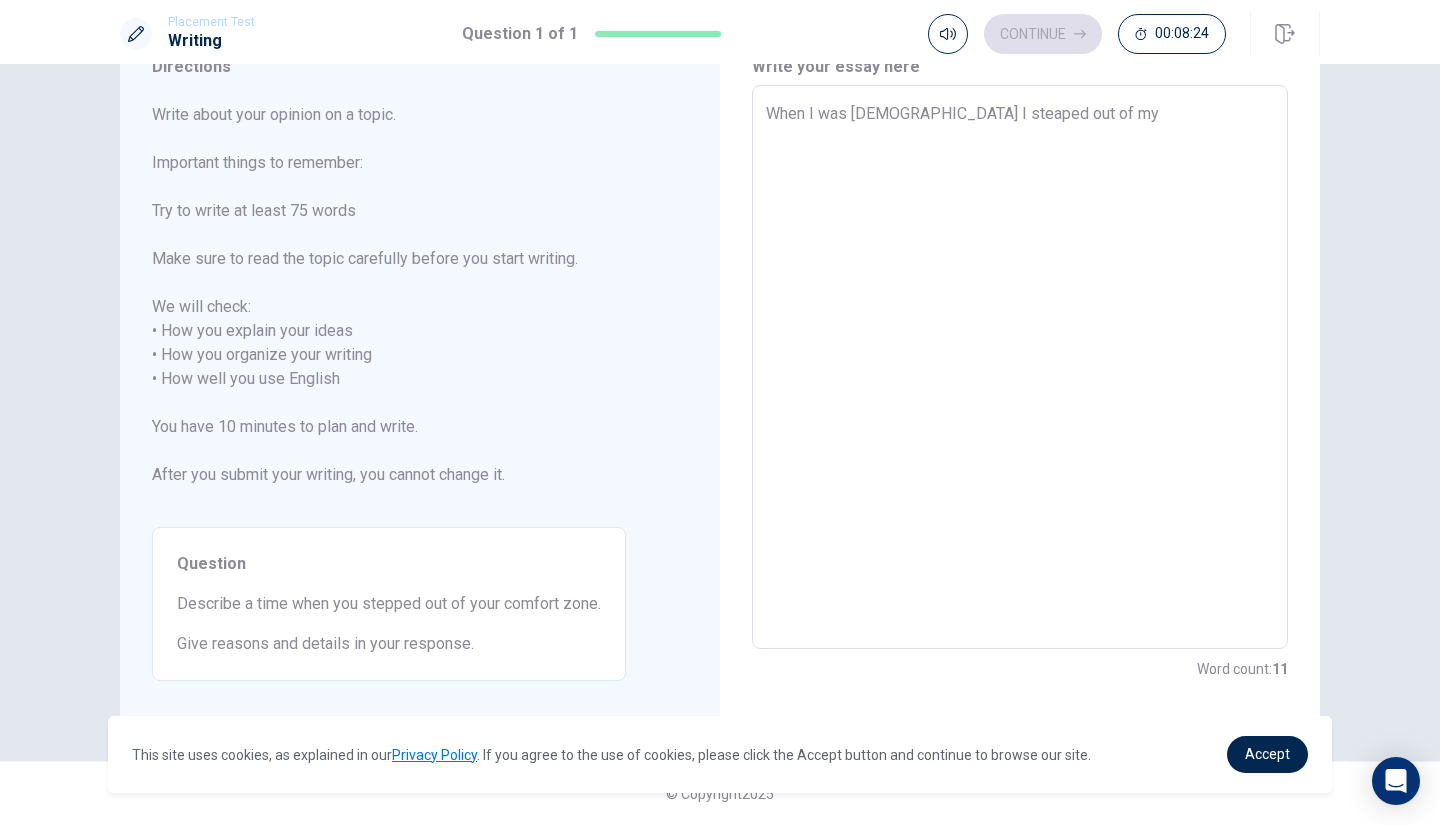 type on "When I was [DEMOGRAPHIC_DATA] I steaped out of my" 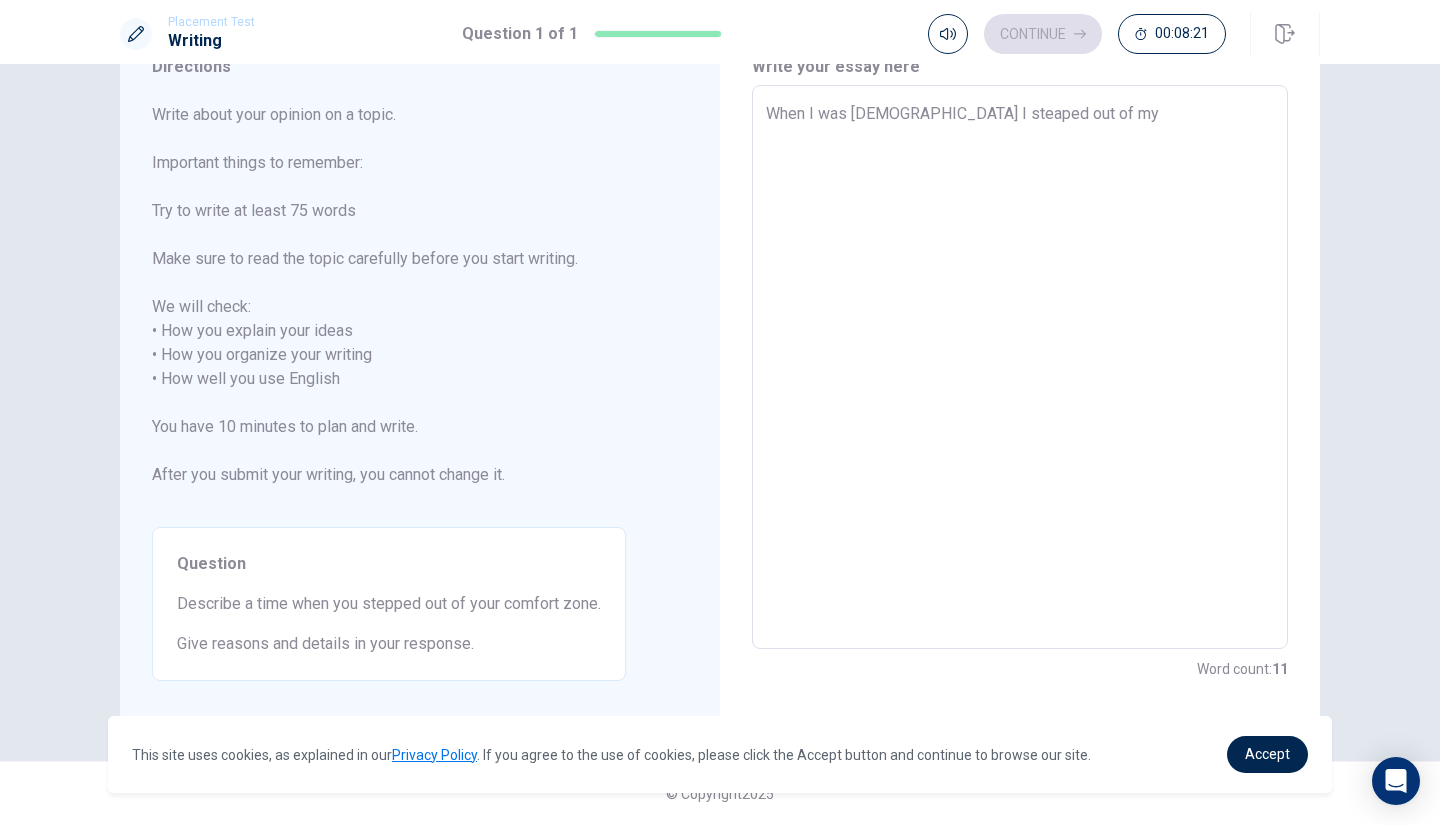 type on "x" 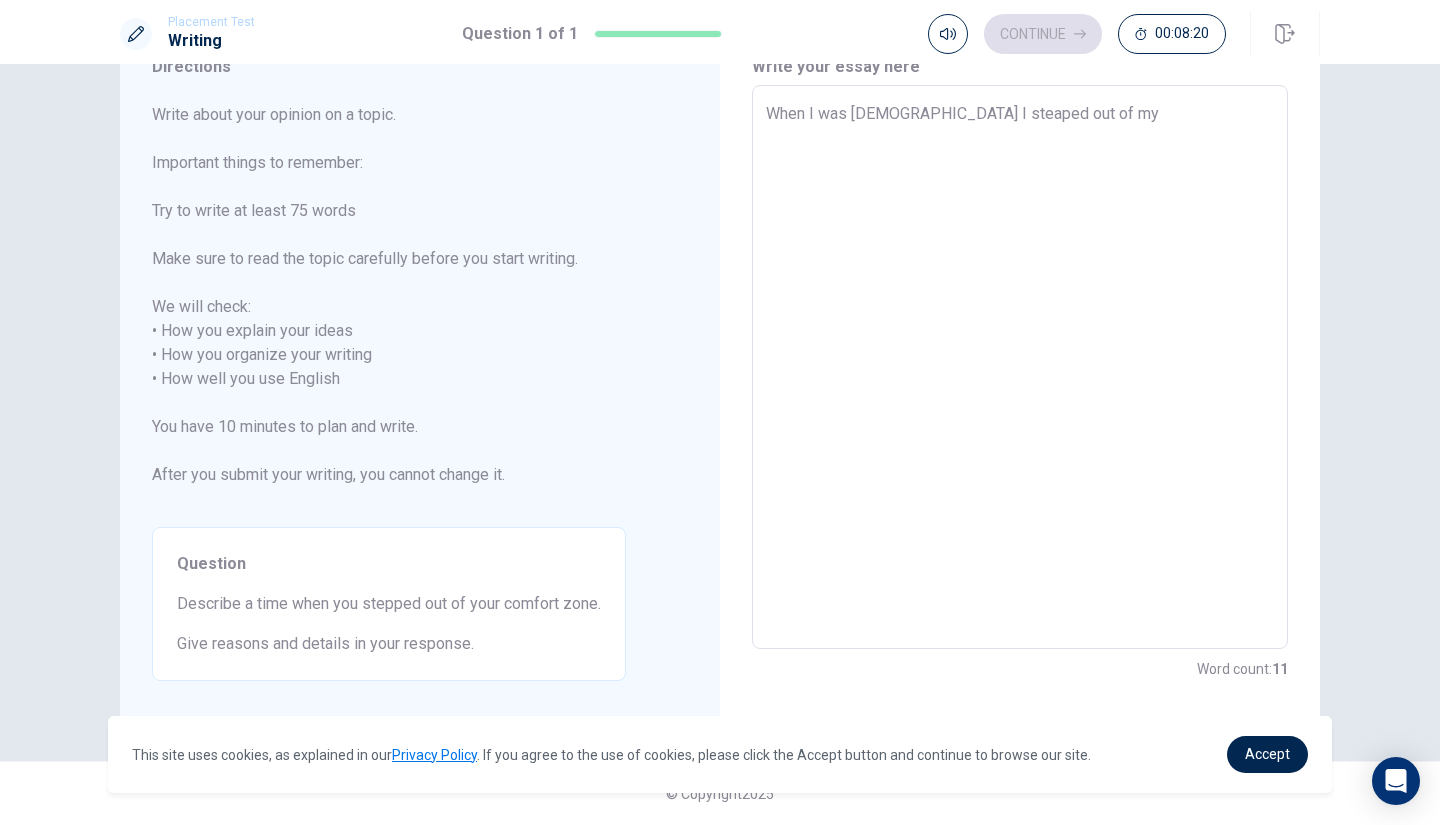 type on "When I was [DEMOGRAPHIC_DATA] I steaped out of my" 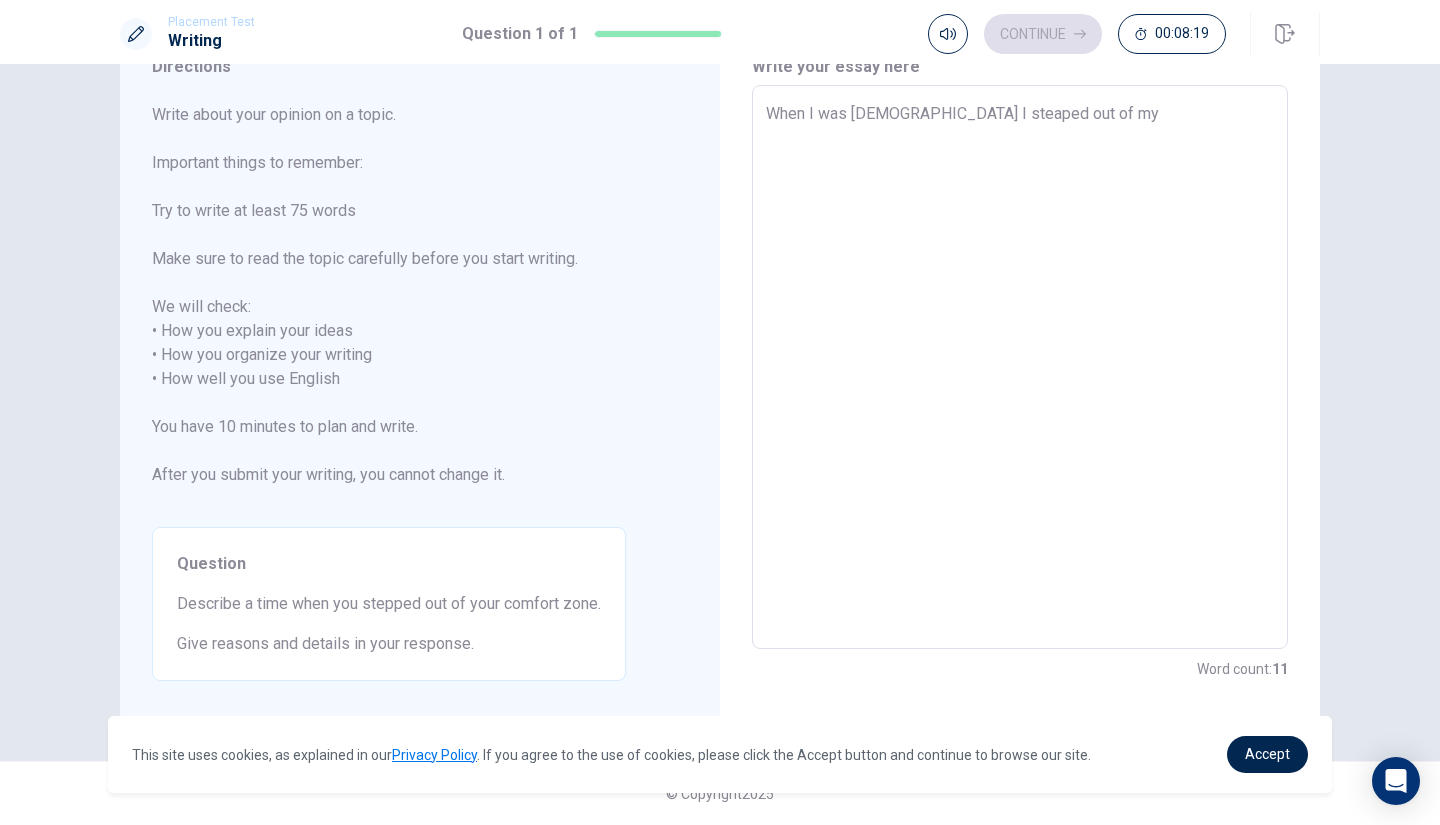 type on "When I was [DEMOGRAPHIC_DATA] I steaped out of my" 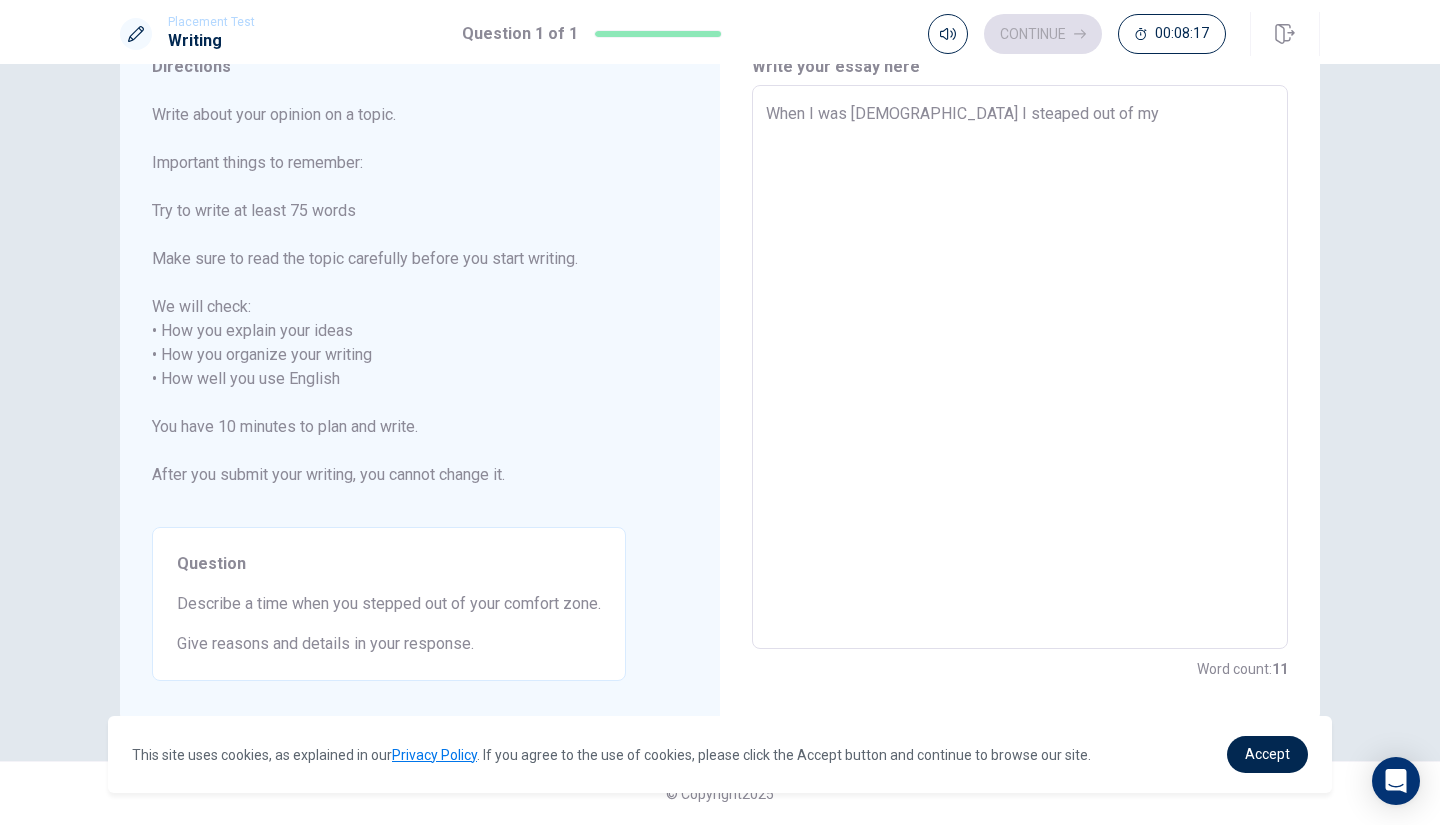 type on "x" 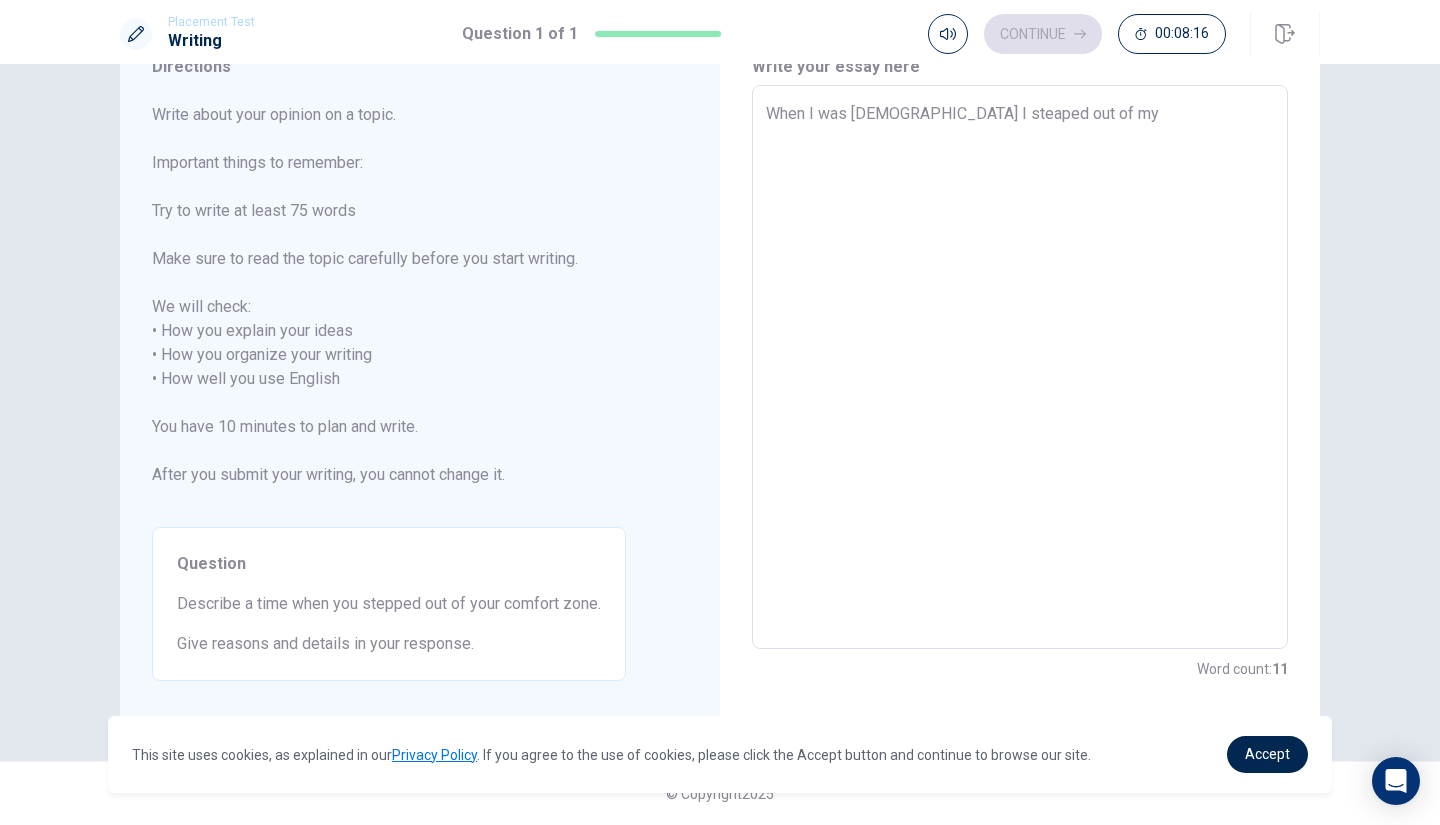type on "When I was [DEMOGRAPHIC_DATA] I steaped out of my" 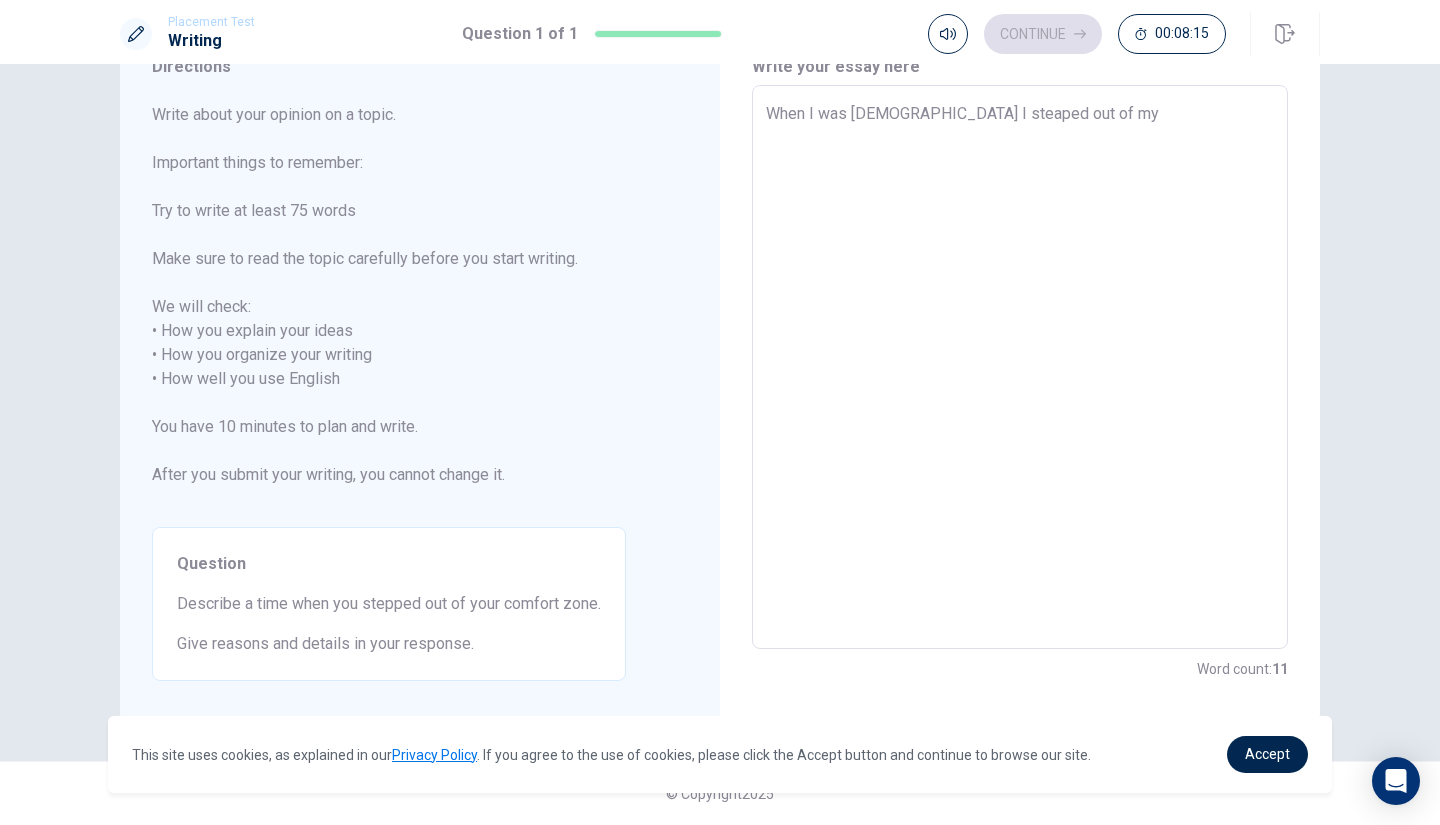 type on "x" 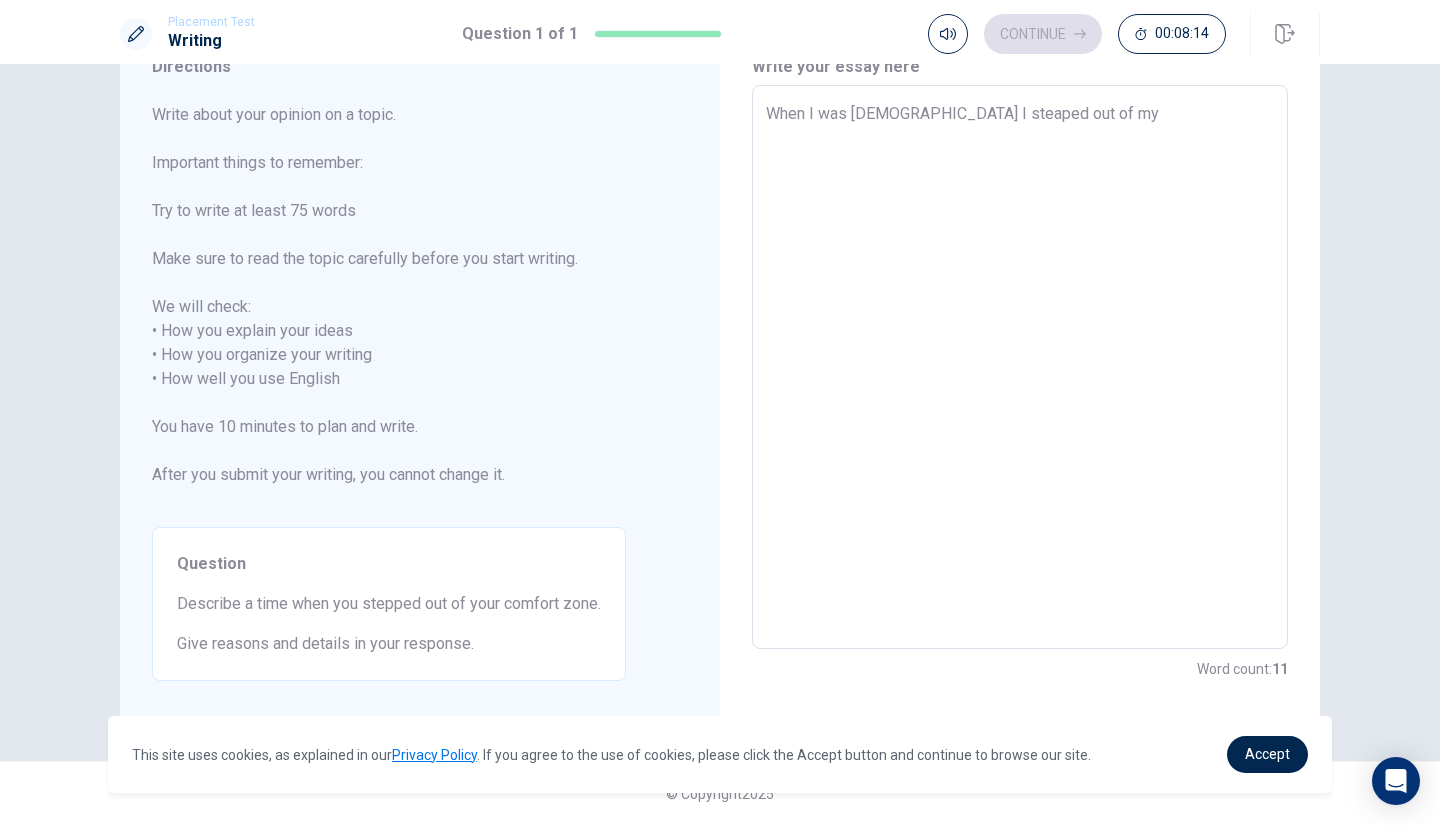 type on "When I was 4 years,  ld I steaped out of my" 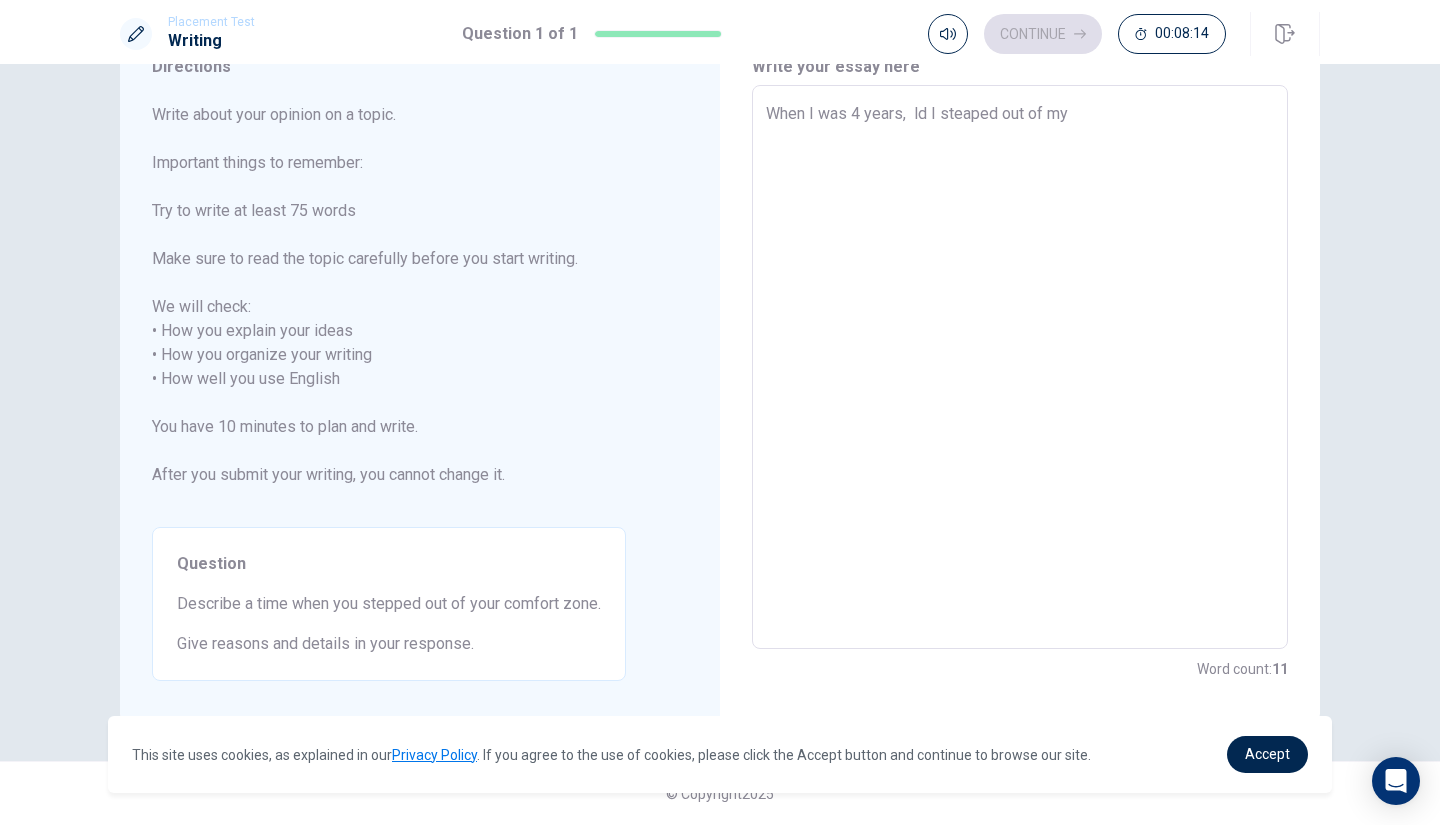 type on "x" 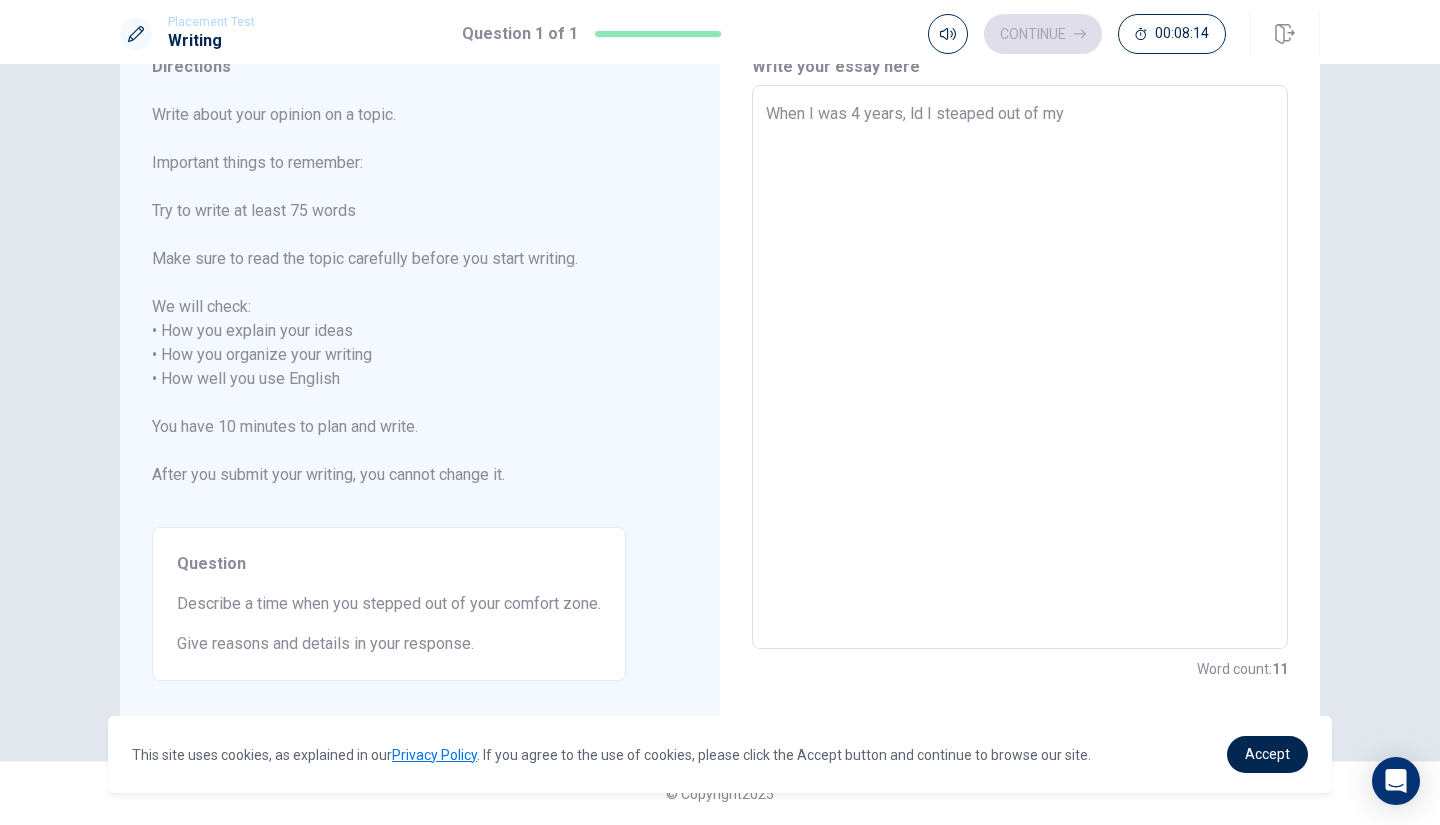 type on "x" 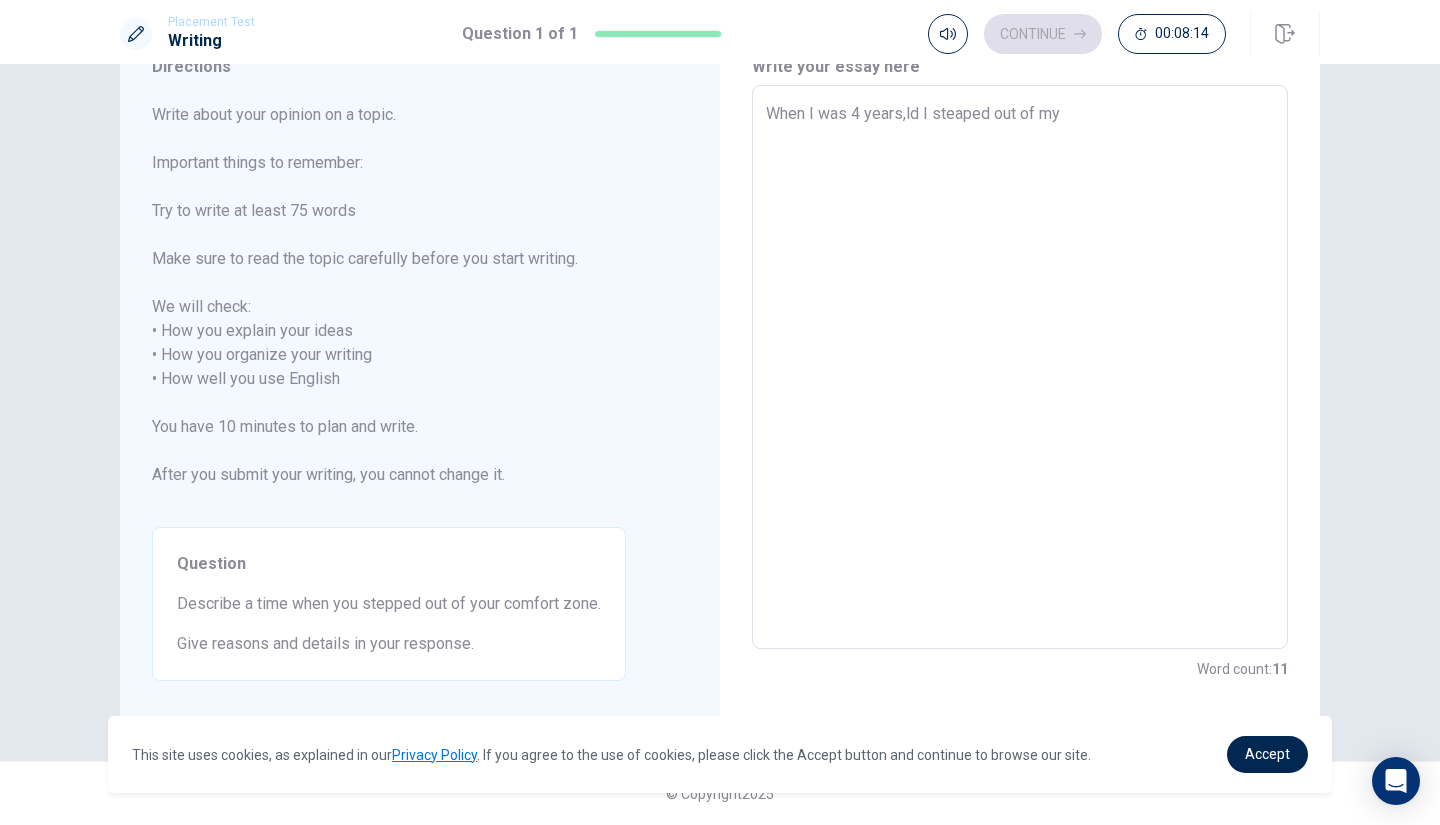 type on "x" 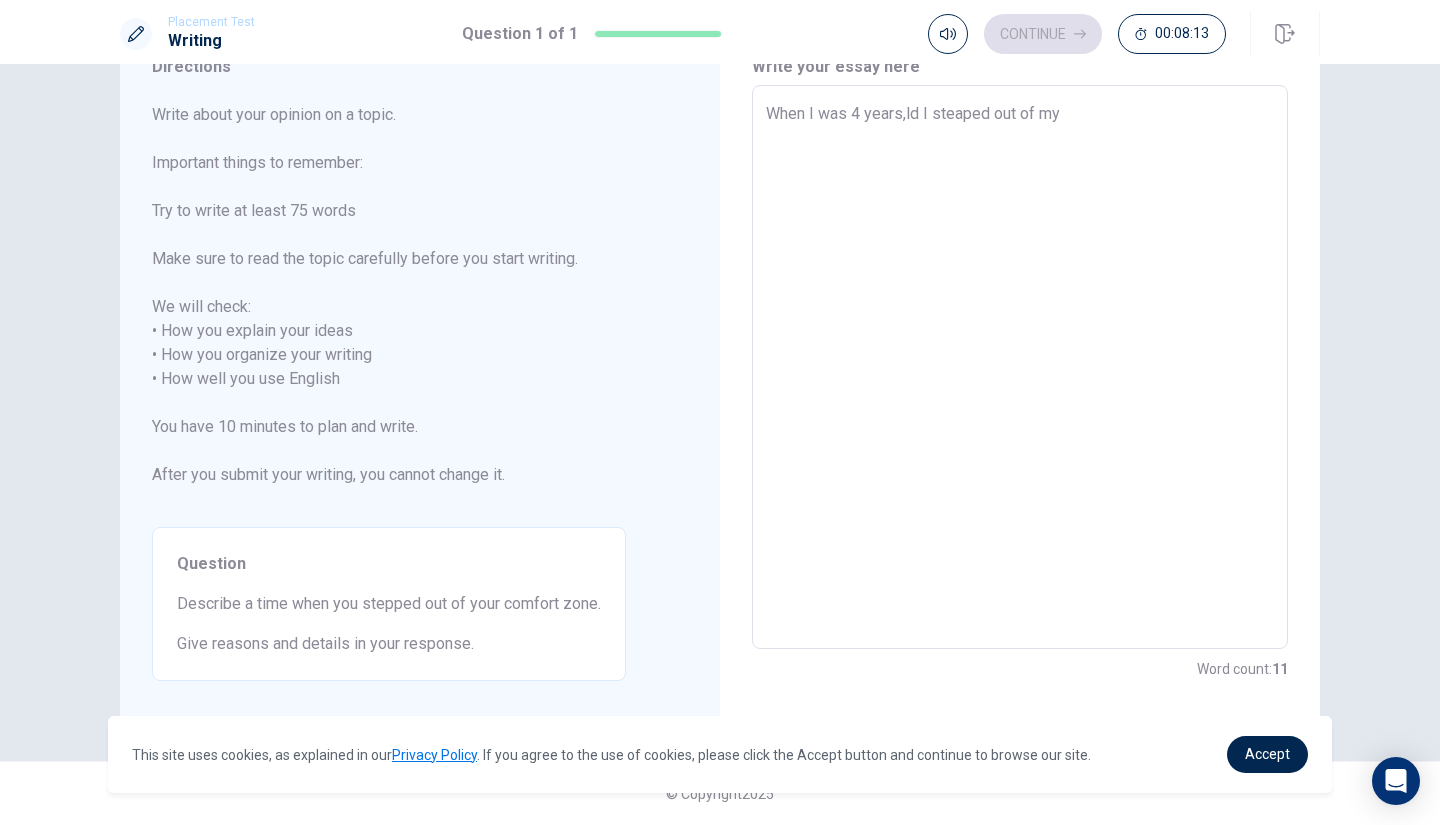 type on "When I was 4 yearsld I steaped out of my" 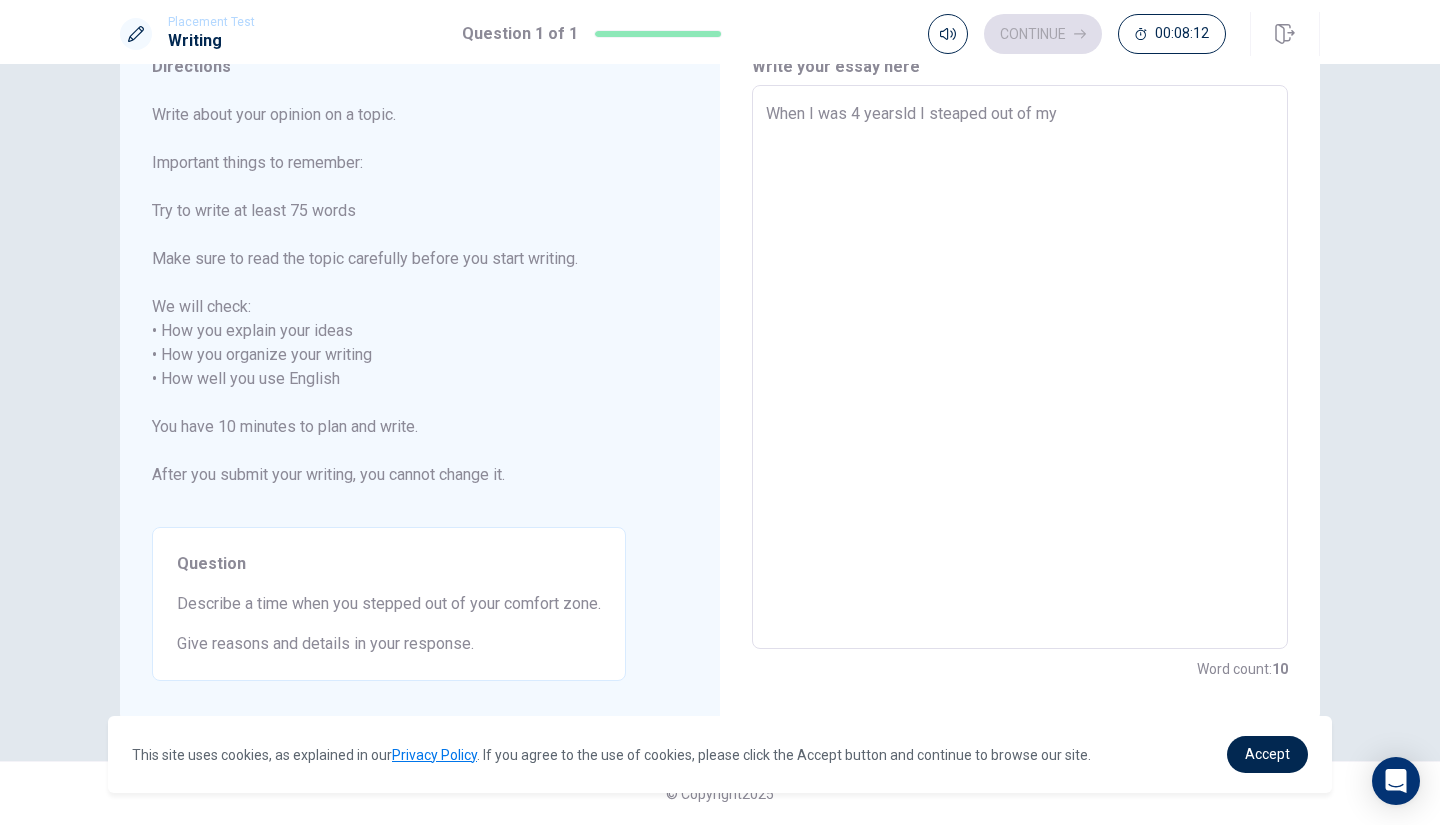 type on "x" 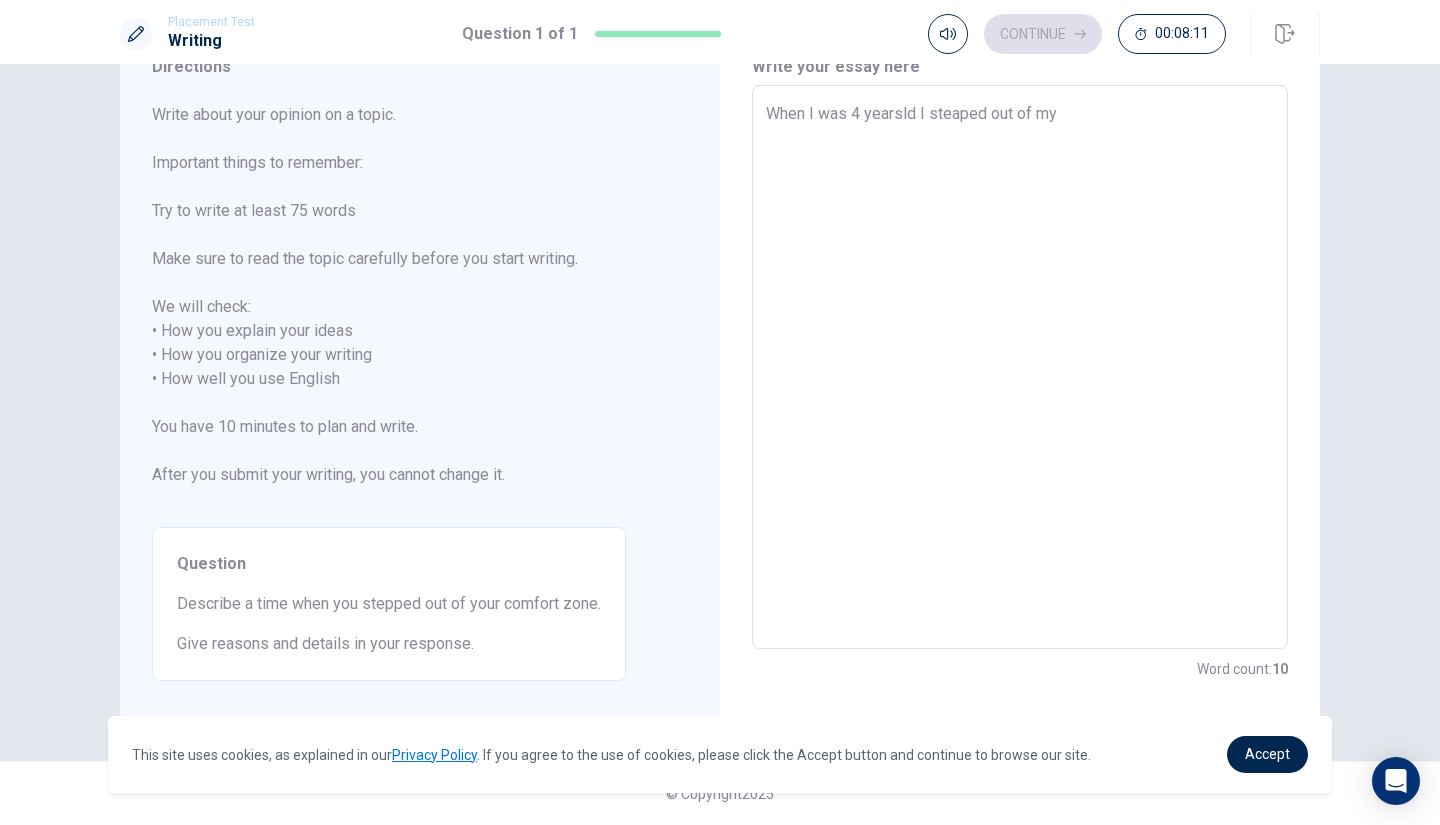 type on "When I was 4 years ld I steaped out of my" 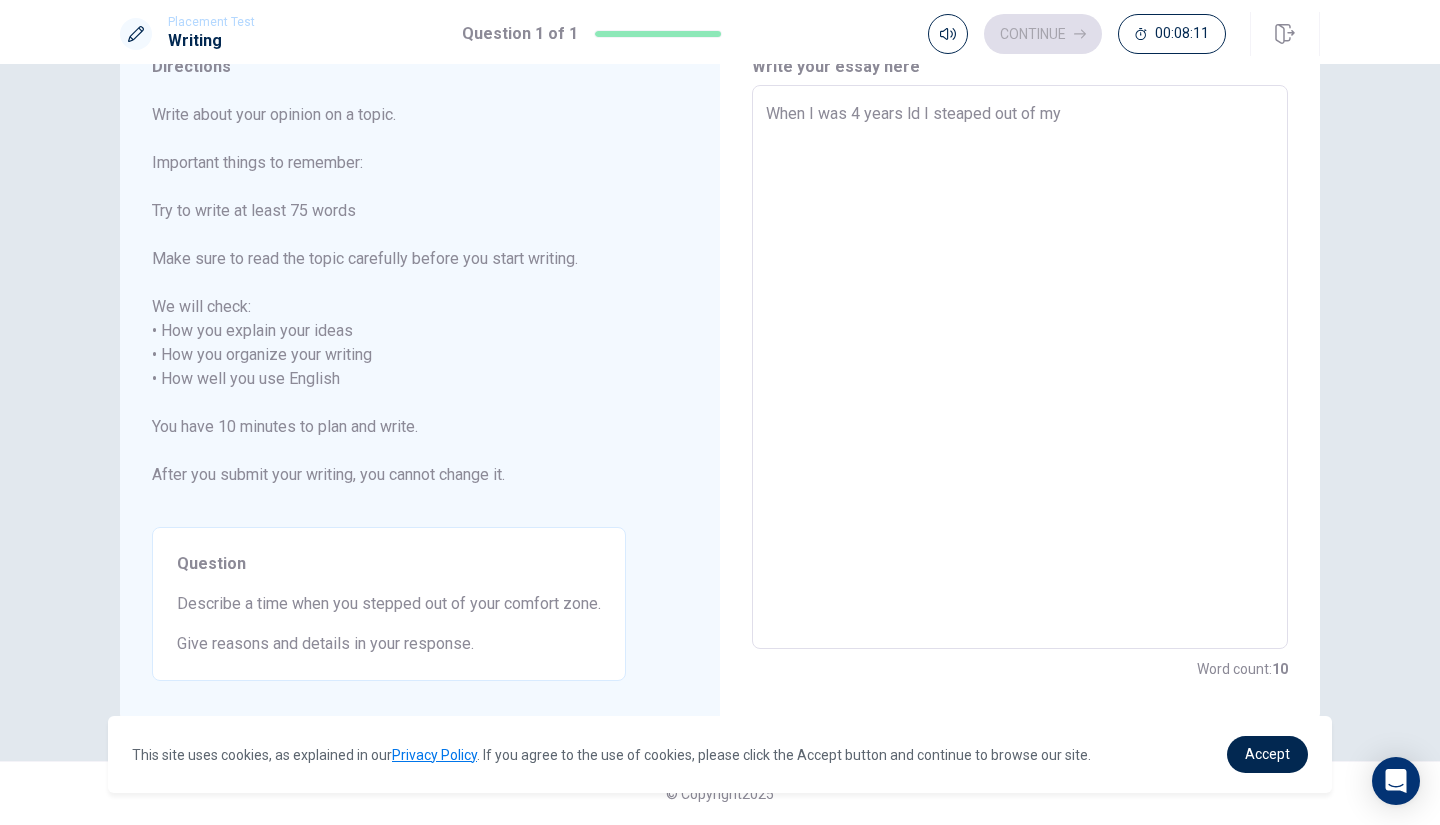 type on "x" 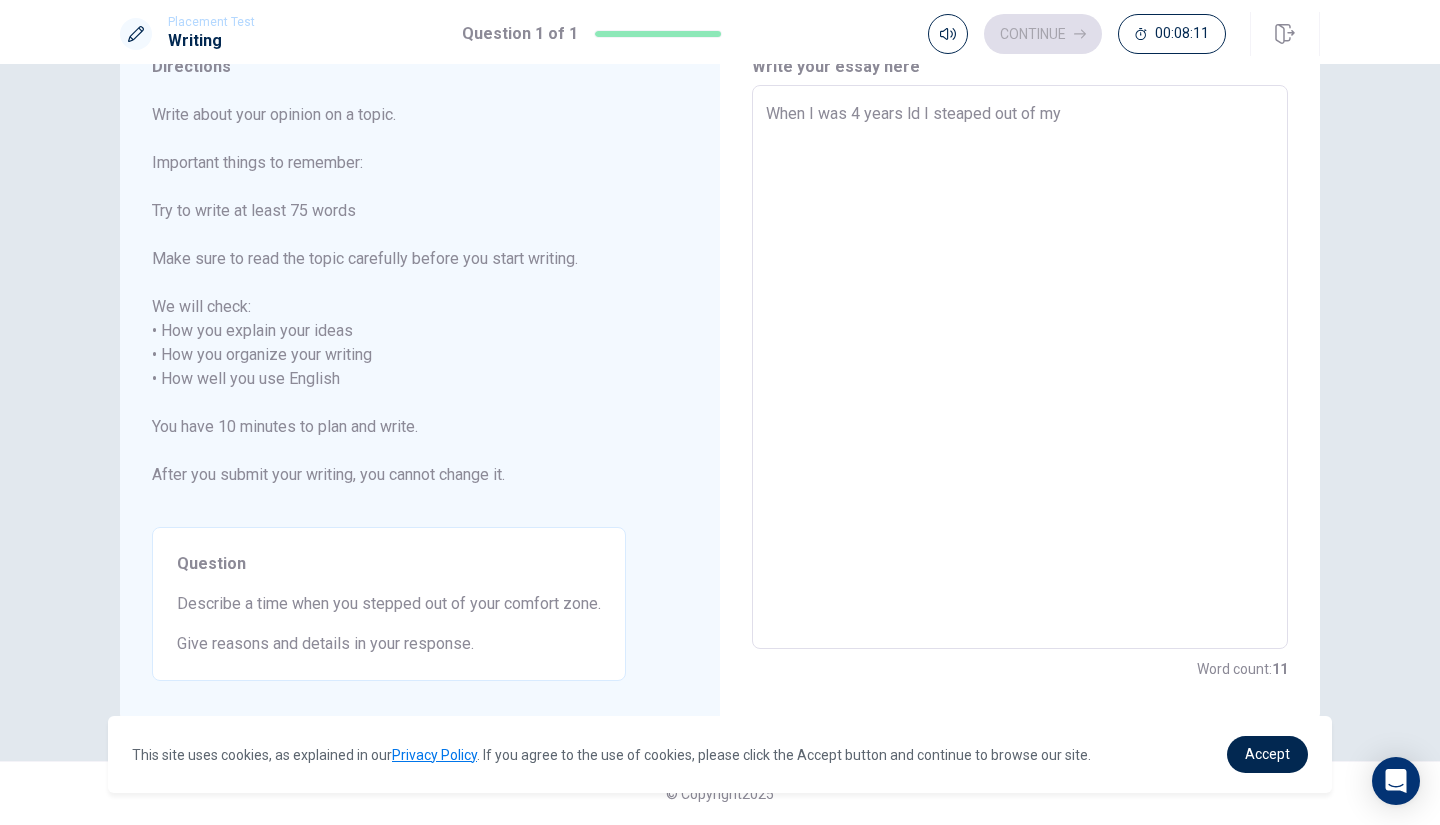 type on "When I was [DEMOGRAPHIC_DATA] I steaped out of my" 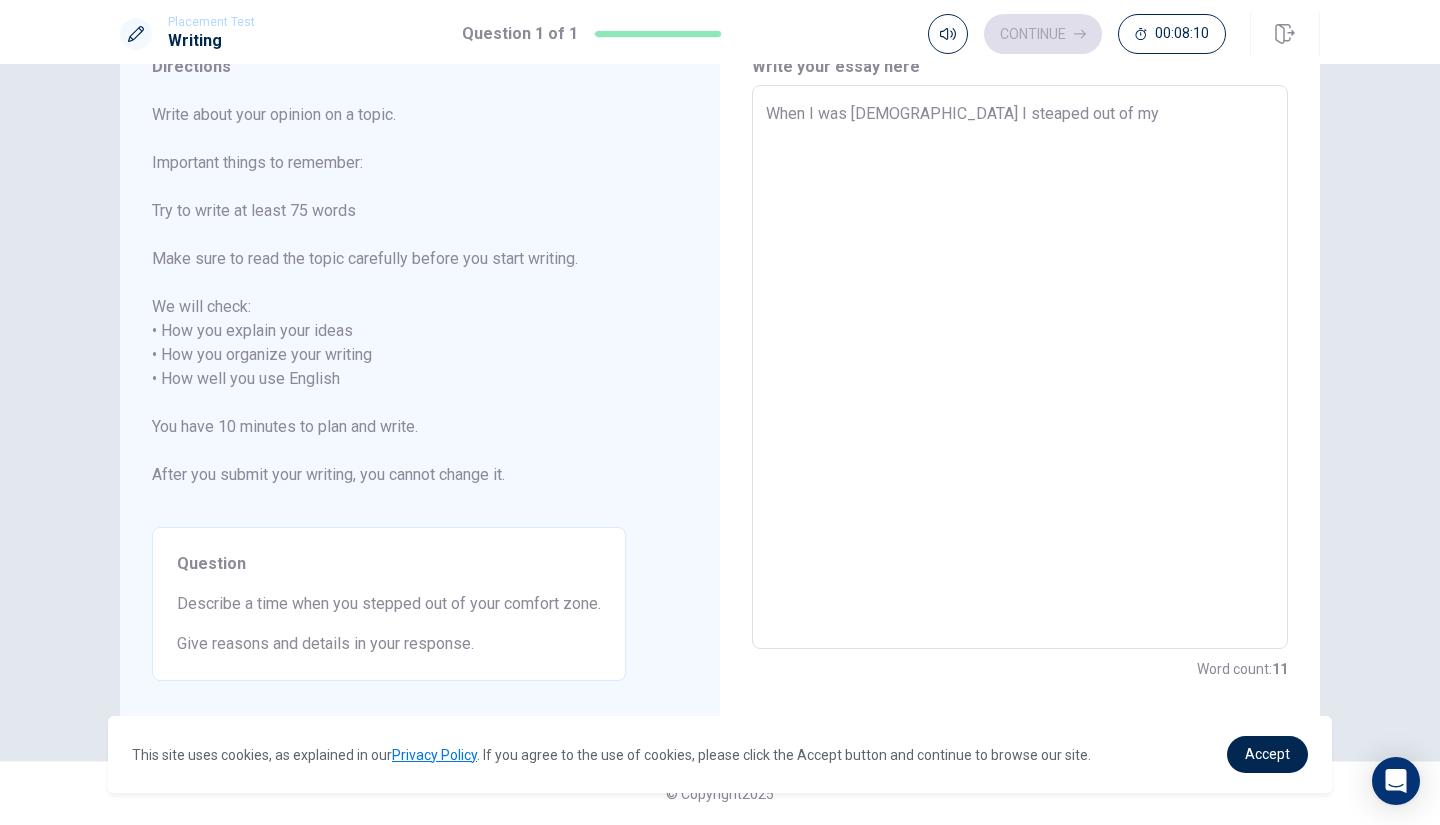 type on "x" 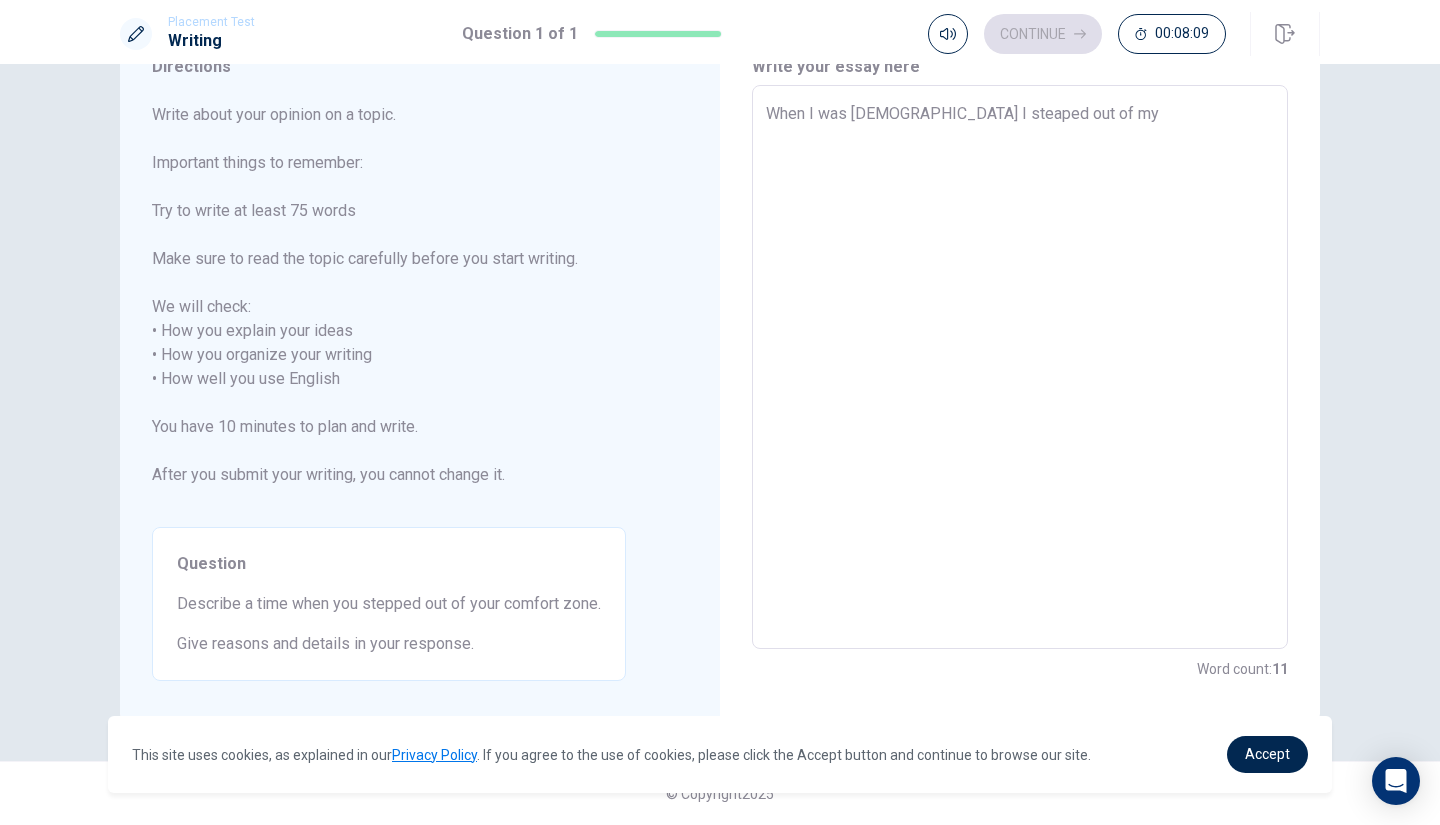 type on "When I was [DEMOGRAPHIC_DATA], I steaped out of my" 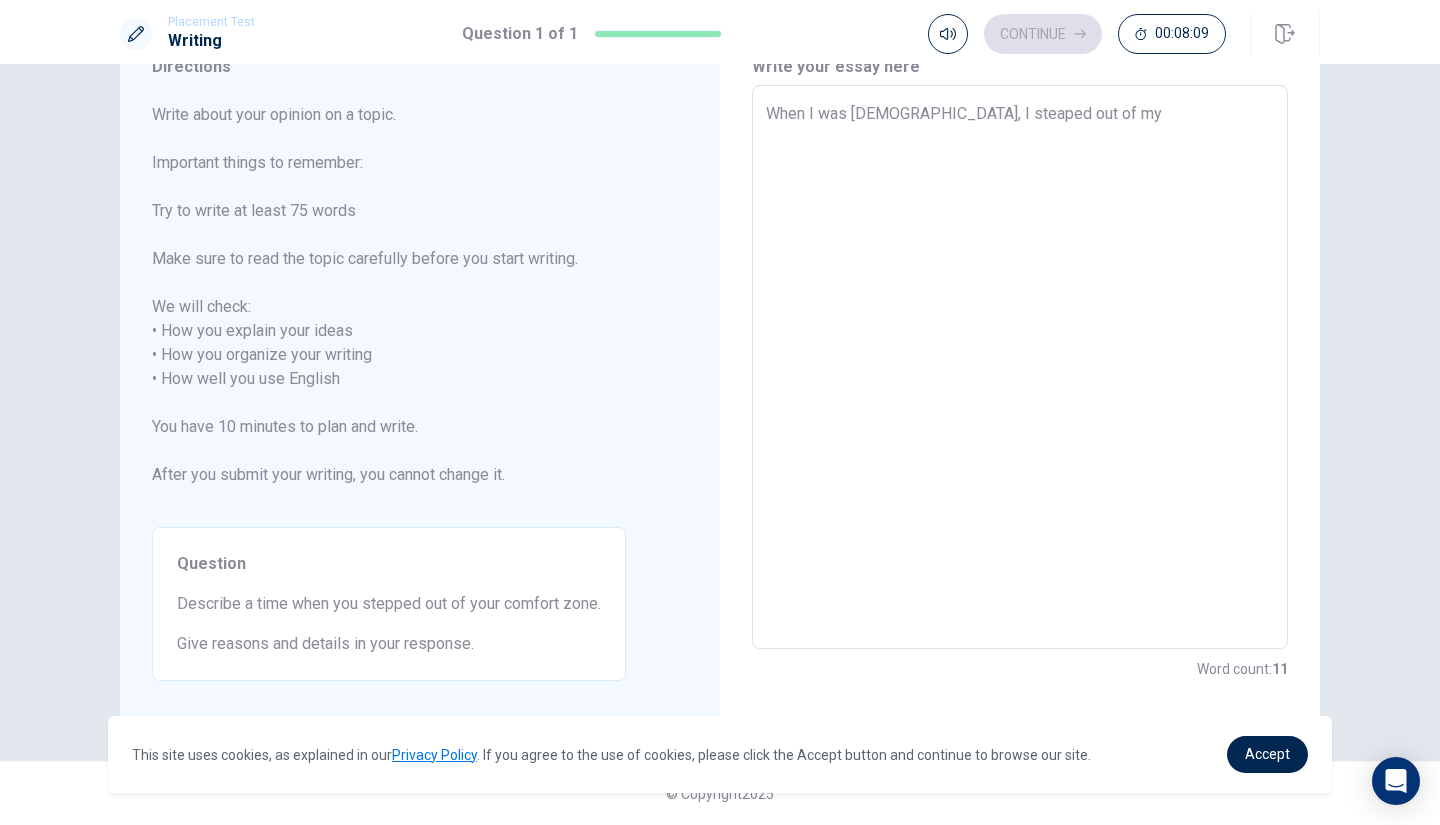 type on "x" 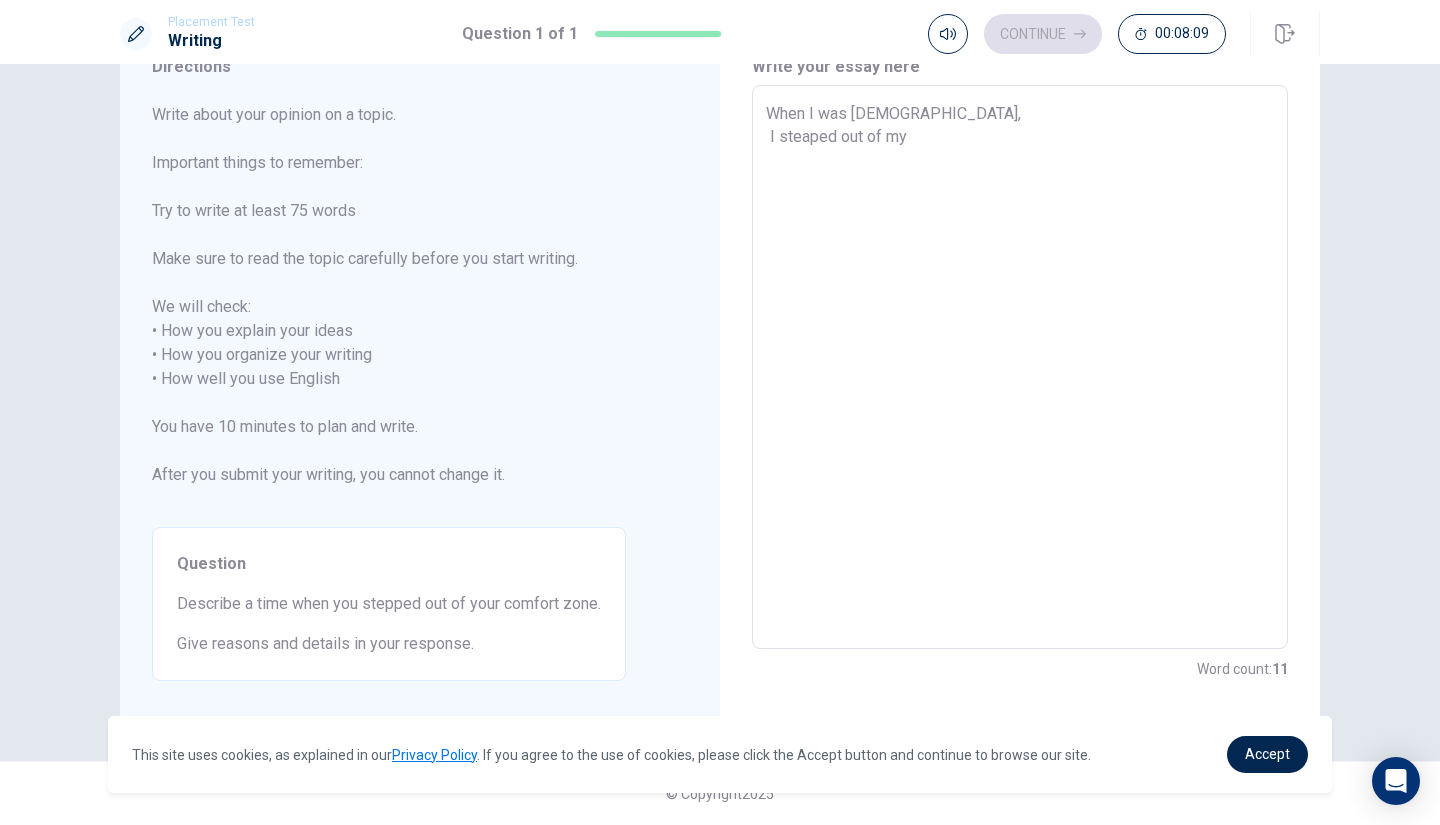 type on "x" 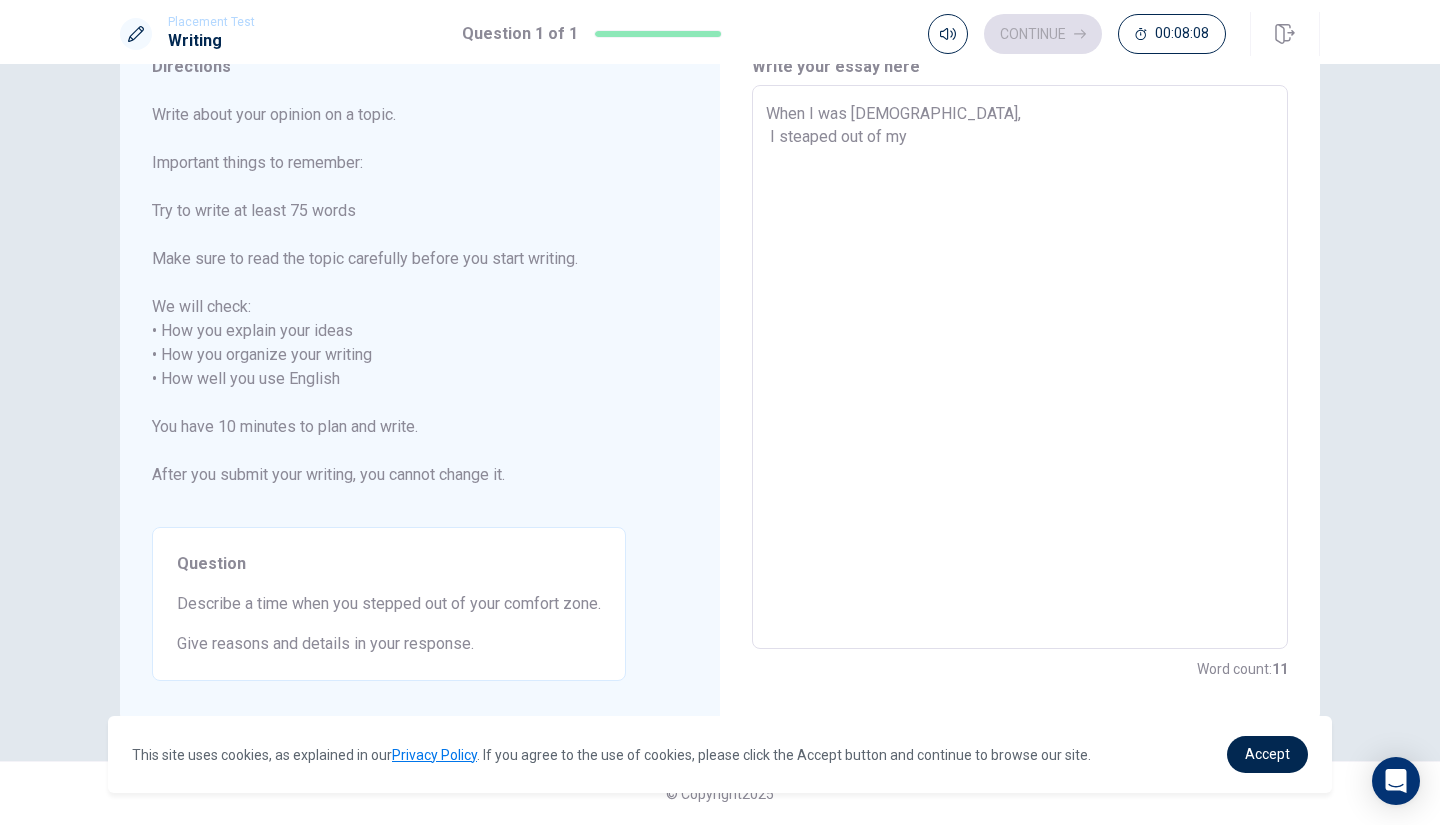 type on "When I was [DEMOGRAPHIC_DATA], I steaped out of my" 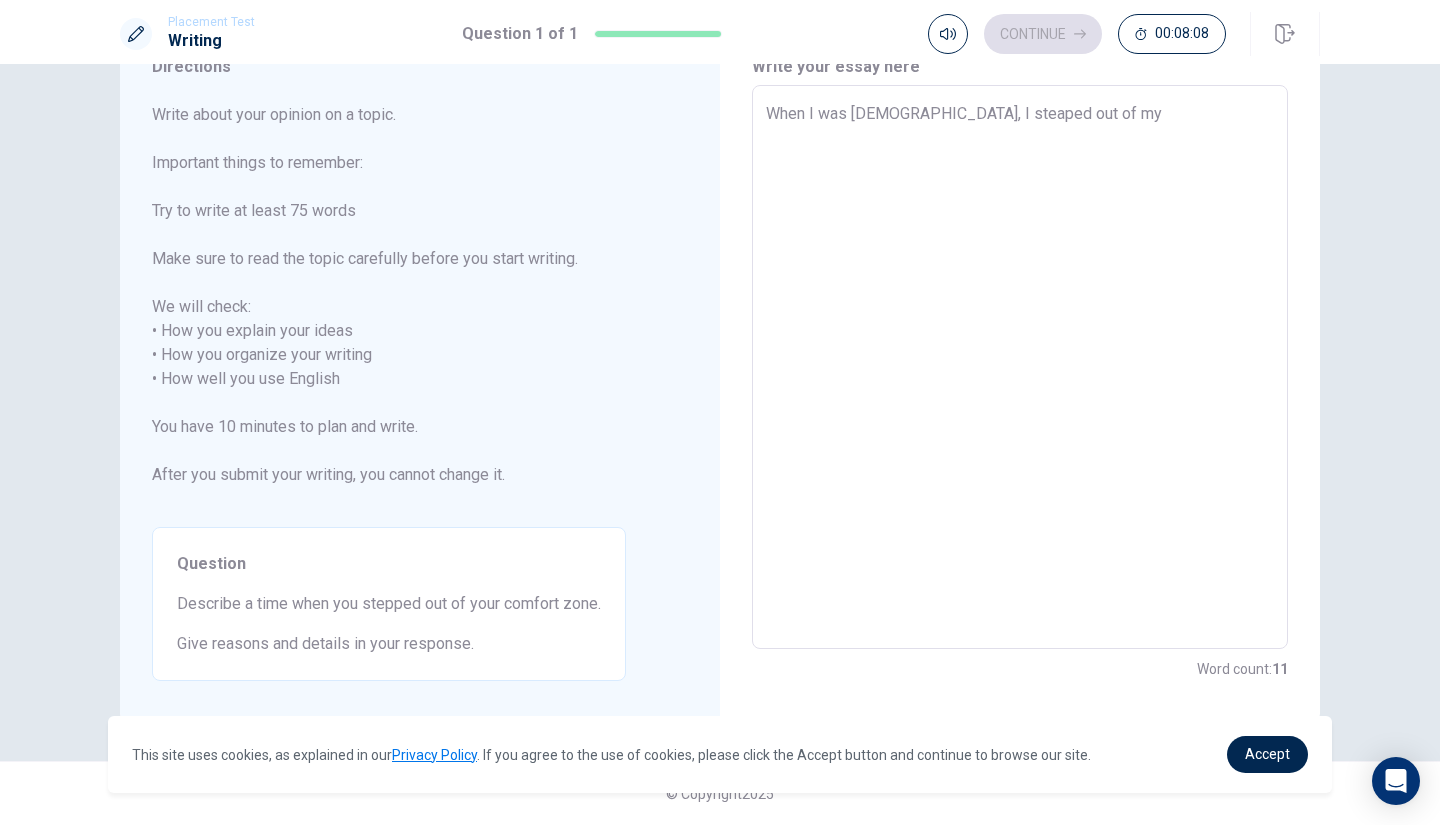 type on "x" 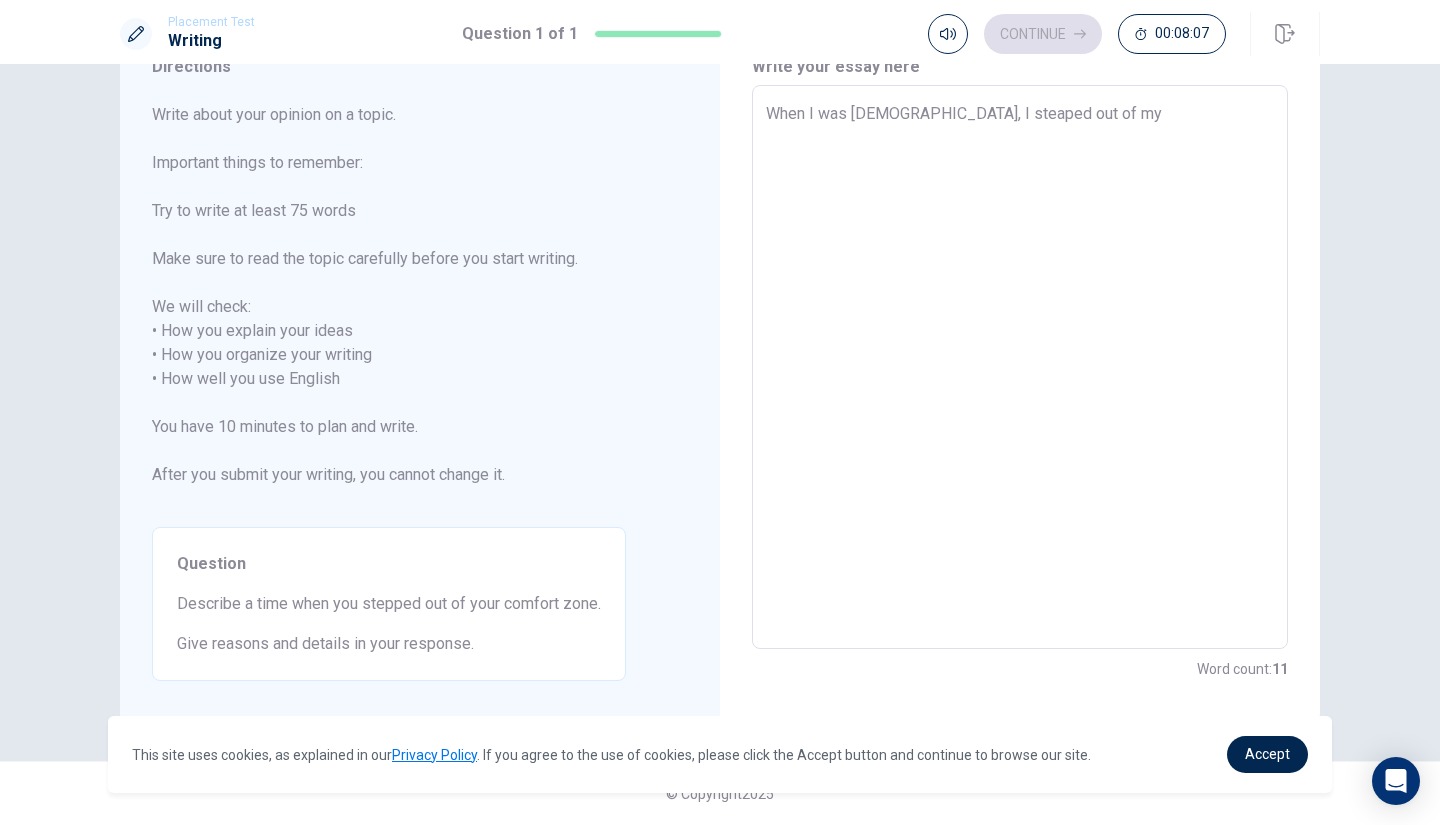 type on "When I was [DEMOGRAPHIC_DATA],  I steaped out of my" 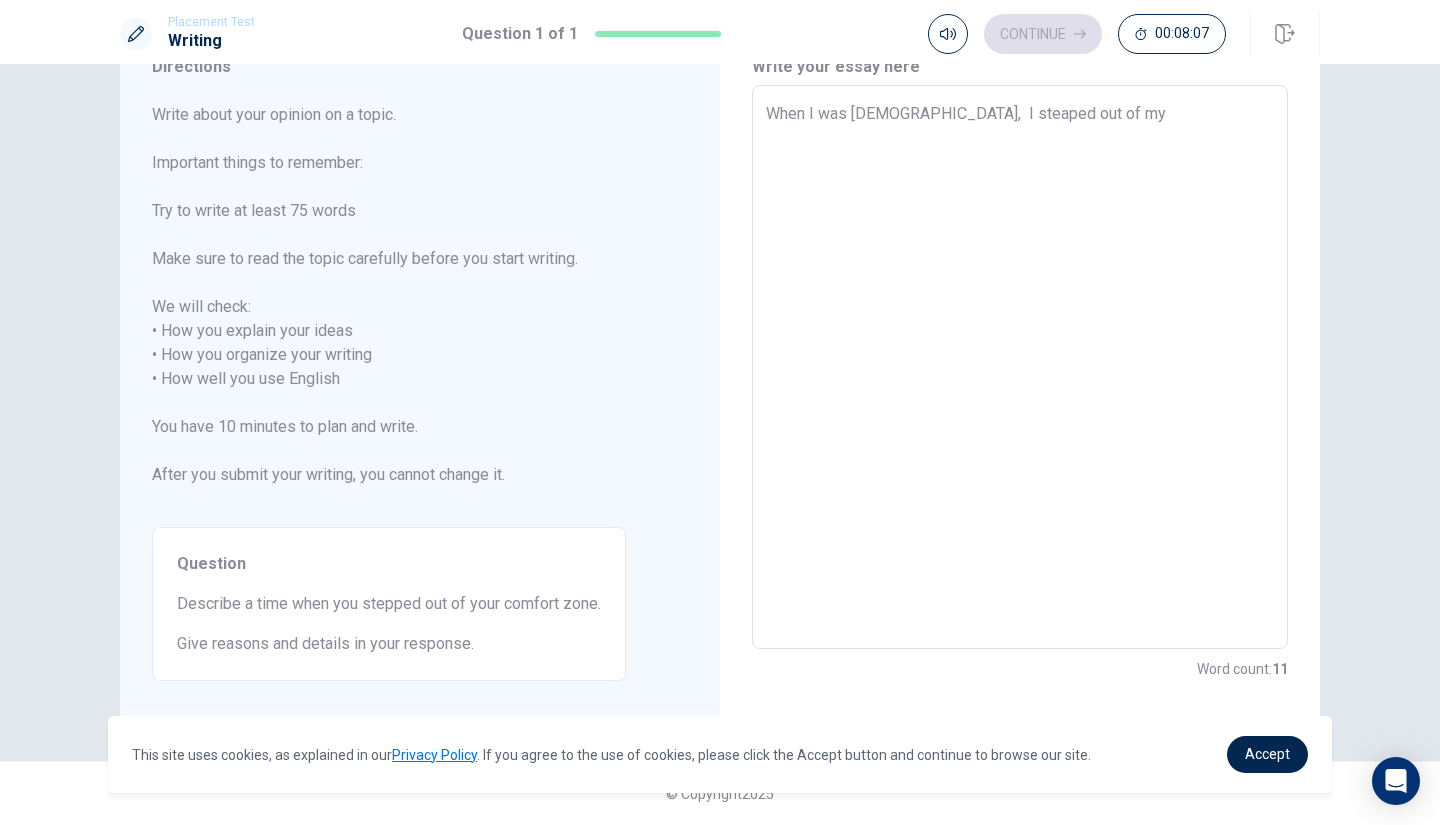 type on "x" 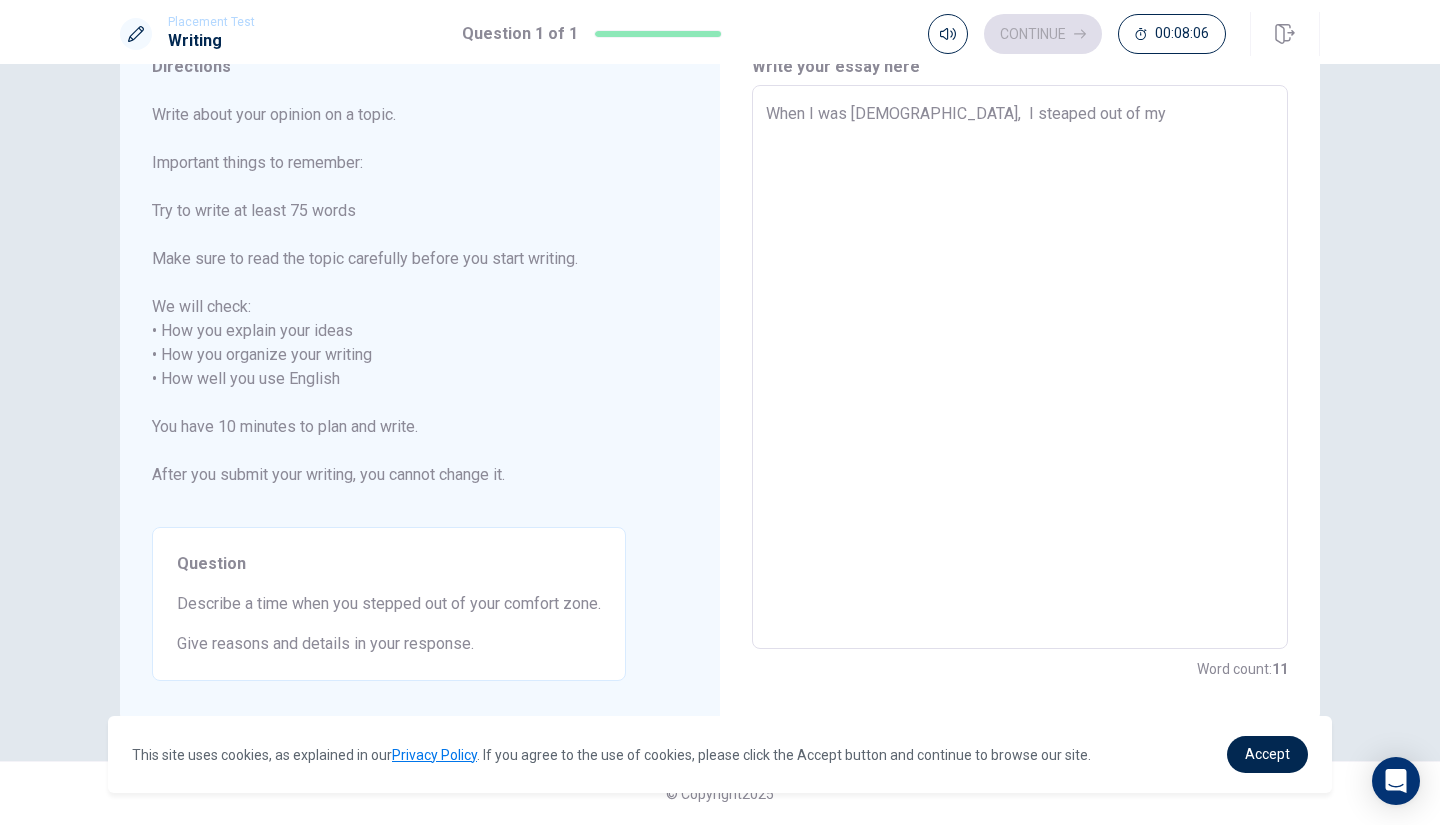 type on "When I was [DEMOGRAPHIC_DATA], I I steaped out of my" 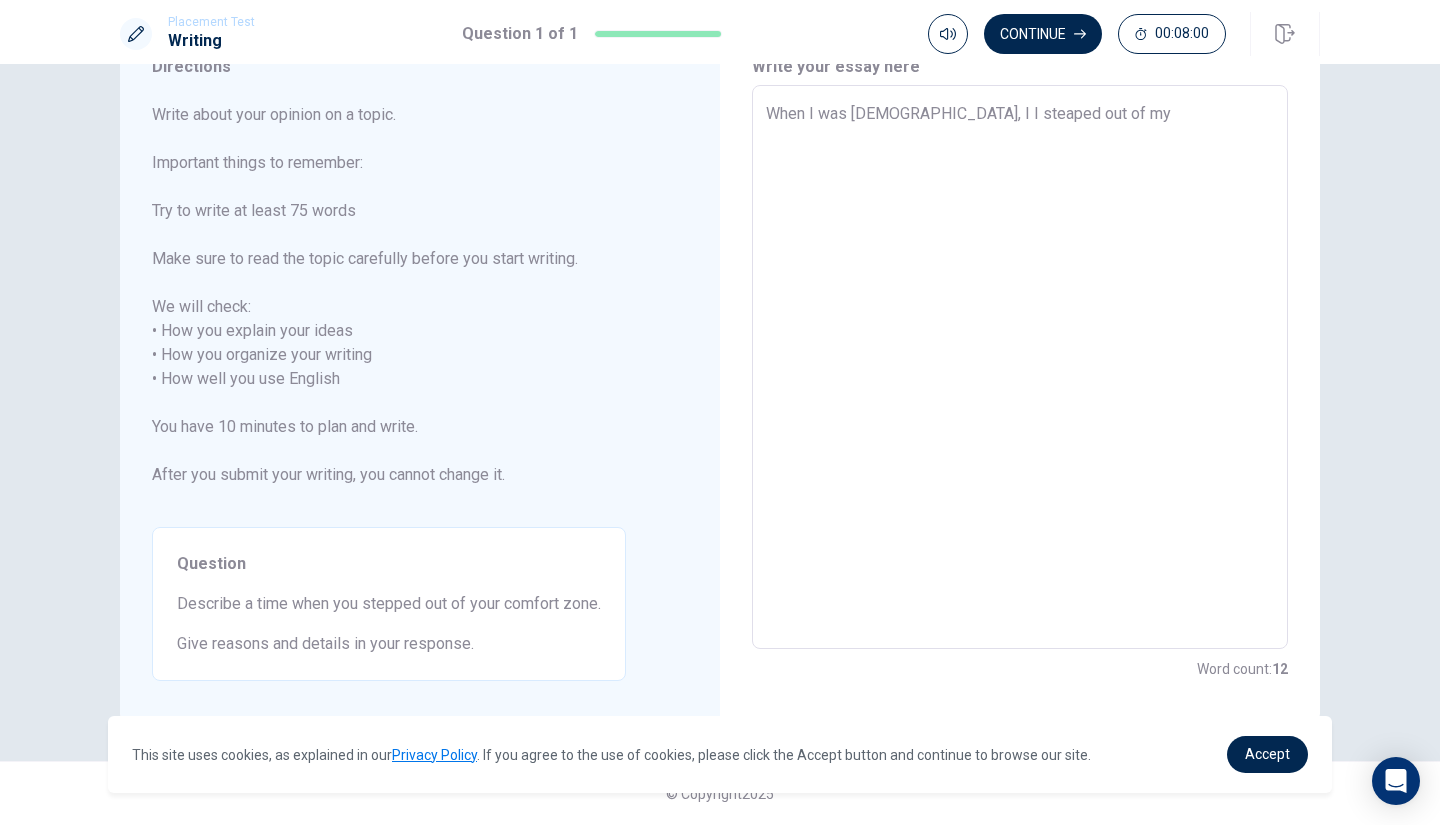 type on "x" 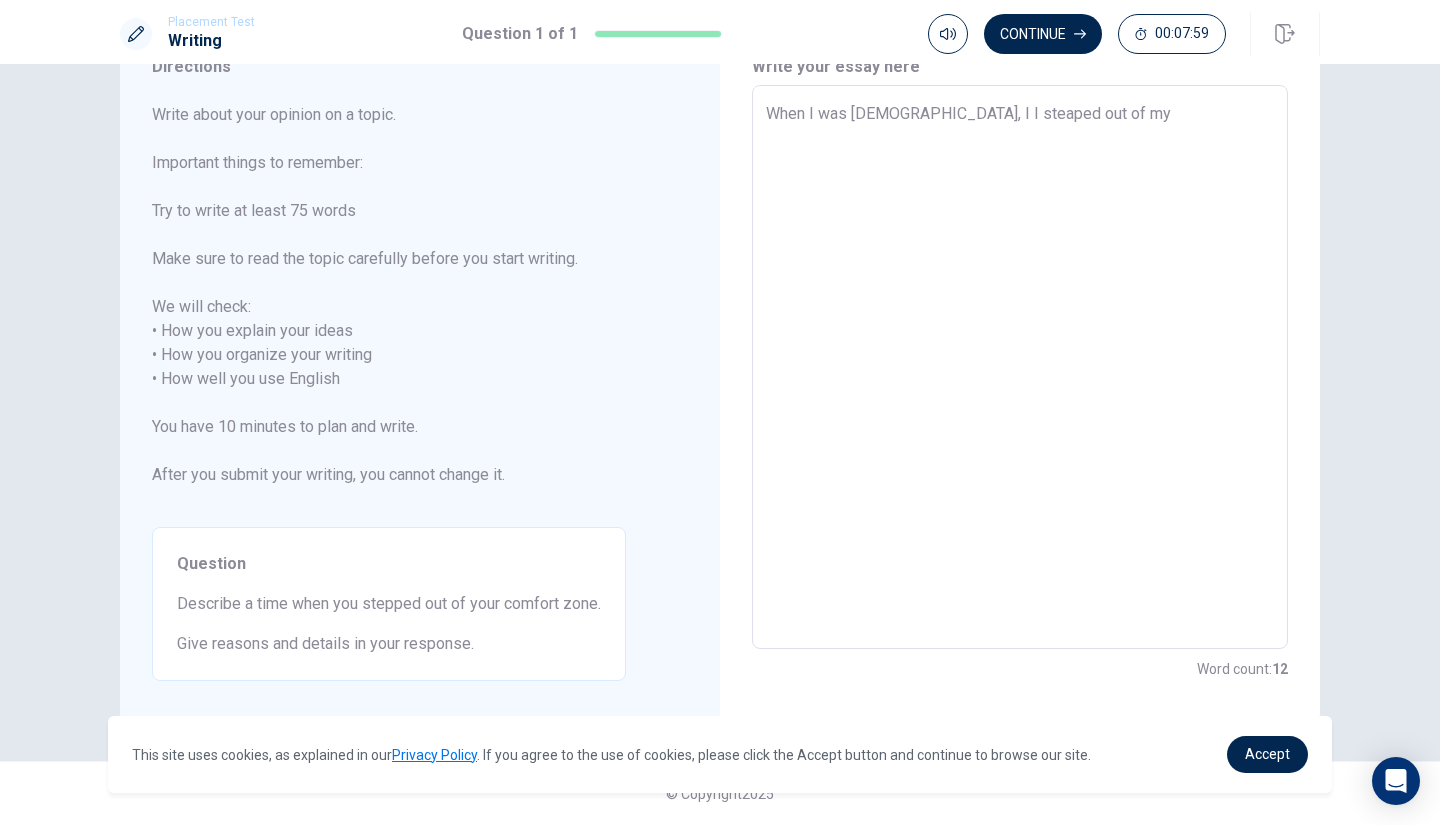 type on "When I was [DEMOGRAPHIC_DATA], I I steaped out of m" 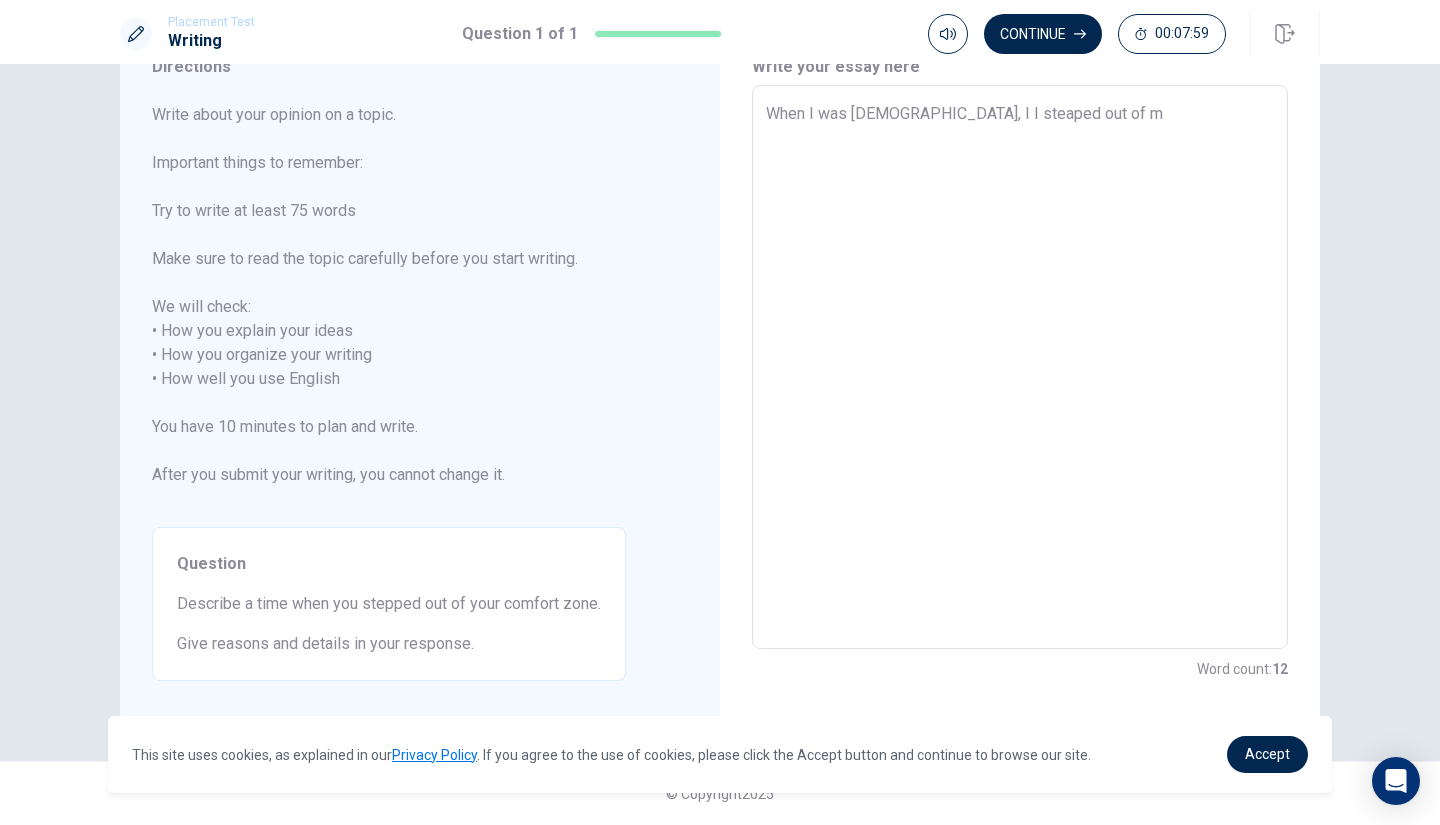 type on "x" 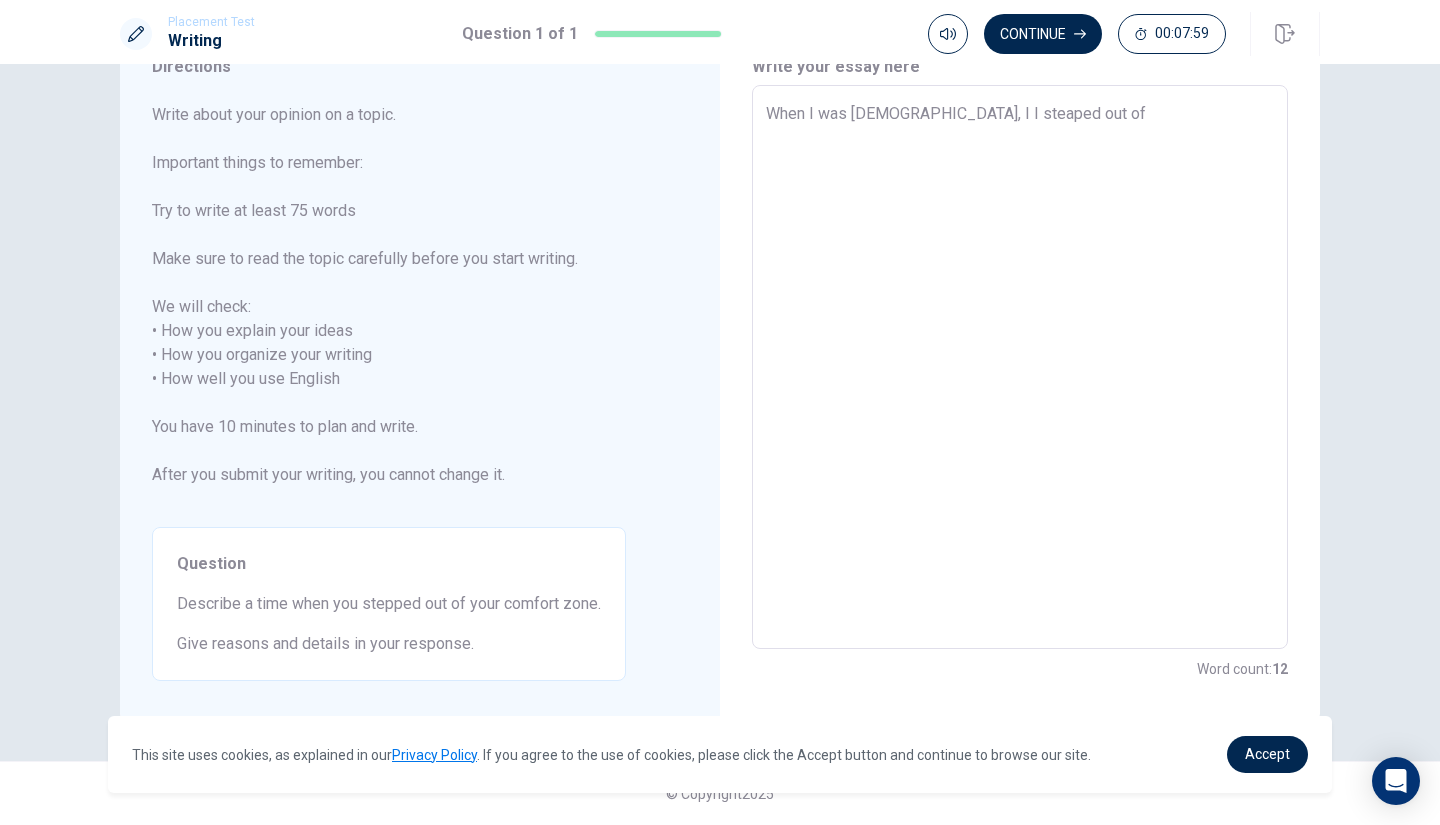 type on "x" 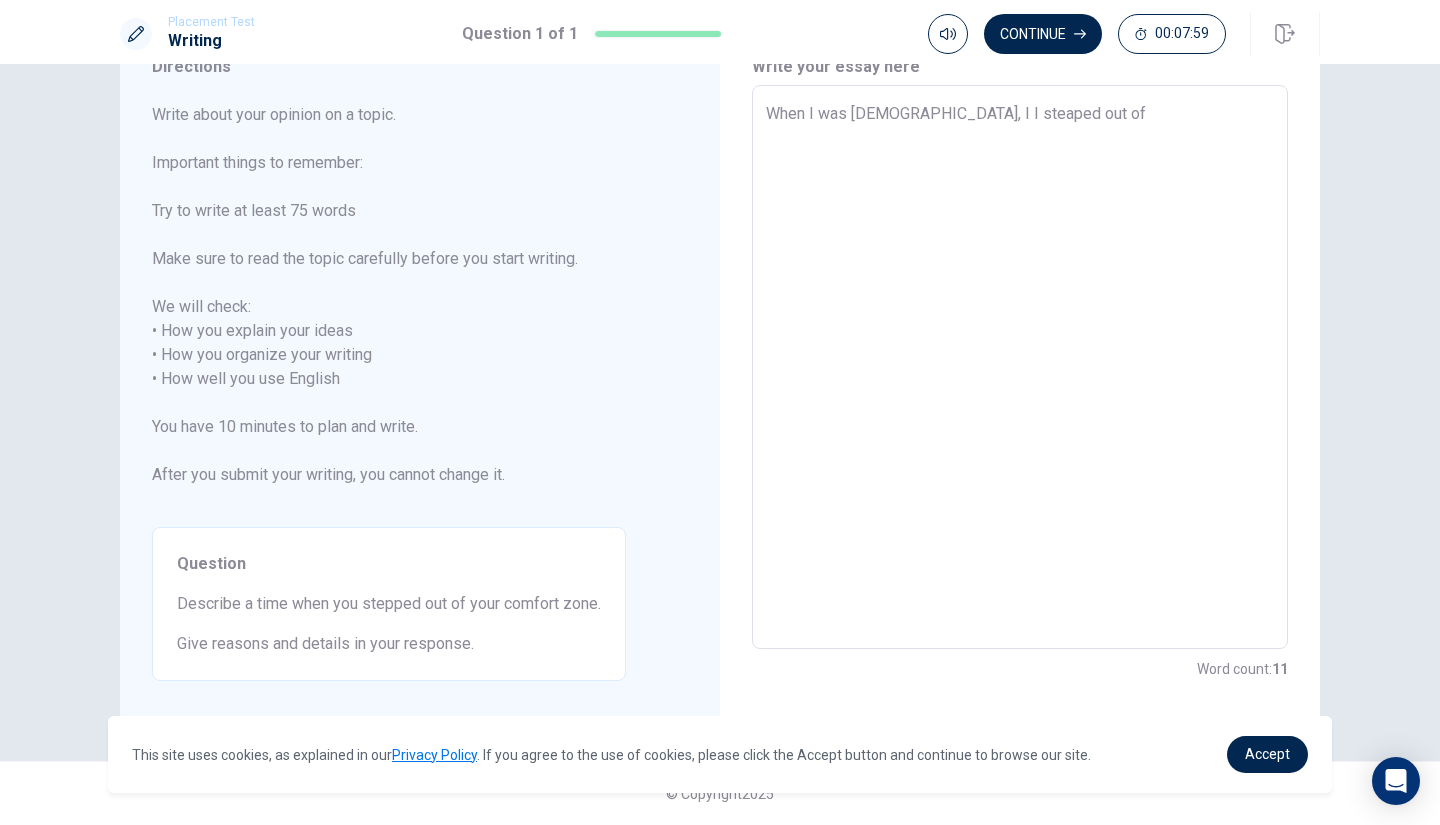 type on "When I was [DEMOGRAPHIC_DATA], I I steaped out o" 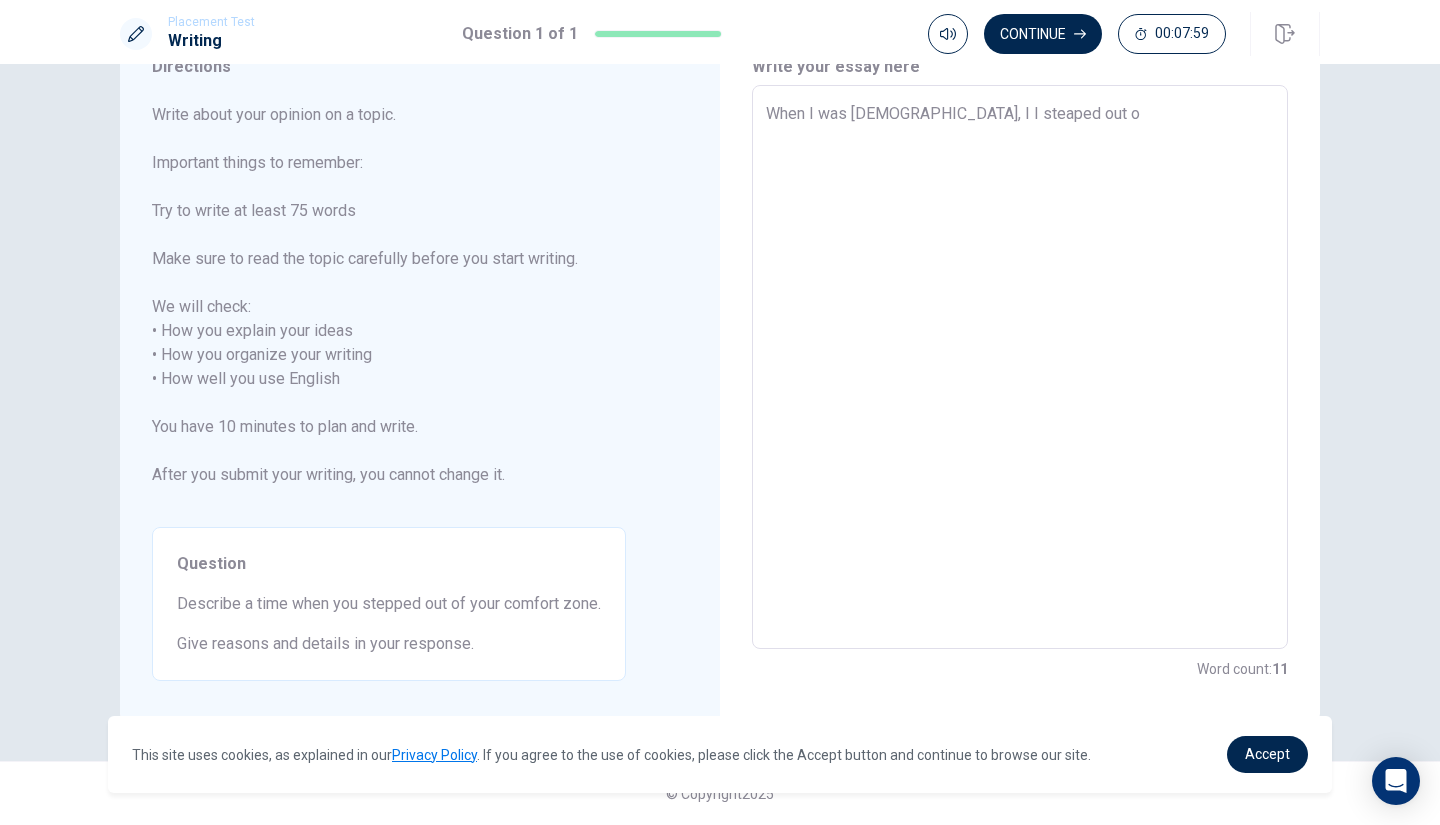 type on "x" 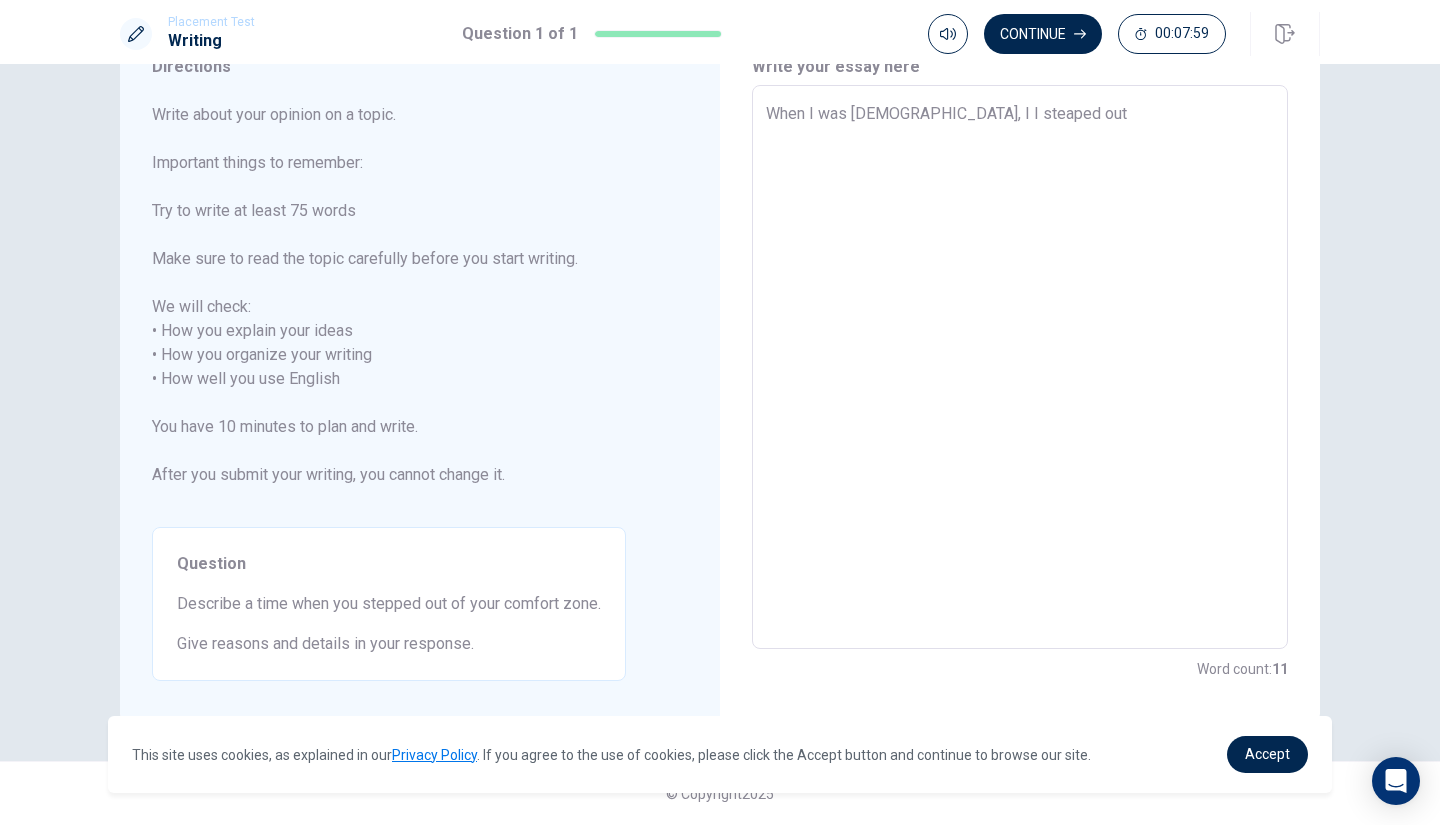 type on "x" 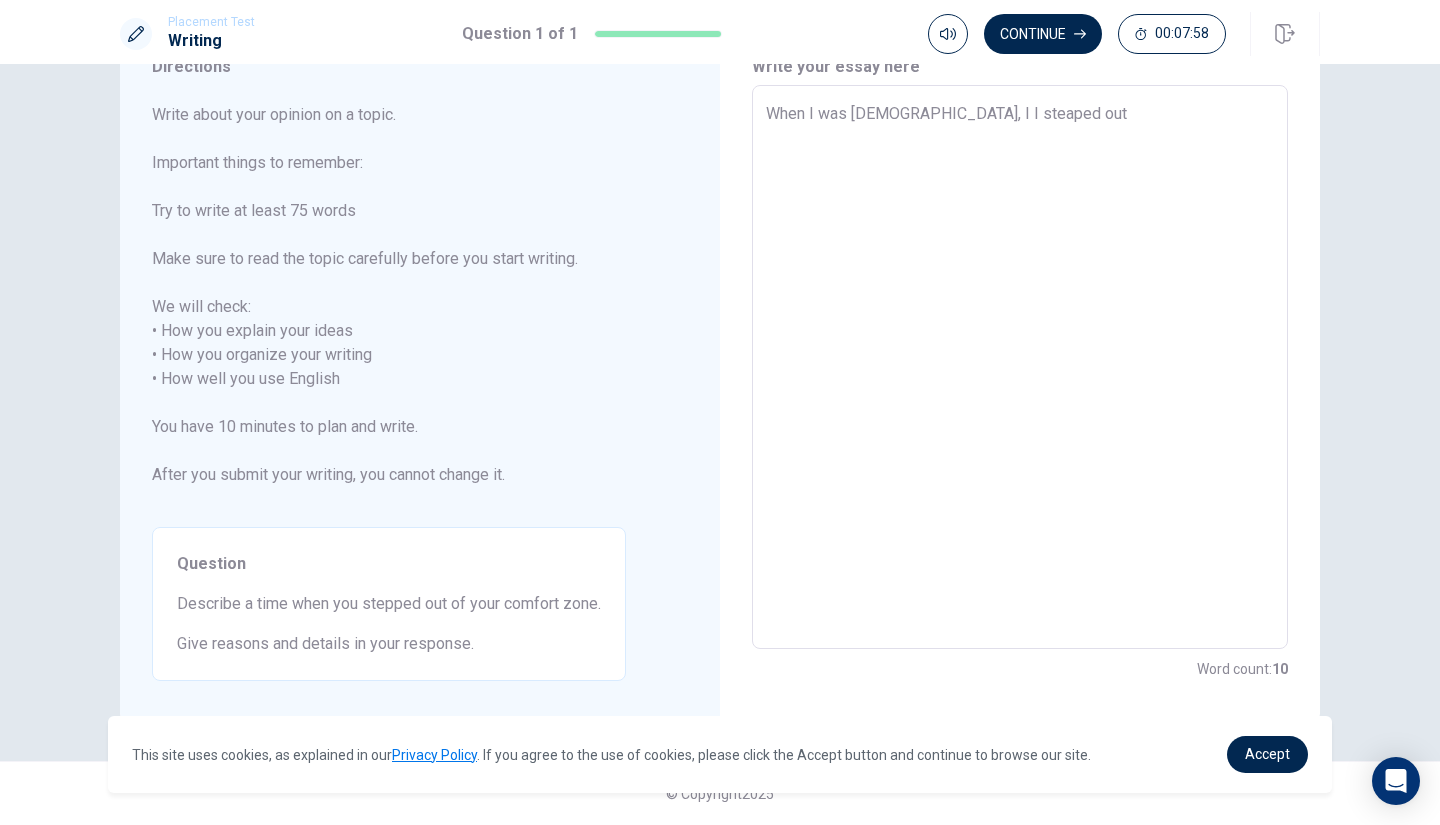 type on "x" 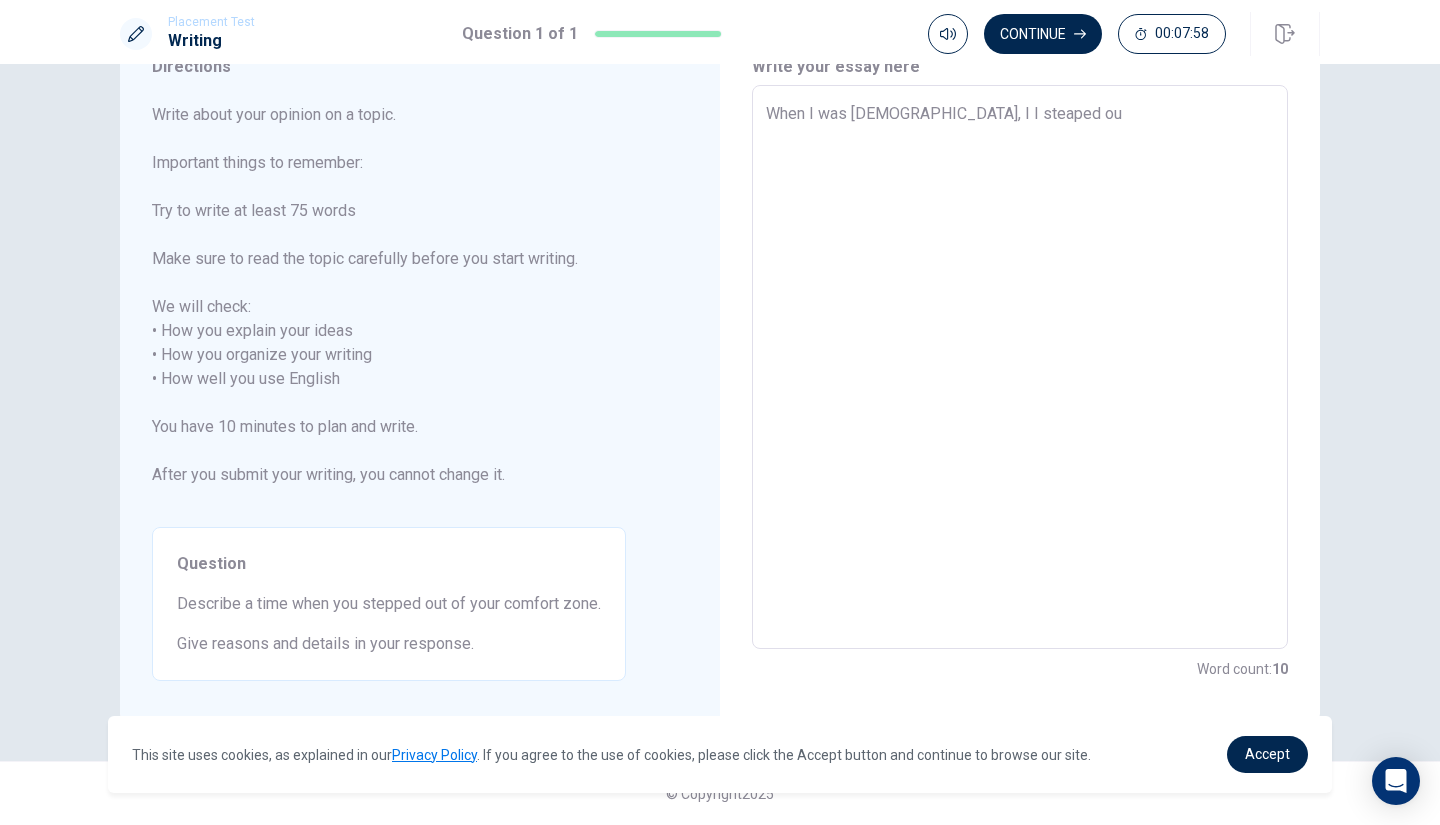type on "x" 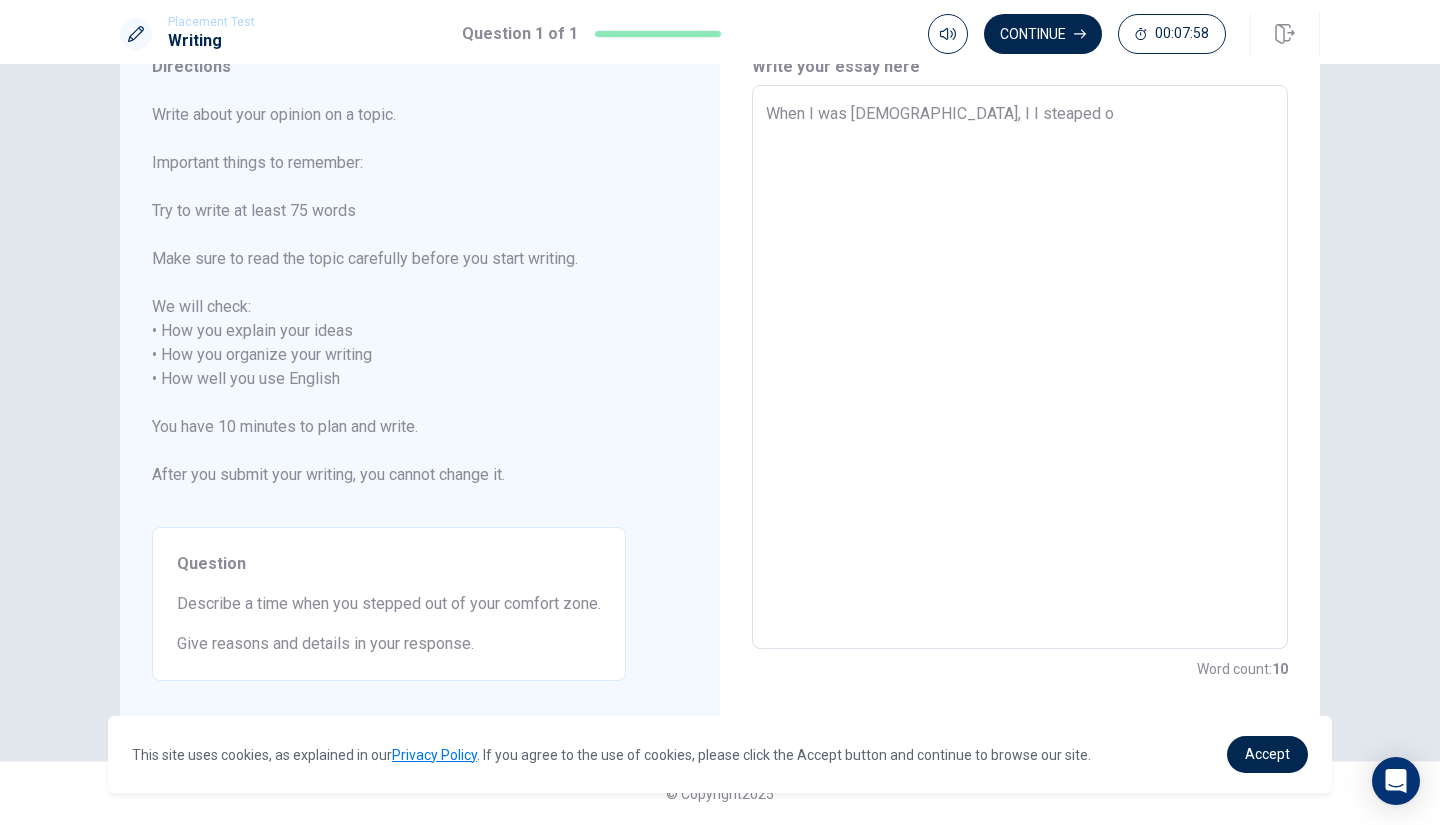 type on "x" 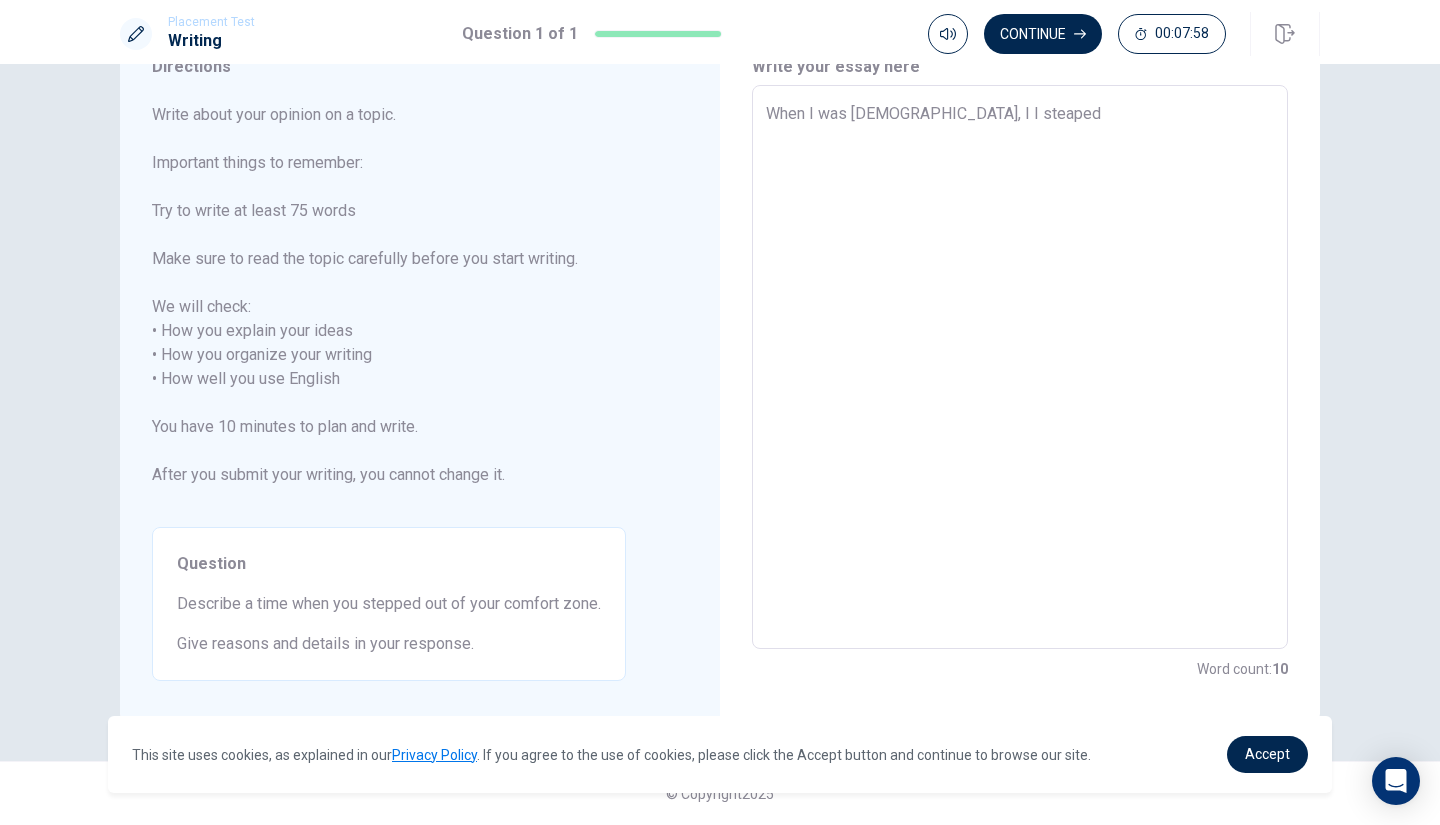 type on "x" 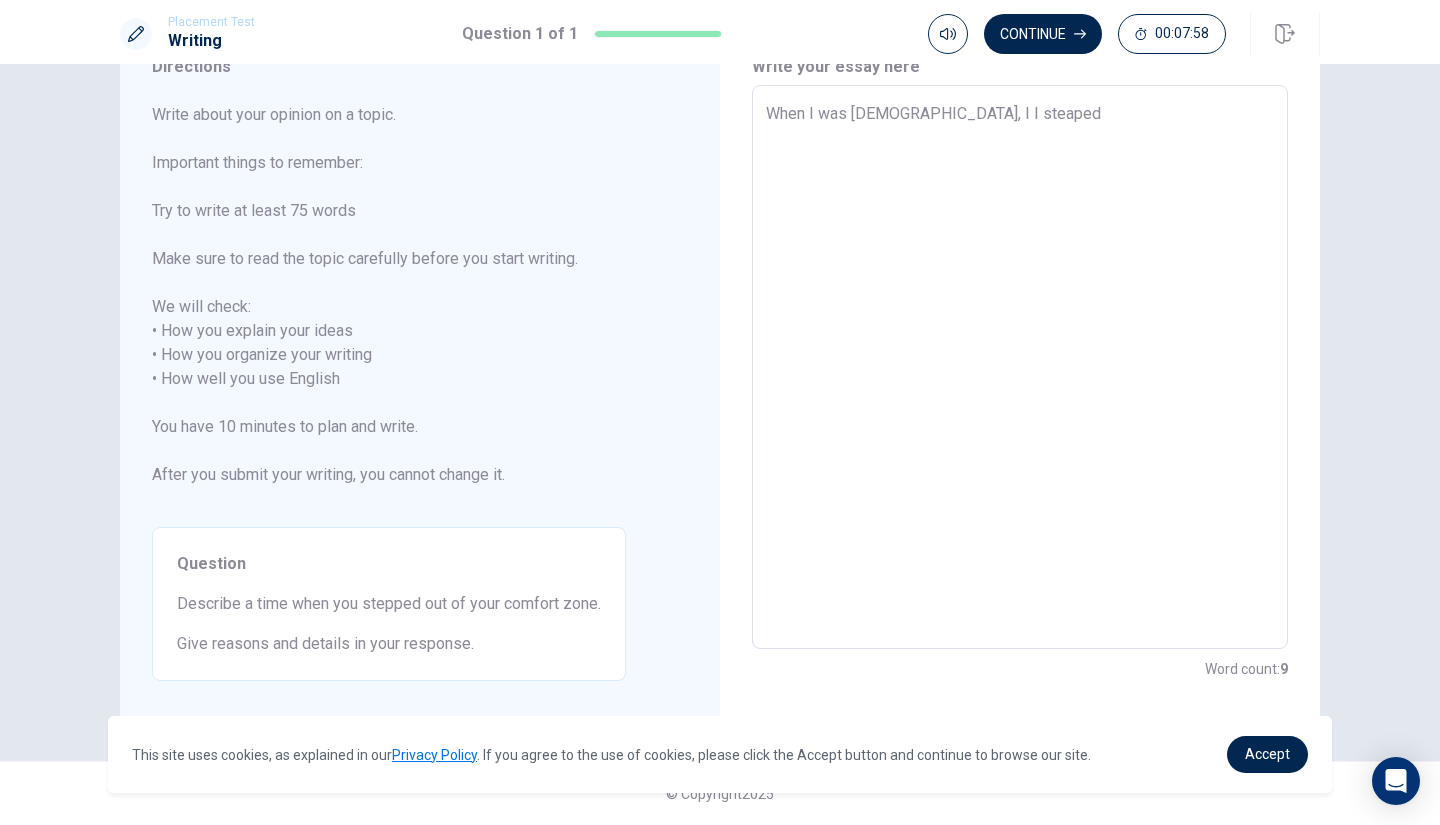 type on "When I was [DEMOGRAPHIC_DATA], I I steaped" 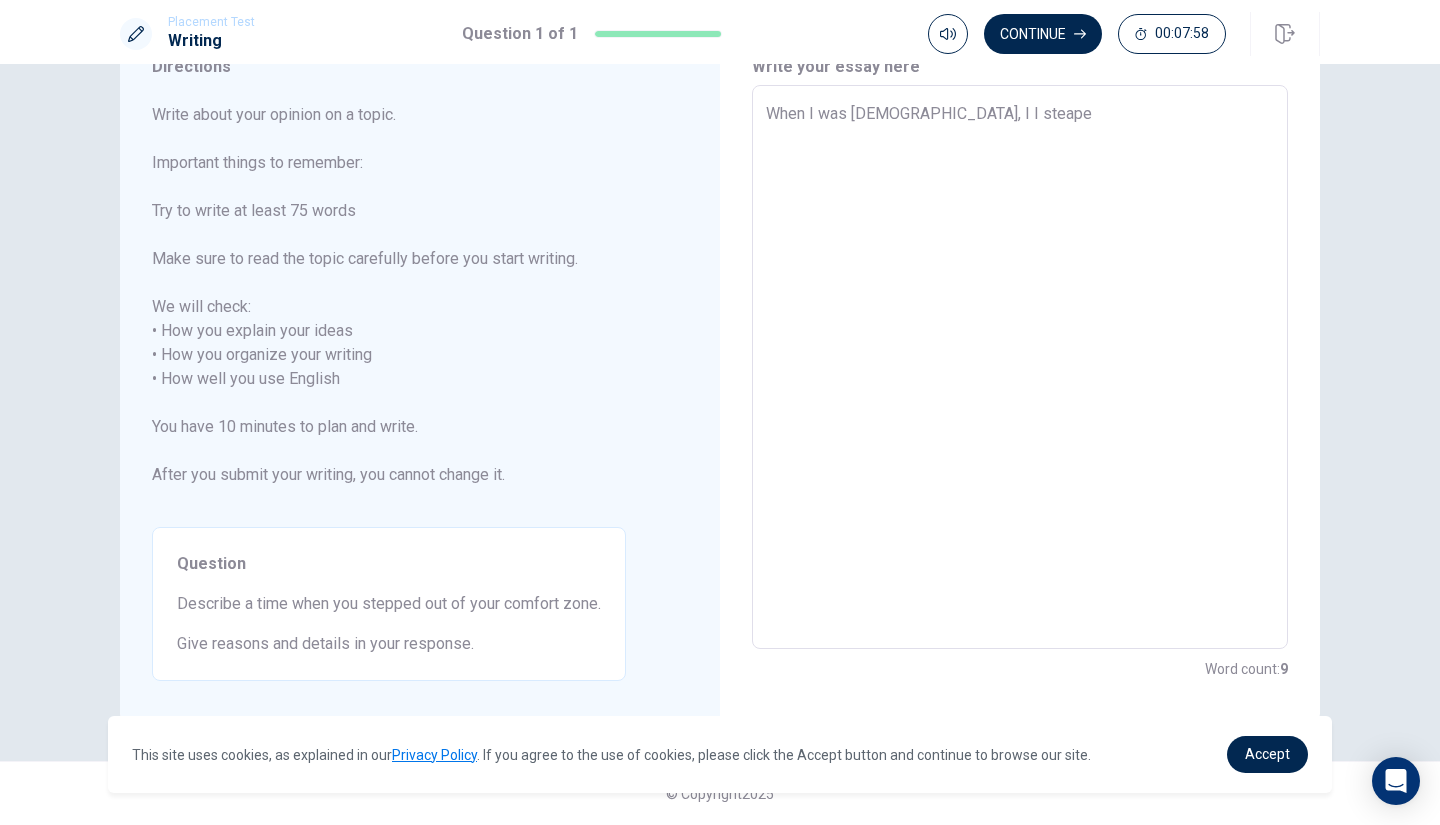 type on "x" 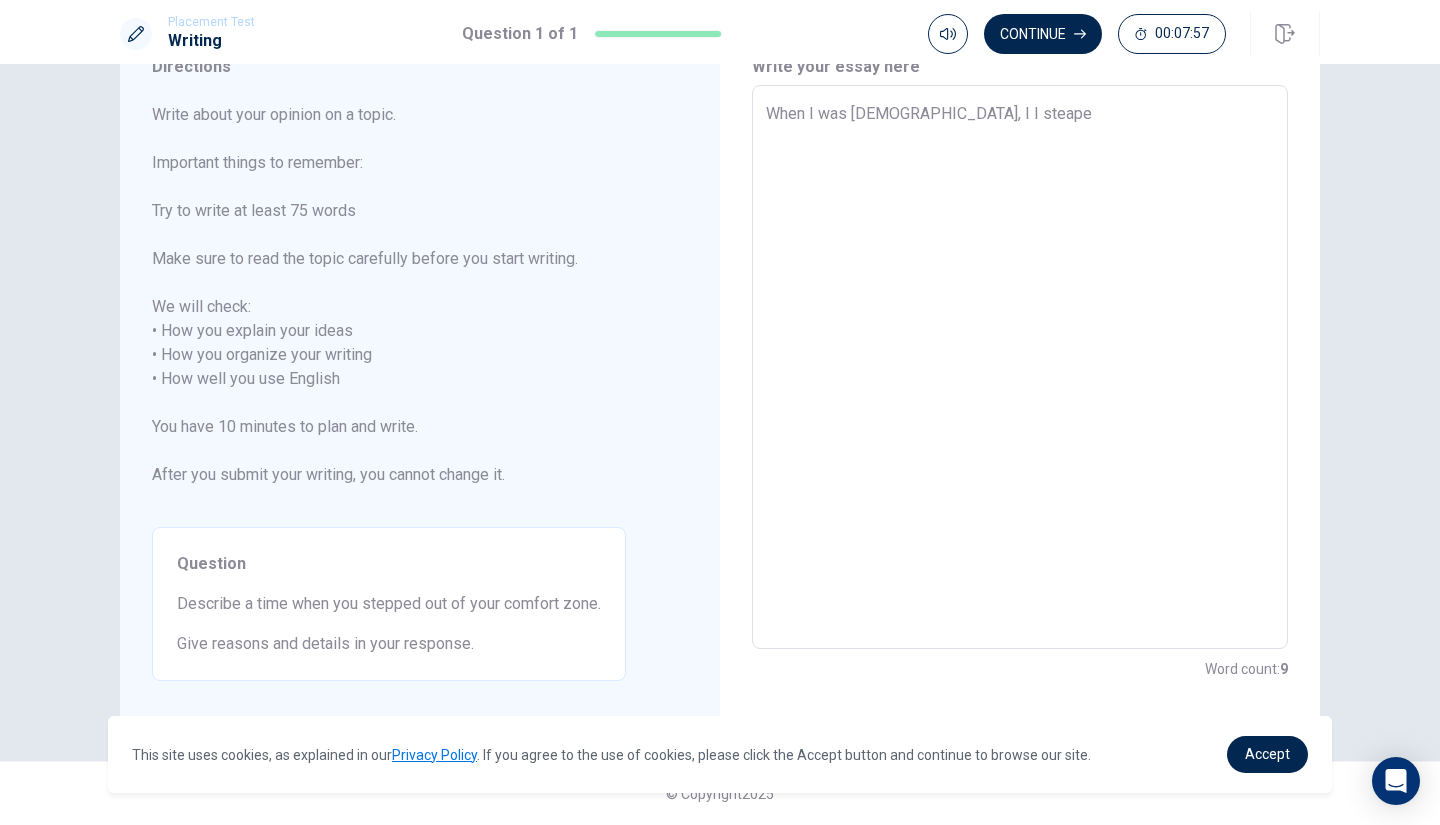 type on "When I was [DEMOGRAPHIC_DATA], I I steap" 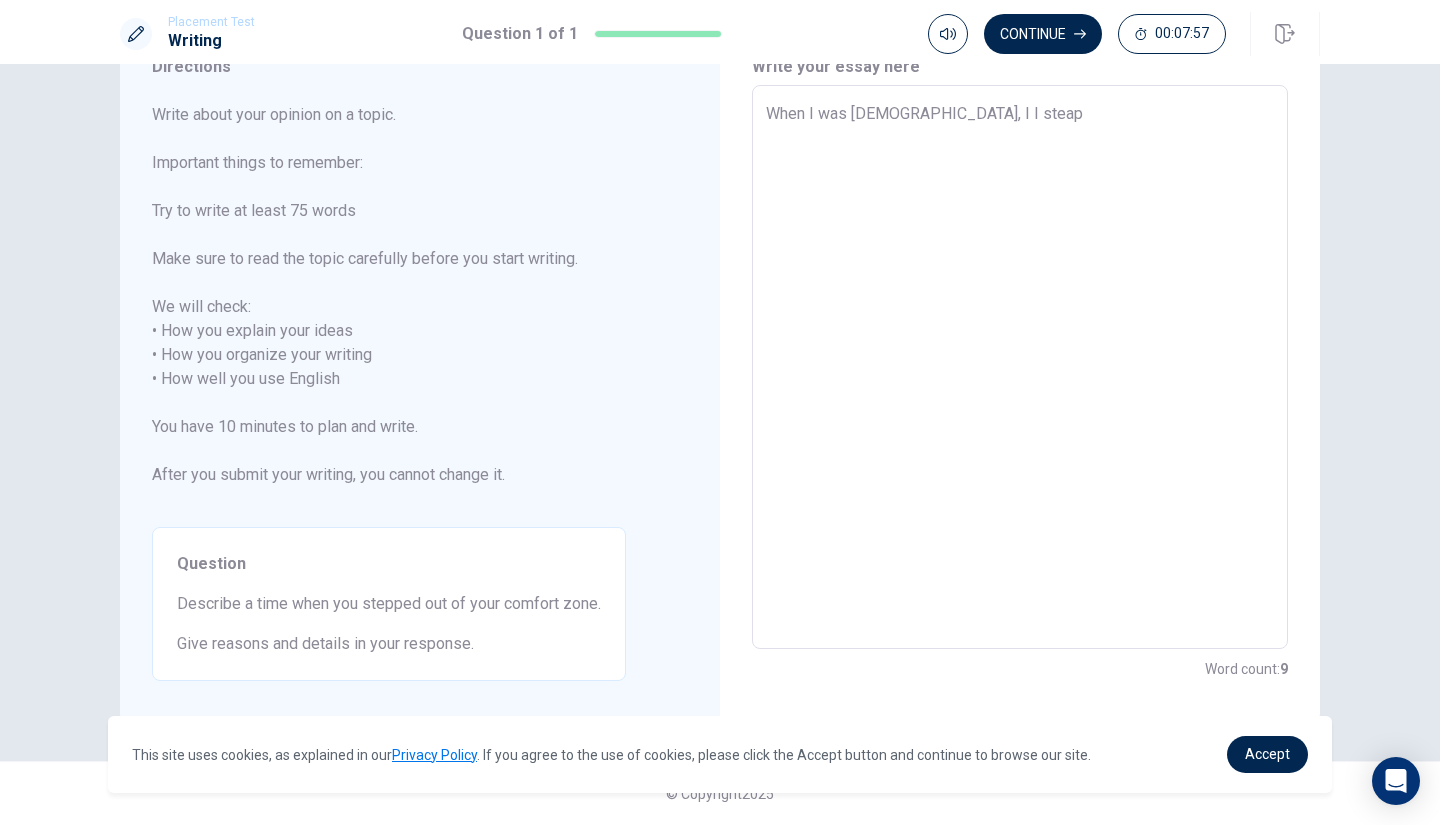 type on "x" 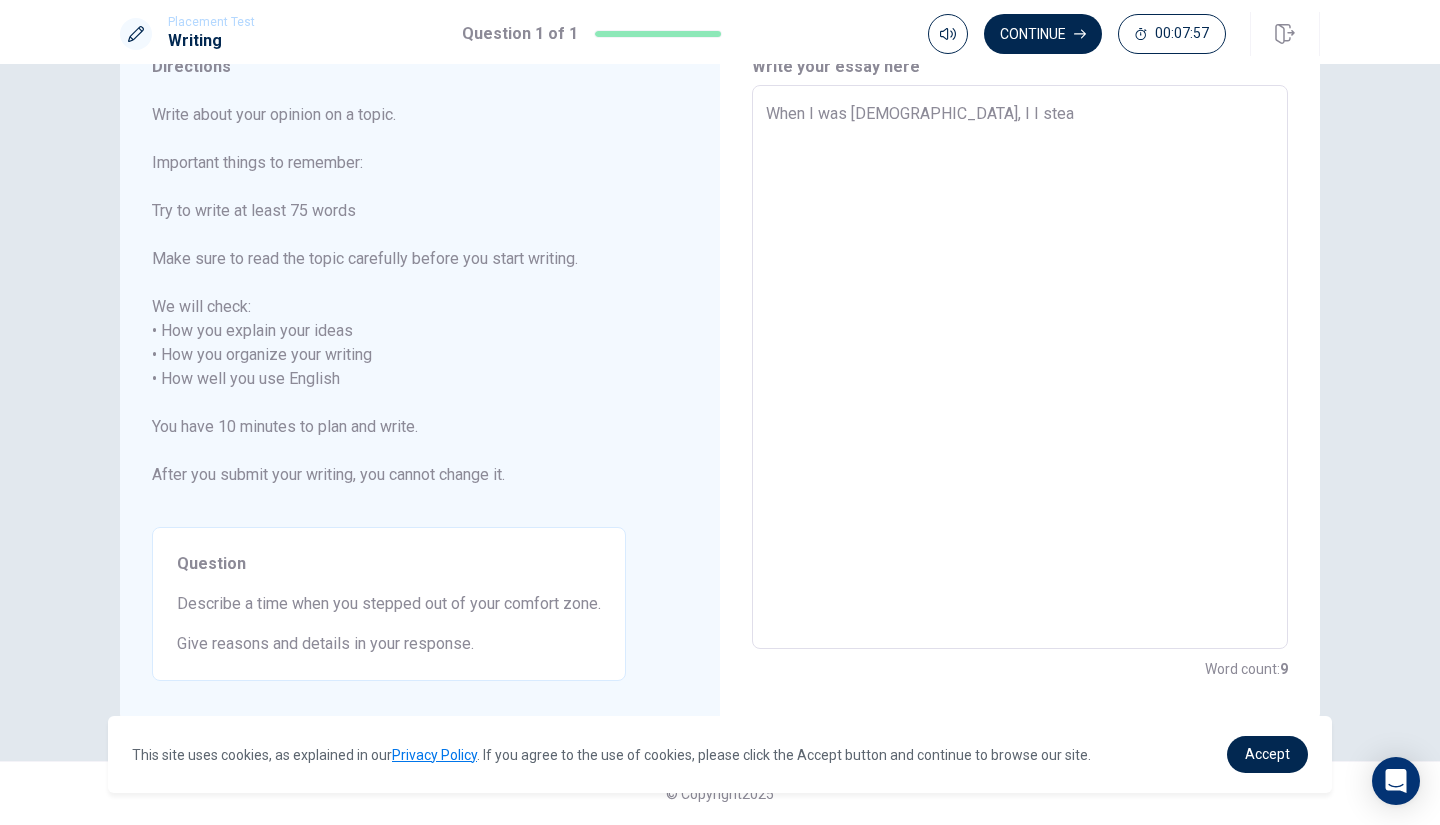 type on "x" 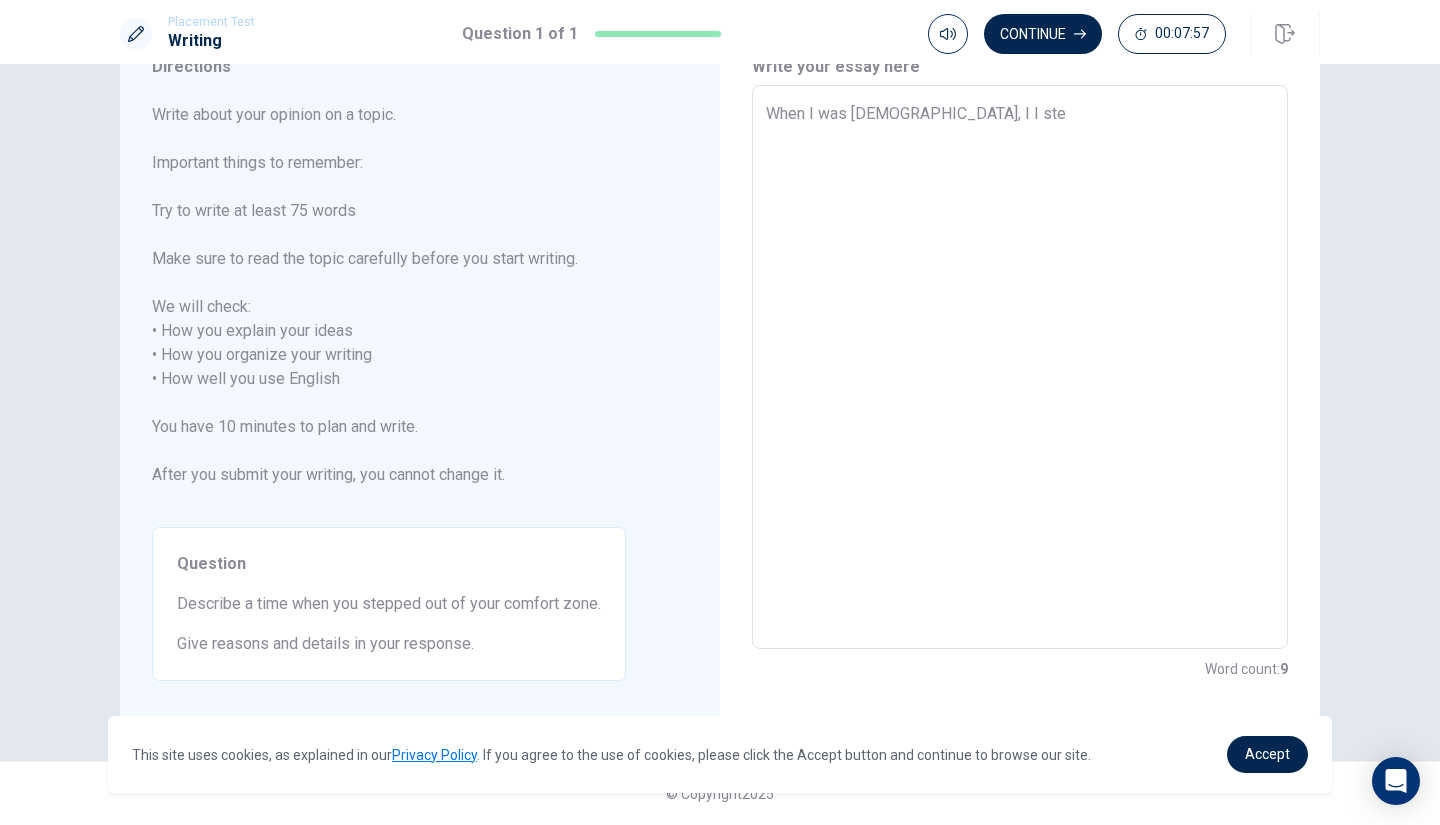 type on "x" 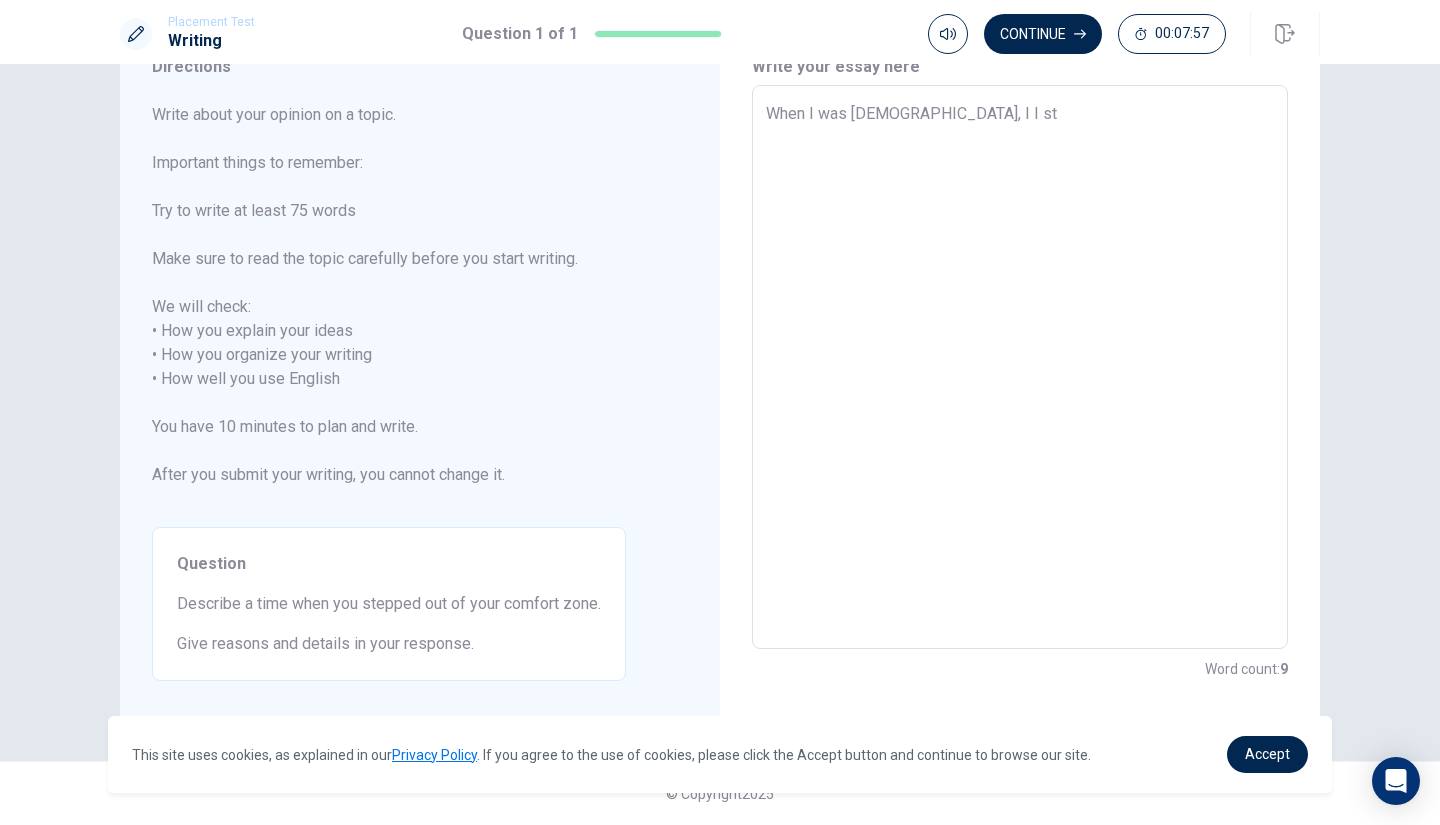 type on "x" 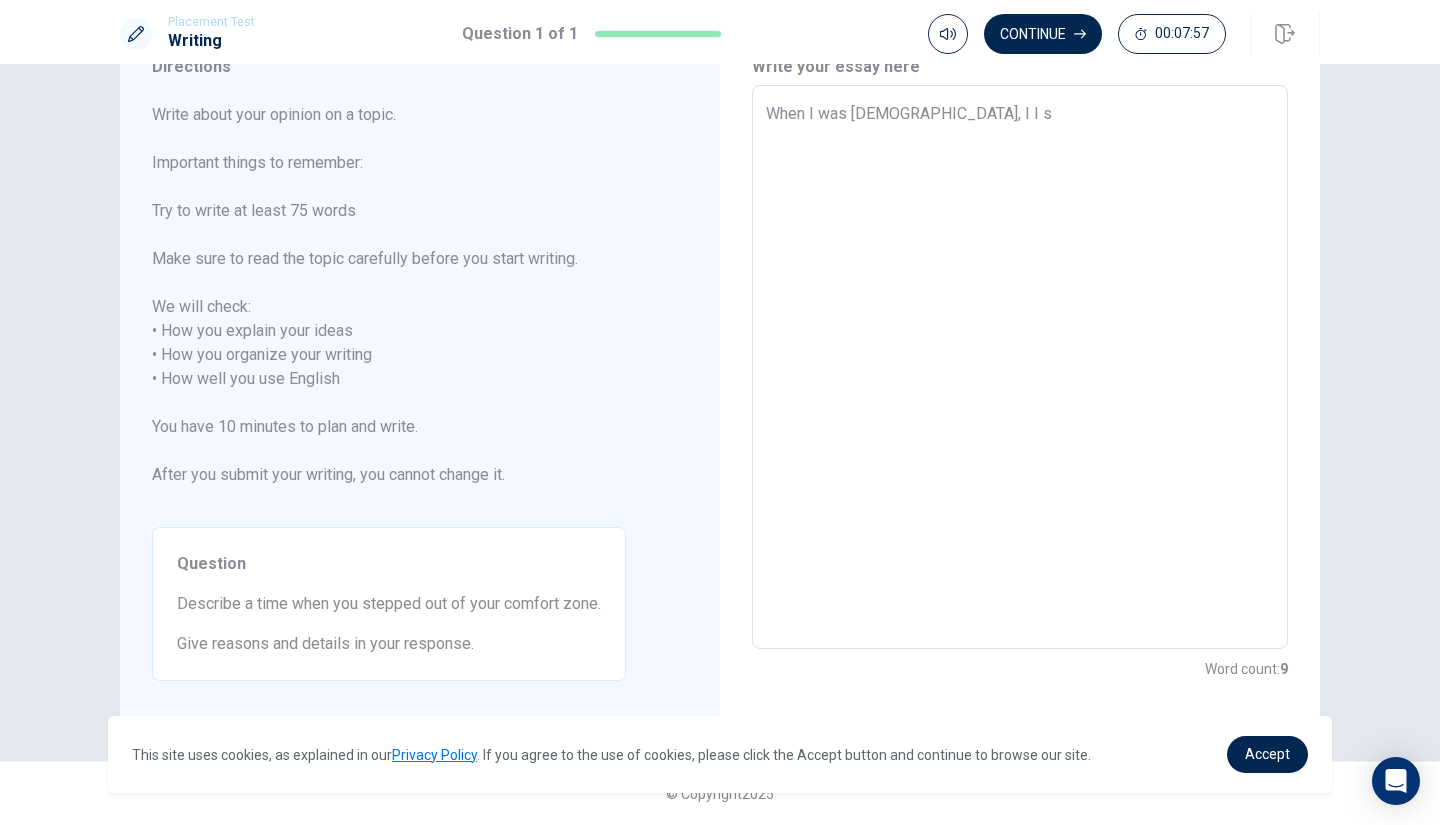 type on "x" 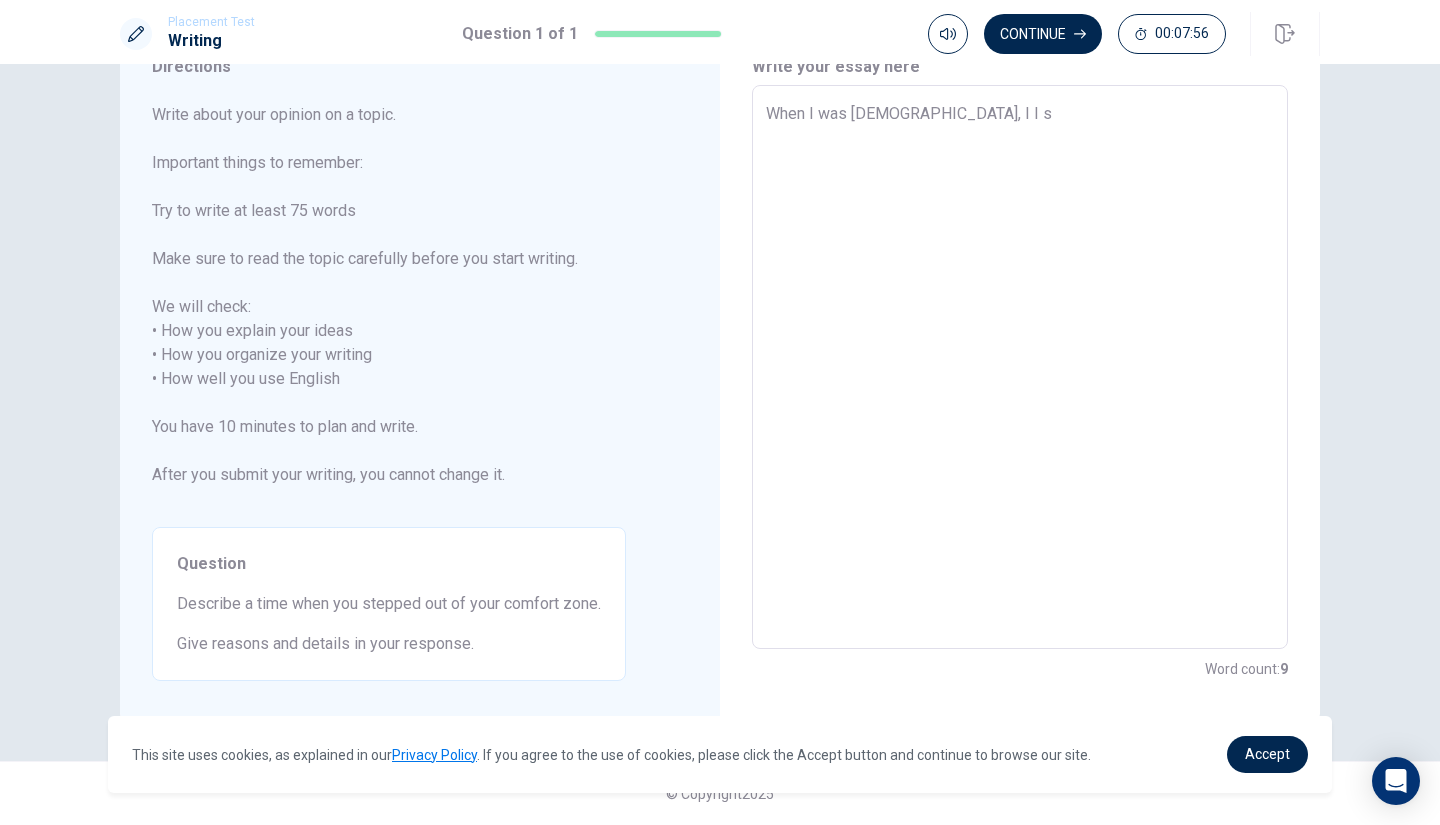 type on "When I was [DEMOGRAPHIC_DATA], I I" 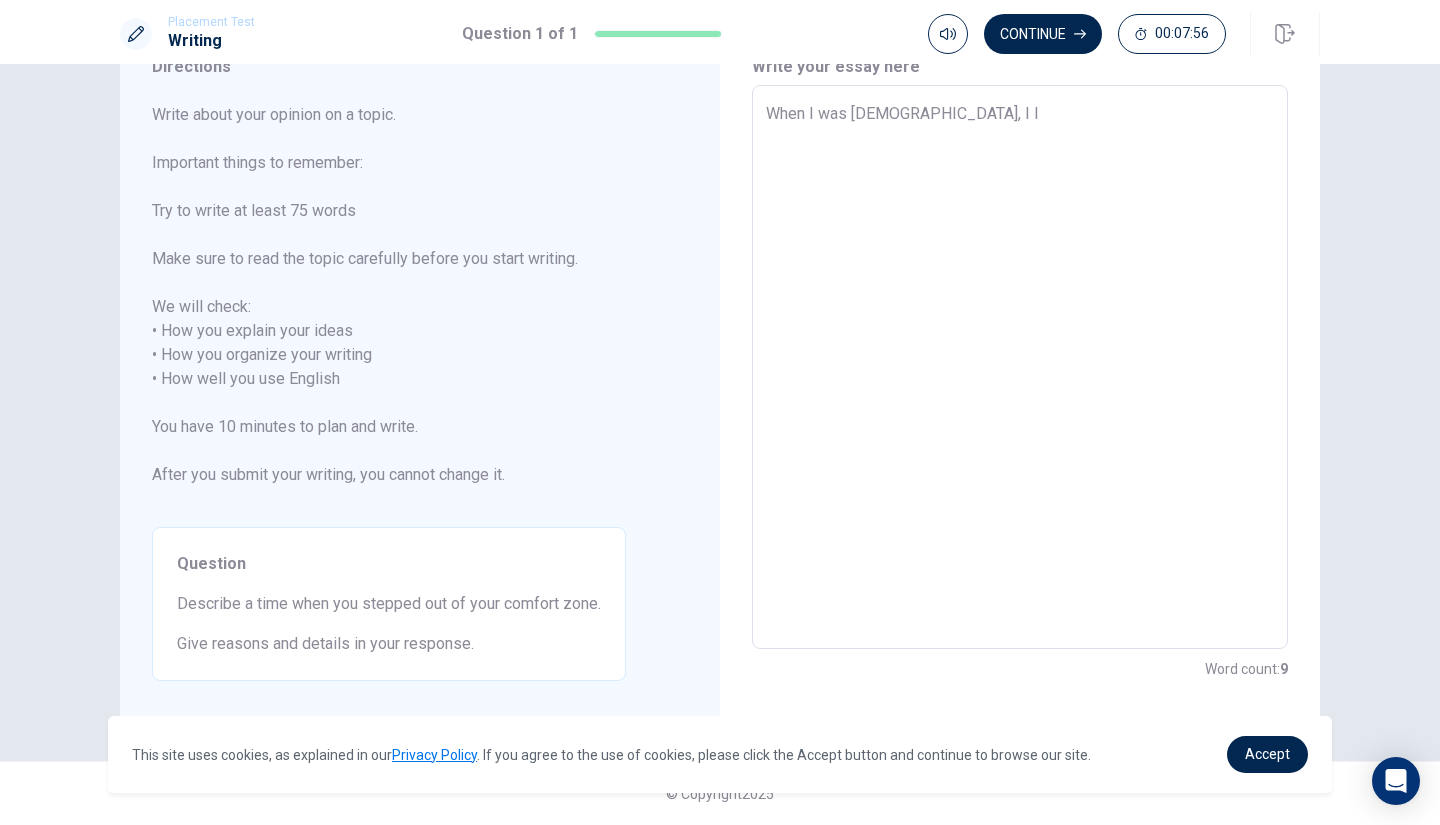 type on "x" 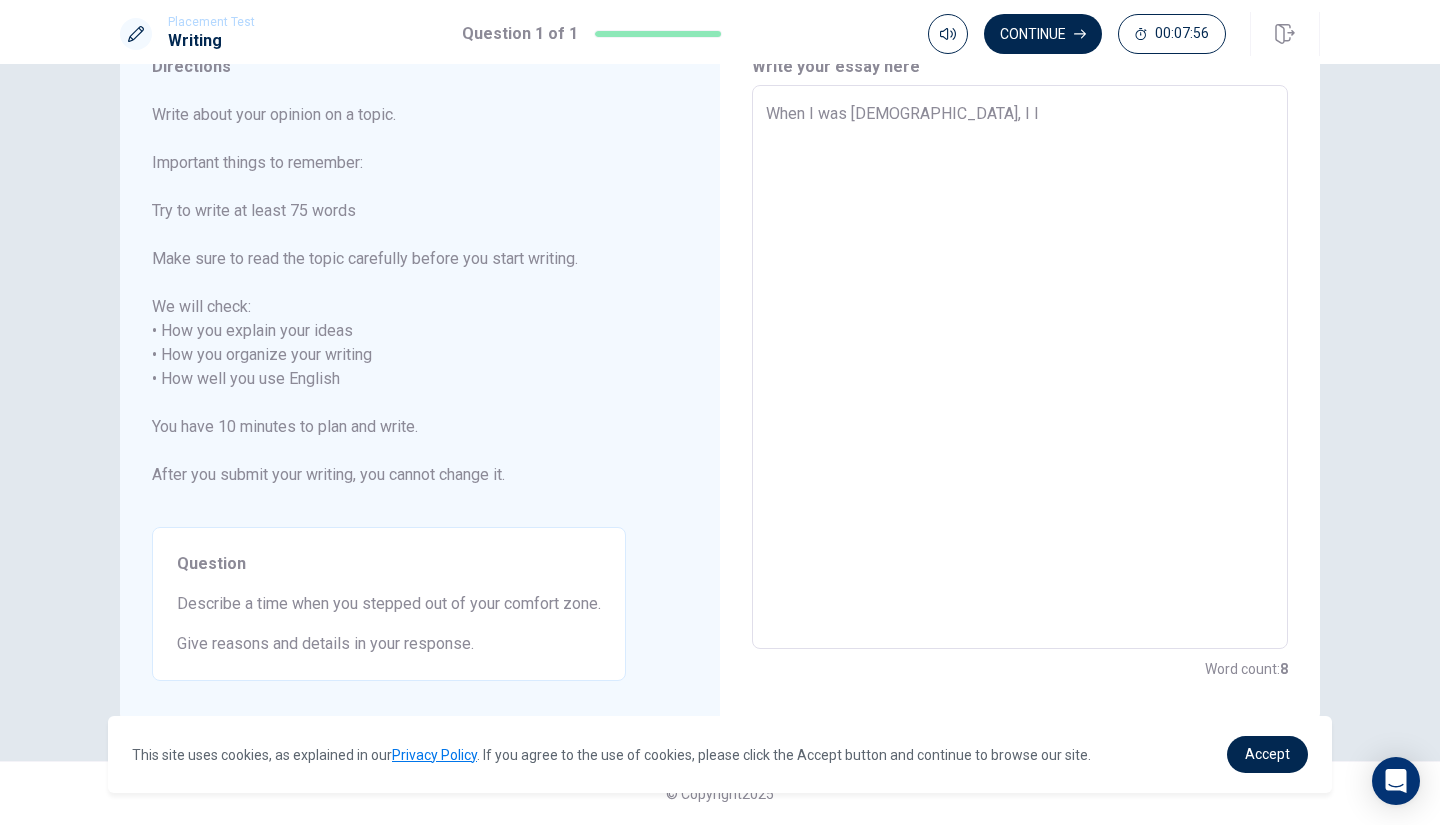 type on "When I was [DEMOGRAPHIC_DATA], I I" 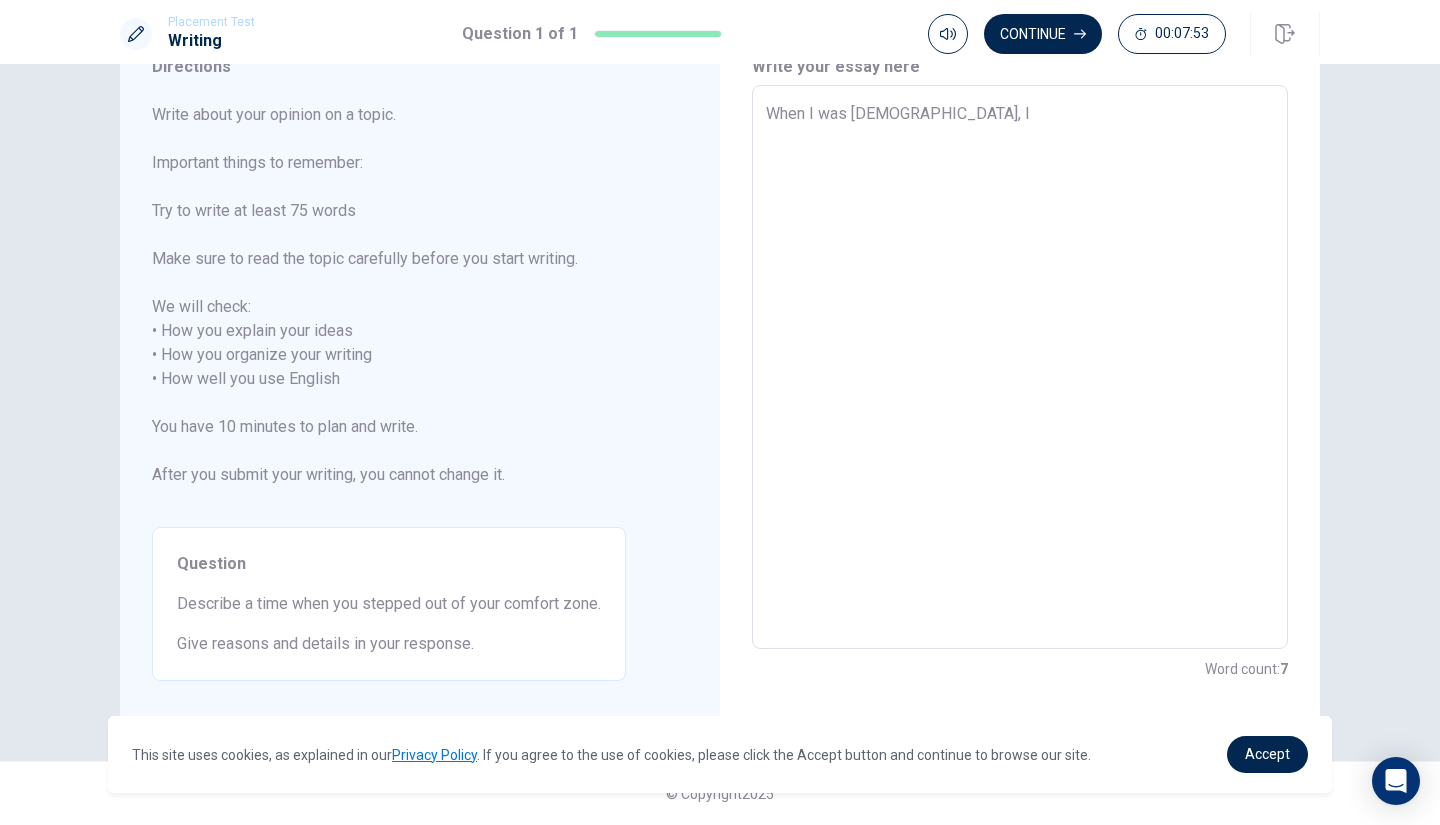 type on "x" 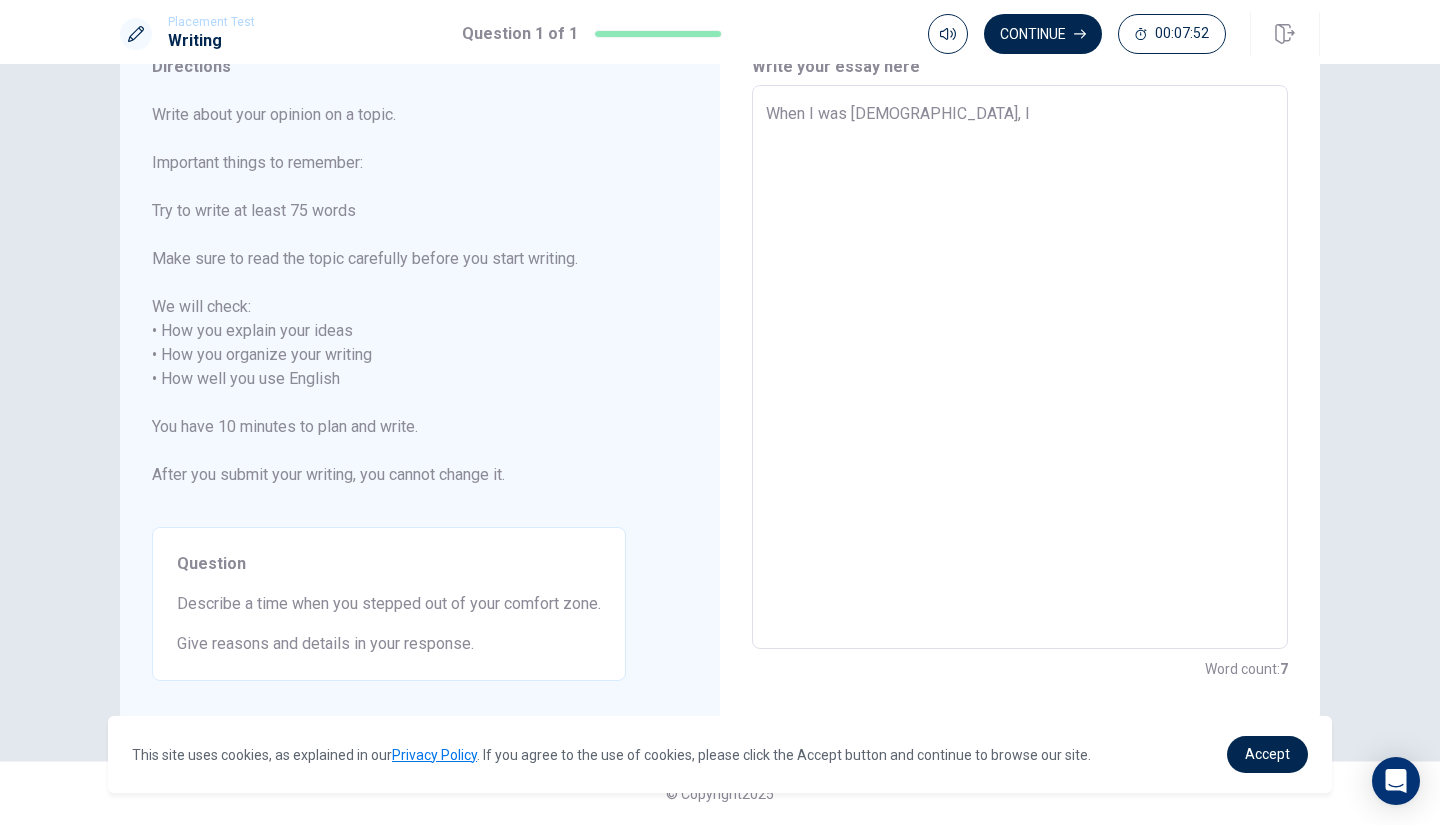 type on "When I was [DEMOGRAPHIC_DATA], I e" 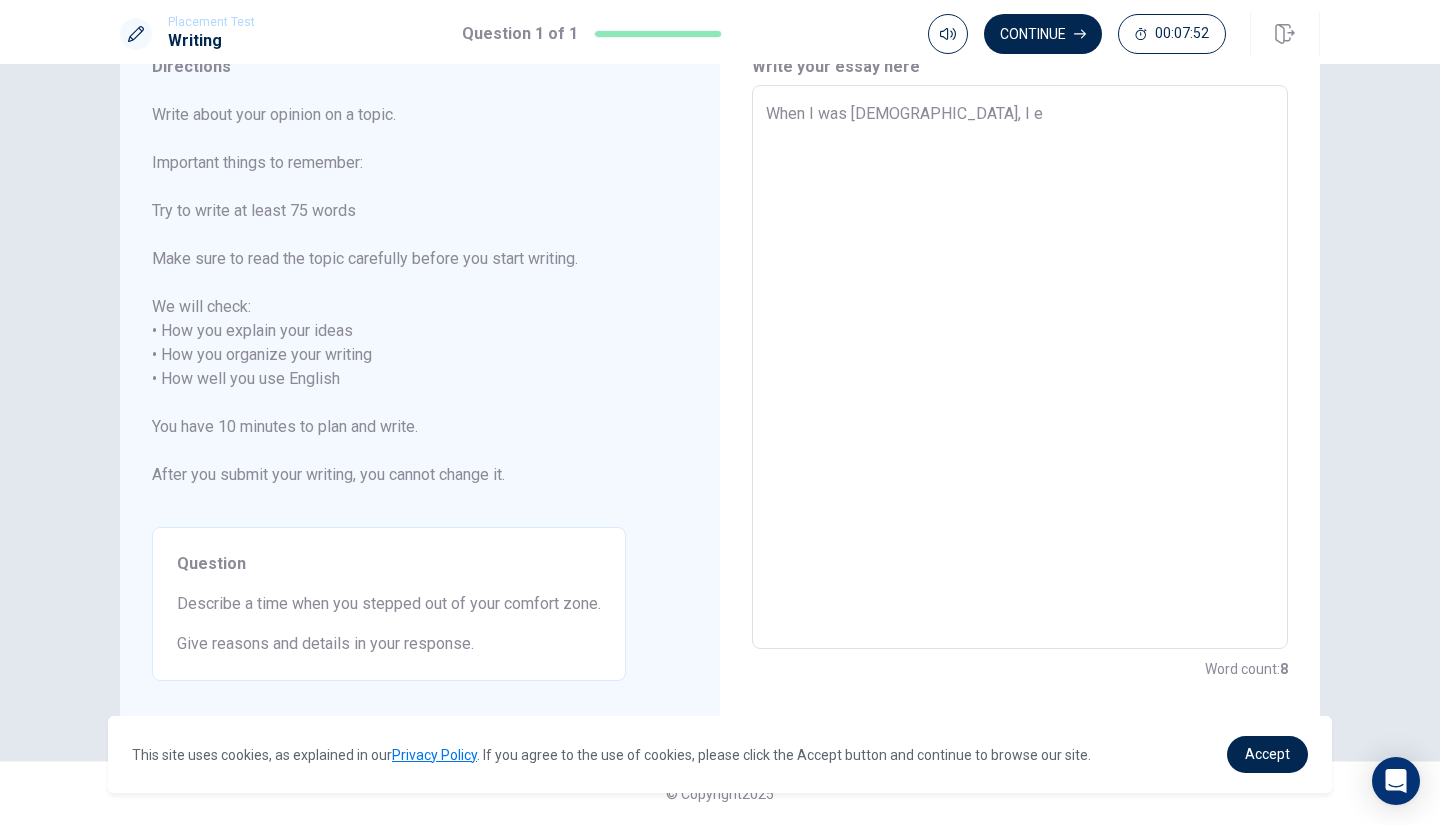 type on "x" 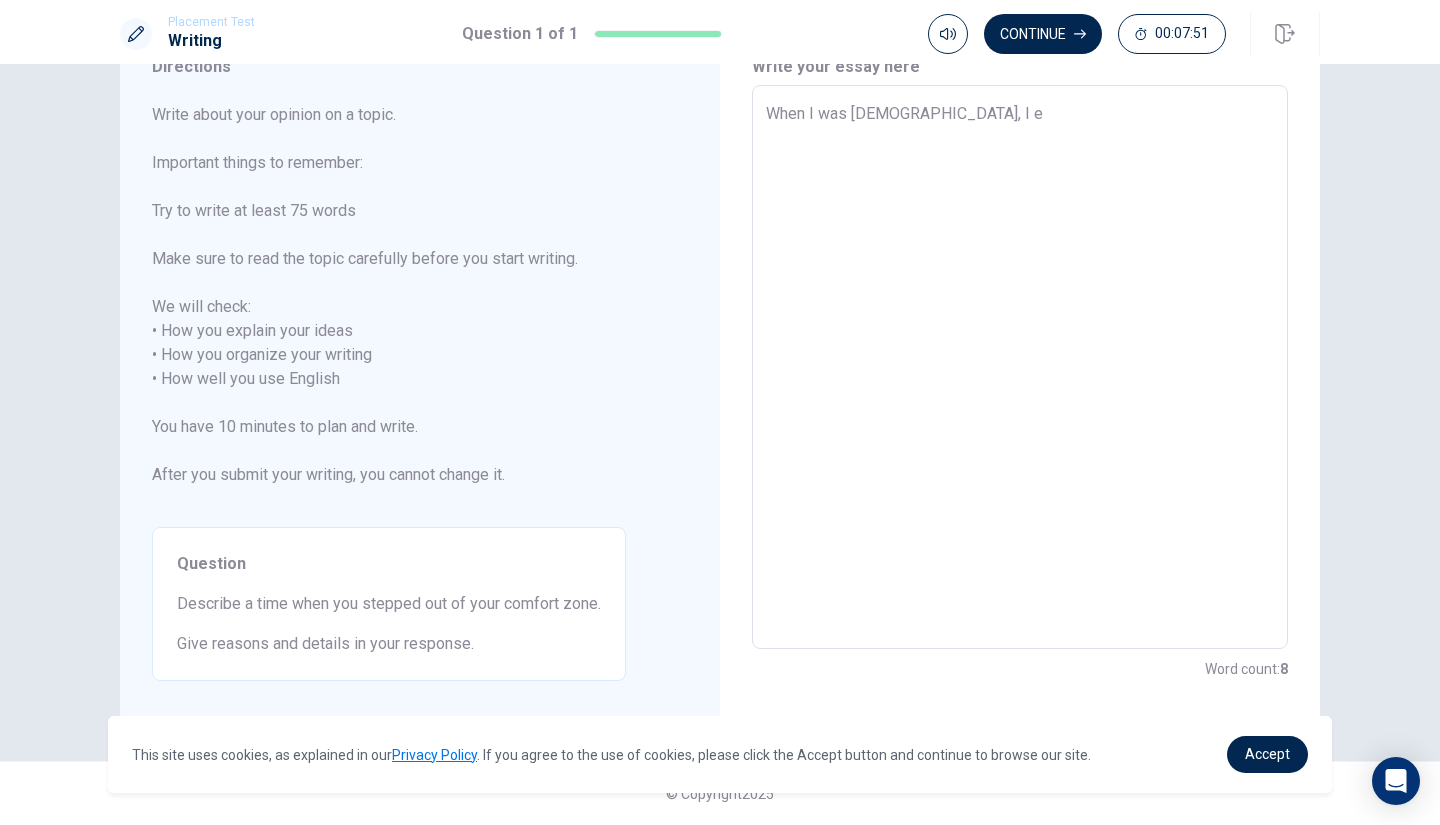 type on "When I was [DEMOGRAPHIC_DATA], I ex" 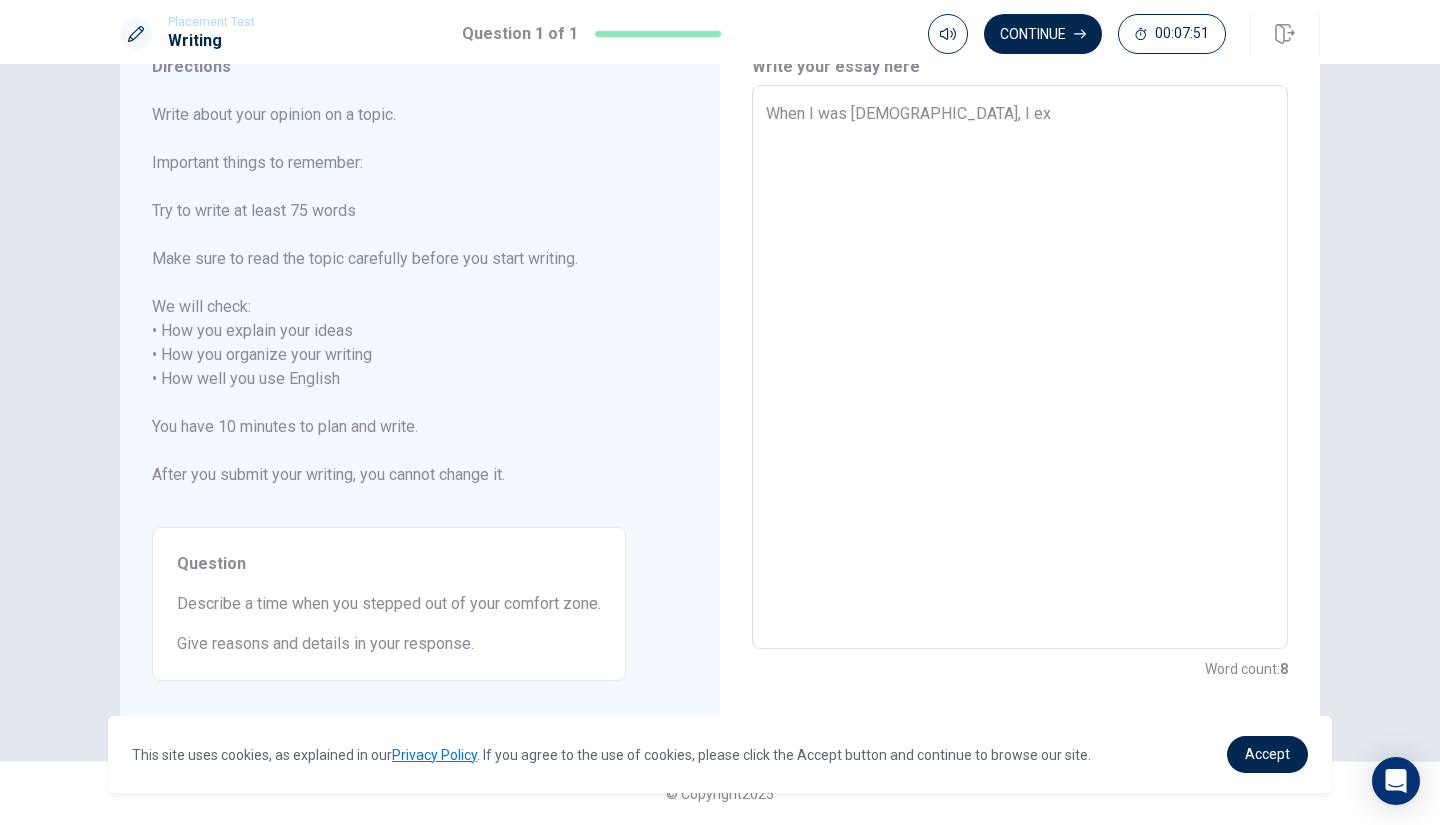 type on "x" 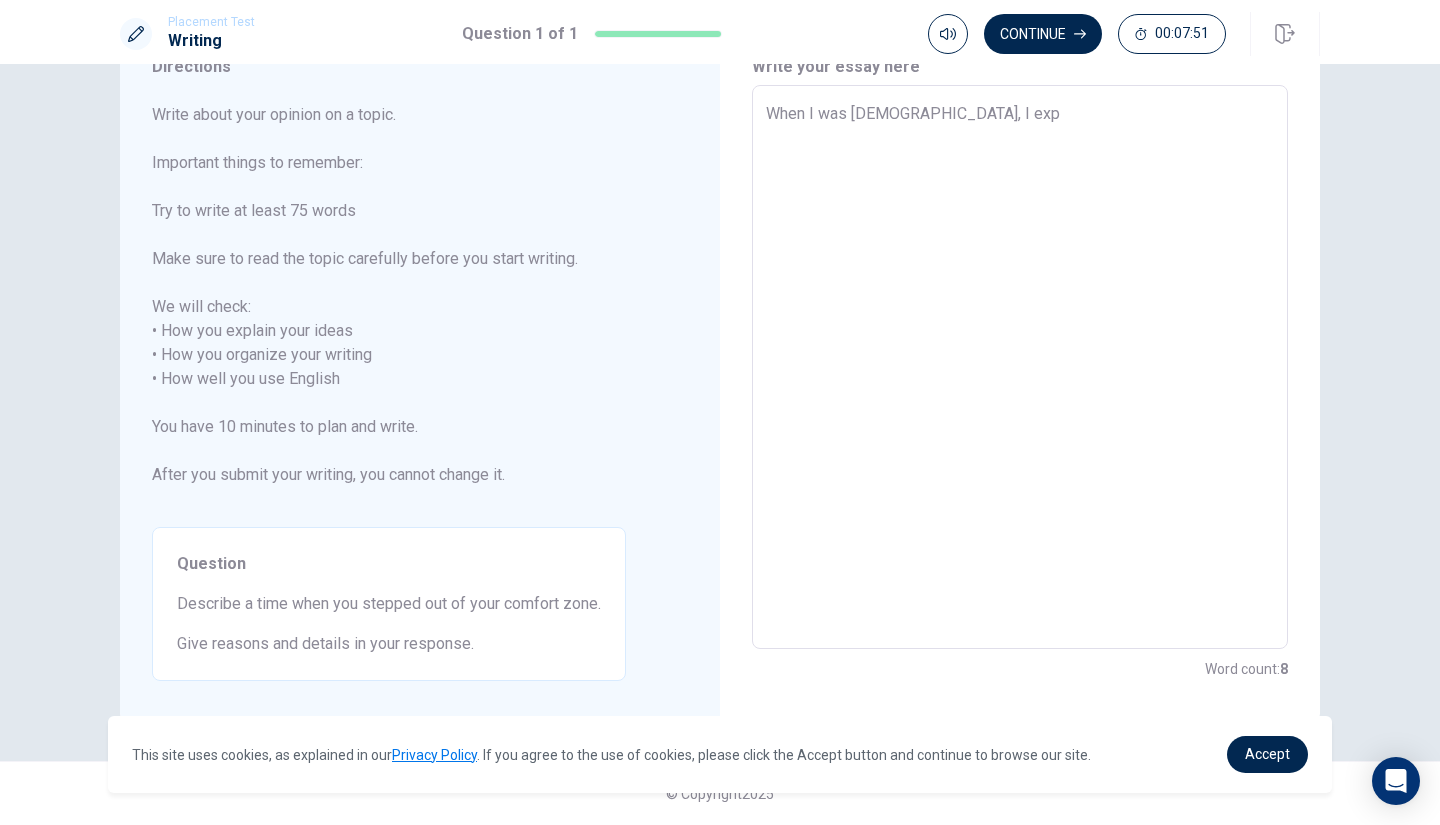 type on "x" 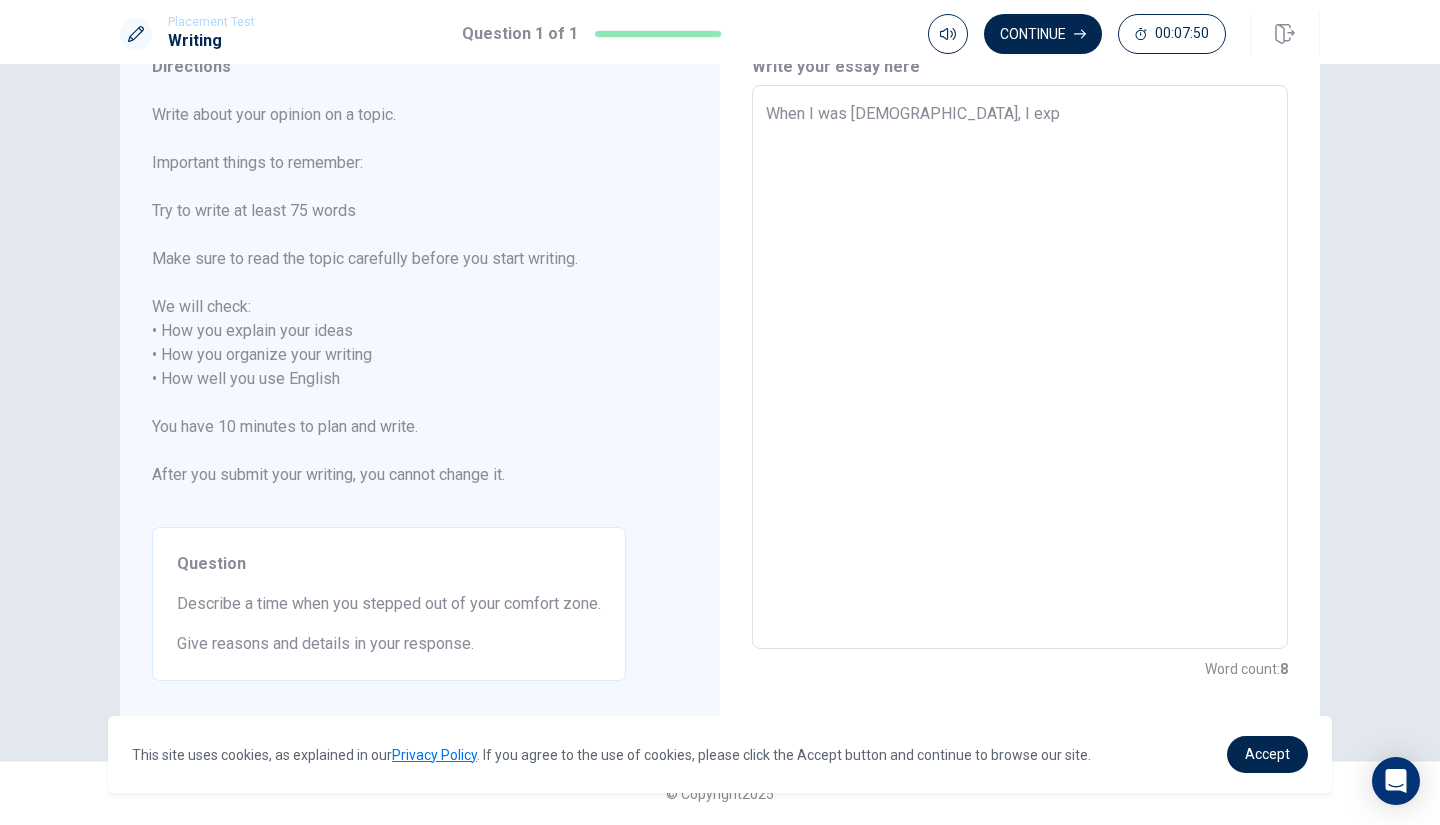type on "When I was [DEMOGRAPHIC_DATA], I expi" 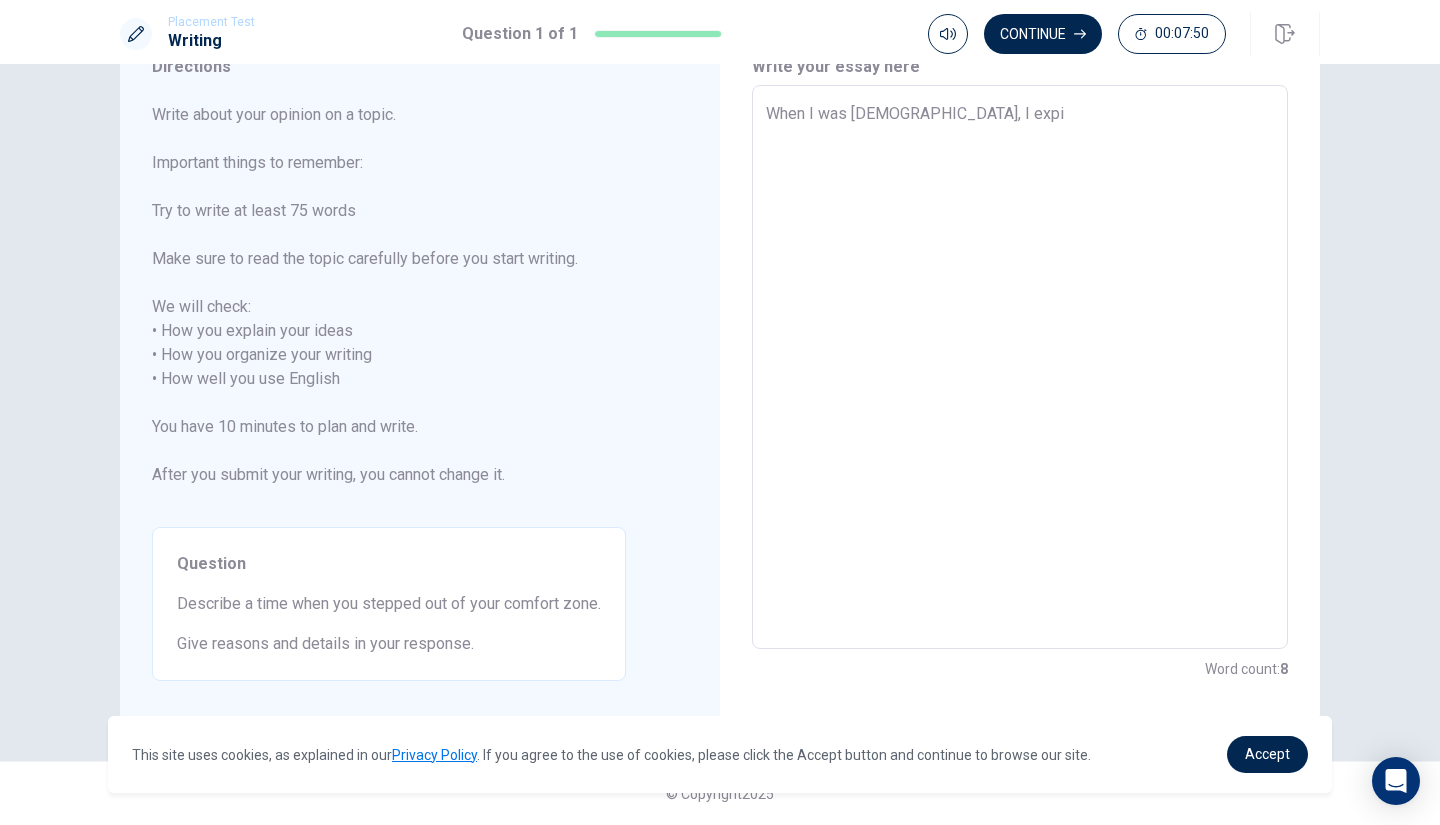 type on "x" 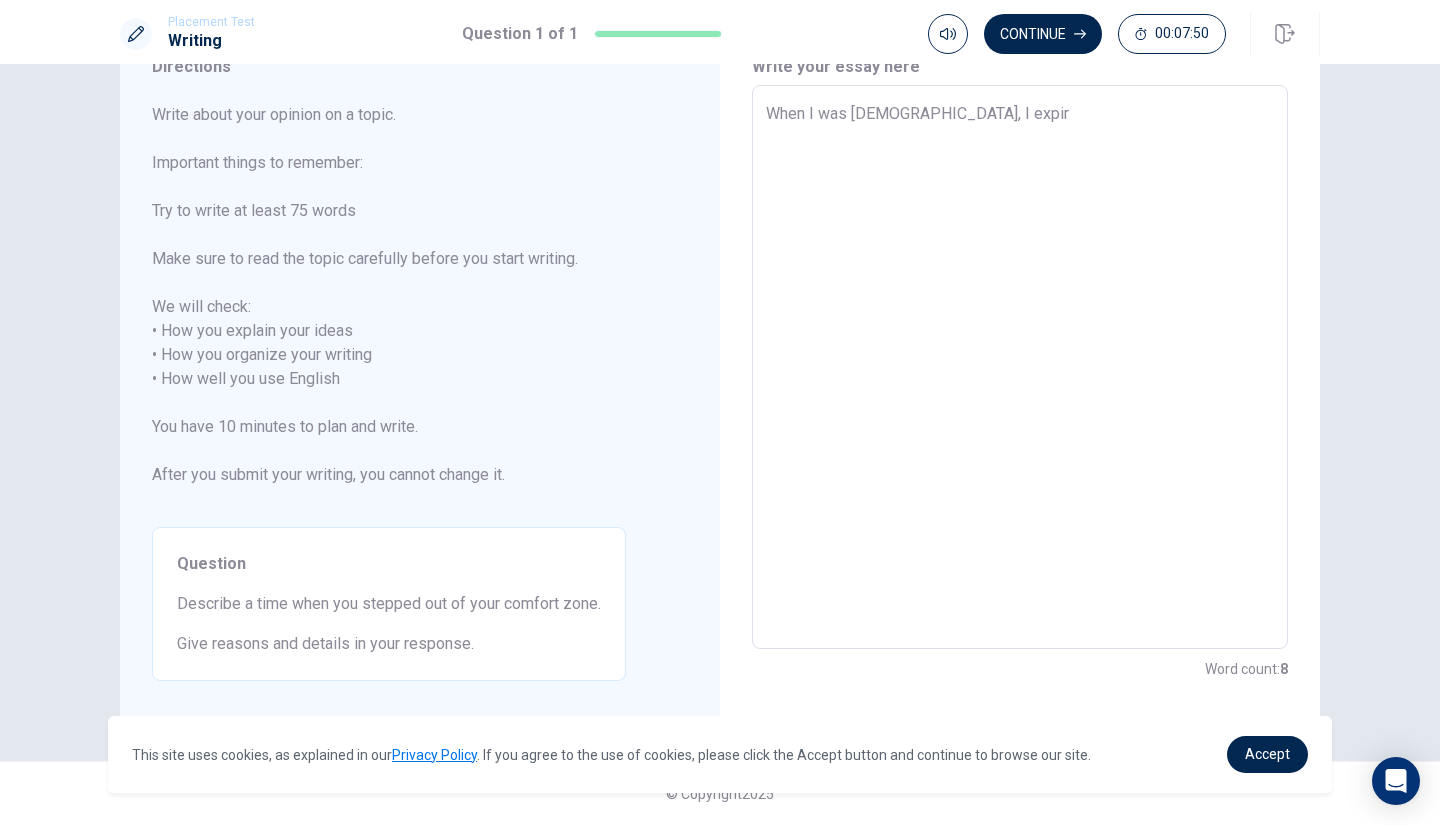 type on "x" 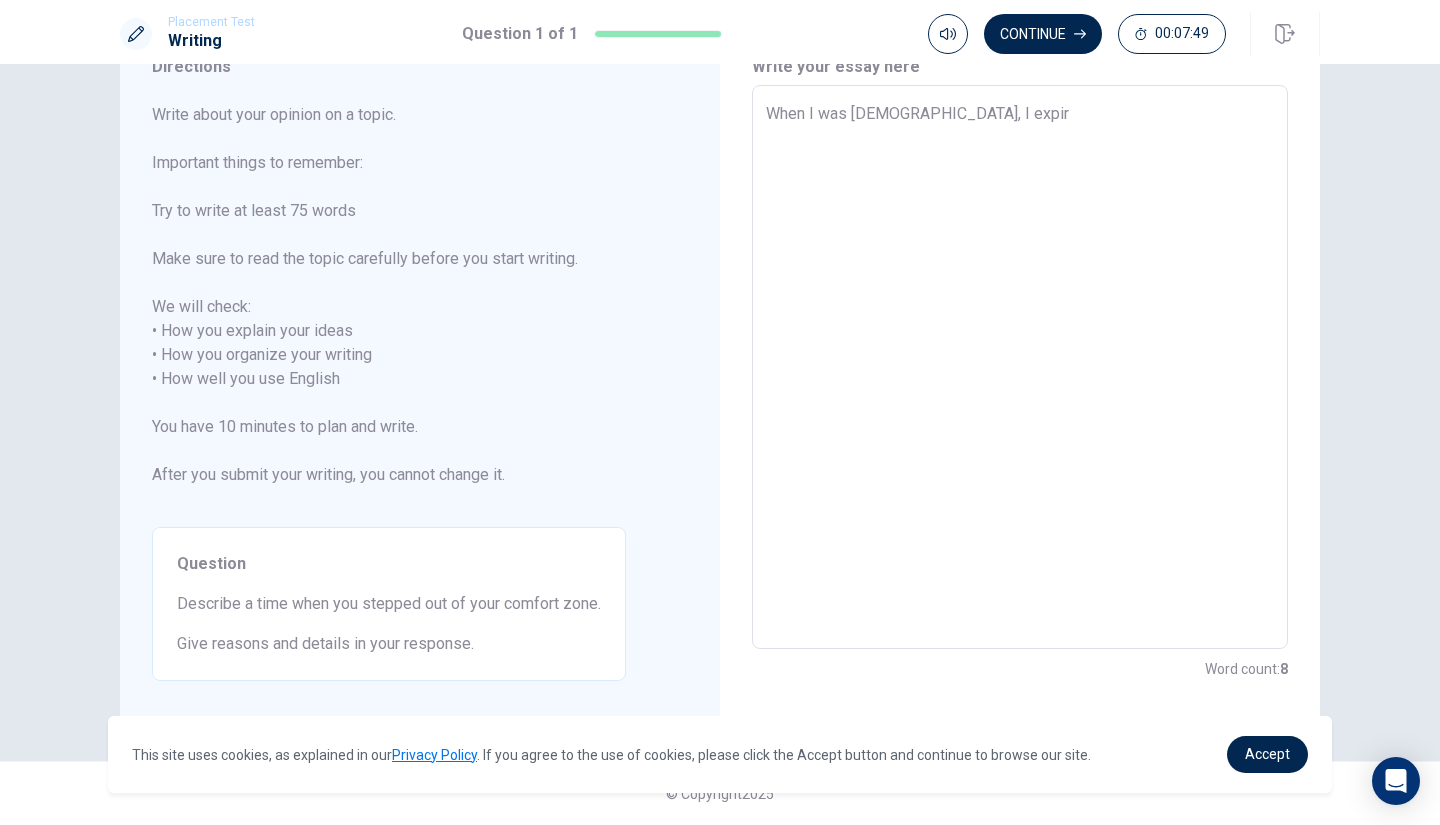 type 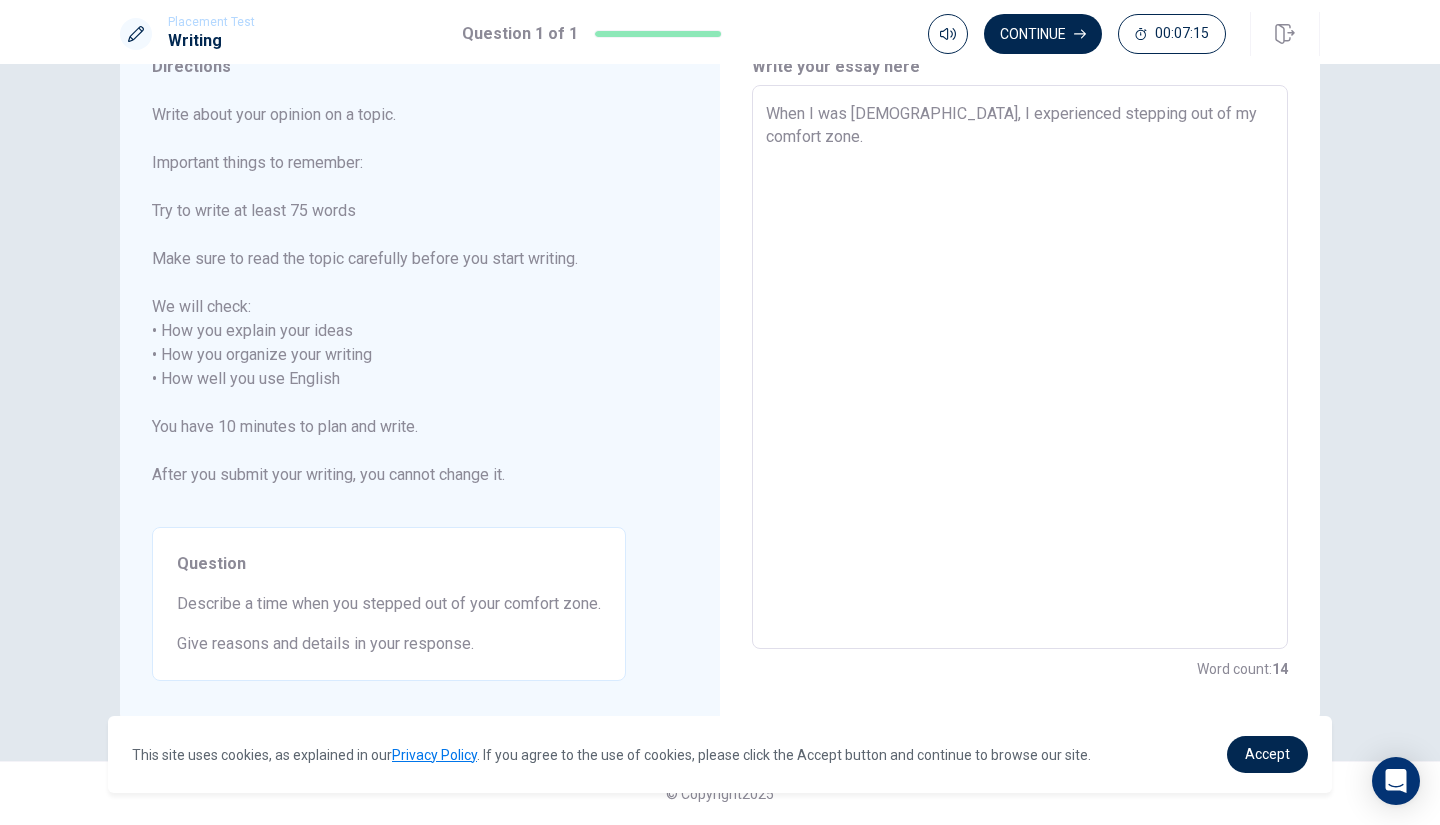 drag, startPoint x: 931, startPoint y: 117, endPoint x: 739, endPoint y: 116, distance: 192.00261 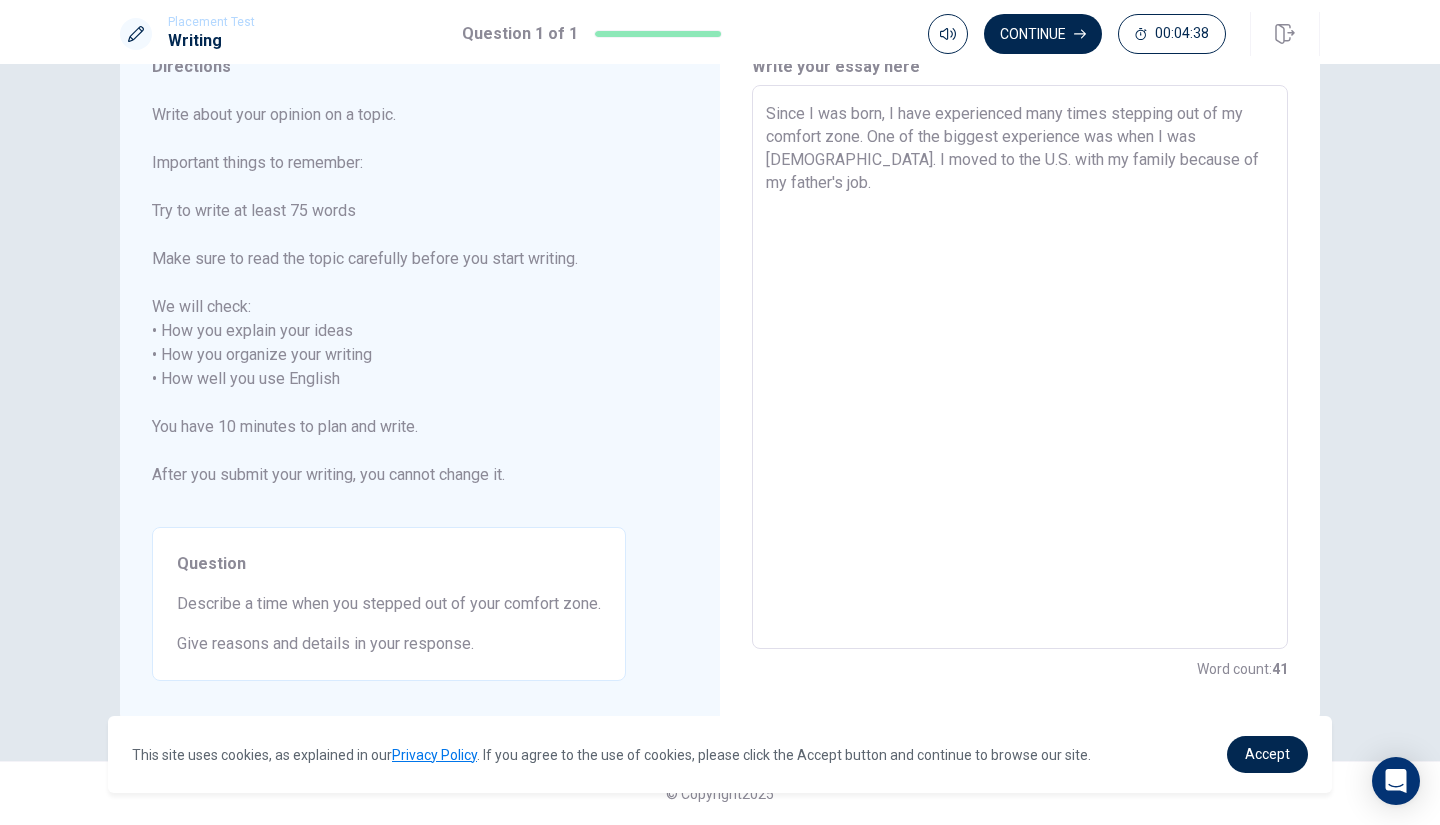 click on "Since I was born, I have experienced many times stepping out of my comfort zone. One of the biggest experience was when I was [DEMOGRAPHIC_DATA]. I moved to the U.S. with my family because of my father's job.  x ​" at bounding box center [1020, 367] 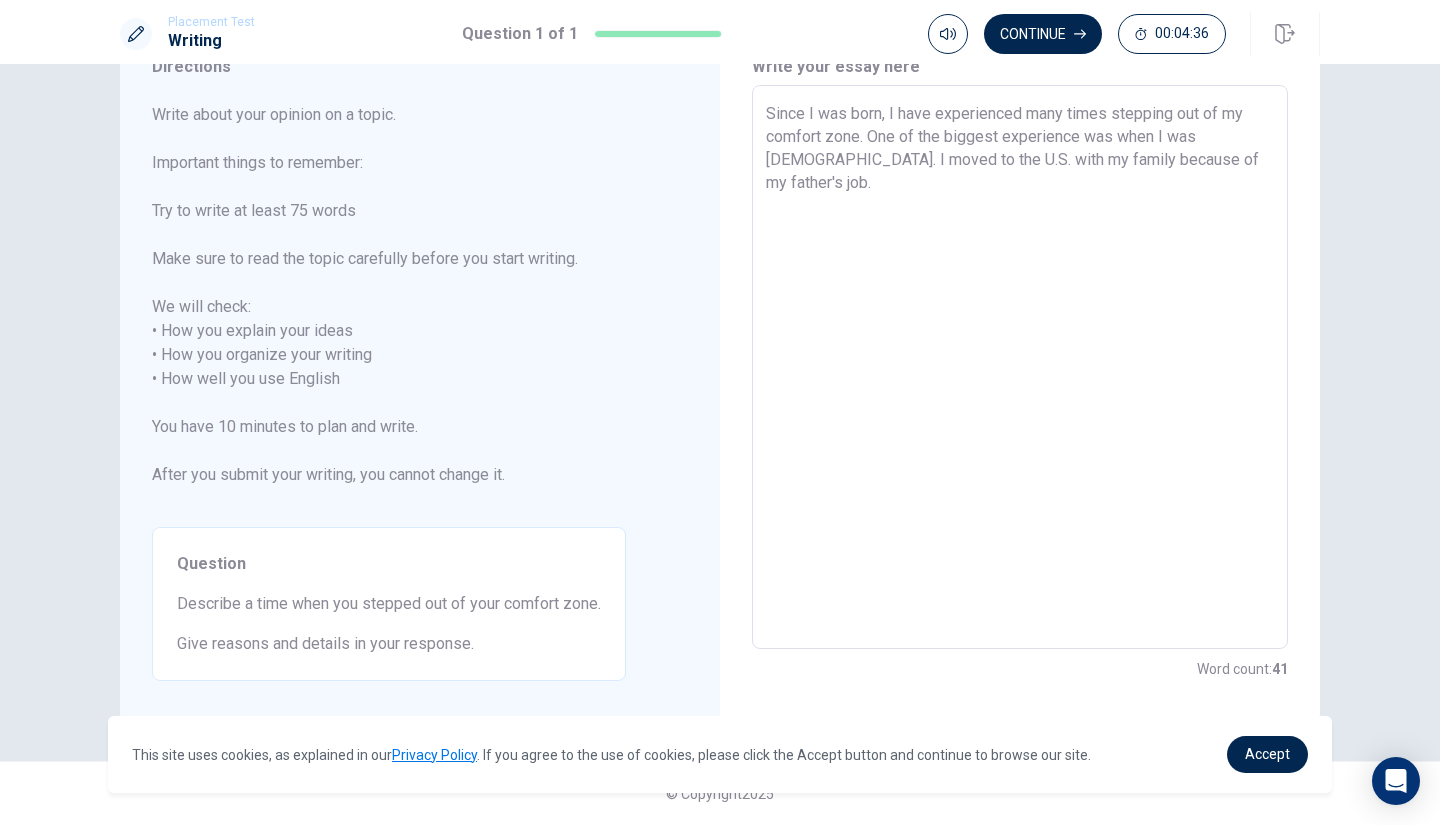 click on "Since I was born, I have experienced many times stepping out of my comfort zone. One of the biggest experience was when I was [DEMOGRAPHIC_DATA]. I moved to the U.S. with my family because of my father's job.   x ​" at bounding box center [1020, 367] 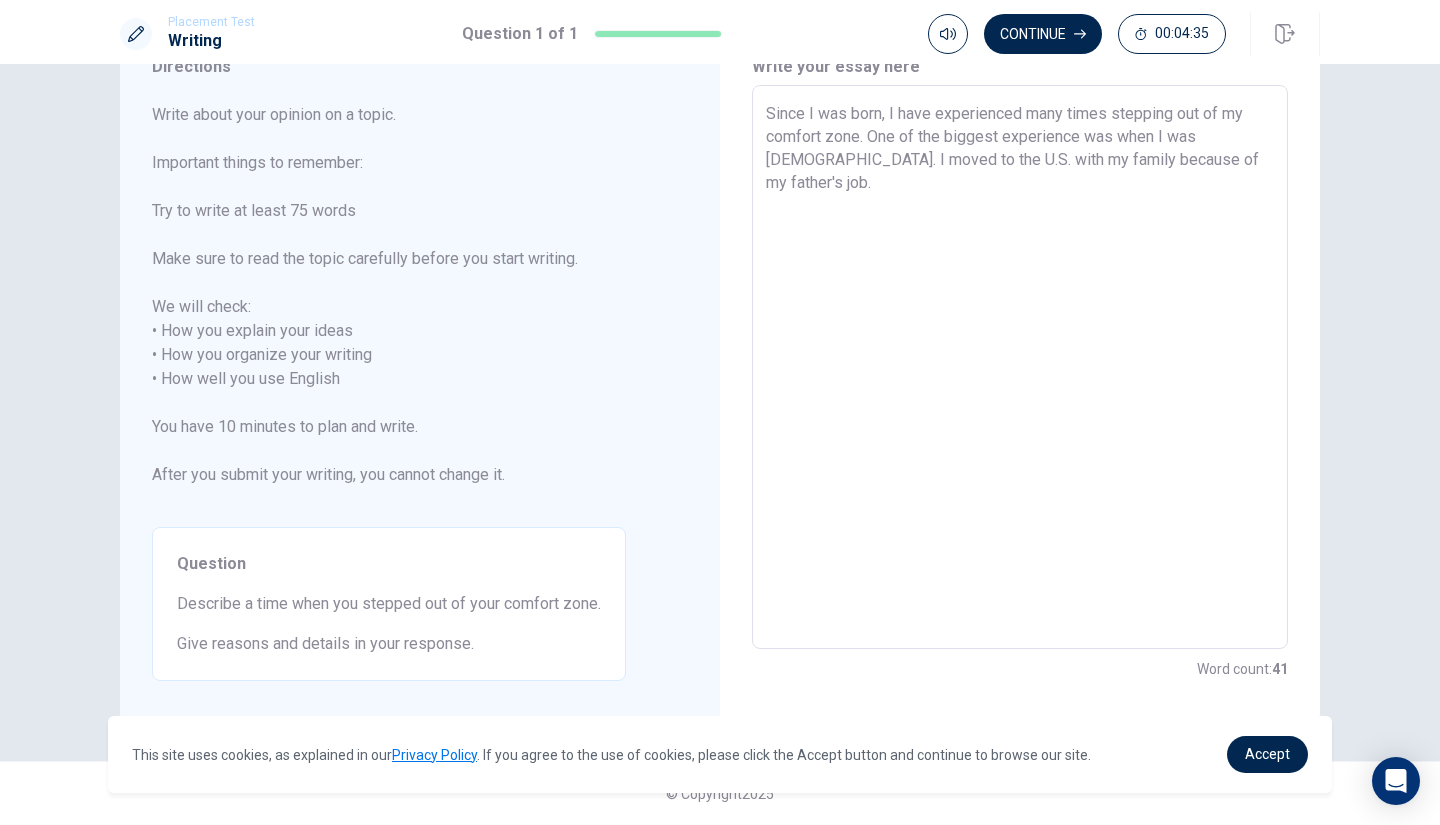 click on "Since I was born, I have experienced many times stepping out of my comfort zone. One of the biggest experience was when I was [DEMOGRAPHIC_DATA]. I moved to the U.S. with my family because of my father's job.   x ​" at bounding box center [1020, 367] 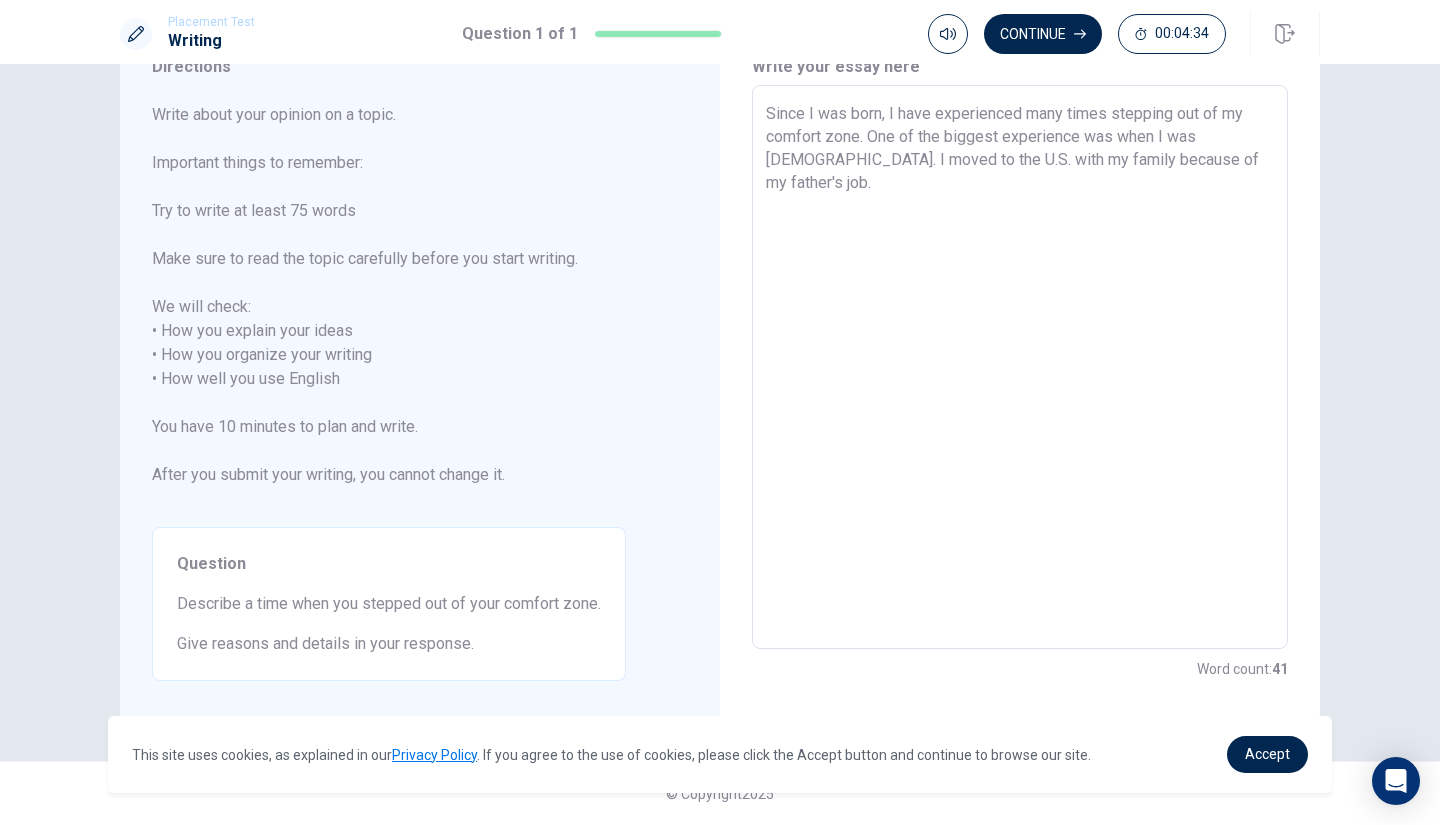 click on "Since I was born, I have experienced many times stepping out of my comfort zone. One of the biggest experience was when I was [DEMOGRAPHIC_DATA]. I moved to the U.S. with my family because of my father's job." at bounding box center [1020, 367] 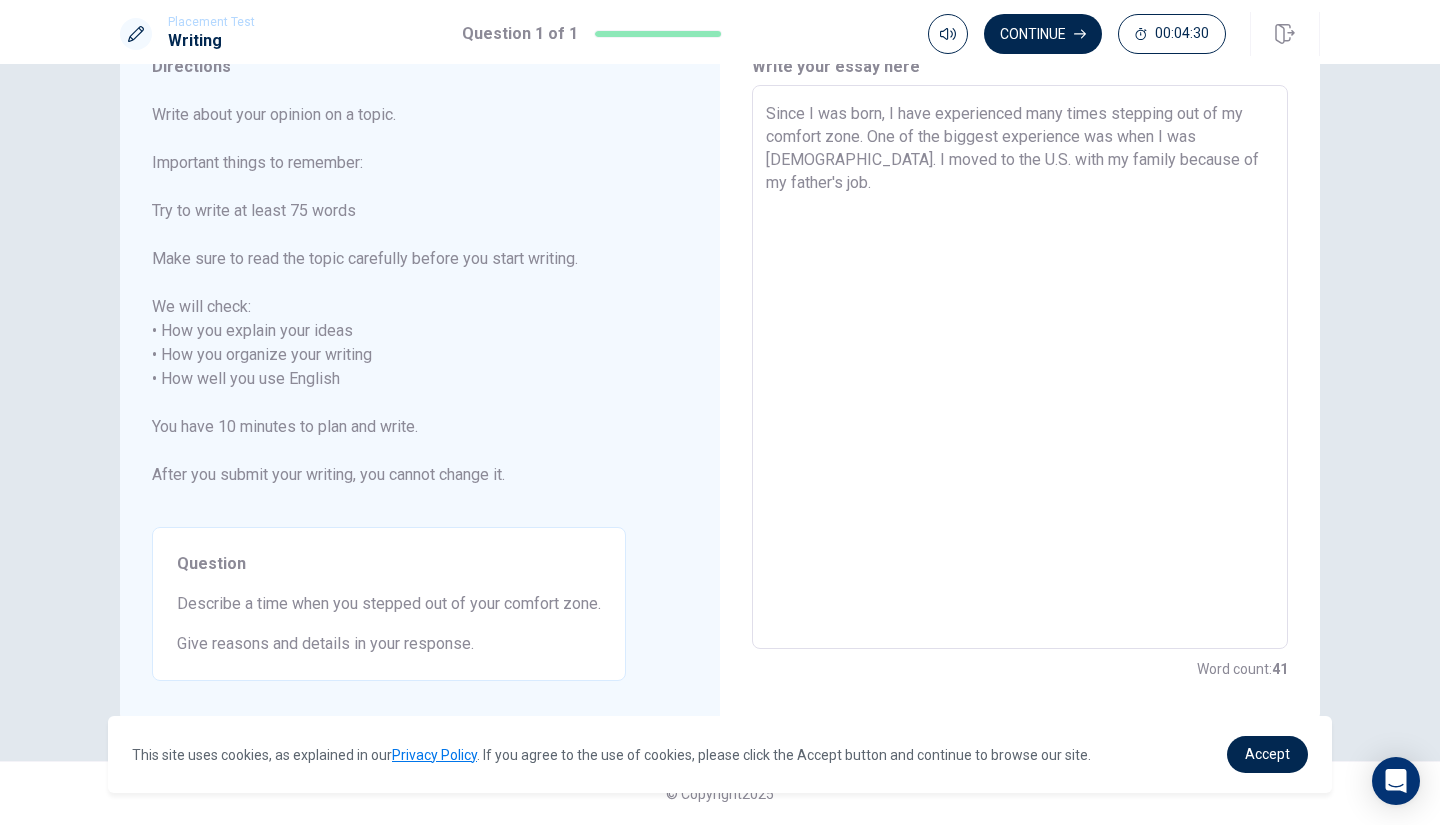 click on "Since I was born, I have experienced many times stepping out of my comfort zone. One of the biggest experience was when I was [DEMOGRAPHIC_DATA]. I moved to the U.S. with my family because of my father's job." at bounding box center (1020, 367) 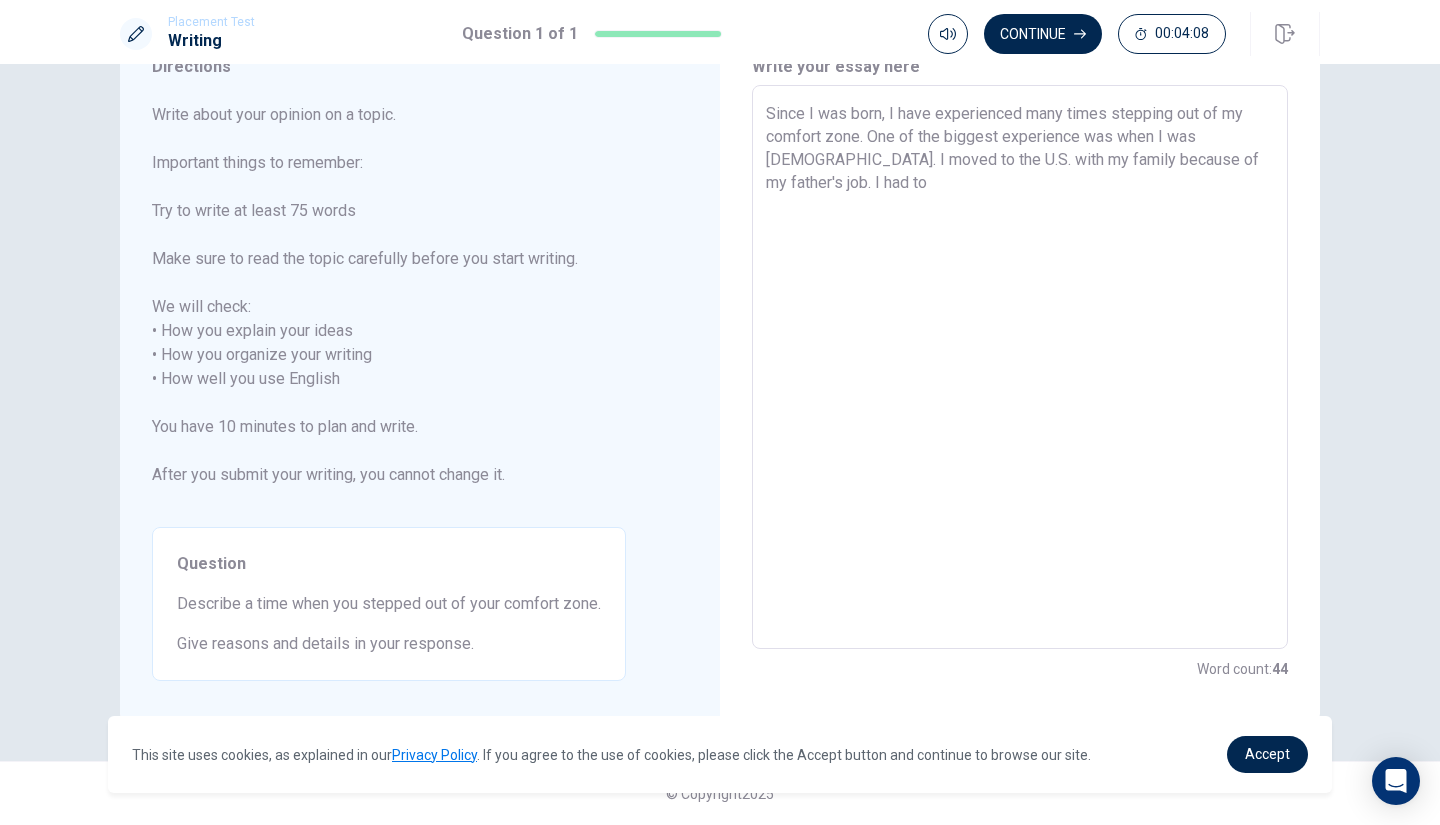 click on "Since I was born, I have experienced many times stepping out of my comfort zone. One of the biggest experience was when I was [DEMOGRAPHIC_DATA]. I moved to the U.S. with my family because of my father's job. I had to" at bounding box center [1020, 367] 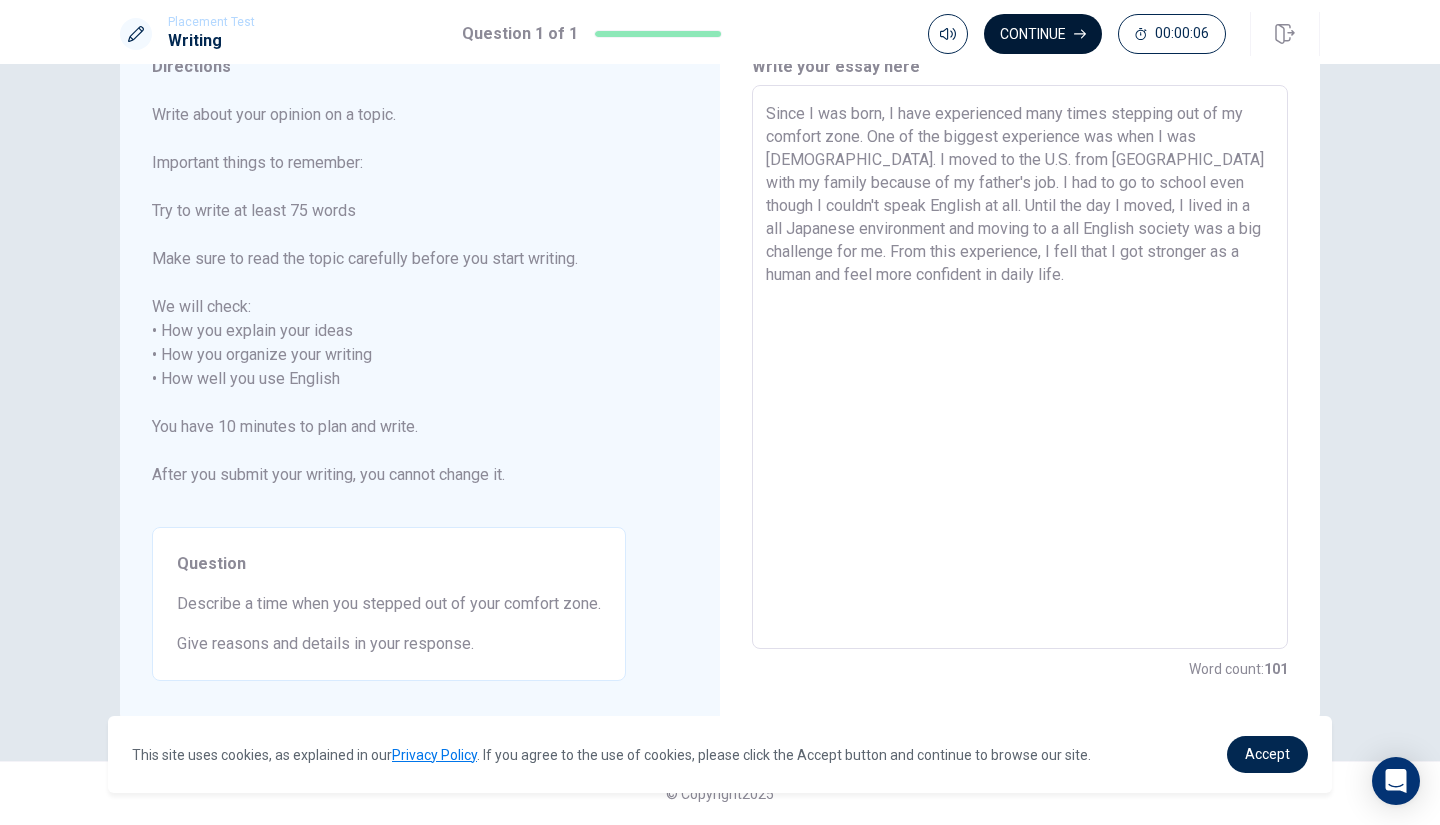 click on "Continue" at bounding box center (1043, 34) 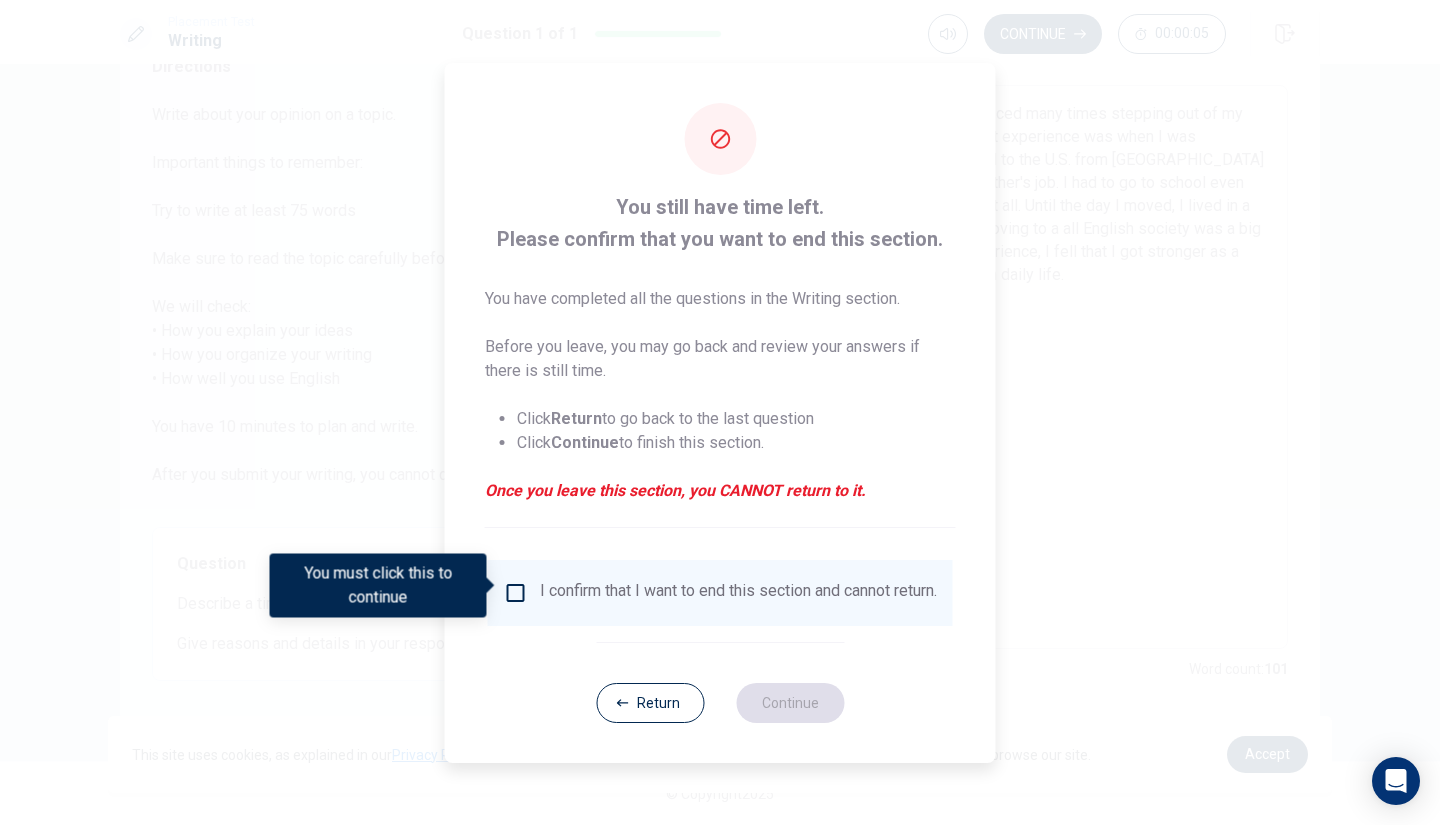 click at bounding box center [516, 593] 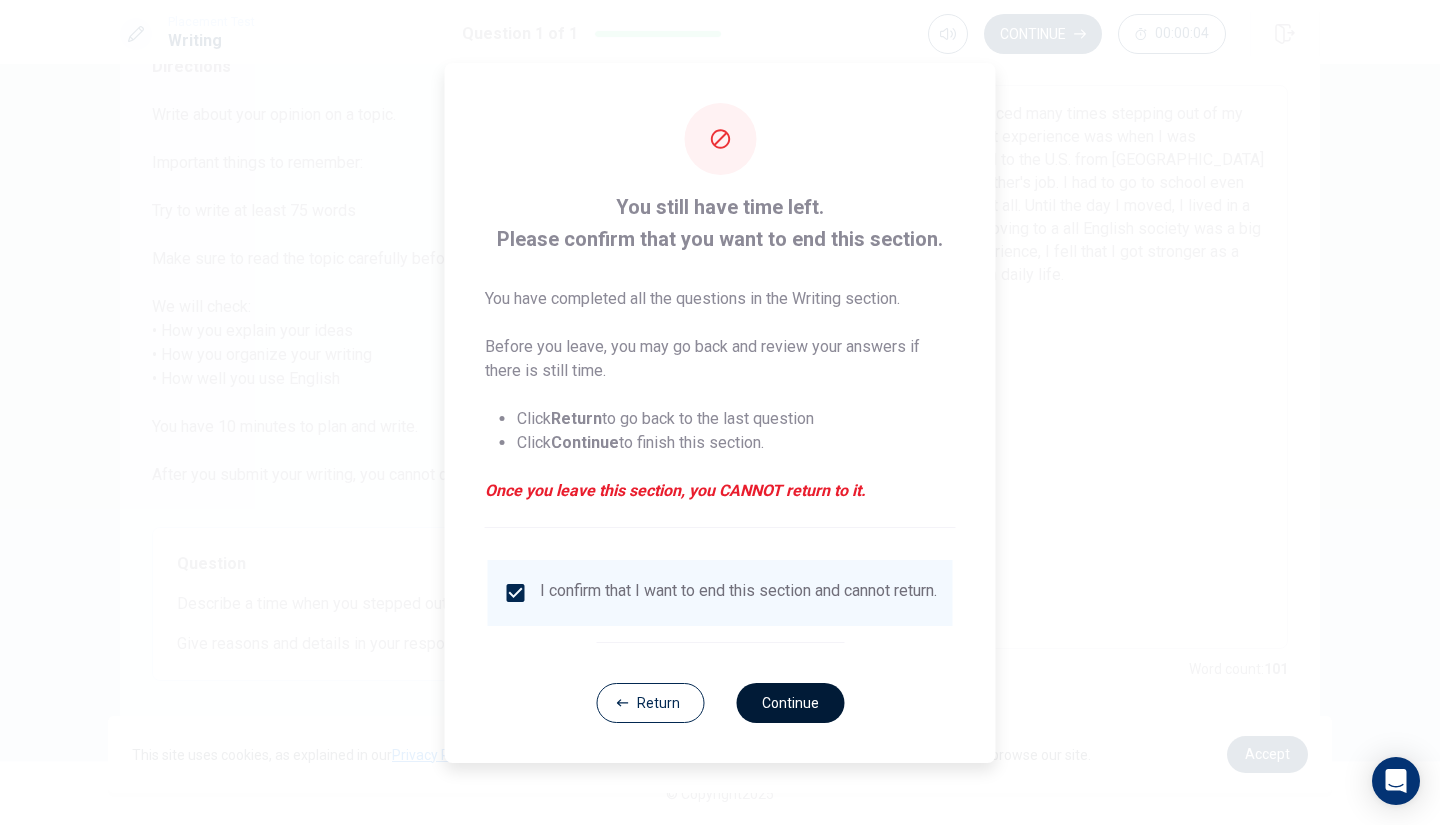 click on "Continue" at bounding box center [790, 703] 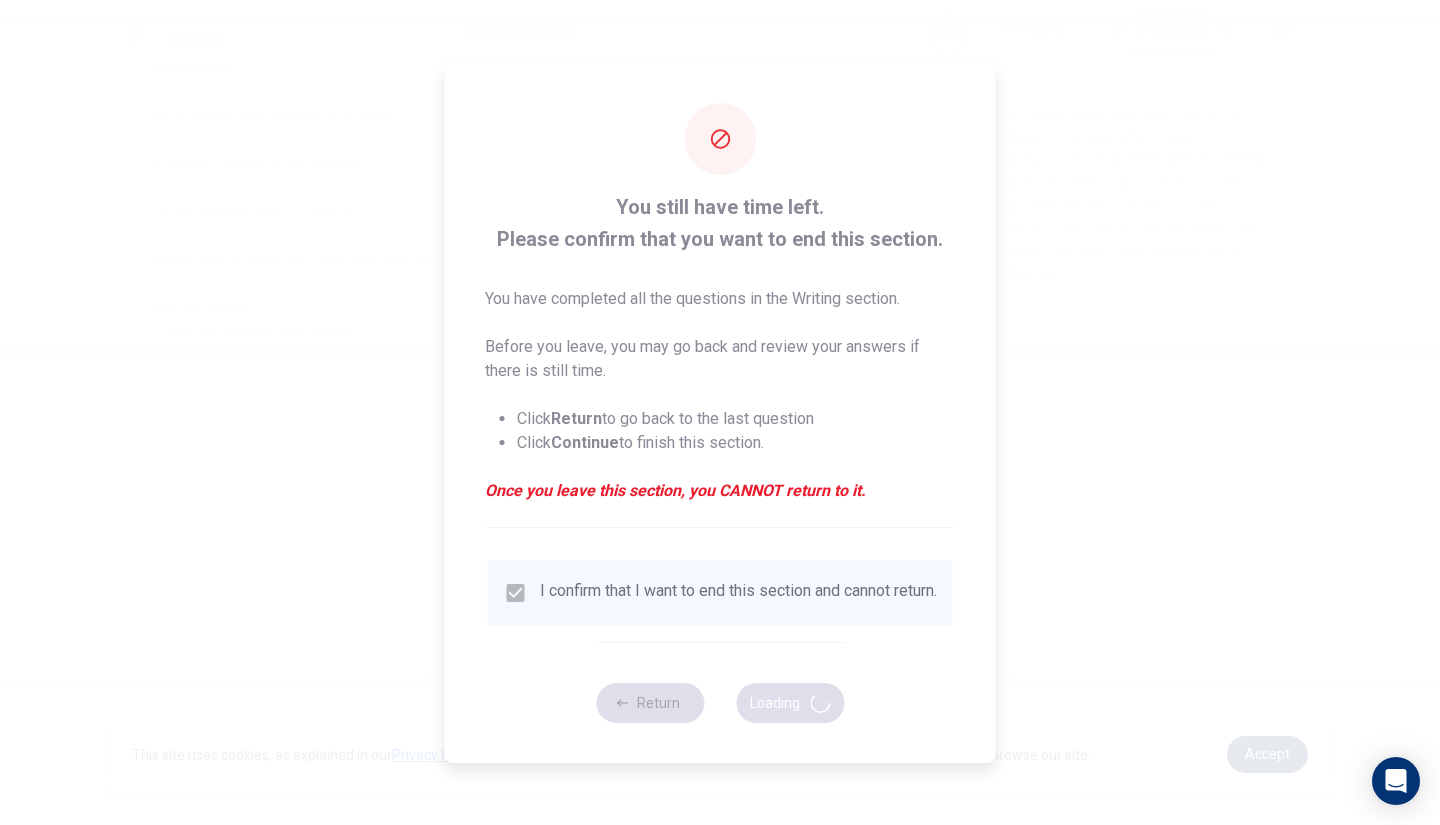 scroll, scrollTop: 0, scrollLeft: 0, axis: both 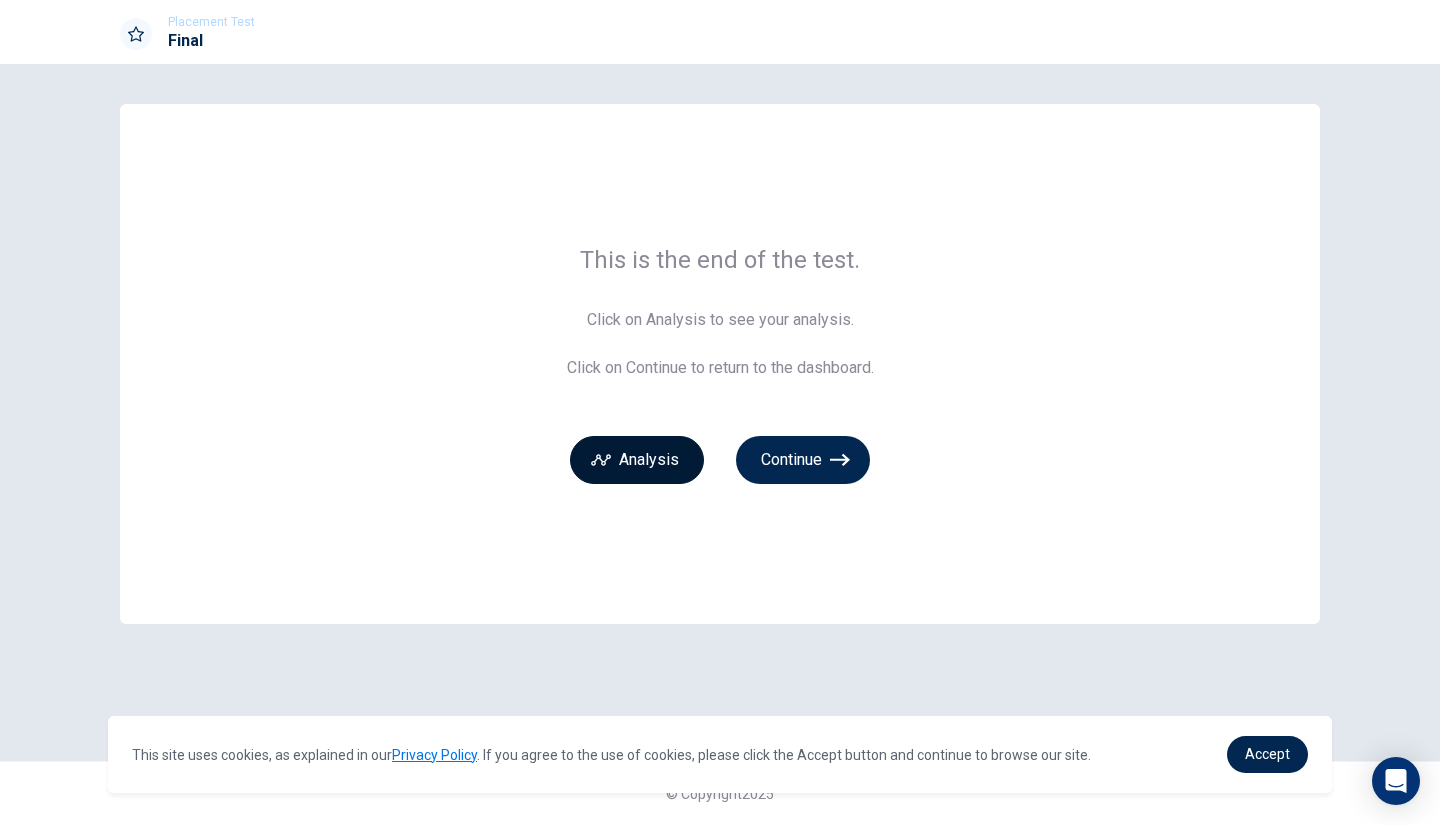 click on "Analysis" at bounding box center (637, 460) 